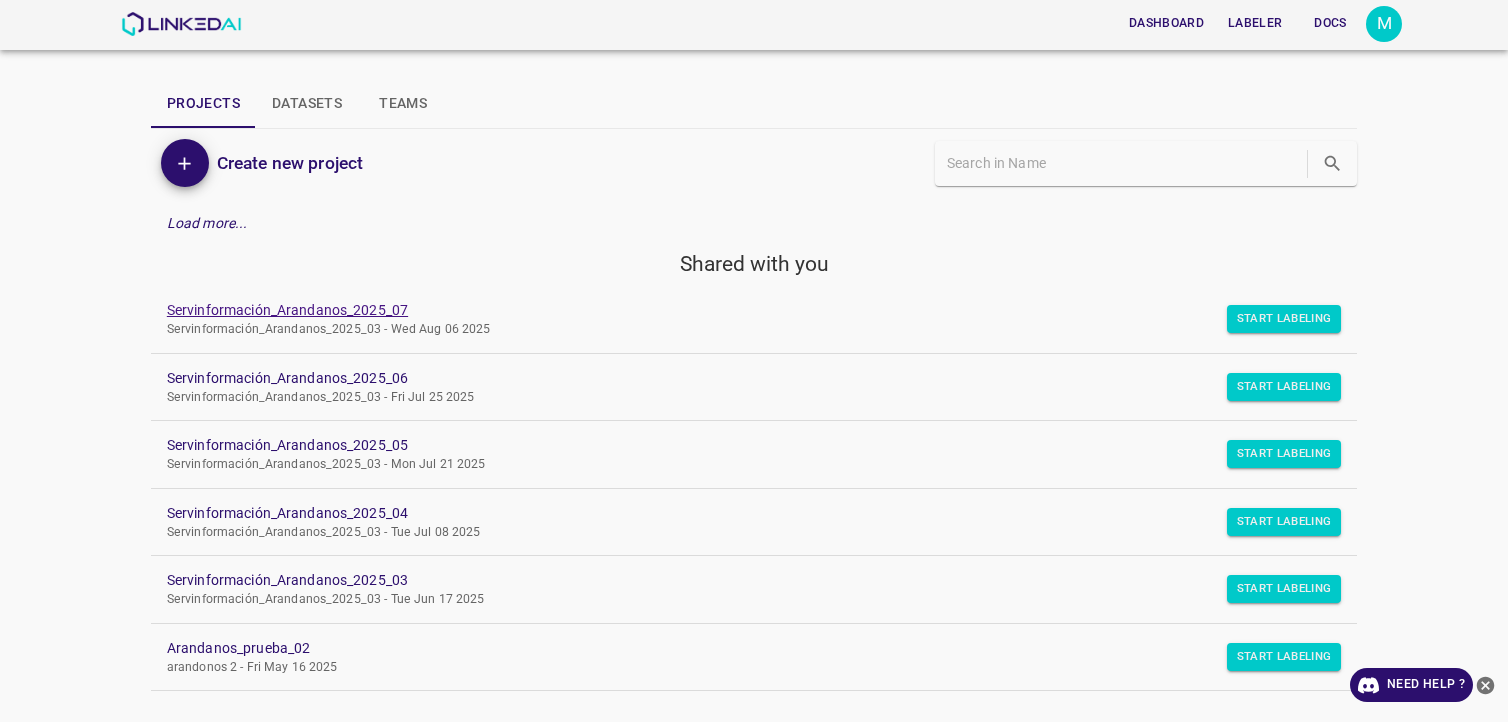 scroll, scrollTop: 0, scrollLeft: 0, axis: both 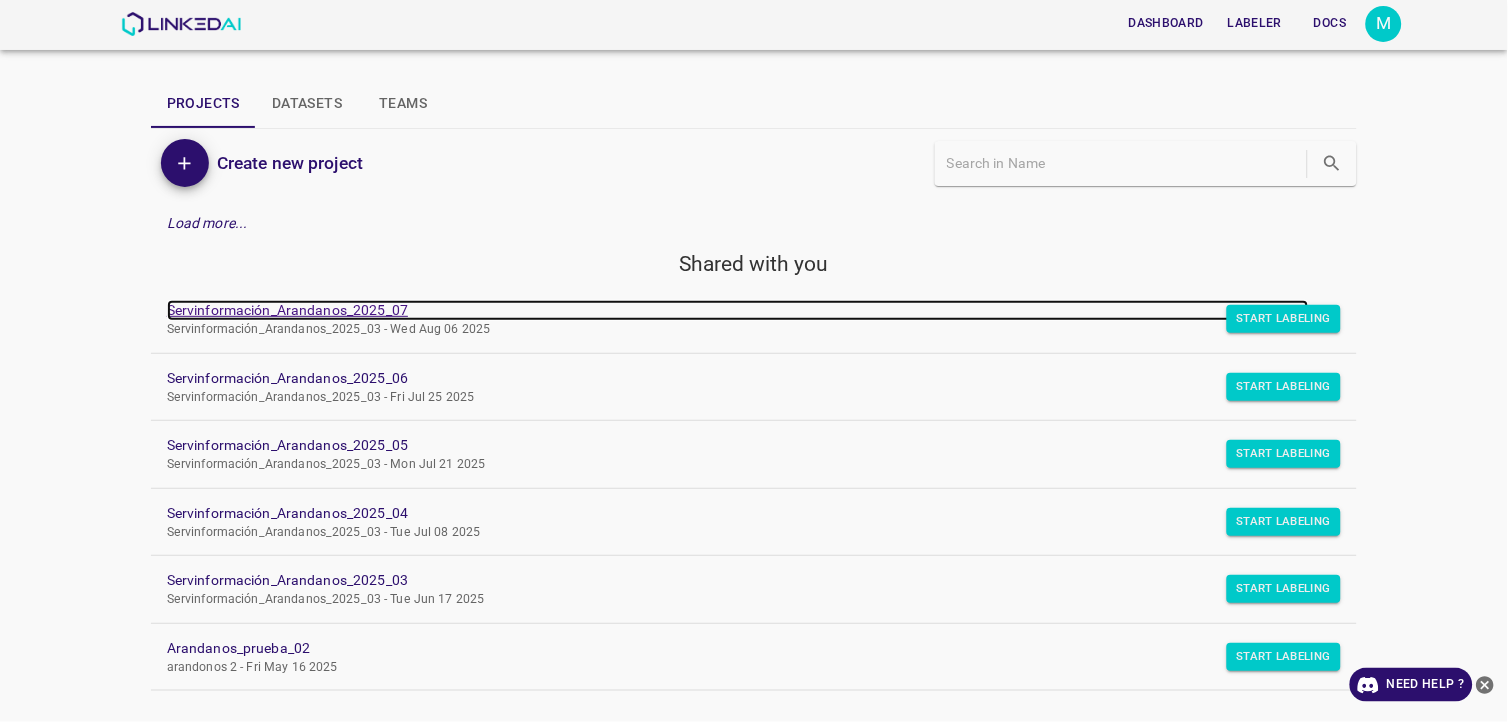 click on "Servinformación_Arandanos_2025_07" at bounding box center [738, 310] 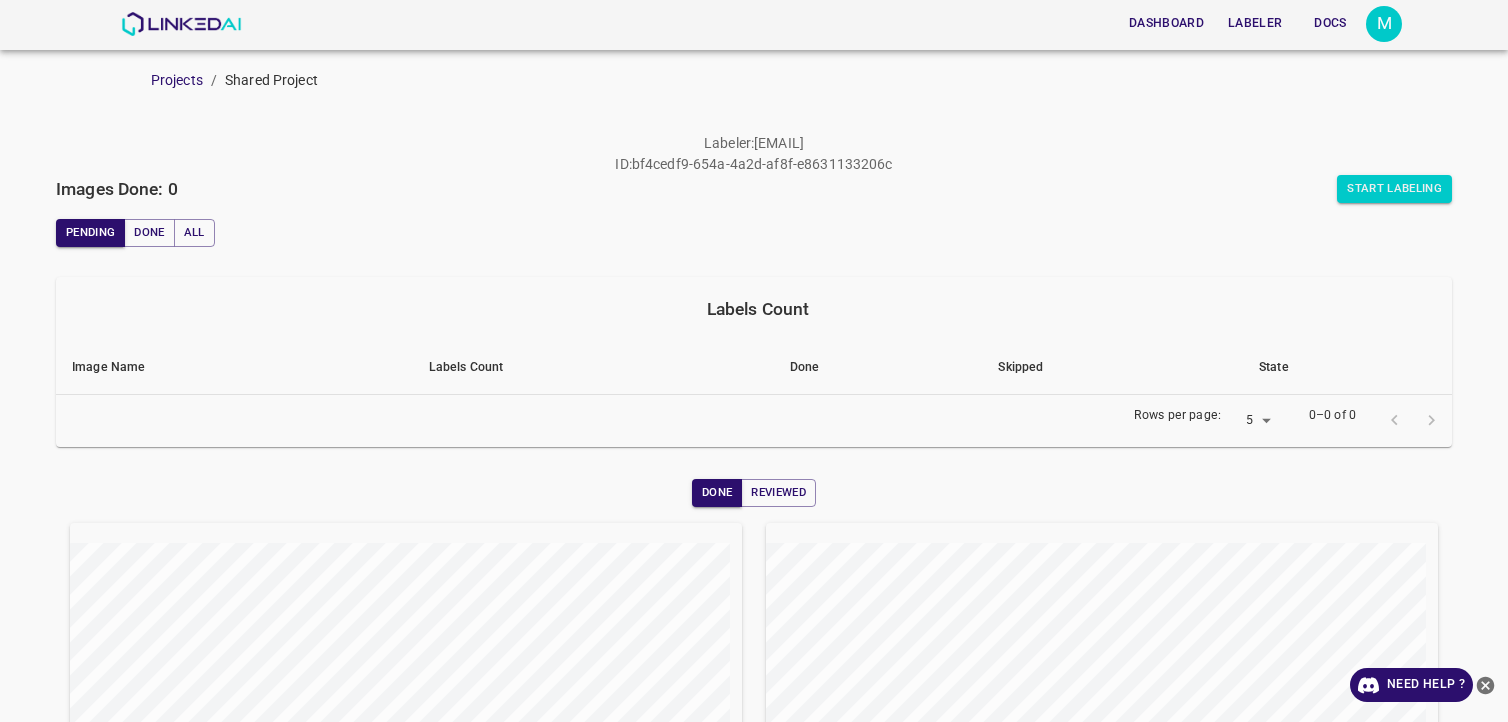 scroll, scrollTop: 0, scrollLeft: 0, axis: both 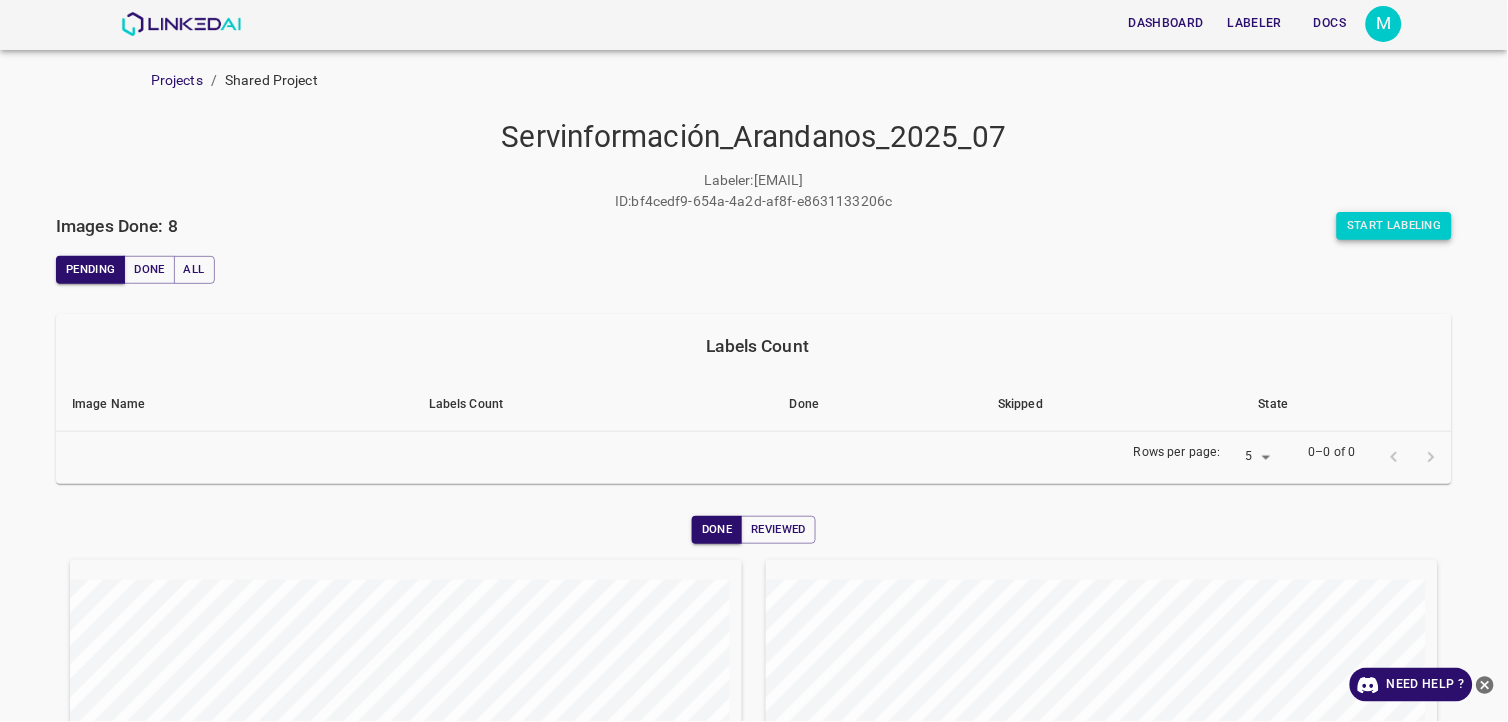 click on "Start Labeling" at bounding box center (1394, 226) 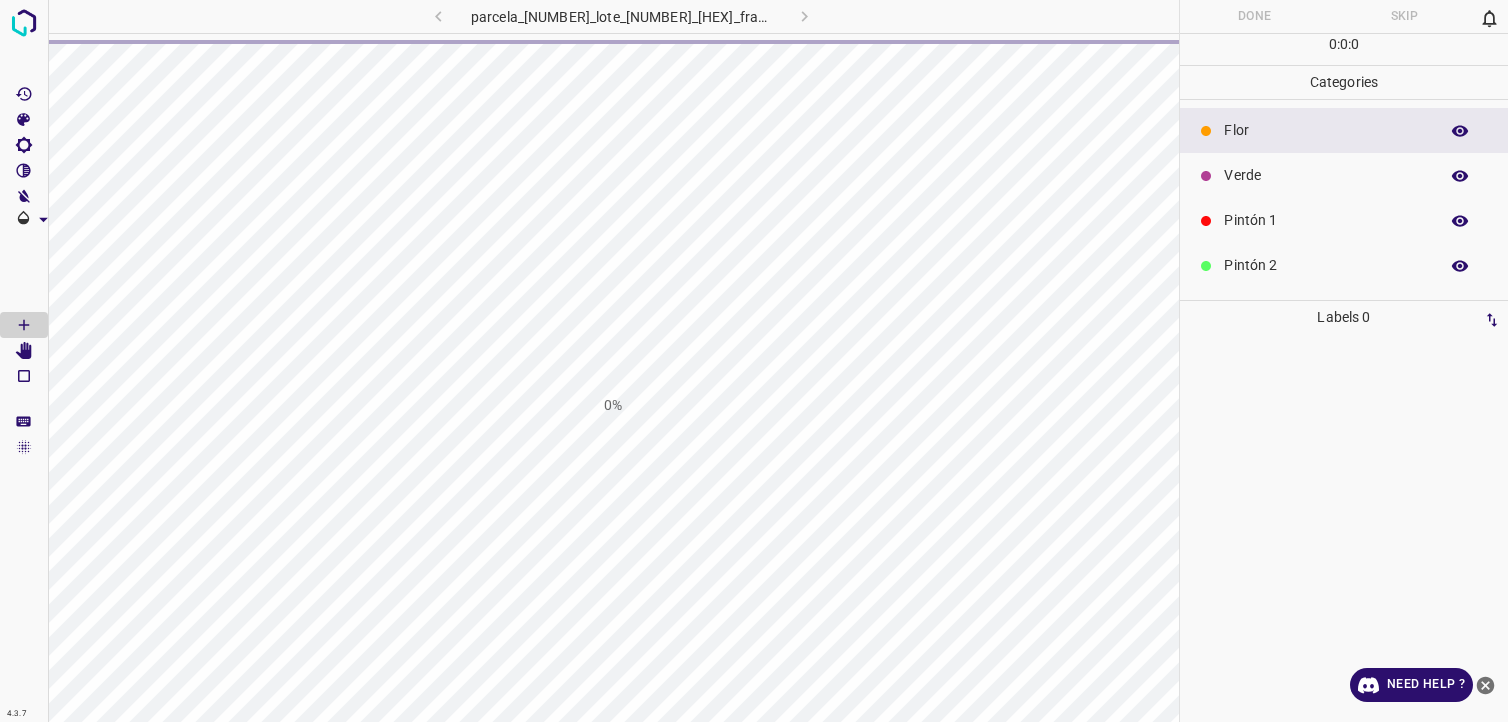 scroll, scrollTop: 0, scrollLeft: 0, axis: both 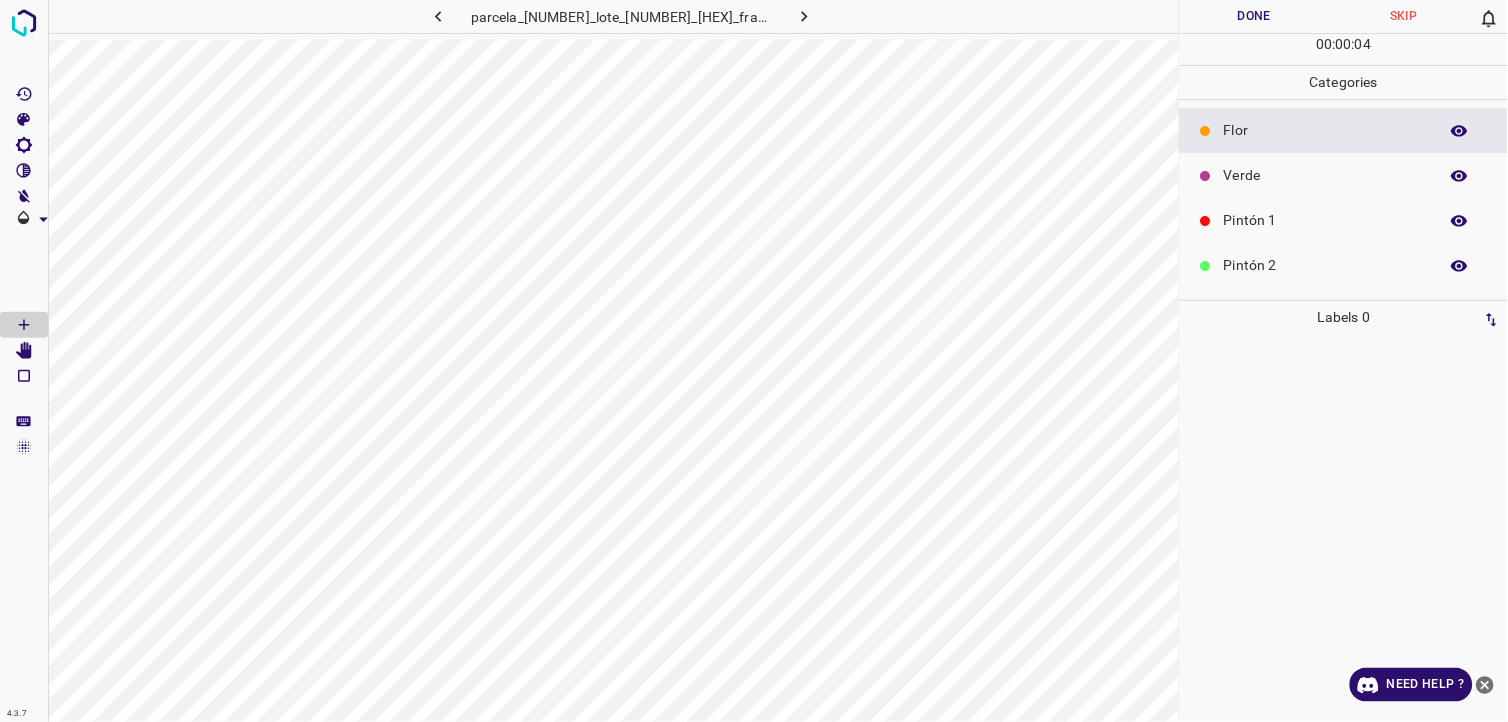 click on "Verde" at bounding box center (1326, 175) 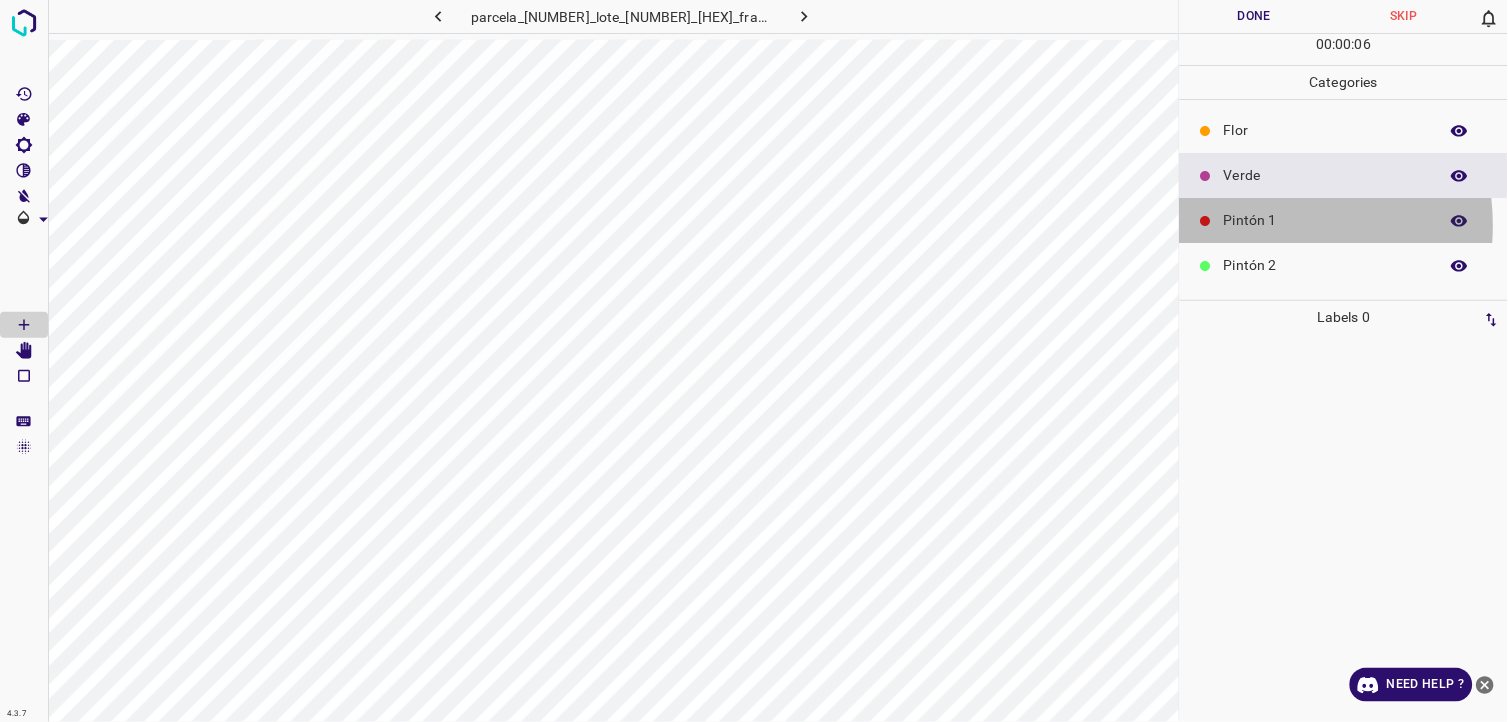 click on "Pintón 1" at bounding box center (1326, 220) 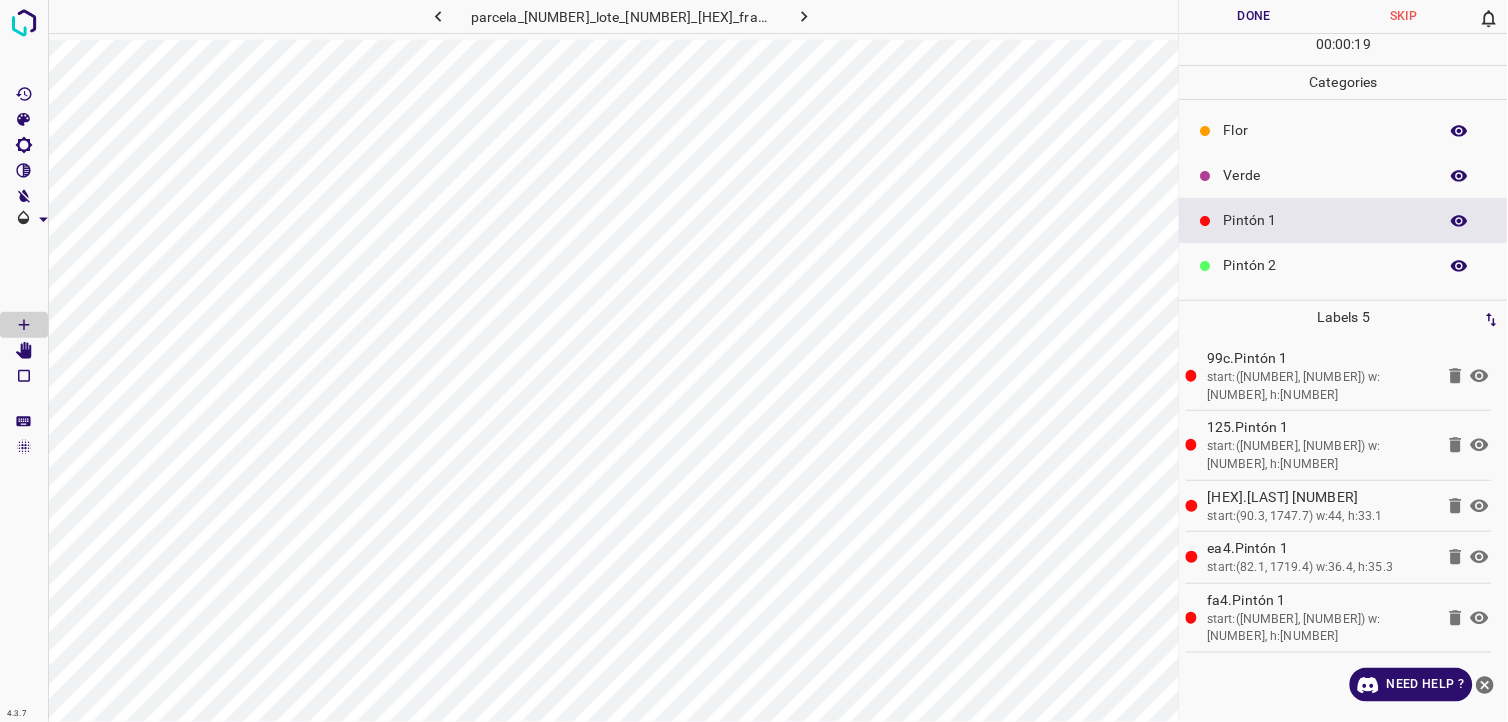 click on "Pintón 2" at bounding box center (1344, 265) 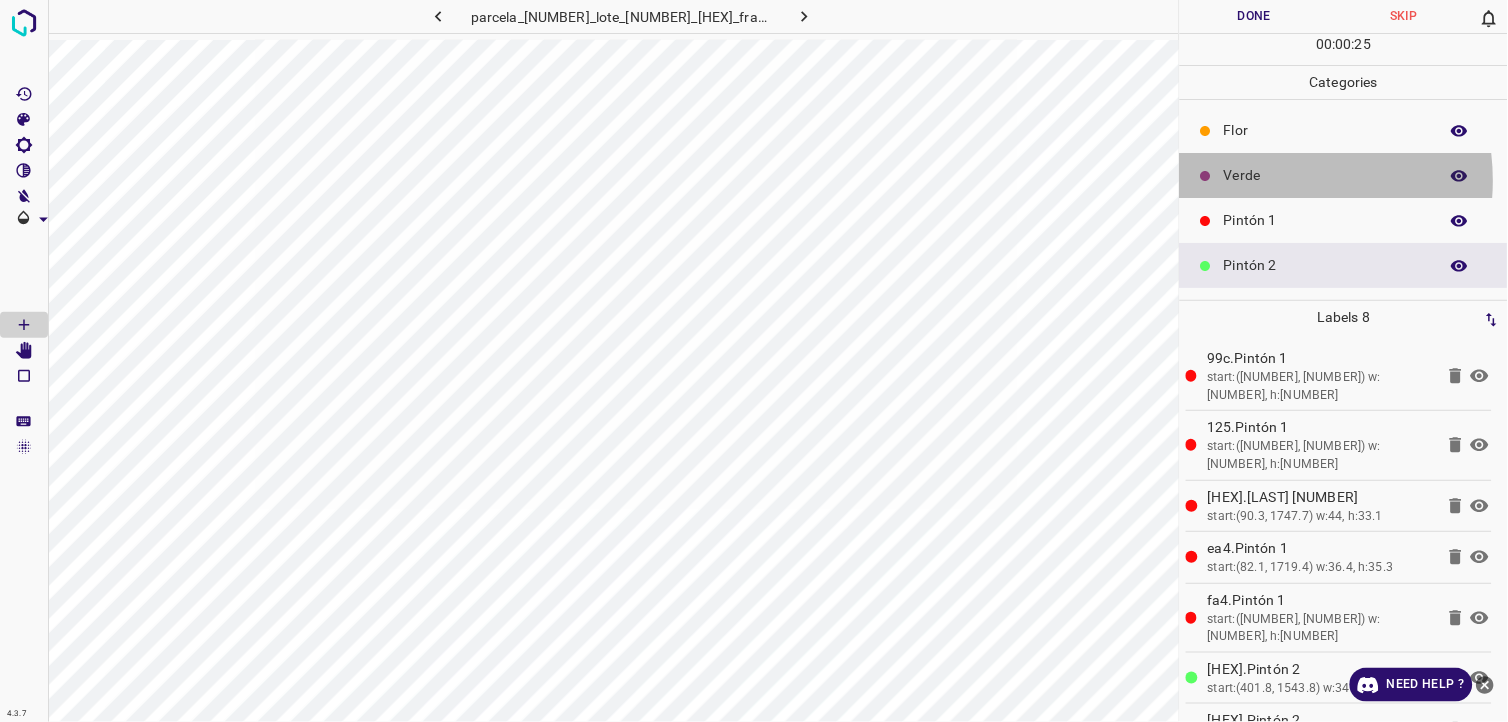 click on "Verde" at bounding box center [1326, 175] 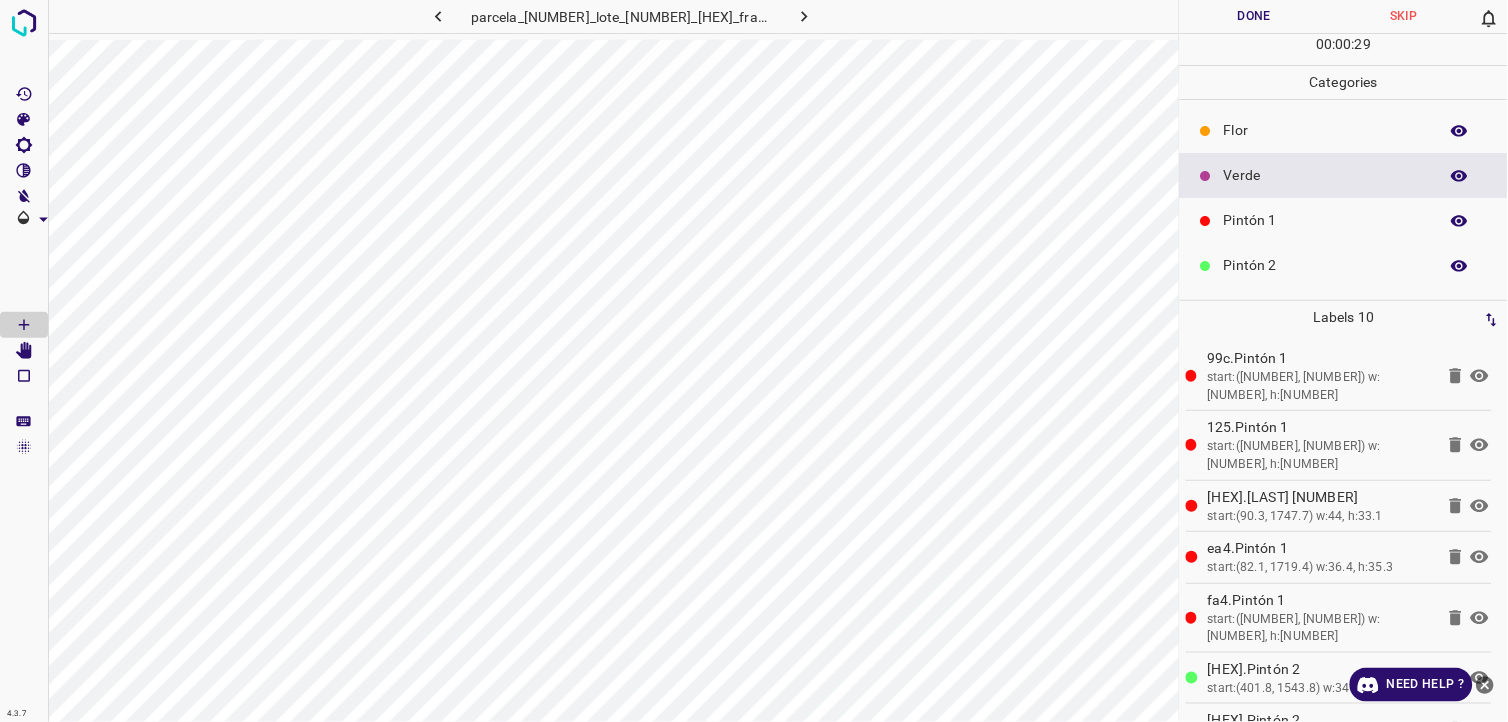 click on "Pintón 1" at bounding box center [1326, 220] 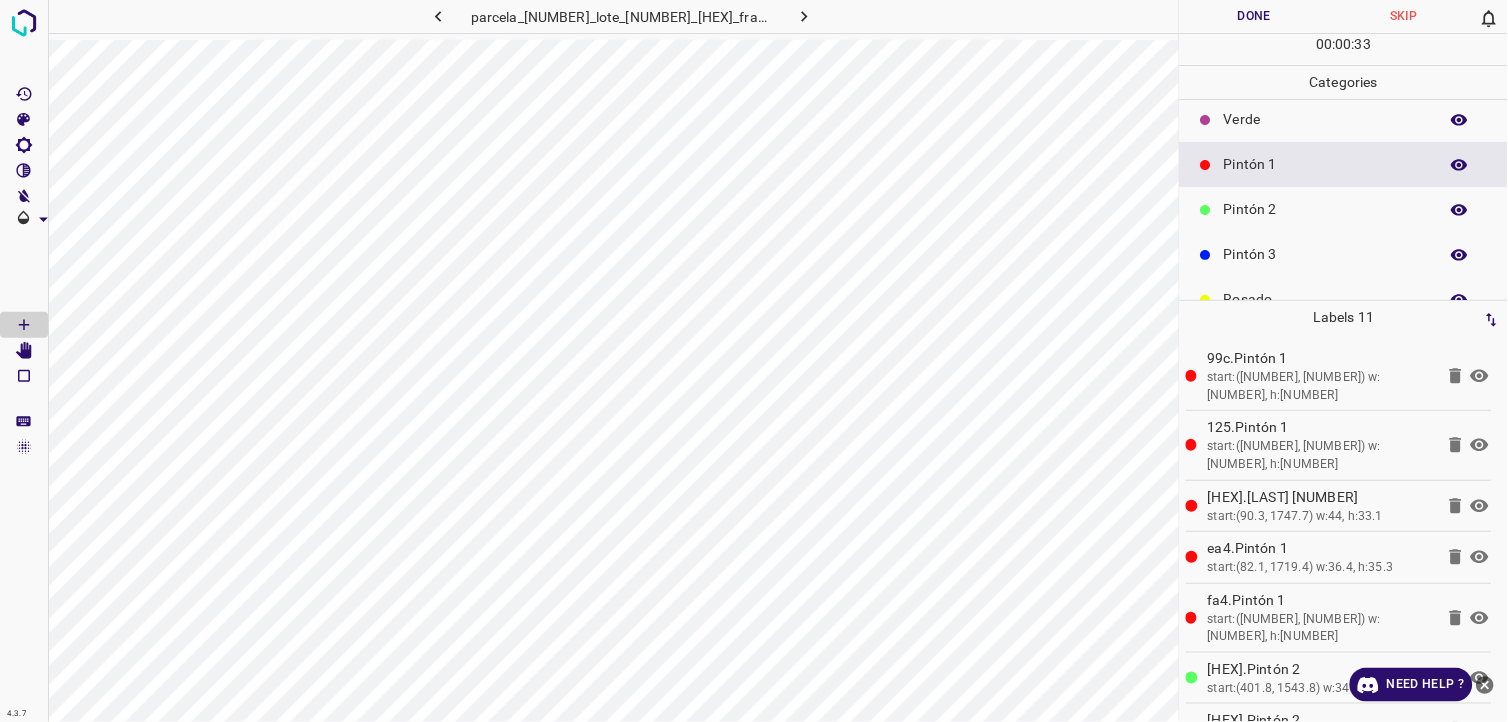 scroll, scrollTop: 111, scrollLeft: 0, axis: vertical 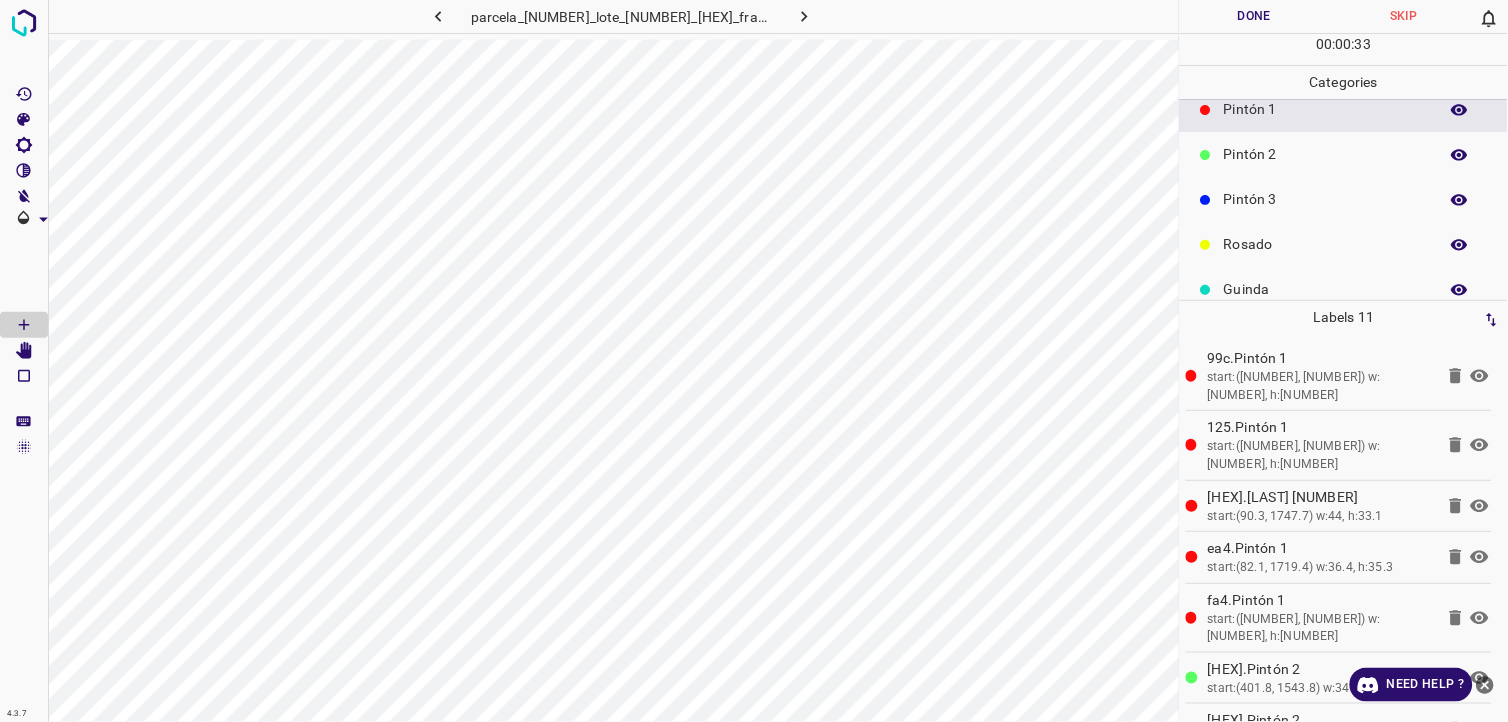 click on "Pintón 3" at bounding box center (1344, 199) 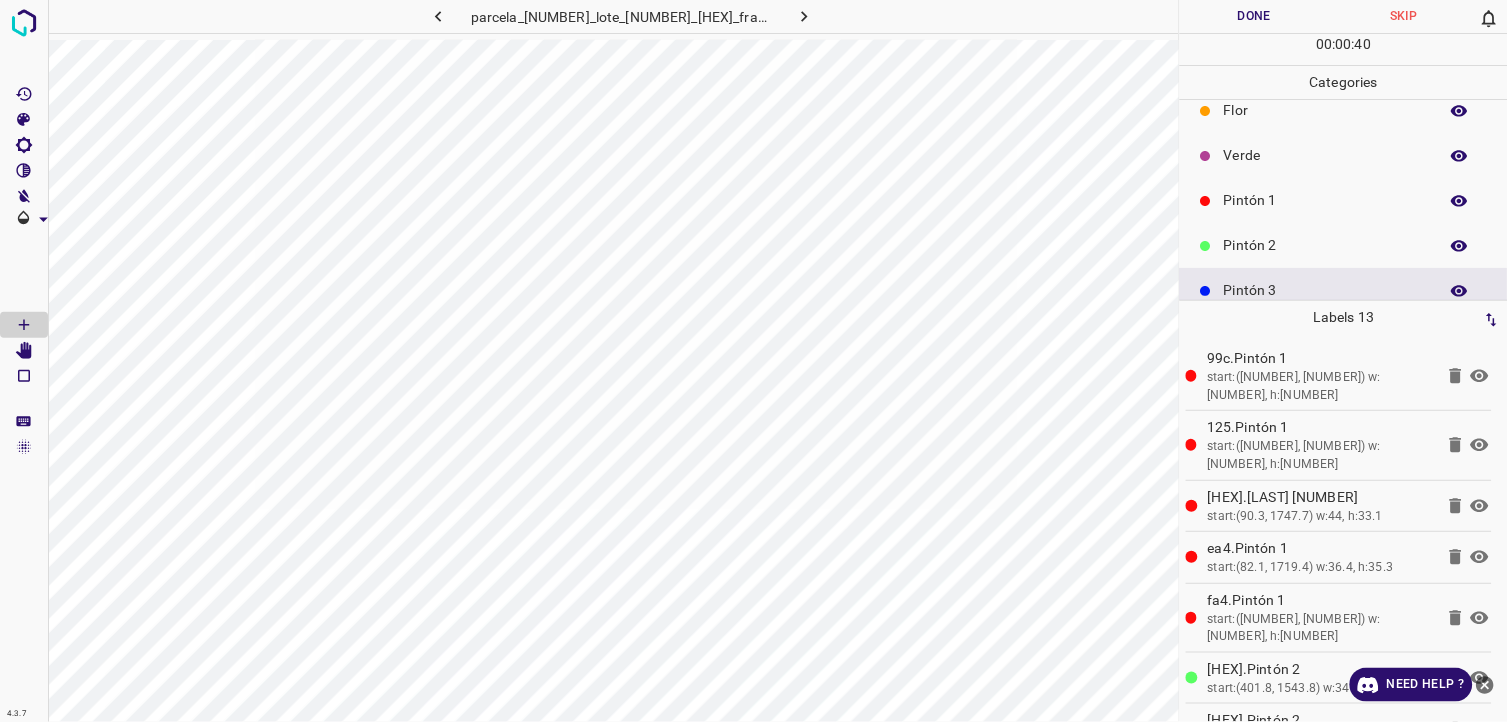 scroll, scrollTop: 0, scrollLeft: 0, axis: both 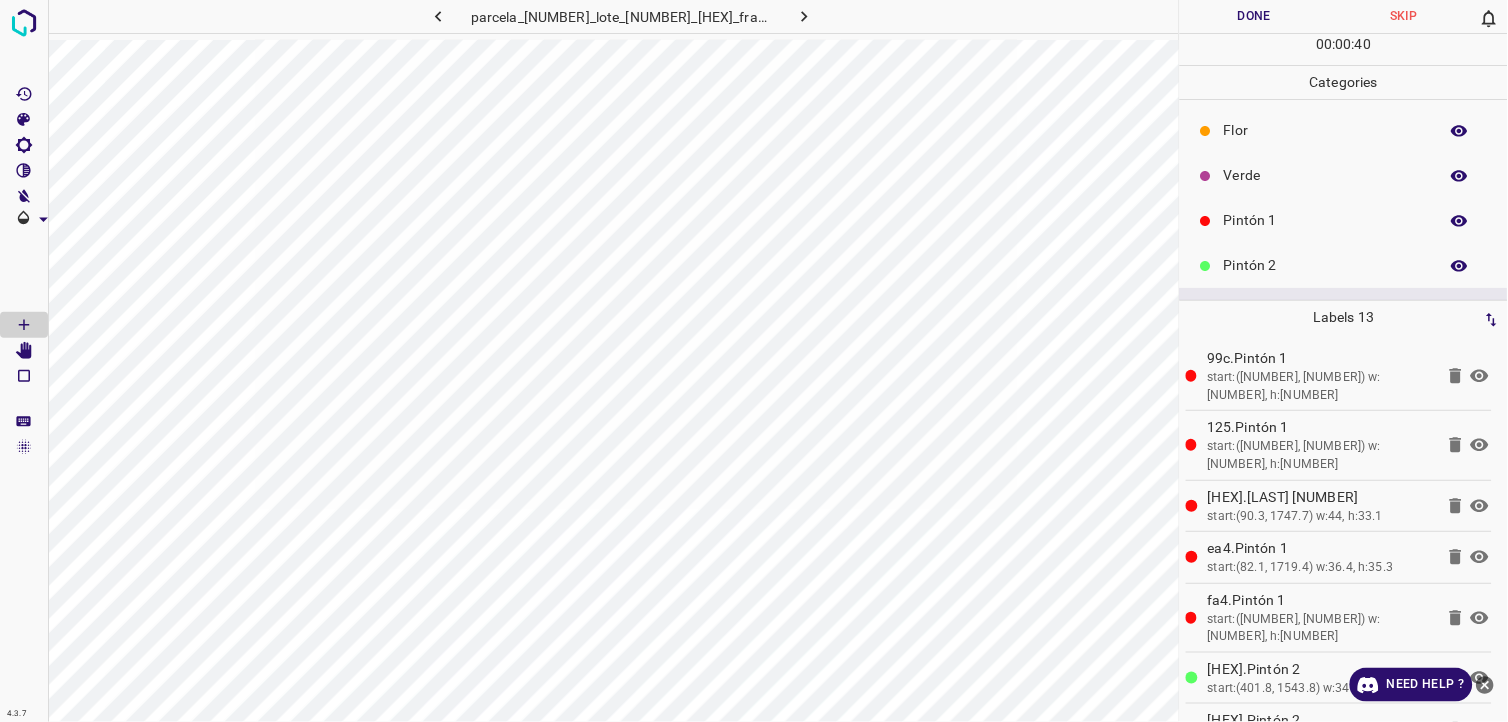 click on "Verde" at bounding box center (1344, 175) 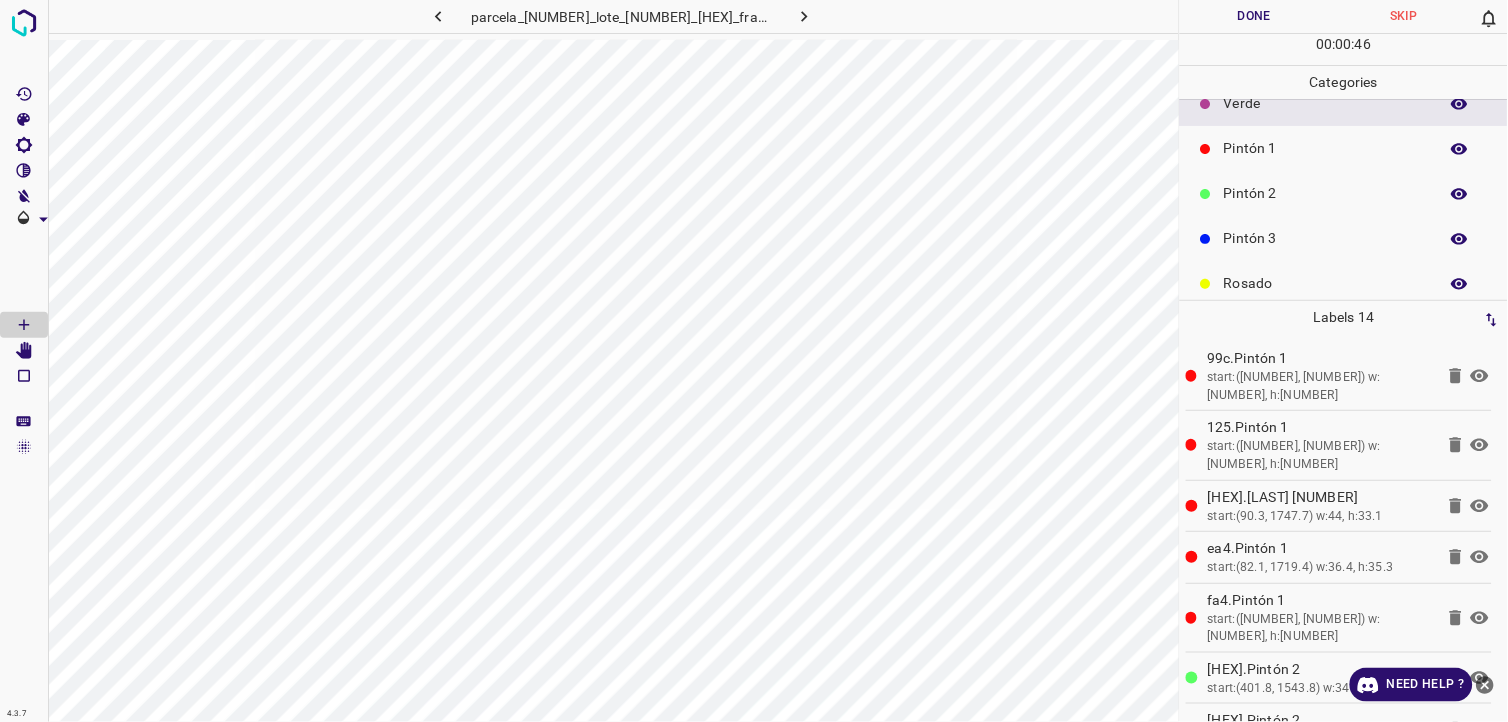 scroll, scrollTop: 111, scrollLeft: 0, axis: vertical 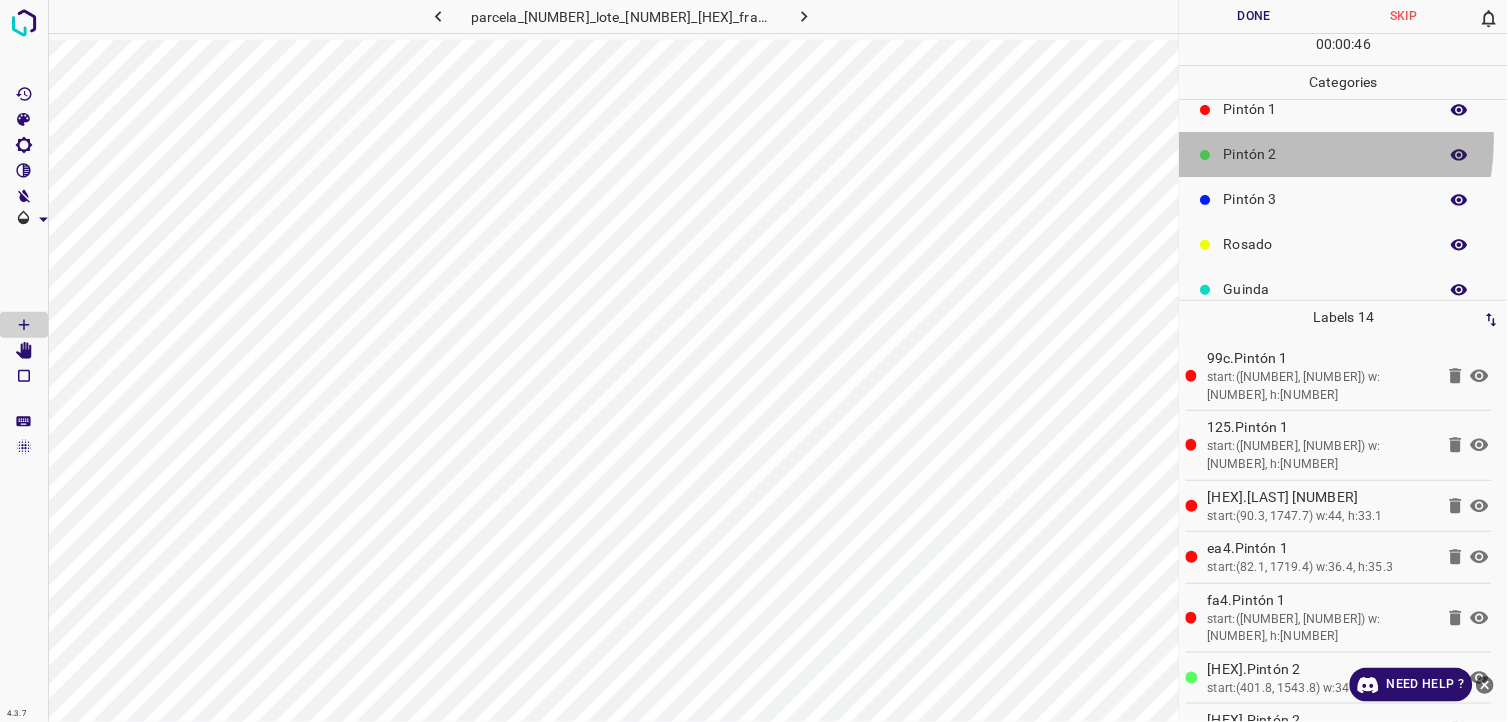 click on "Pintón 2" at bounding box center [1344, 154] 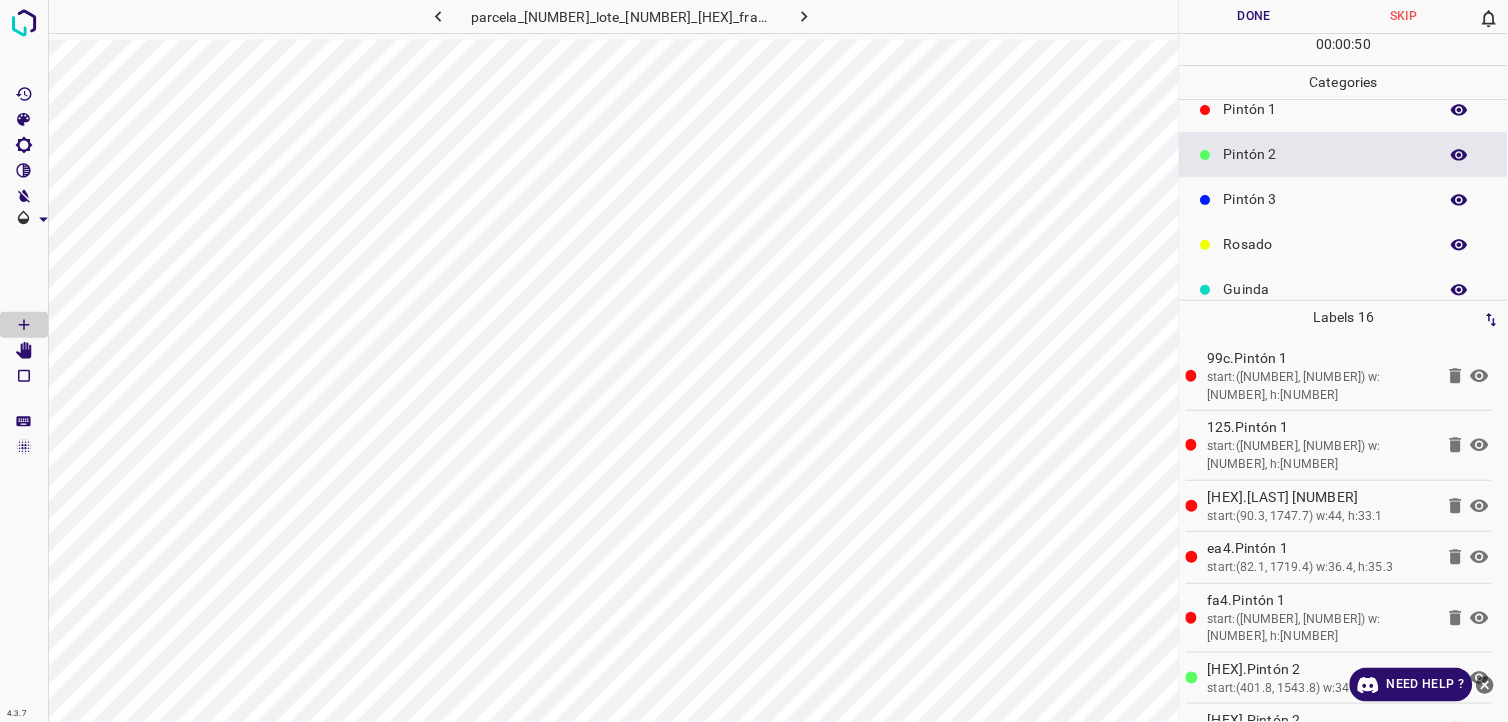 click on "Pintón 3" at bounding box center [1326, 199] 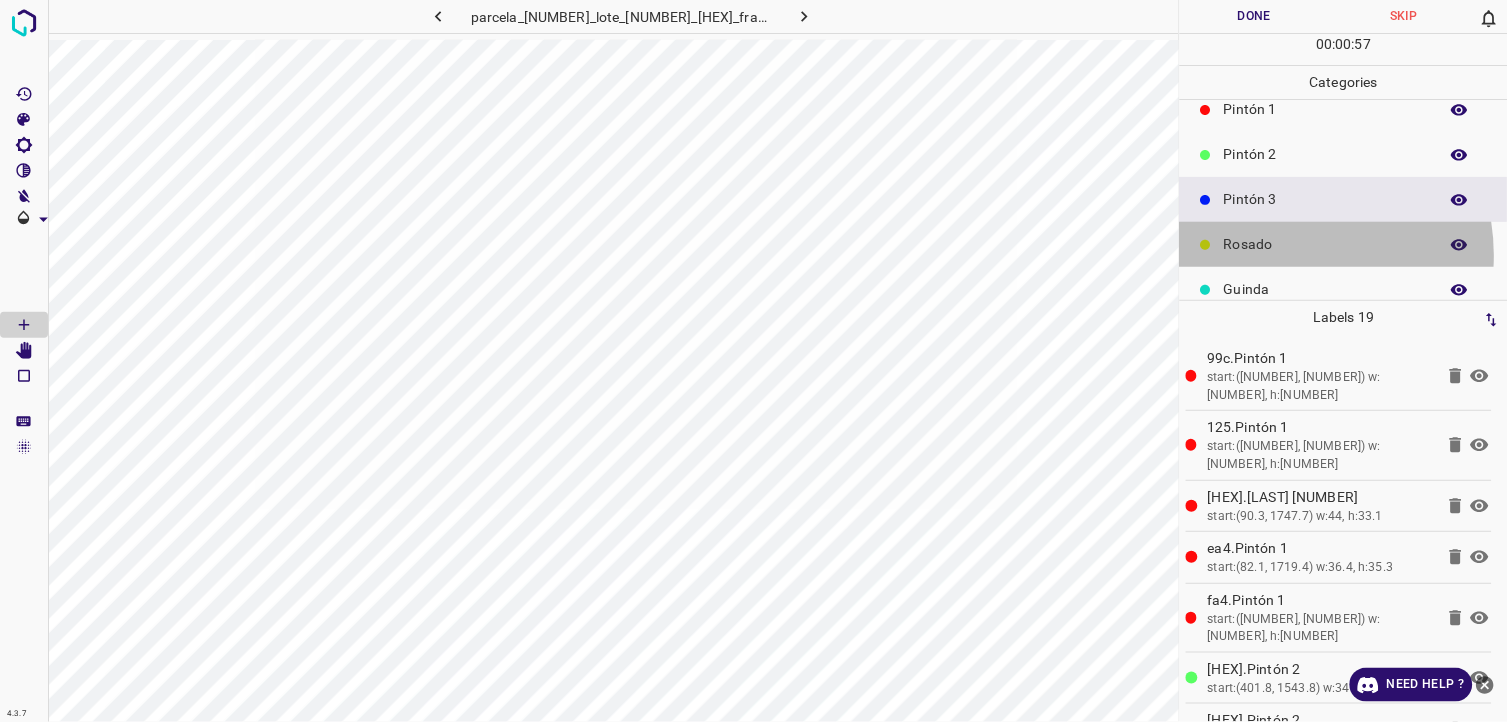 click on "Rosado" at bounding box center [1344, 244] 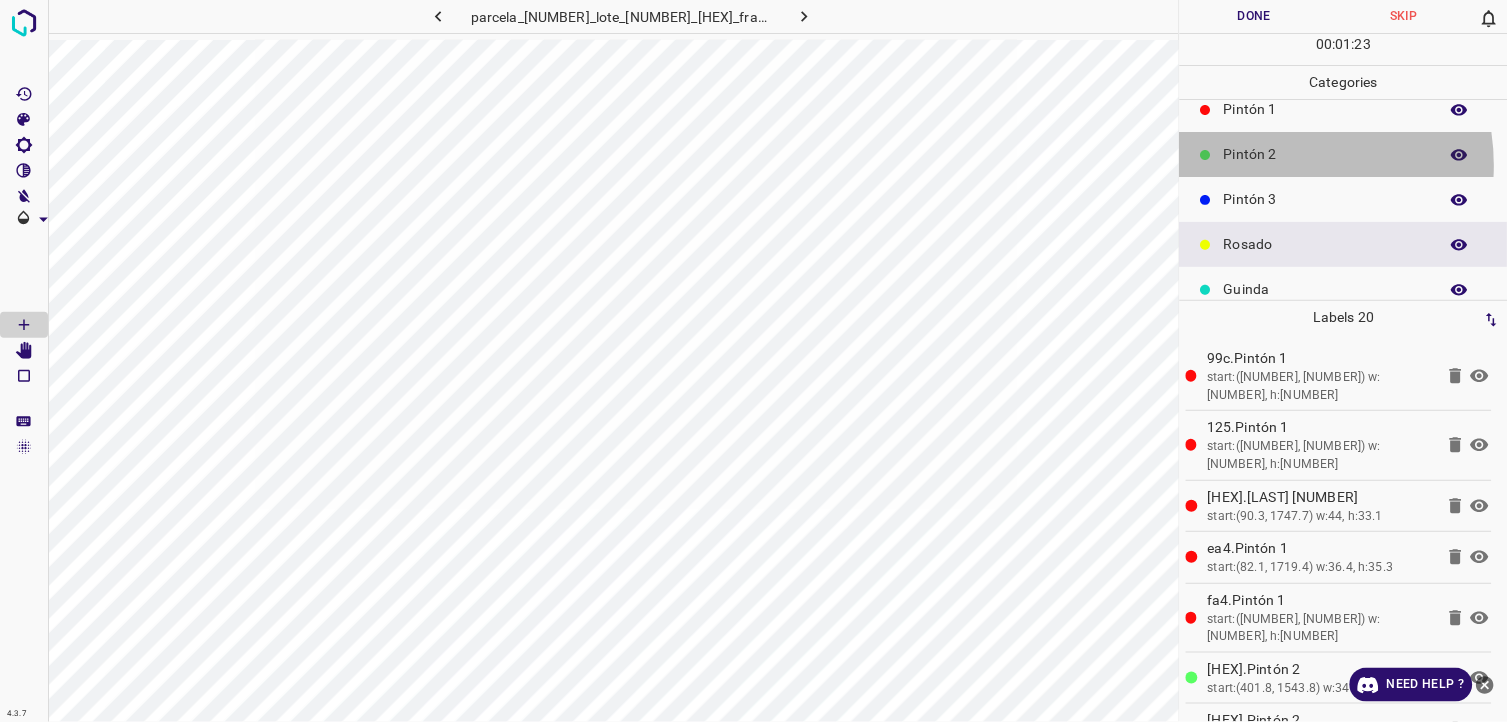 click on "Pintón 2" at bounding box center [1344, 154] 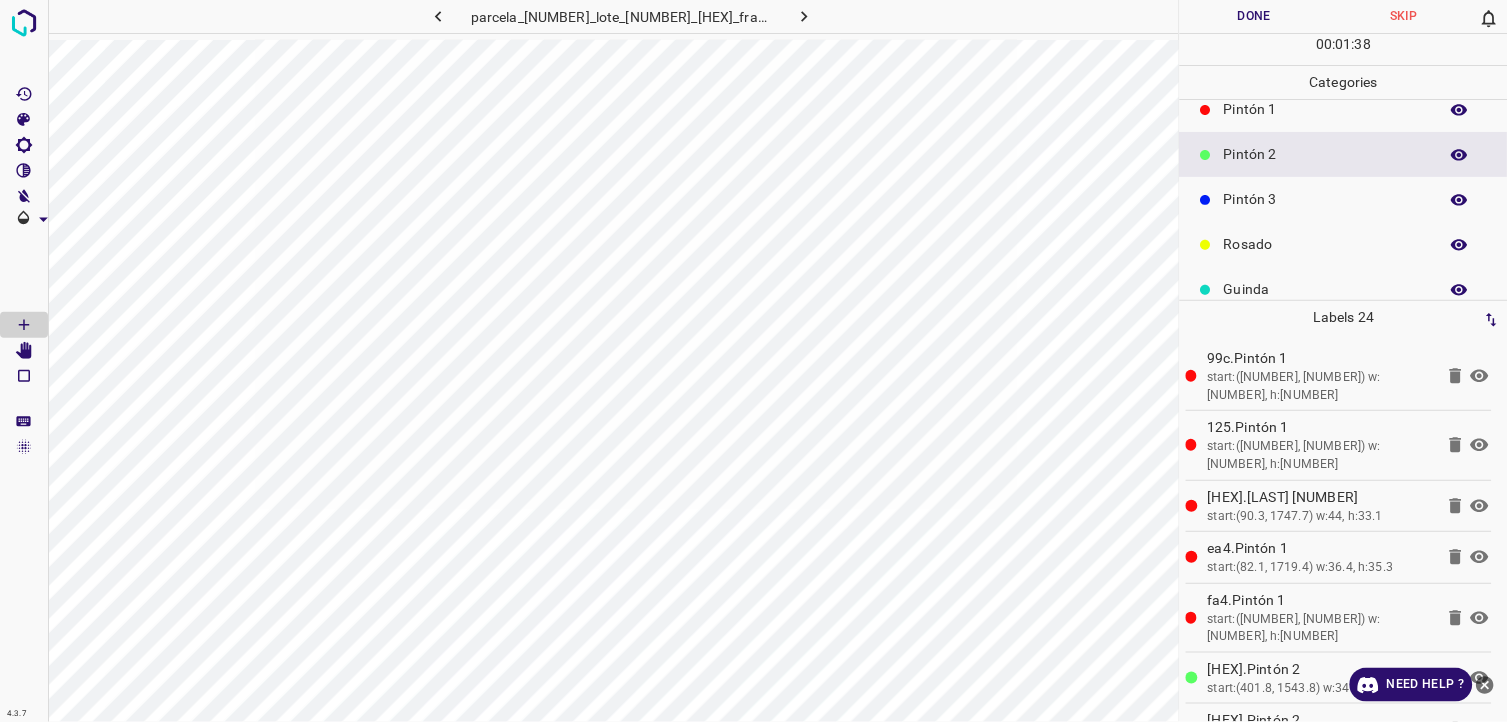 click on "Pintón 3" at bounding box center (1326, 199) 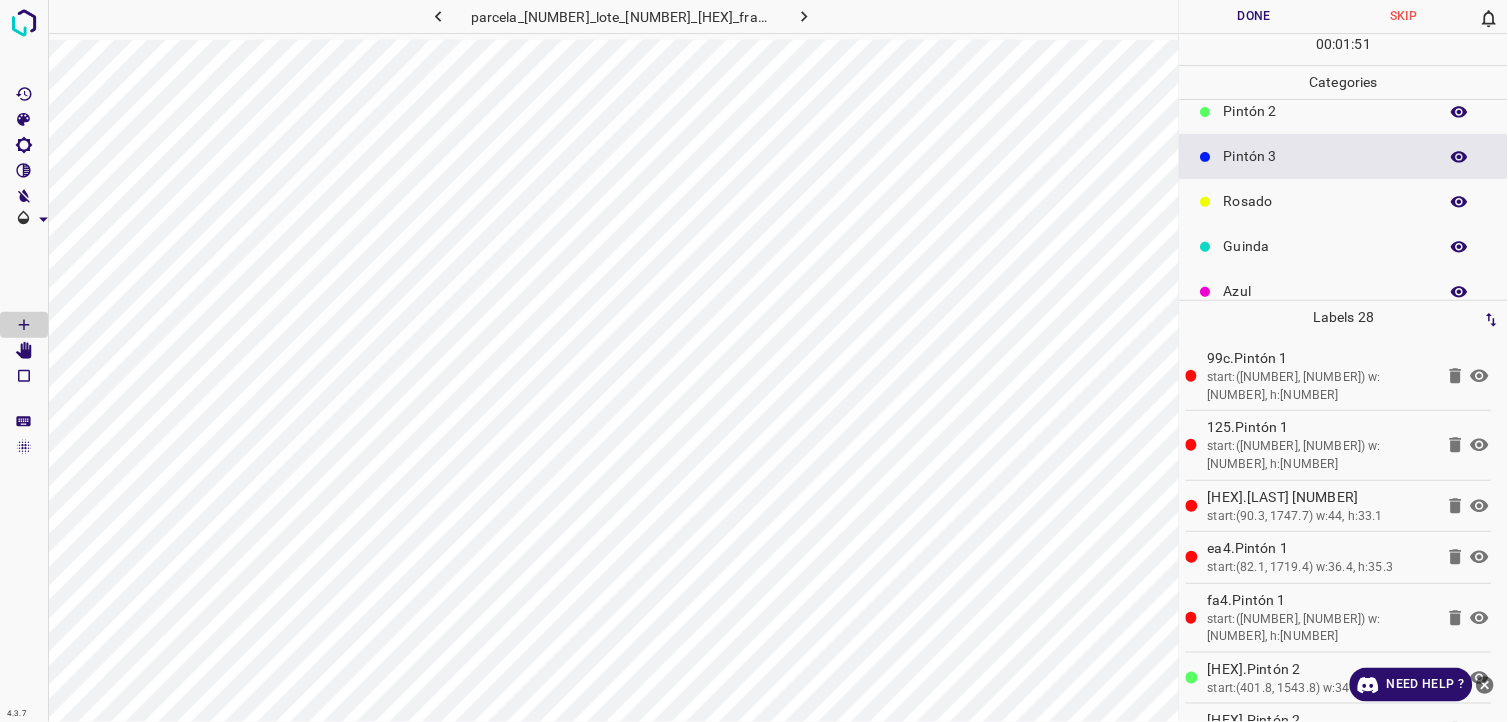 scroll, scrollTop: 175, scrollLeft: 0, axis: vertical 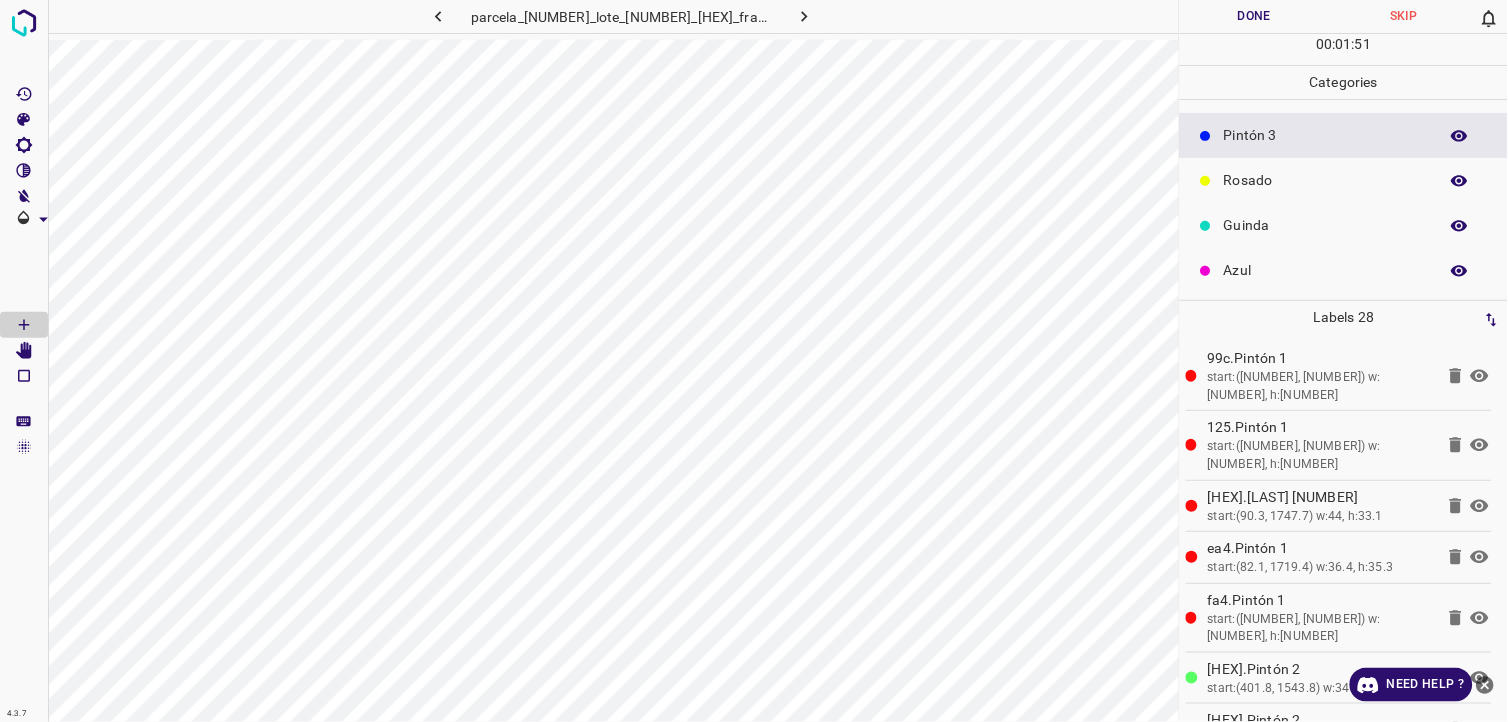 drag, startPoint x: 1284, startPoint y: 241, endPoint x: 1188, endPoint y: 240, distance: 96.00521 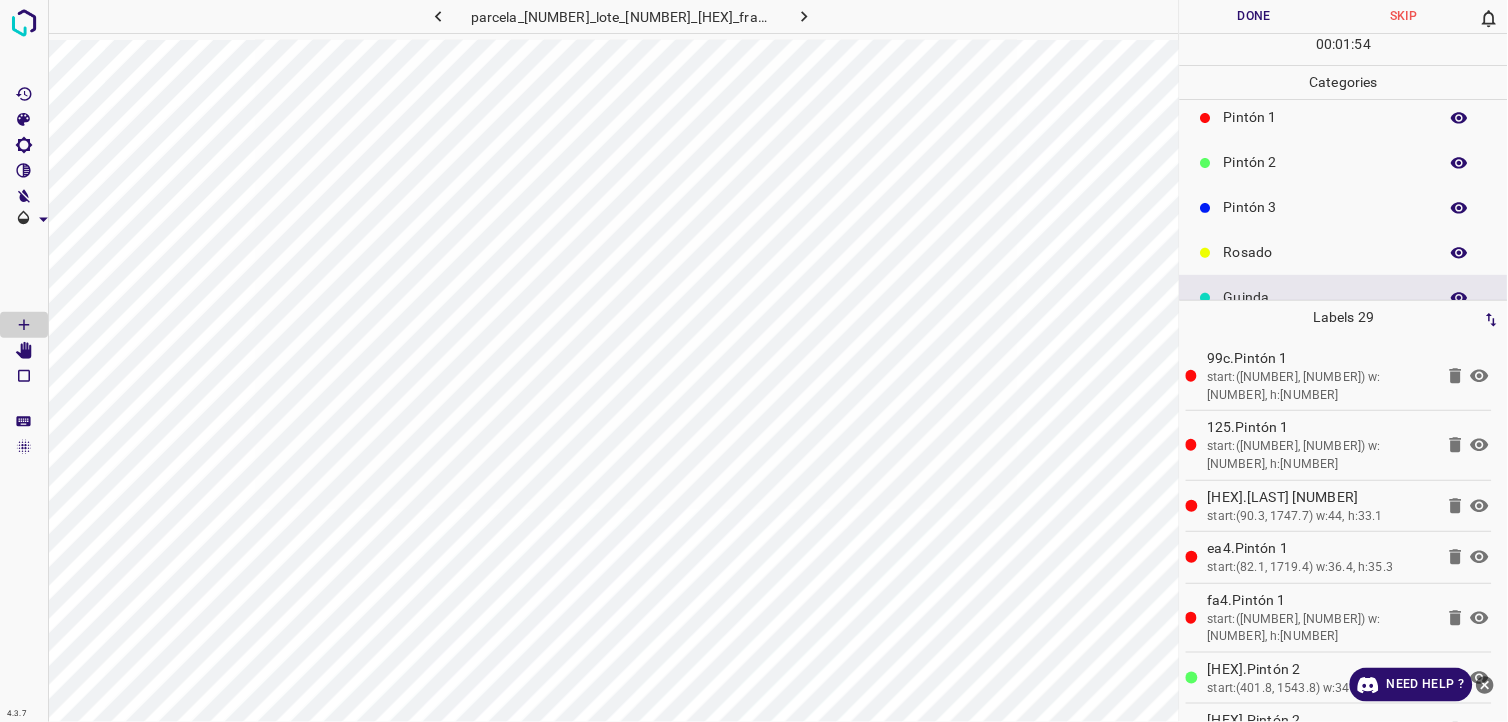 scroll, scrollTop: 0, scrollLeft: 0, axis: both 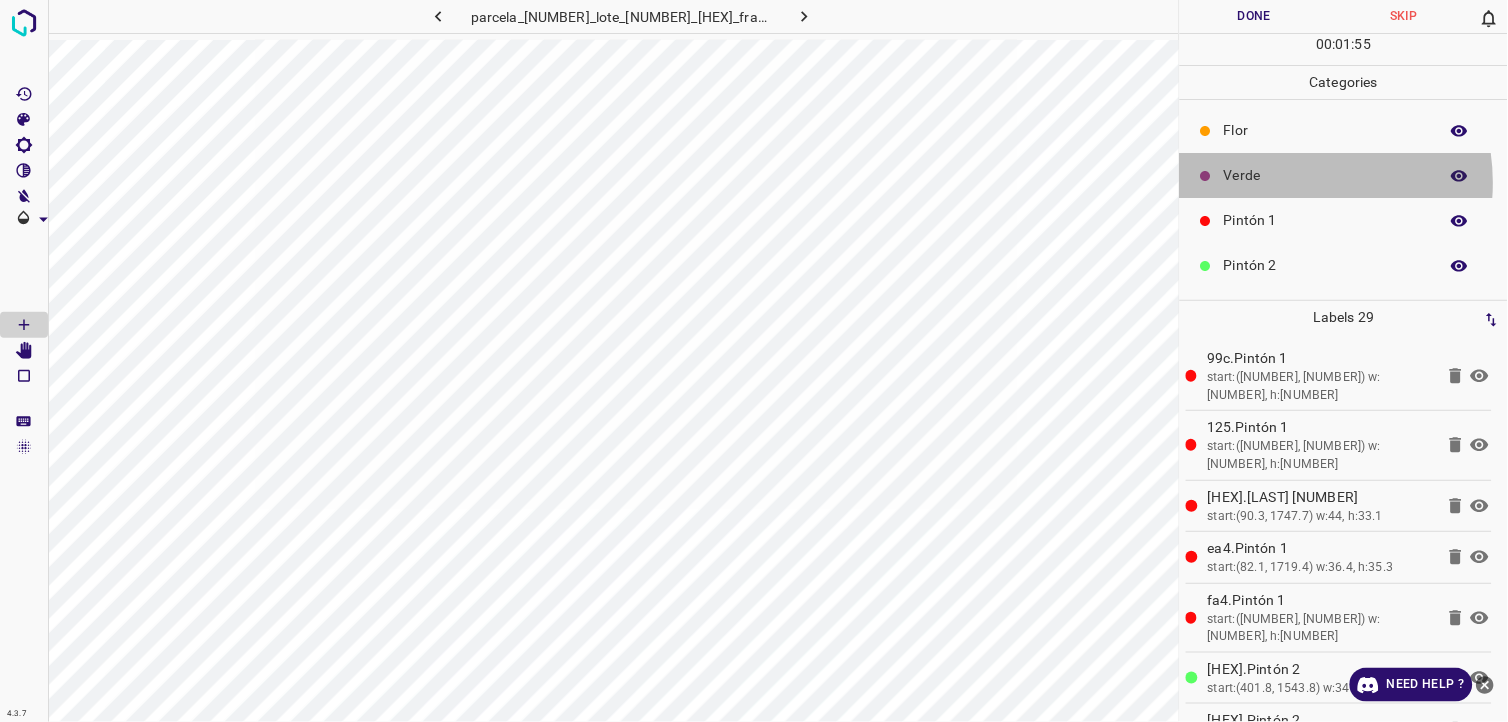 click on "Verde" at bounding box center [1326, 175] 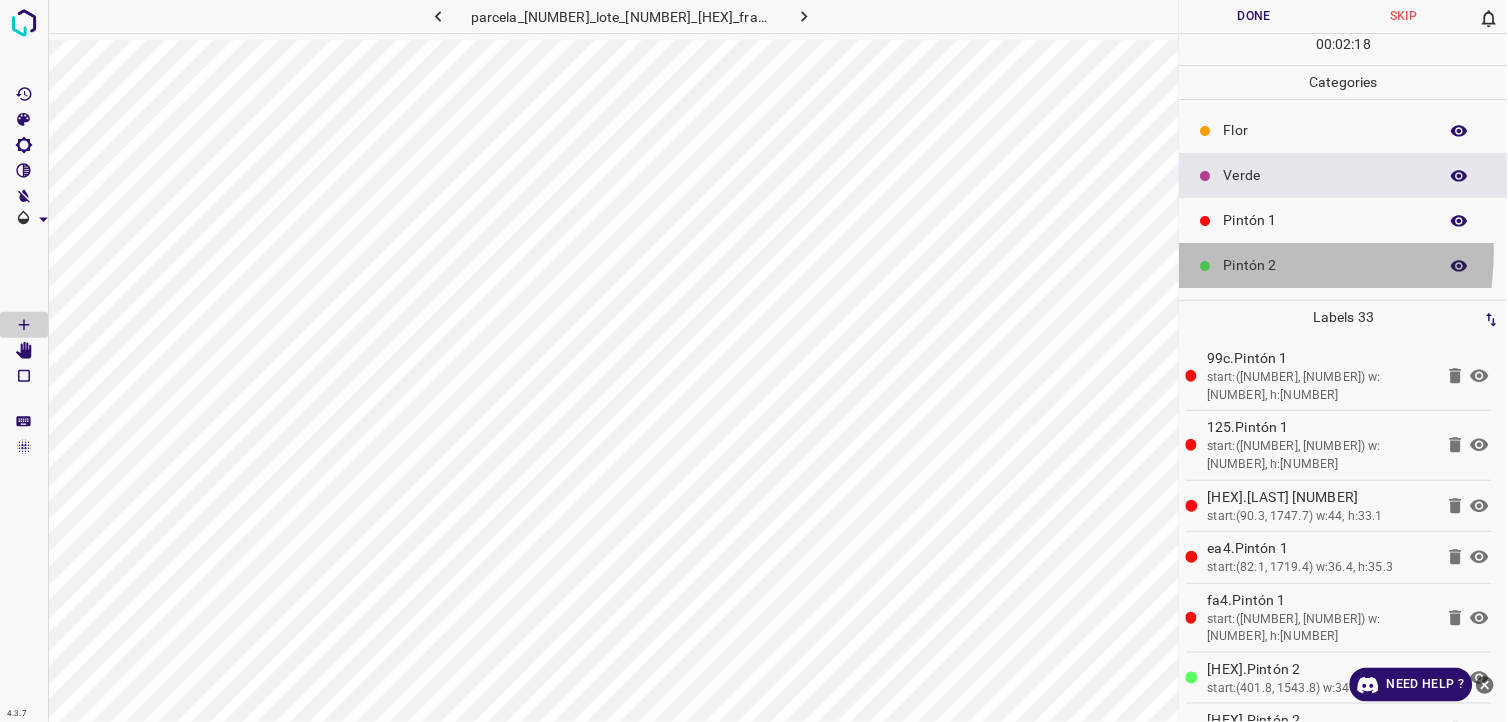 click on "Pintón 2" at bounding box center [1344, 265] 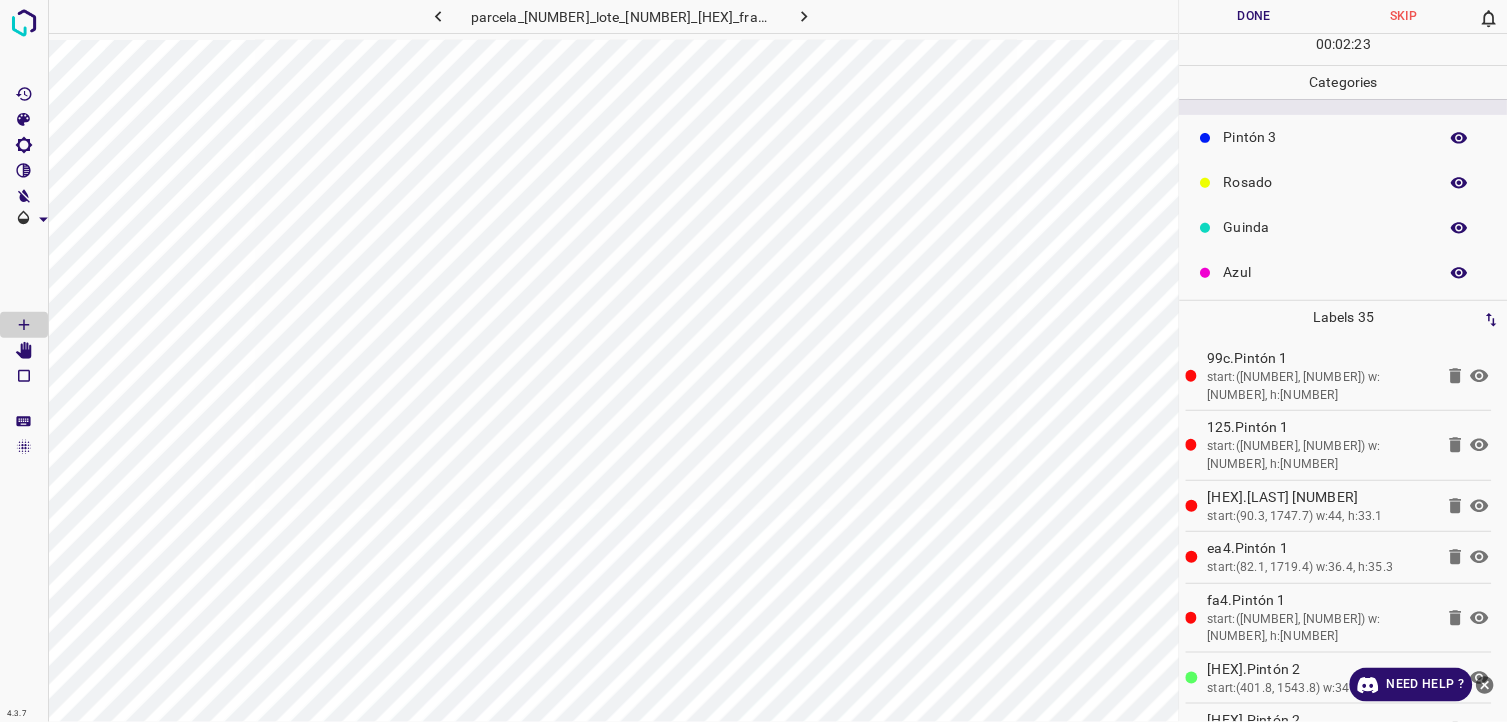 scroll, scrollTop: 175, scrollLeft: 0, axis: vertical 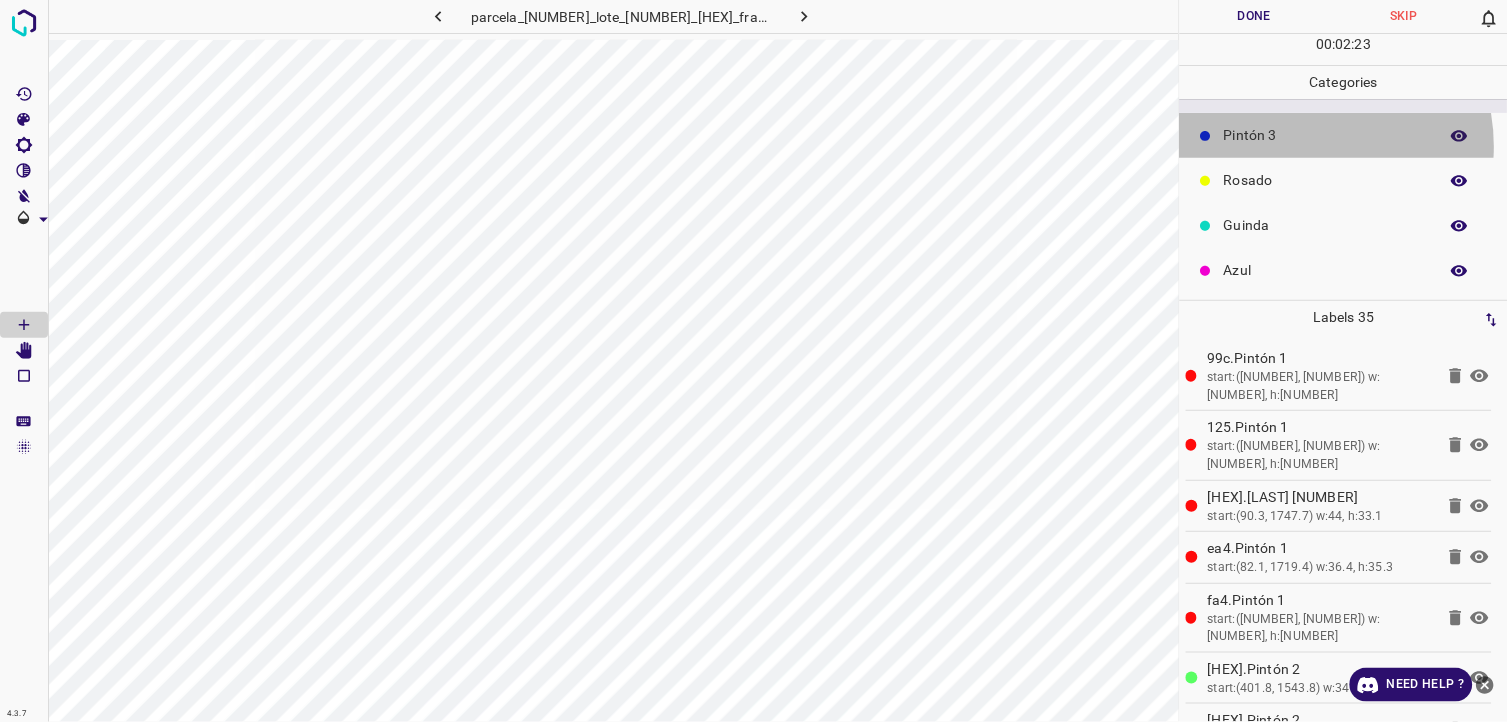 click on "Pintón 3" at bounding box center (1344, 135) 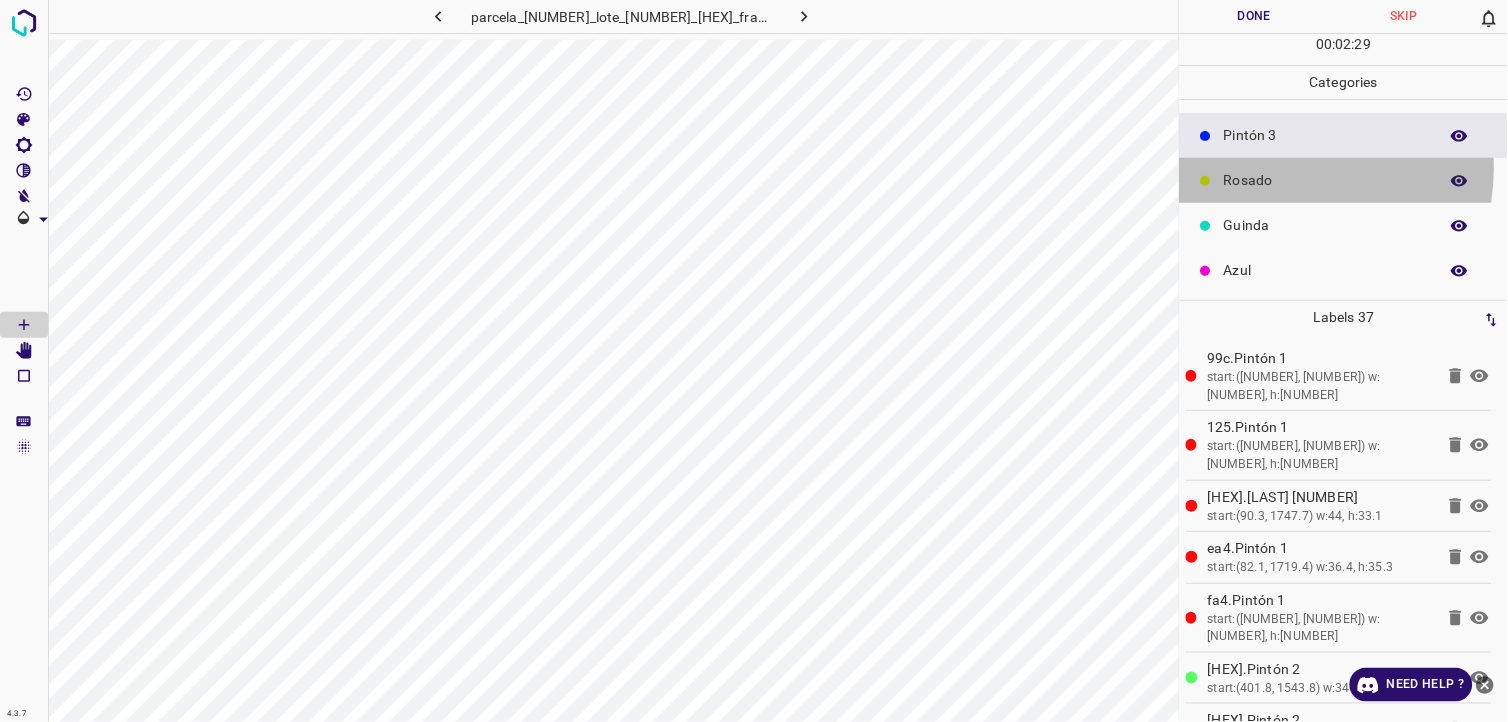 click on "Rosado" at bounding box center (1344, 180) 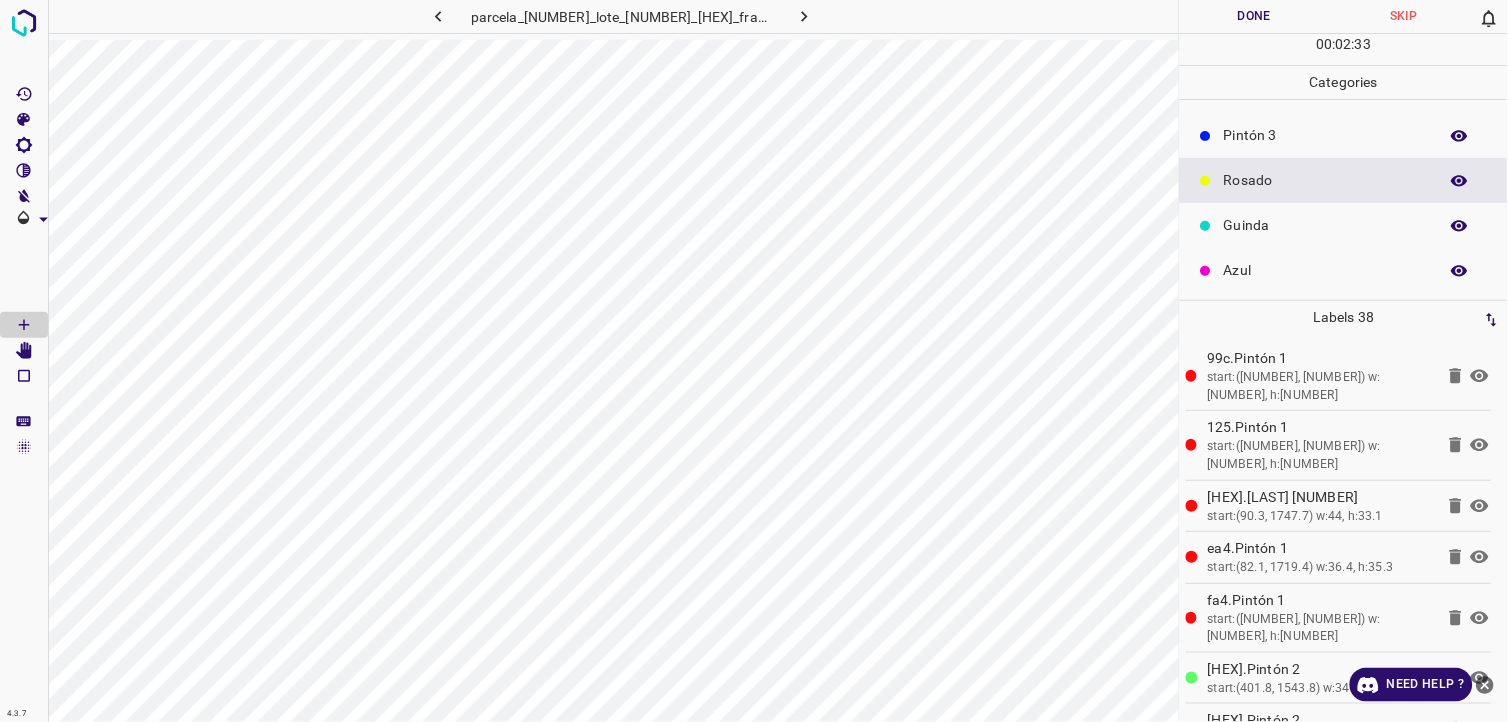 click on "Pintón 3" at bounding box center [1326, 135] 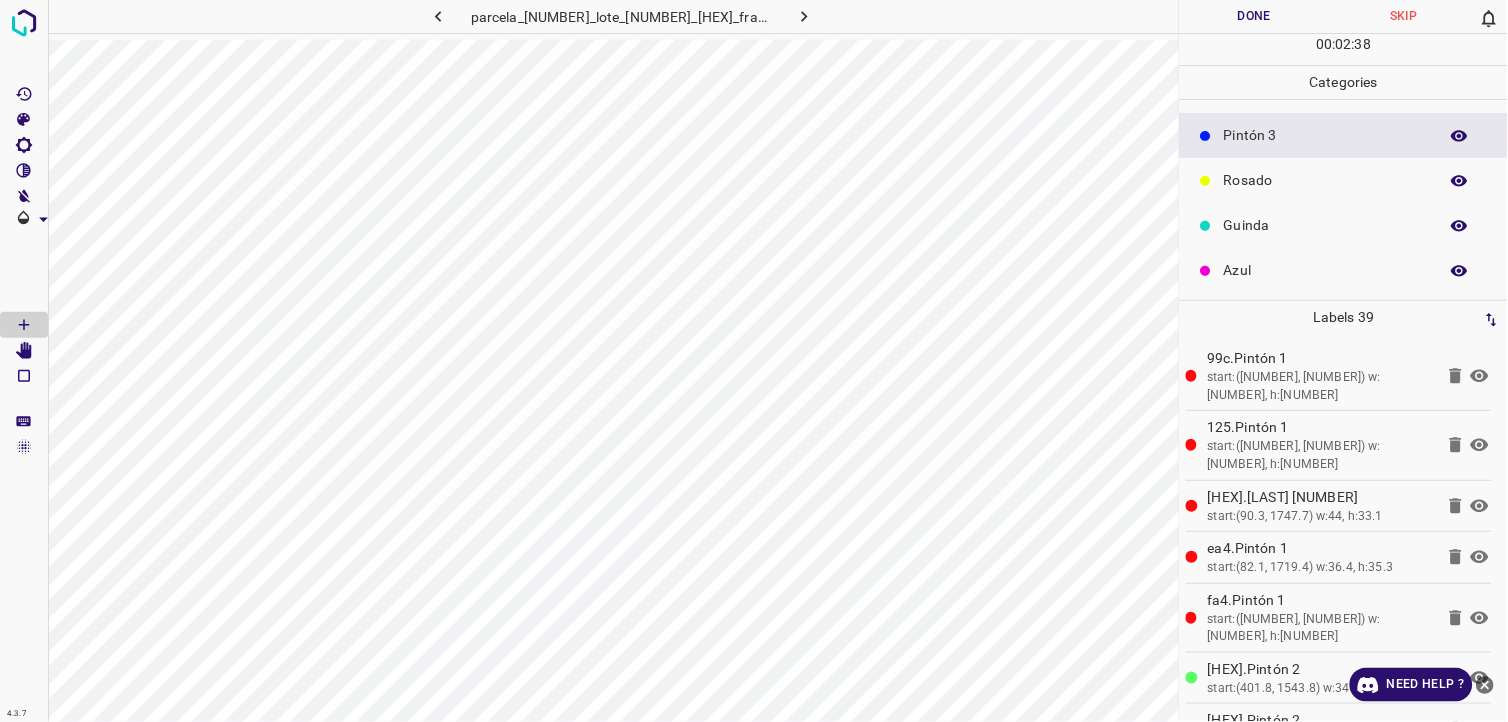 scroll, scrollTop: 64, scrollLeft: 0, axis: vertical 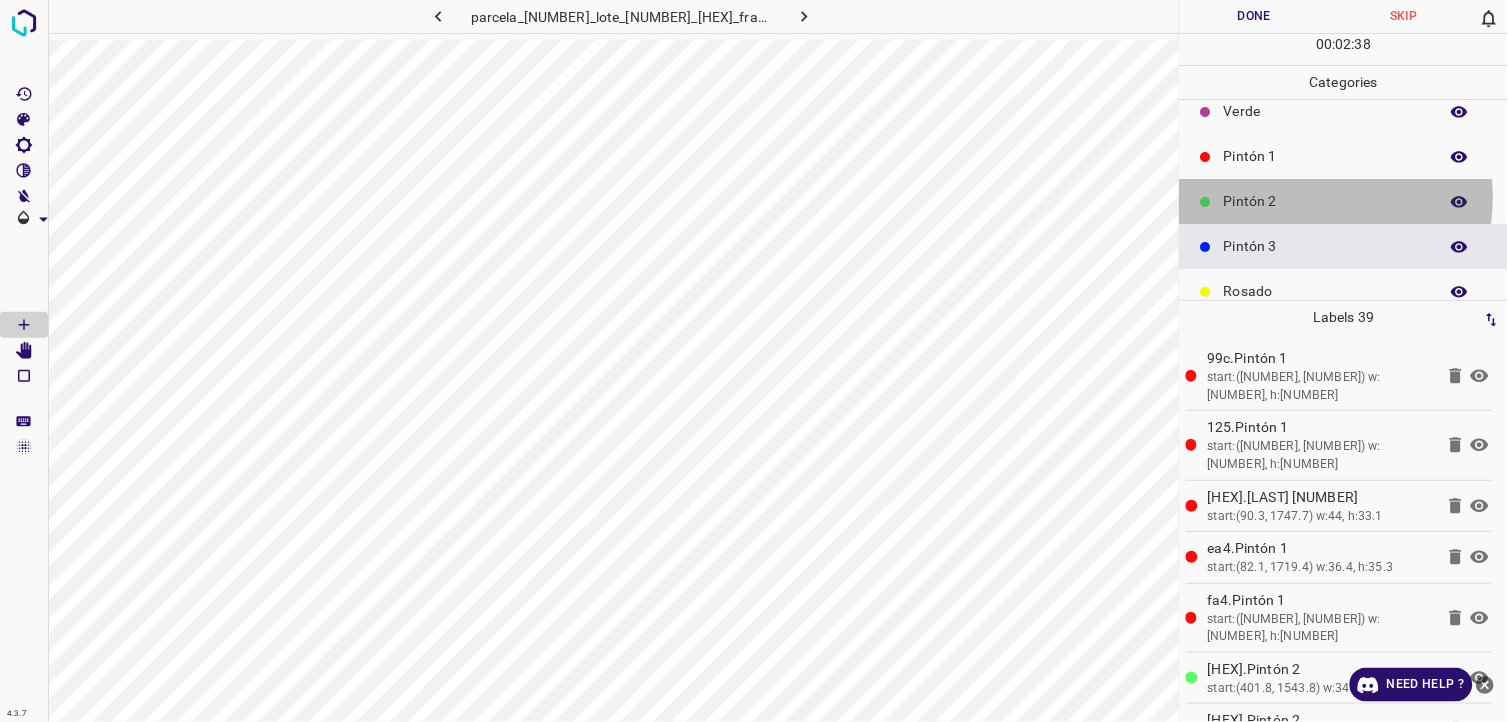 click on "Pintón 2" at bounding box center [1326, 201] 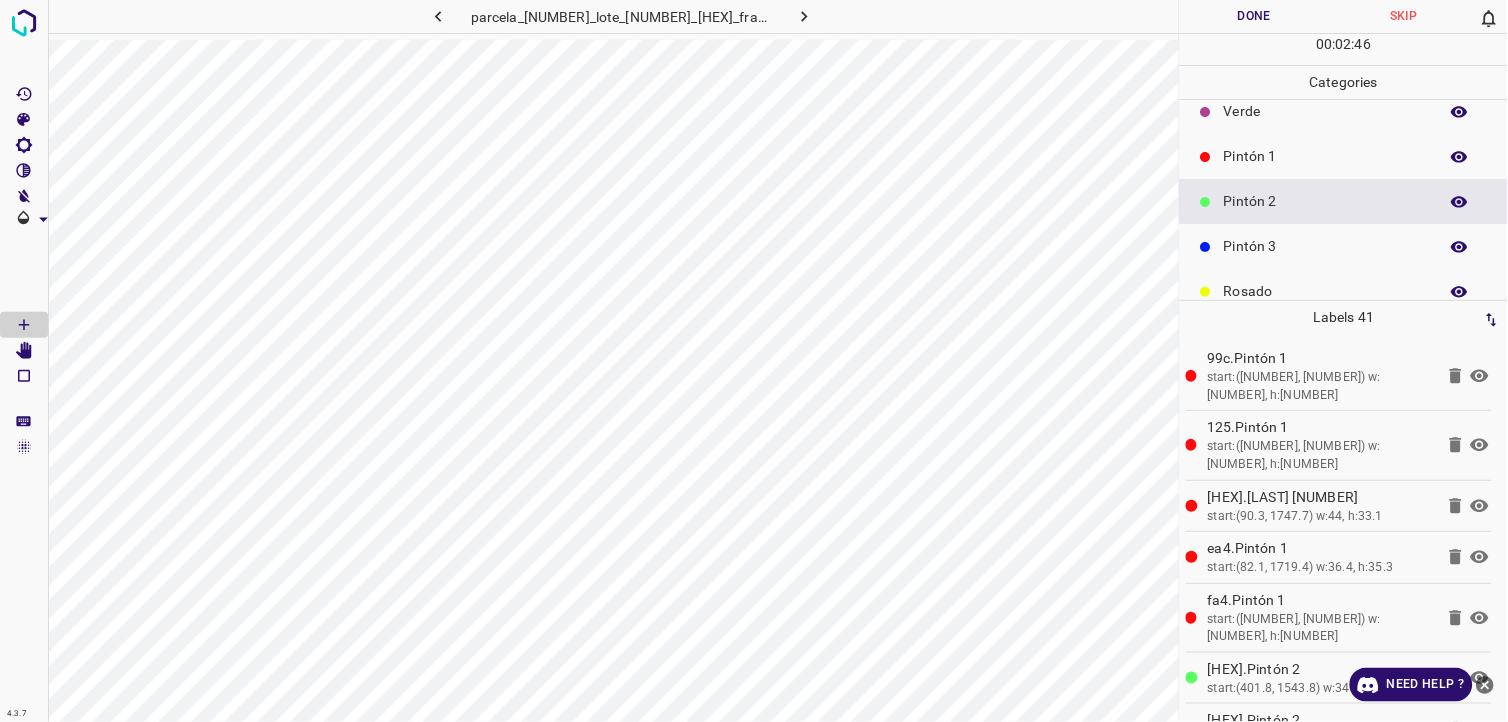 click on "Pintón 1" at bounding box center (1344, 156) 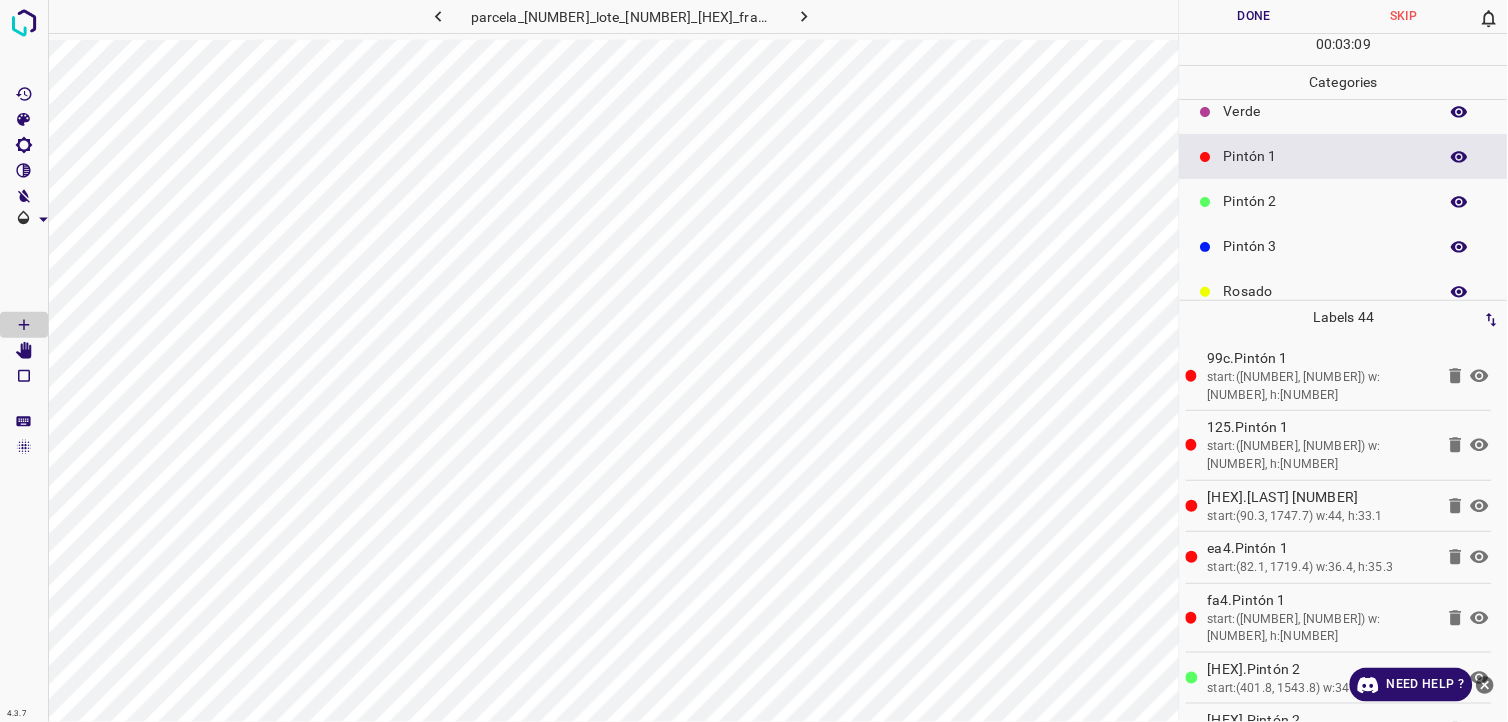 scroll, scrollTop: 175, scrollLeft: 0, axis: vertical 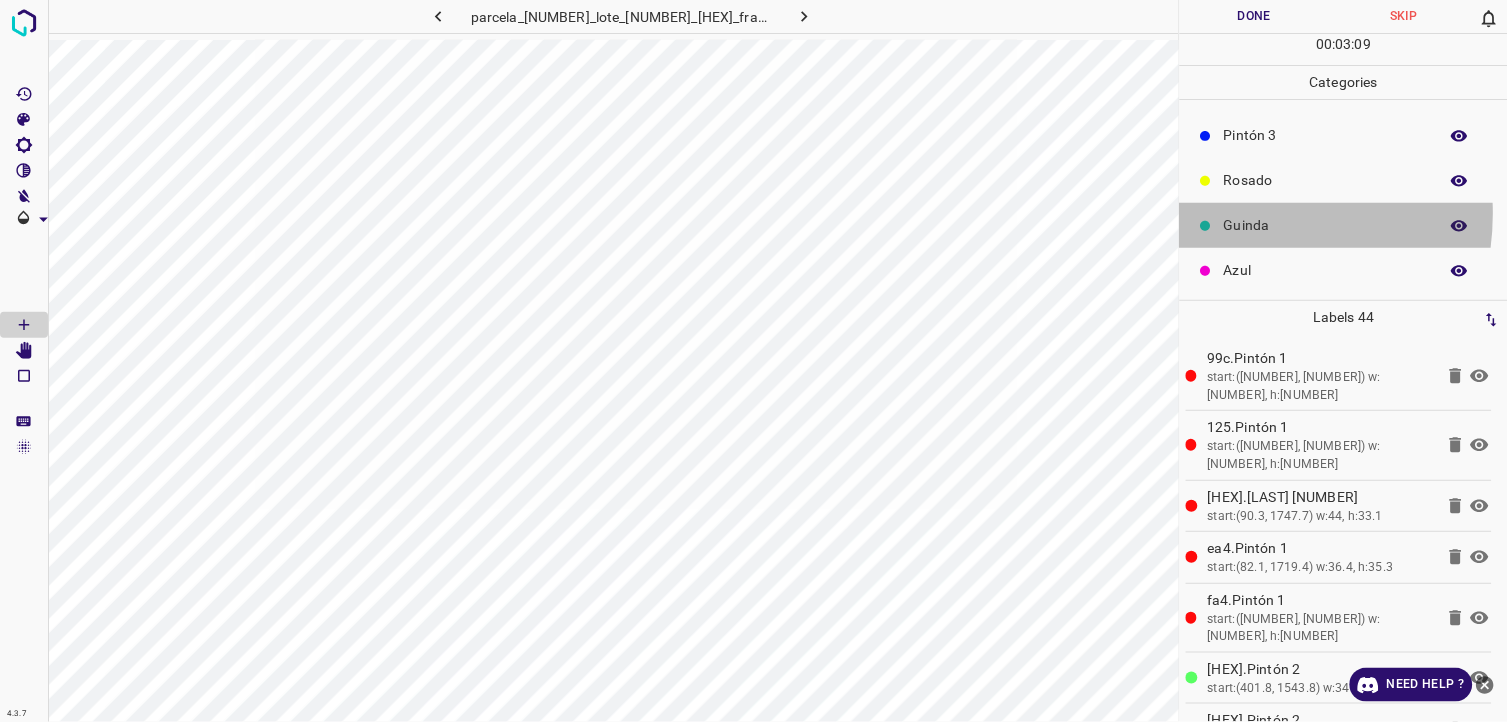 click on "Guinda" at bounding box center [1344, 225] 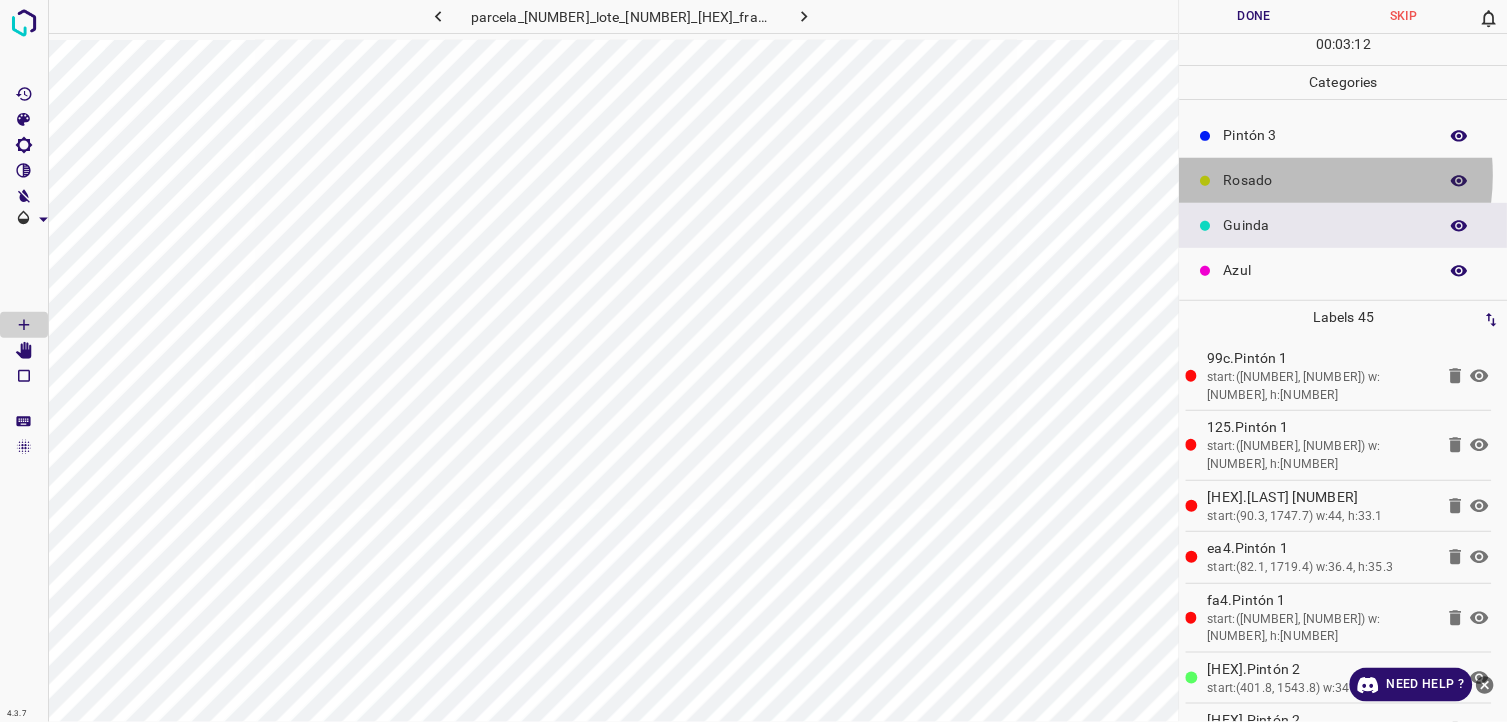 click on "Rosado" at bounding box center (1326, 180) 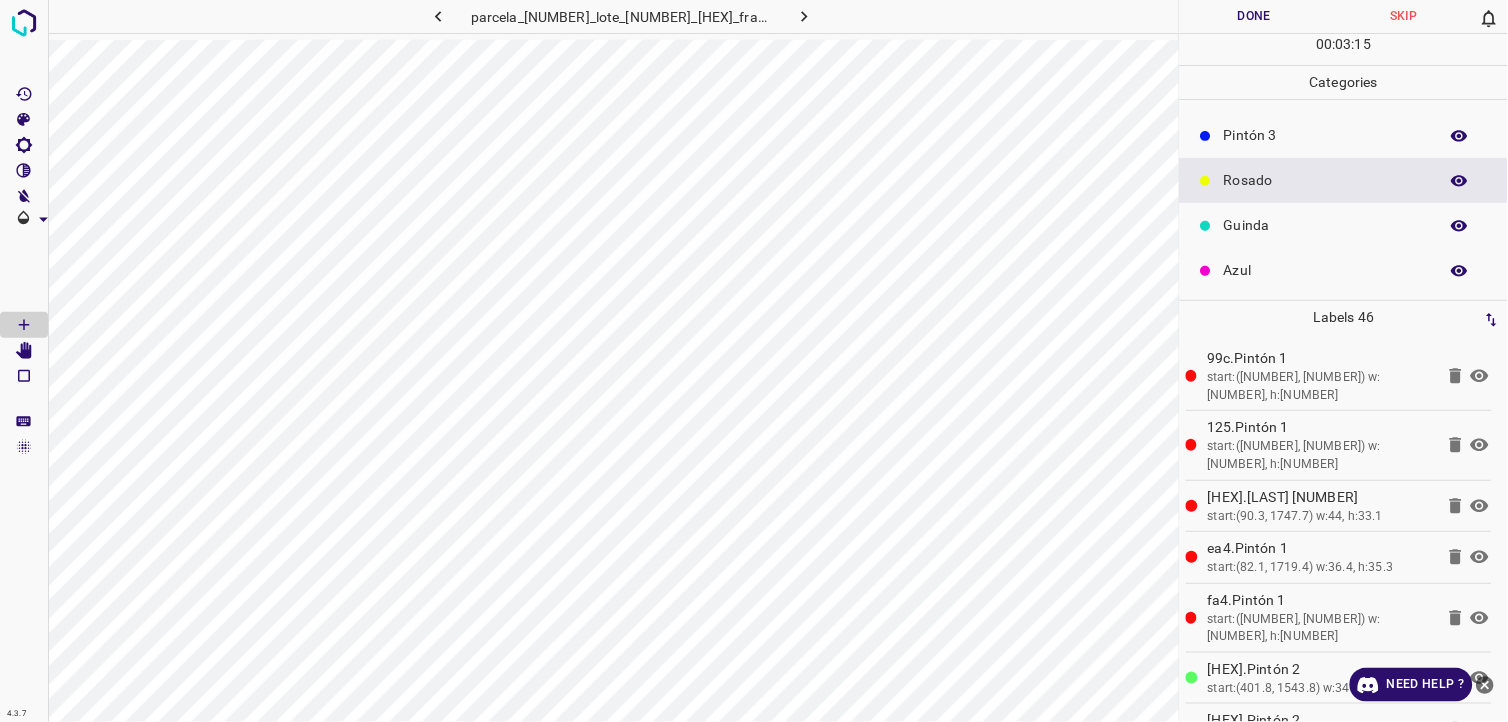scroll, scrollTop: 64, scrollLeft: 0, axis: vertical 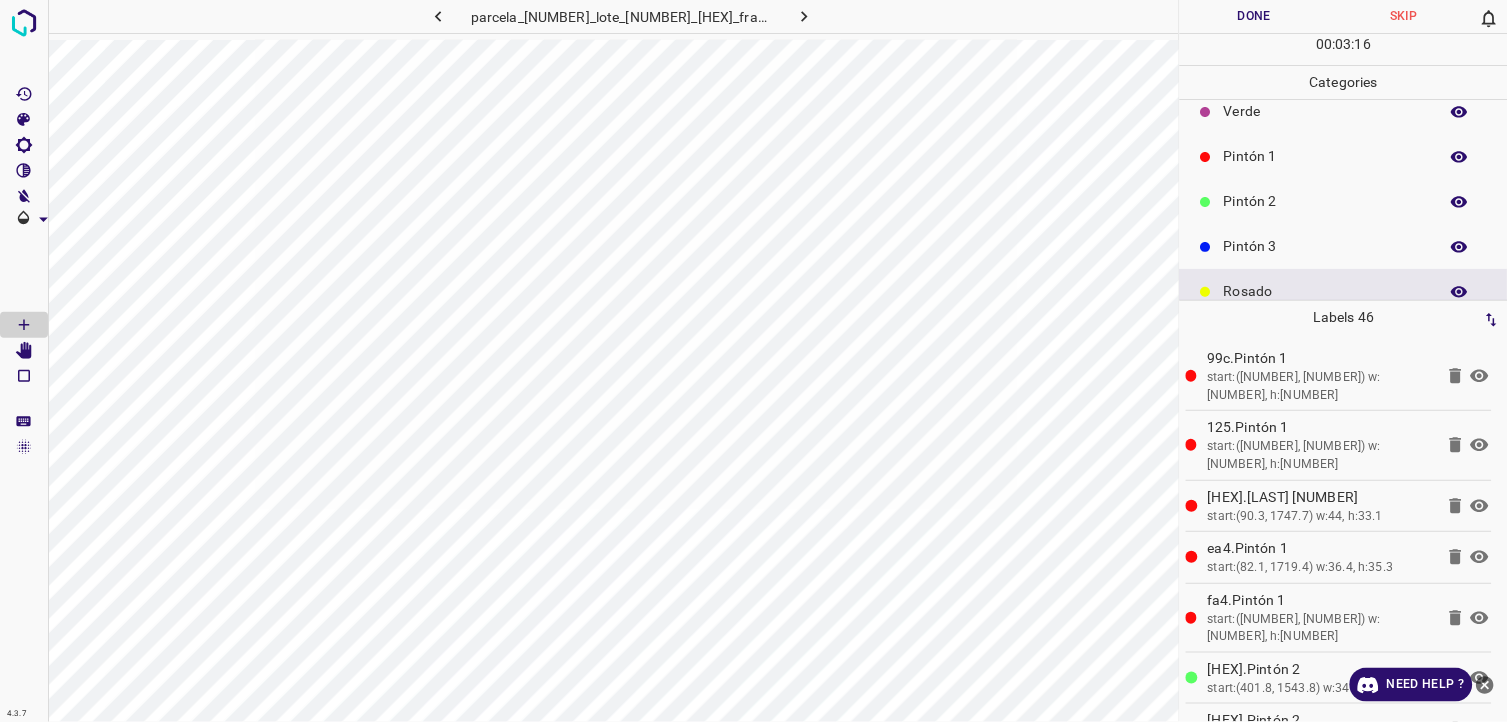 click on "Pintón 1" at bounding box center (1326, 156) 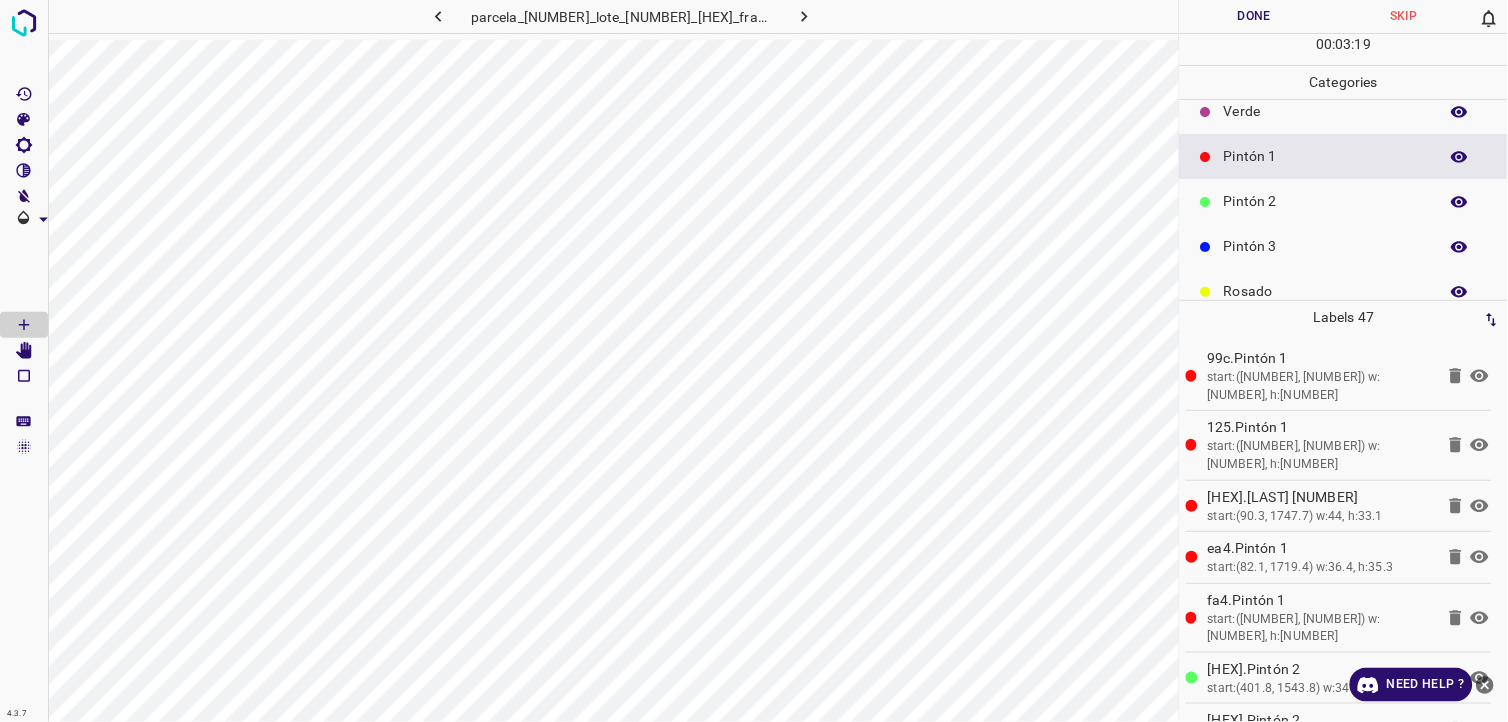 click on "Pintón 2" at bounding box center [1326, 201] 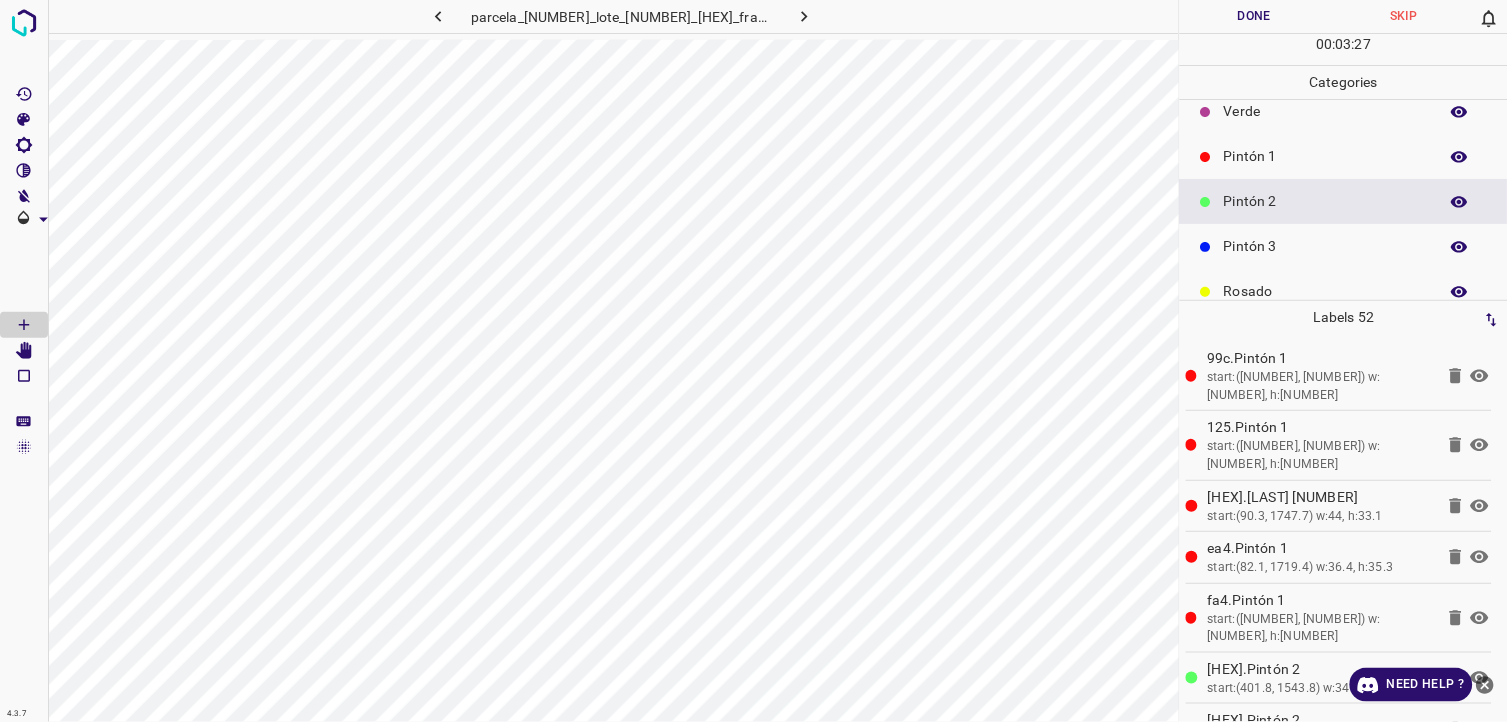 click on "Pintón 1" at bounding box center [1326, 156] 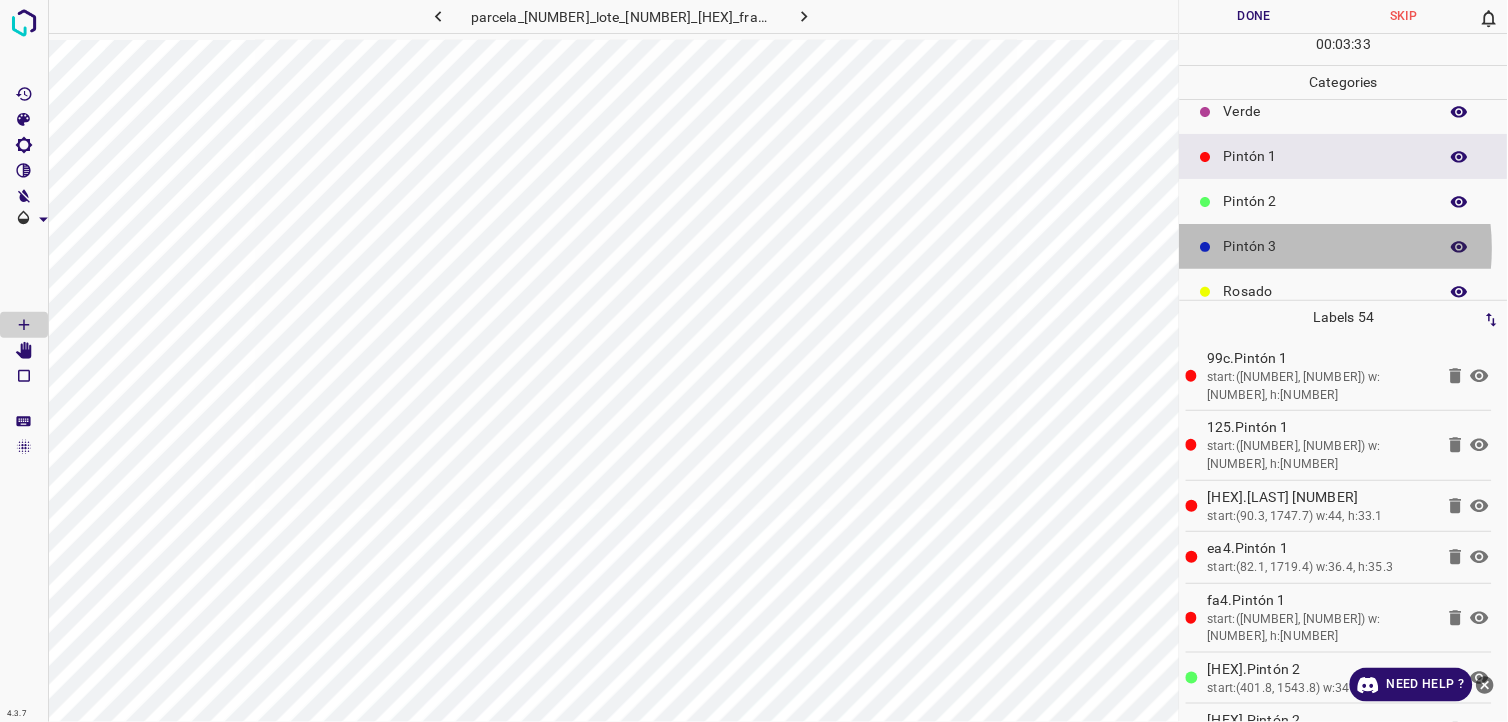 click on "Pintón 3" at bounding box center (1326, 246) 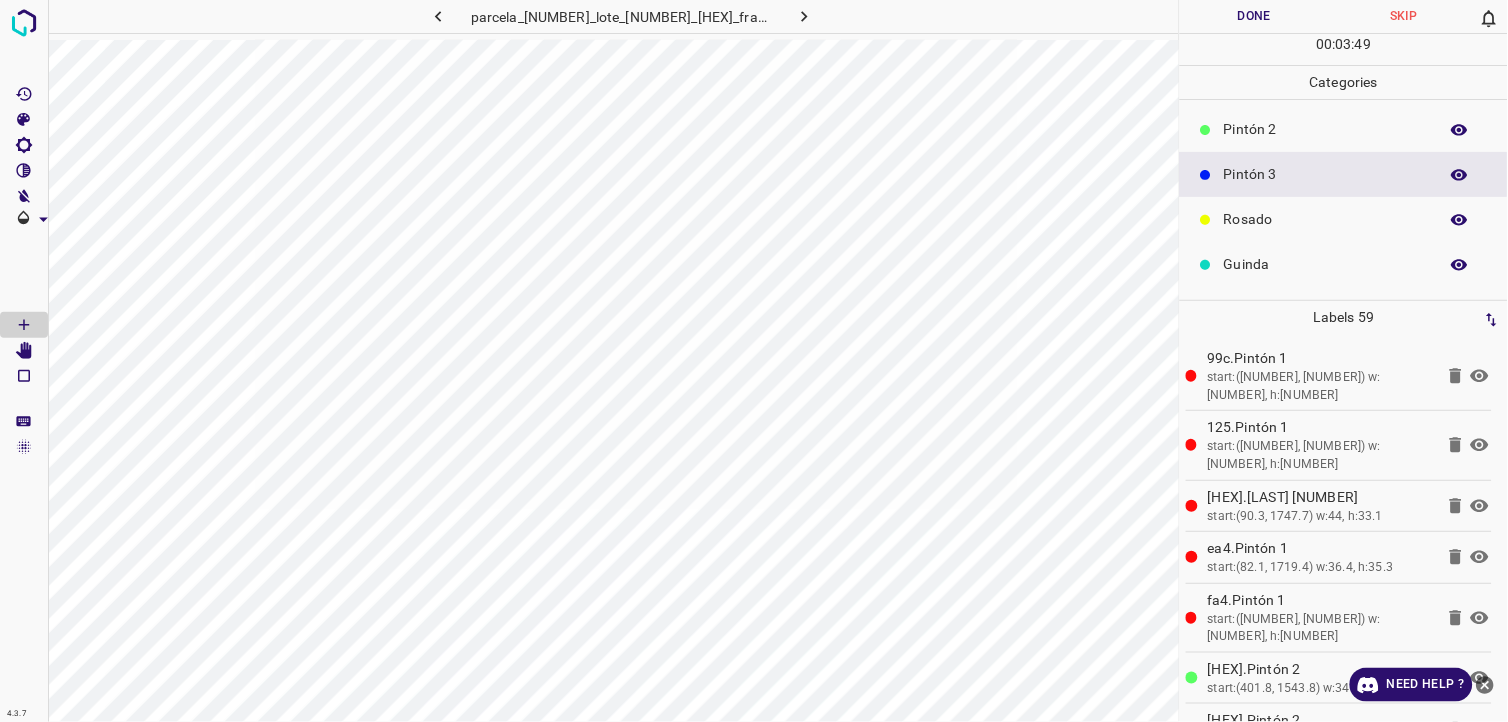 scroll, scrollTop: 175, scrollLeft: 0, axis: vertical 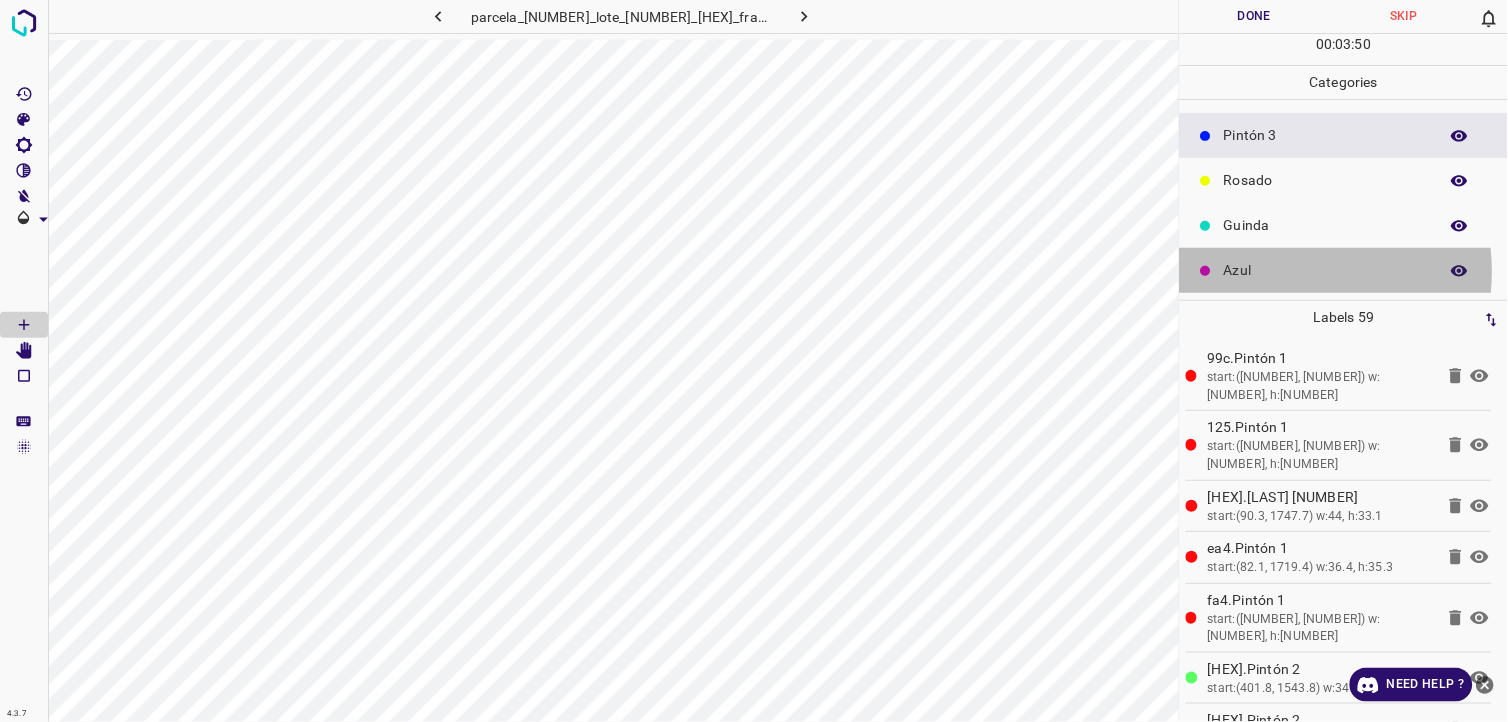 click on "Azul" at bounding box center (1326, 270) 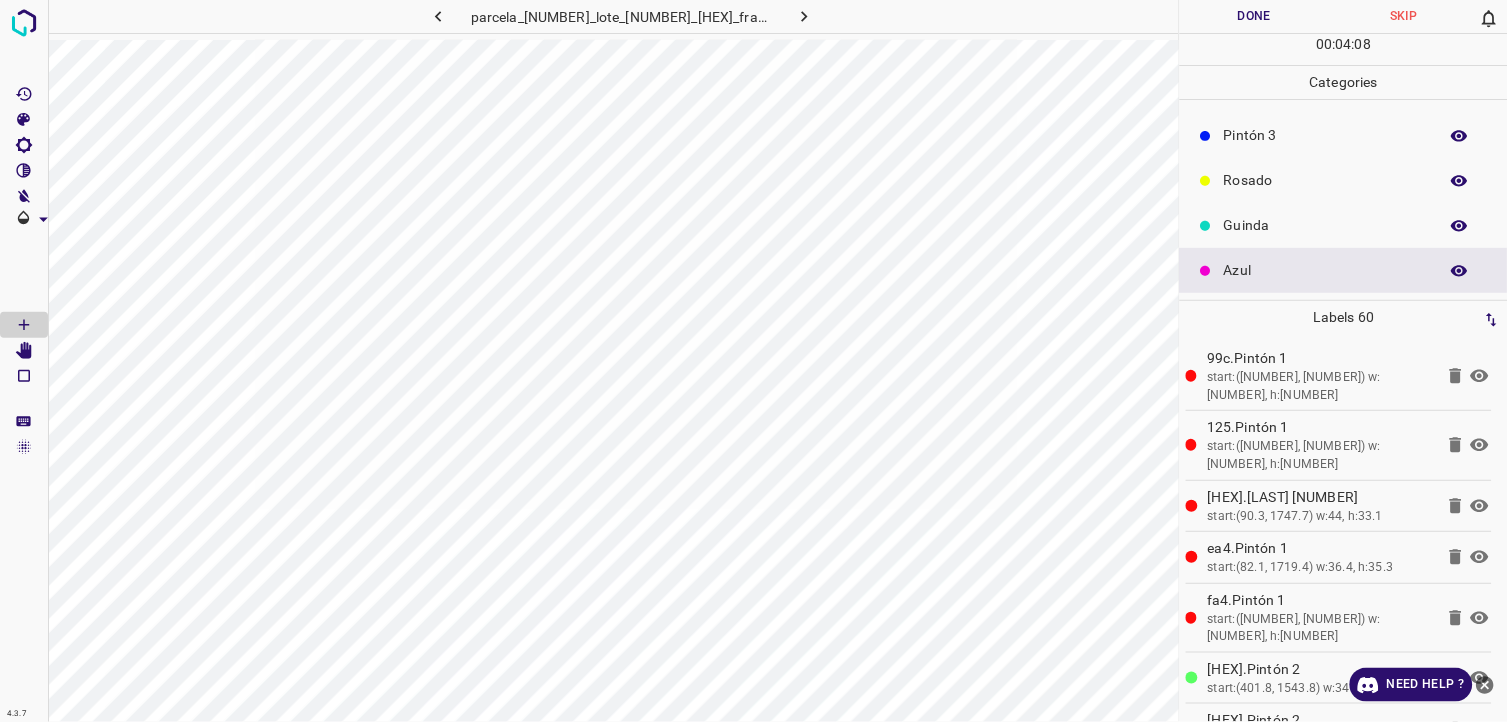 click on "Pintón 3" at bounding box center (1344, 135) 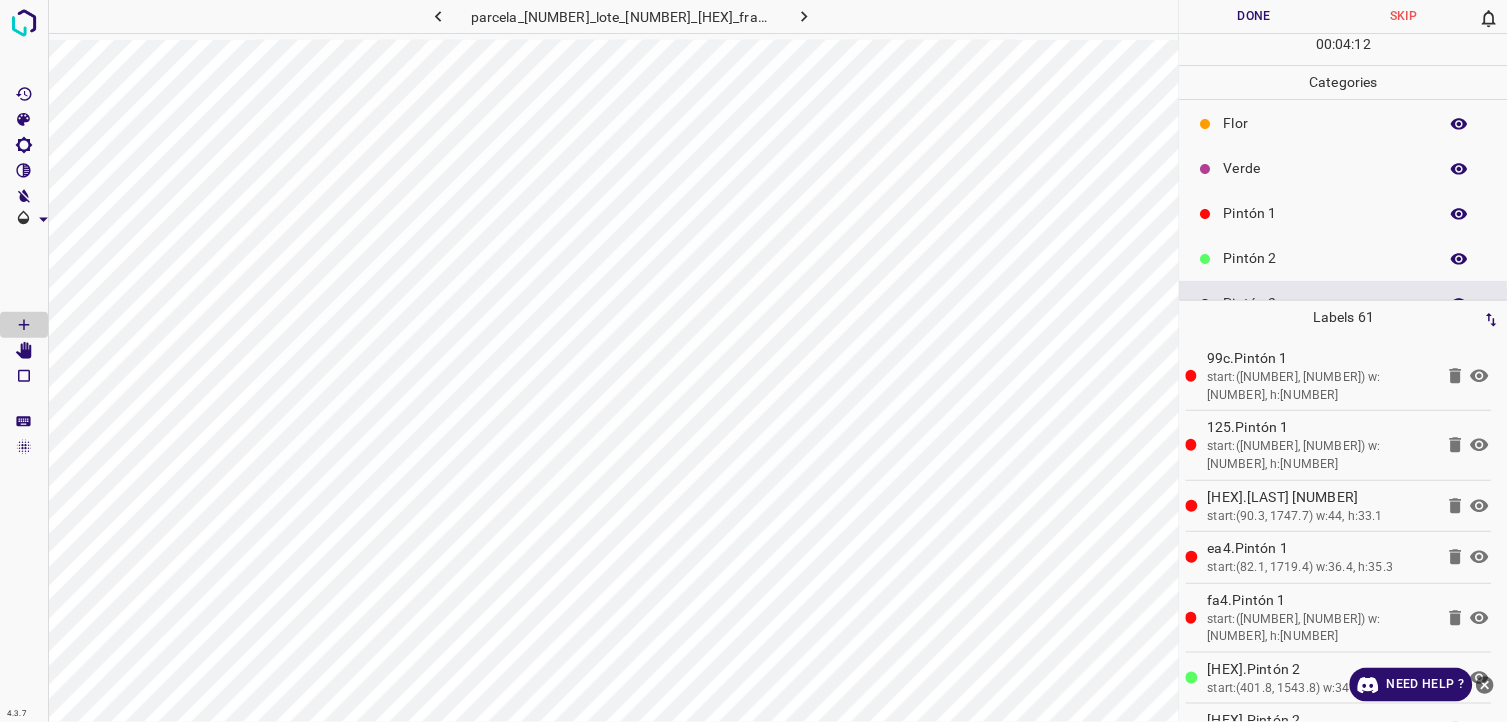 scroll, scrollTop: 0, scrollLeft: 0, axis: both 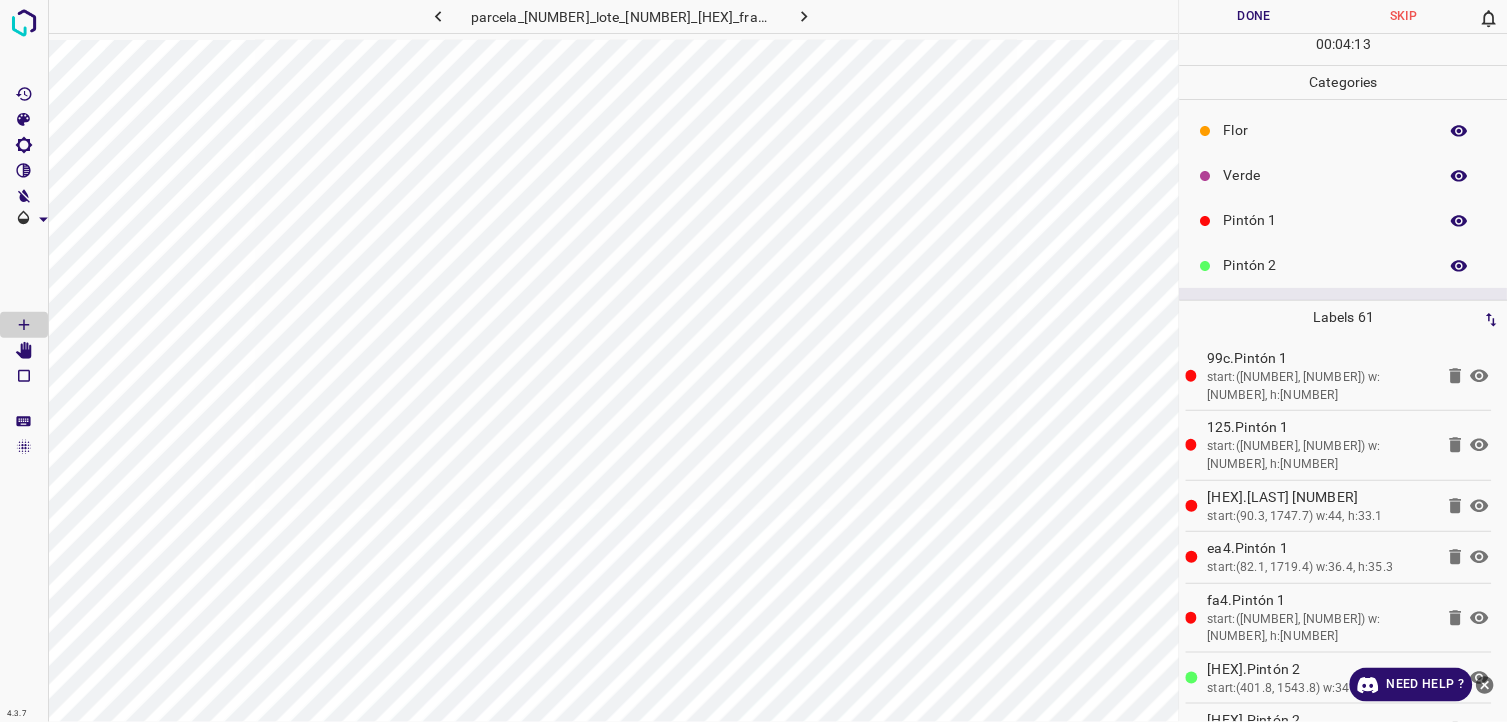 click on "Verde" at bounding box center [1344, 175] 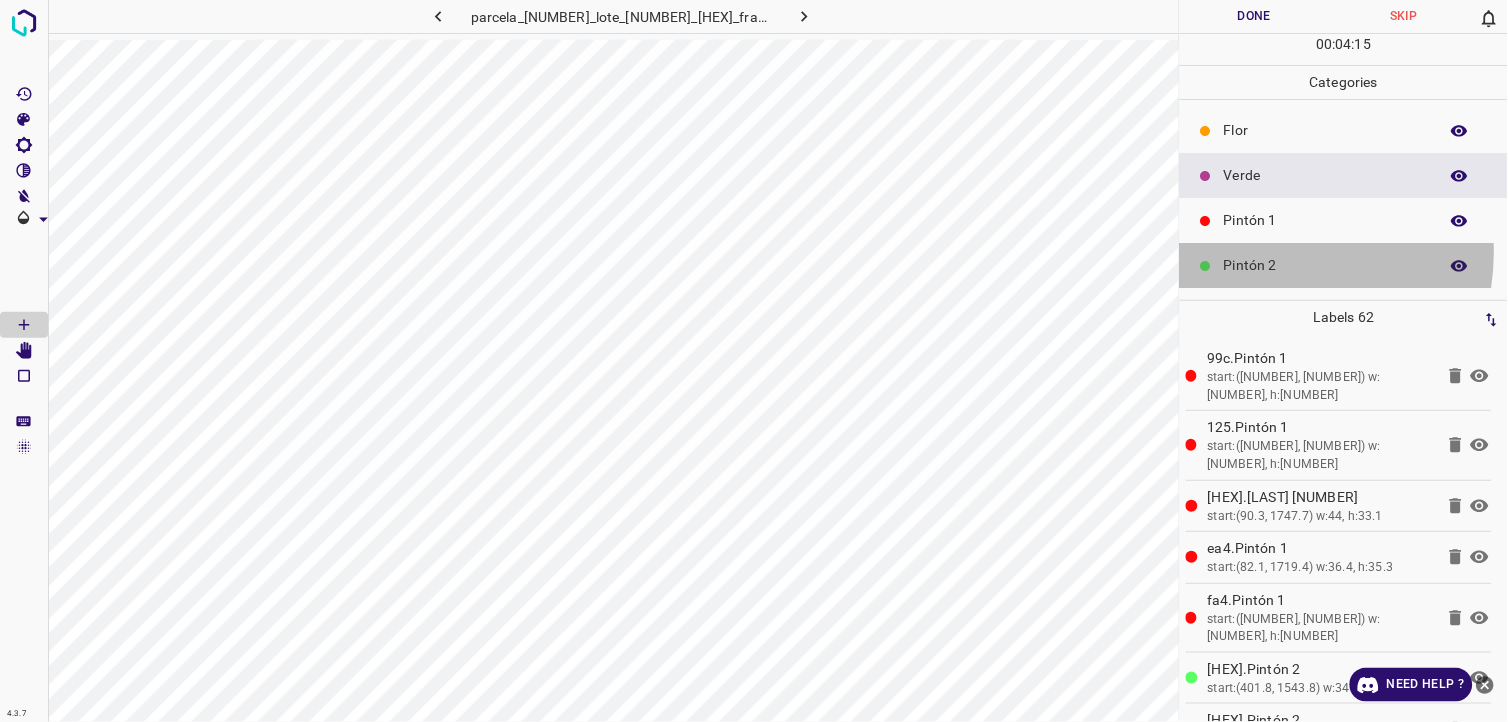 click on "Pintón 2" at bounding box center [1344, 265] 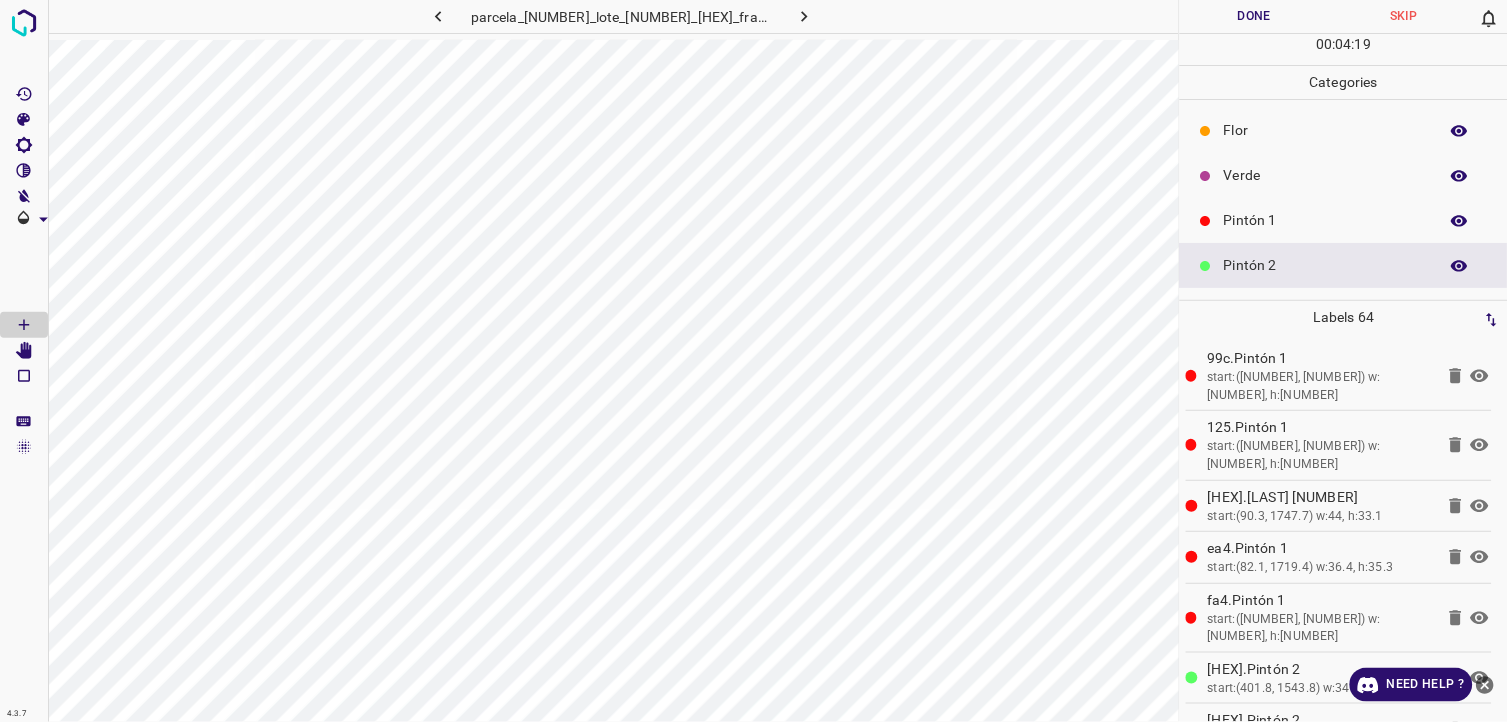 scroll, scrollTop: 111, scrollLeft: 0, axis: vertical 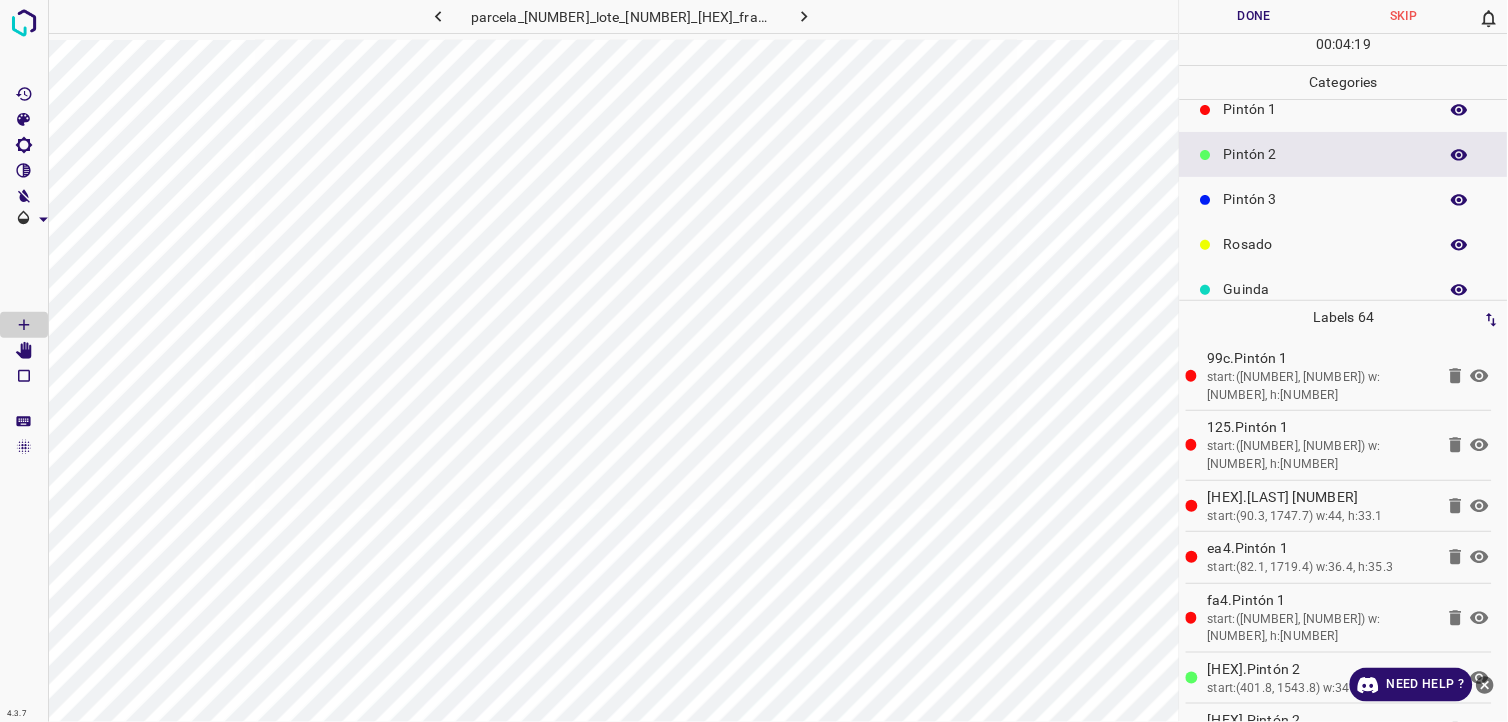click on "Pintón 2" at bounding box center [1326, 154] 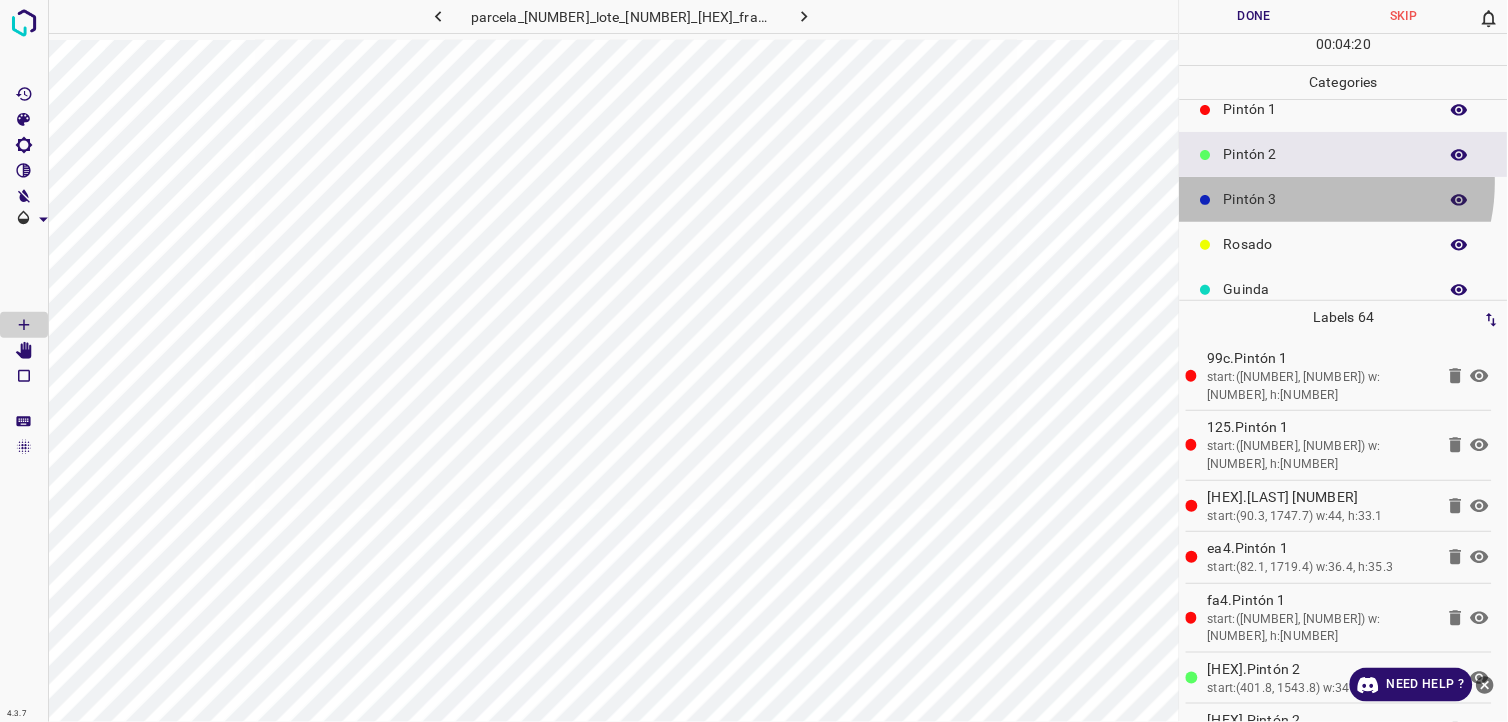 click on "Pintón 3" at bounding box center [1344, 199] 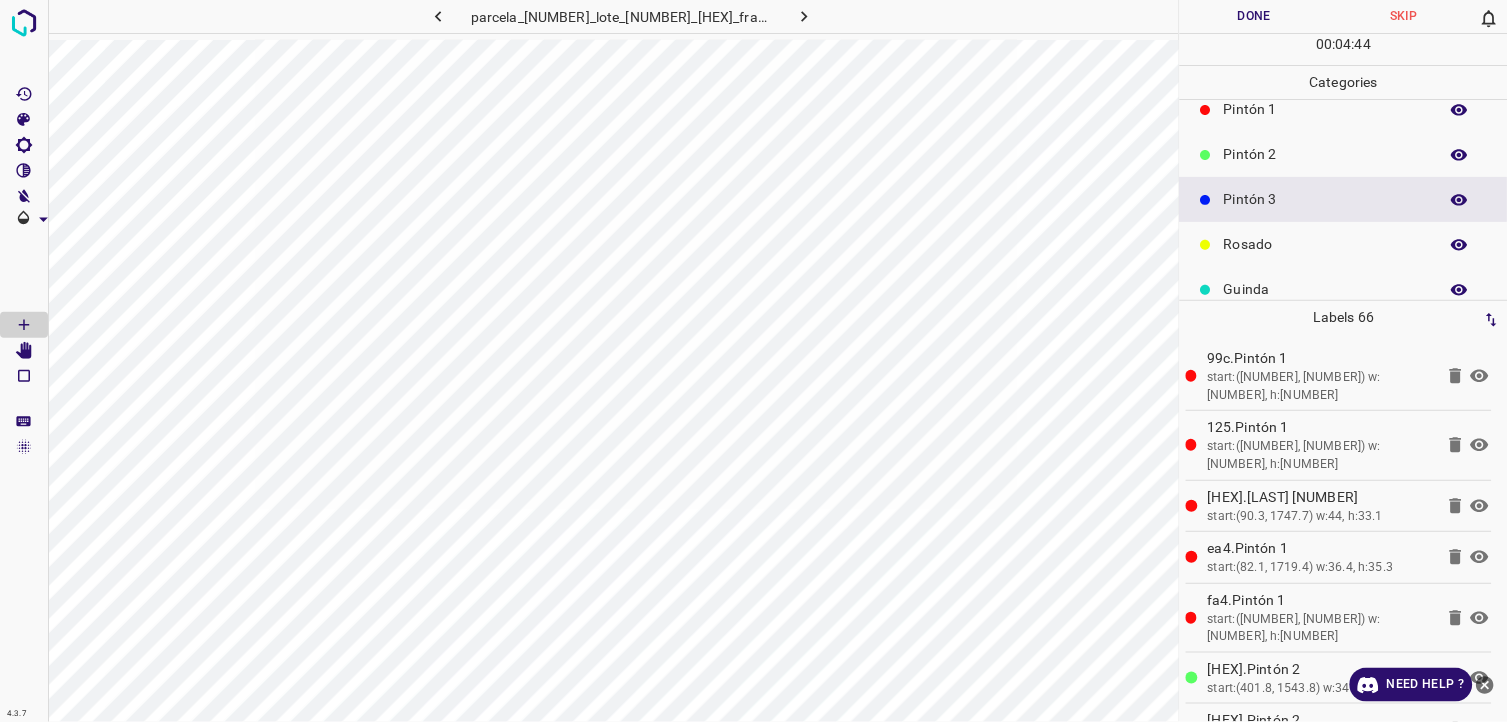 click on "Pintón 2" at bounding box center [1326, 154] 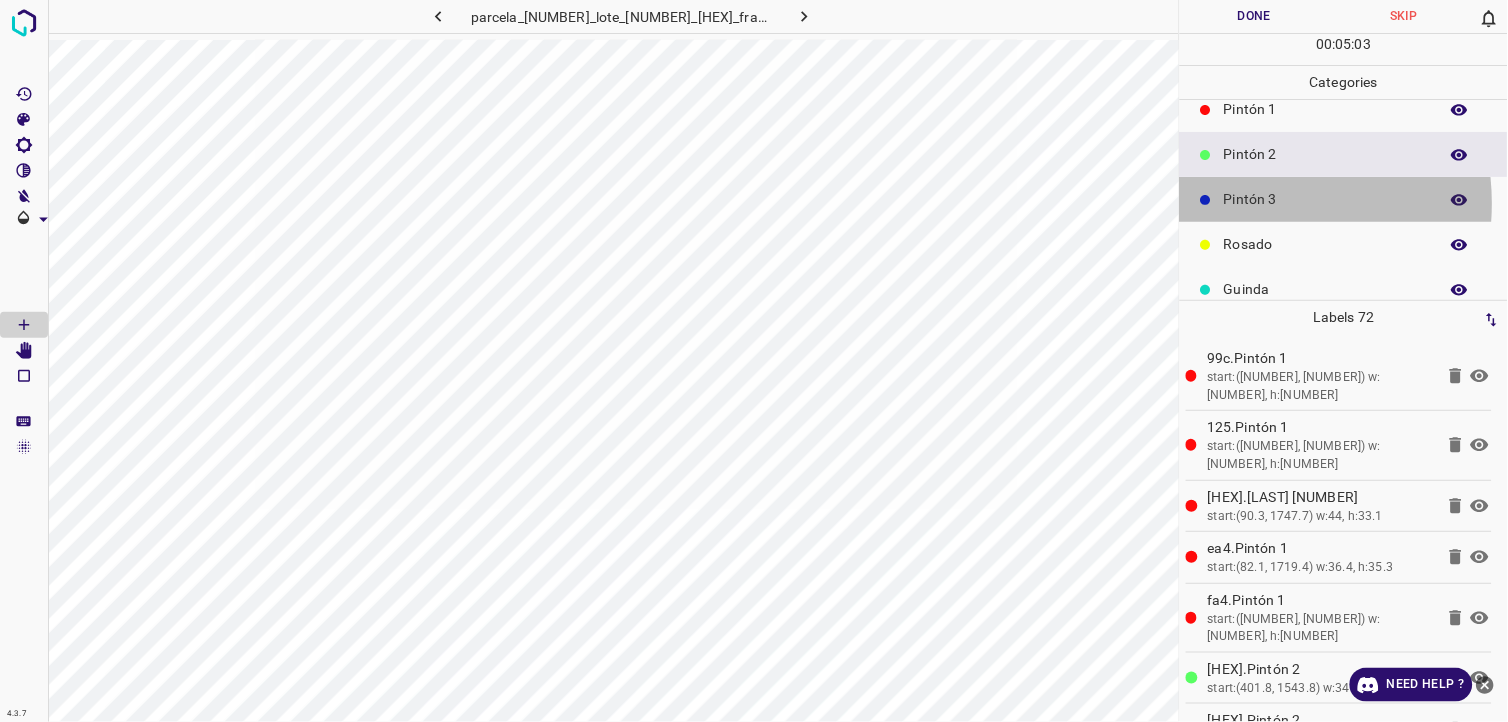 click on "Pintón 3" at bounding box center (1326, 199) 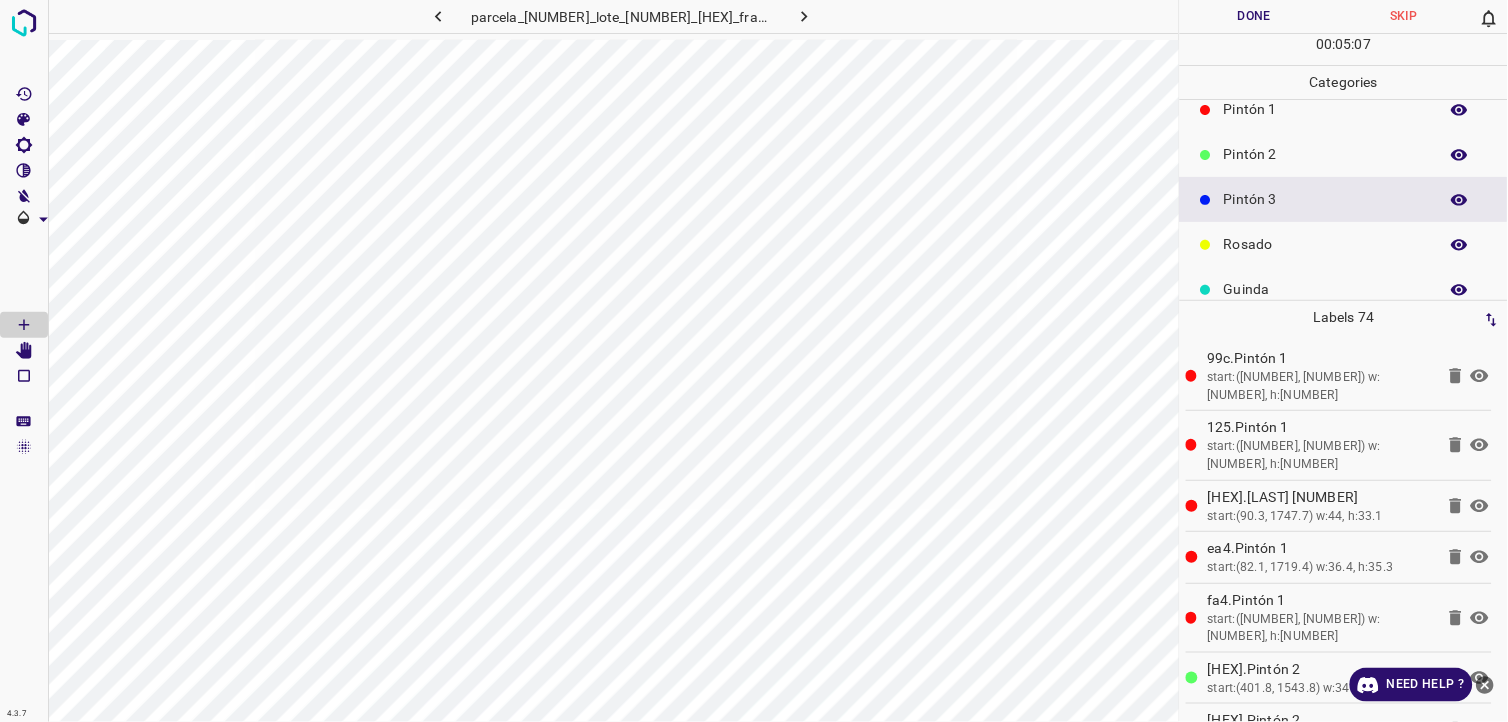 click on "Pintón 1" at bounding box center [1344, 109] 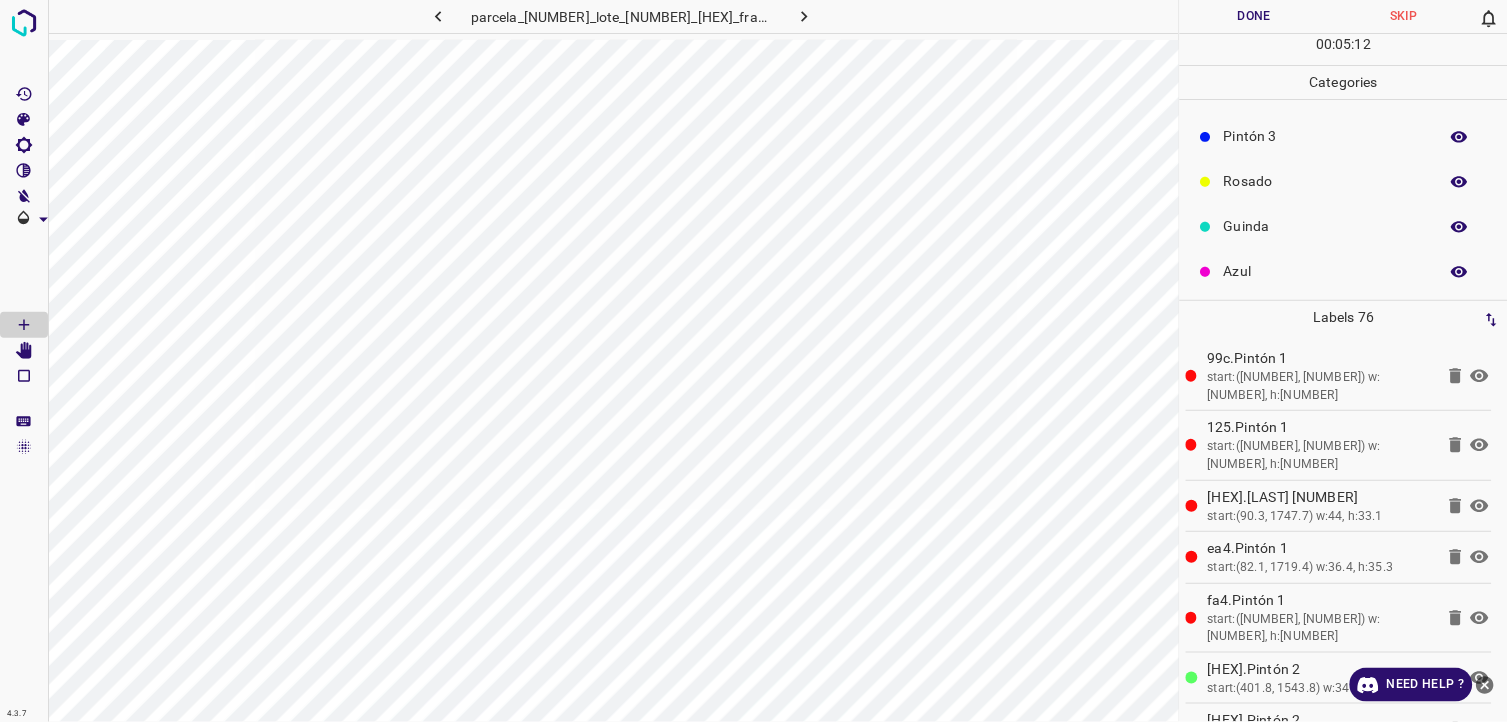 scroll, scrollTop: 175, scrollLeft: 0, axis: vertical 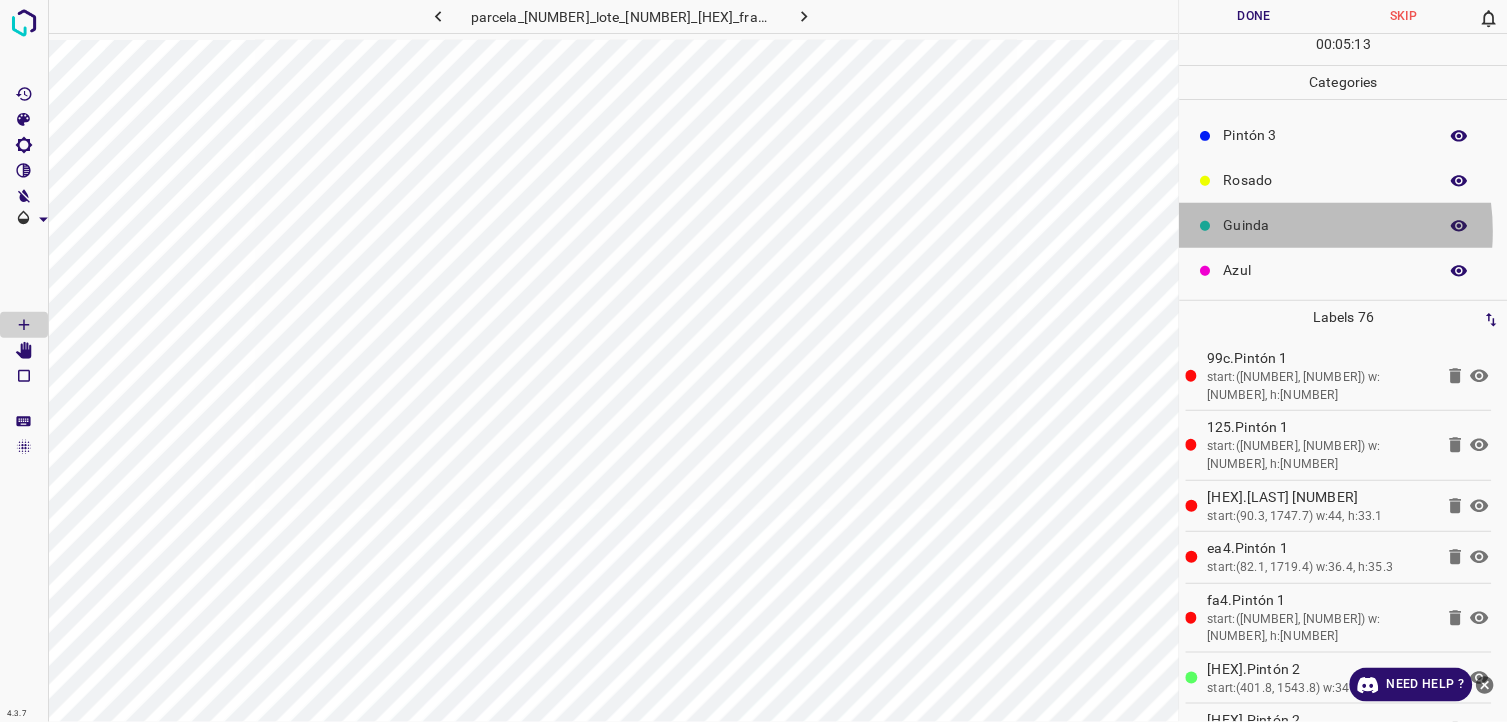 click on "Guinda" at bounding box center [1326, 225] 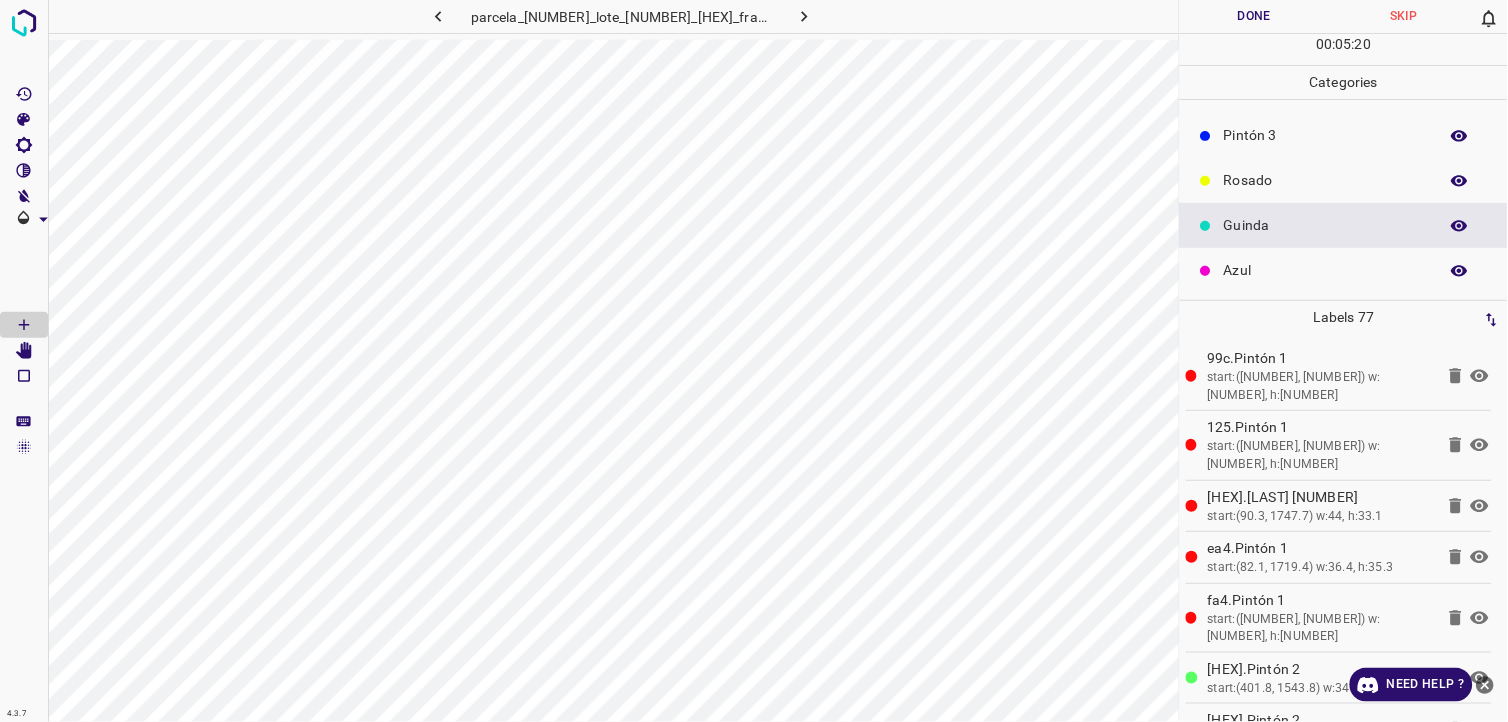 click on "Azul" at bounding box center (1326, 270) 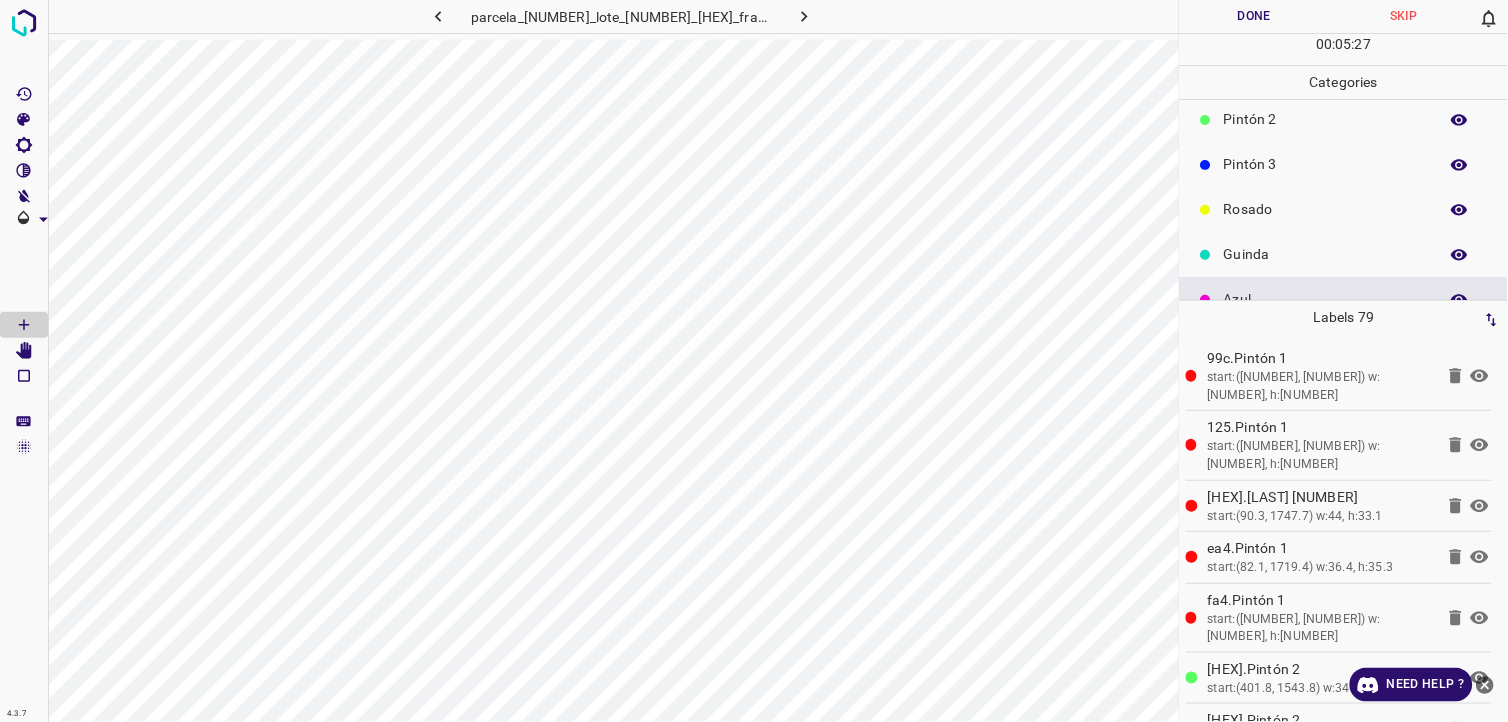 scroll, scrollTop: 64, scrollLeft: 0, axis: vertical 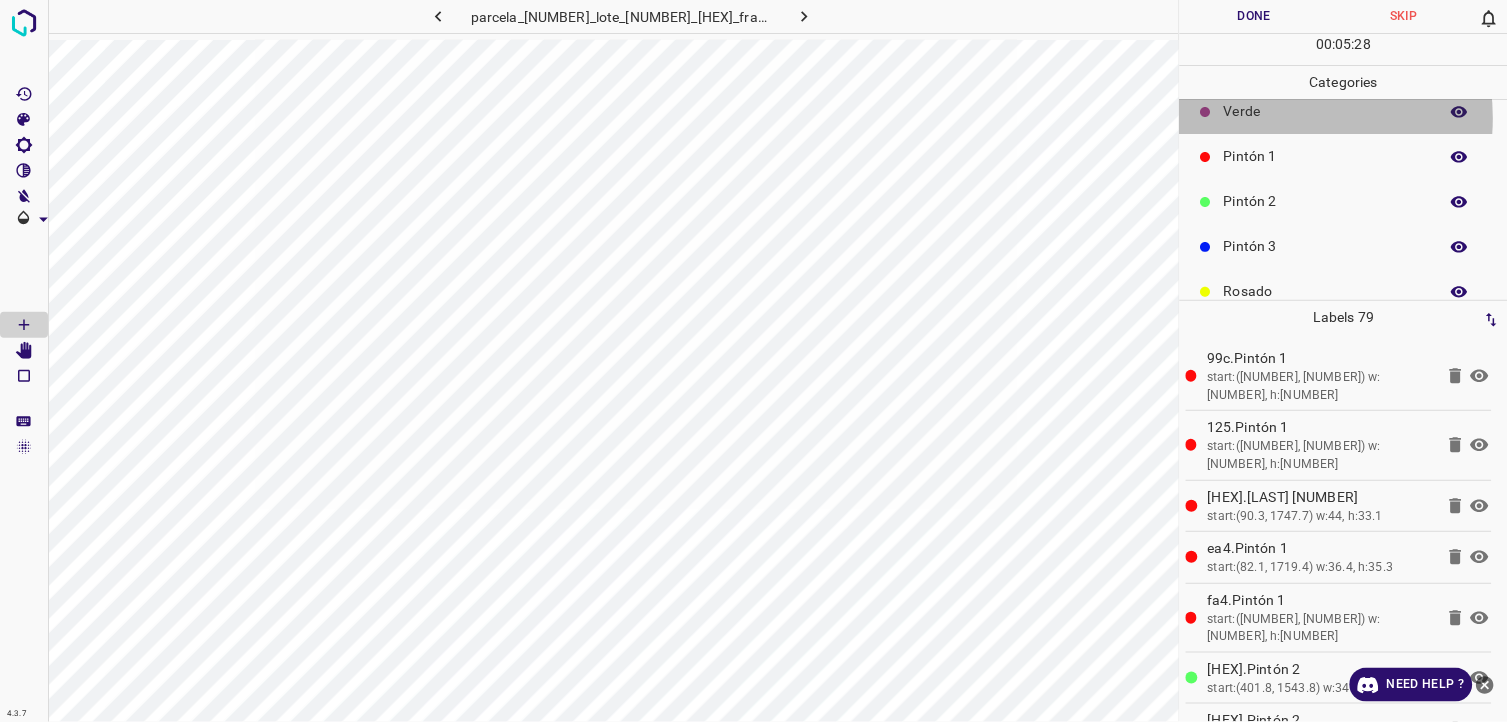 click on "Verde" at bounding box center [1326, 111] 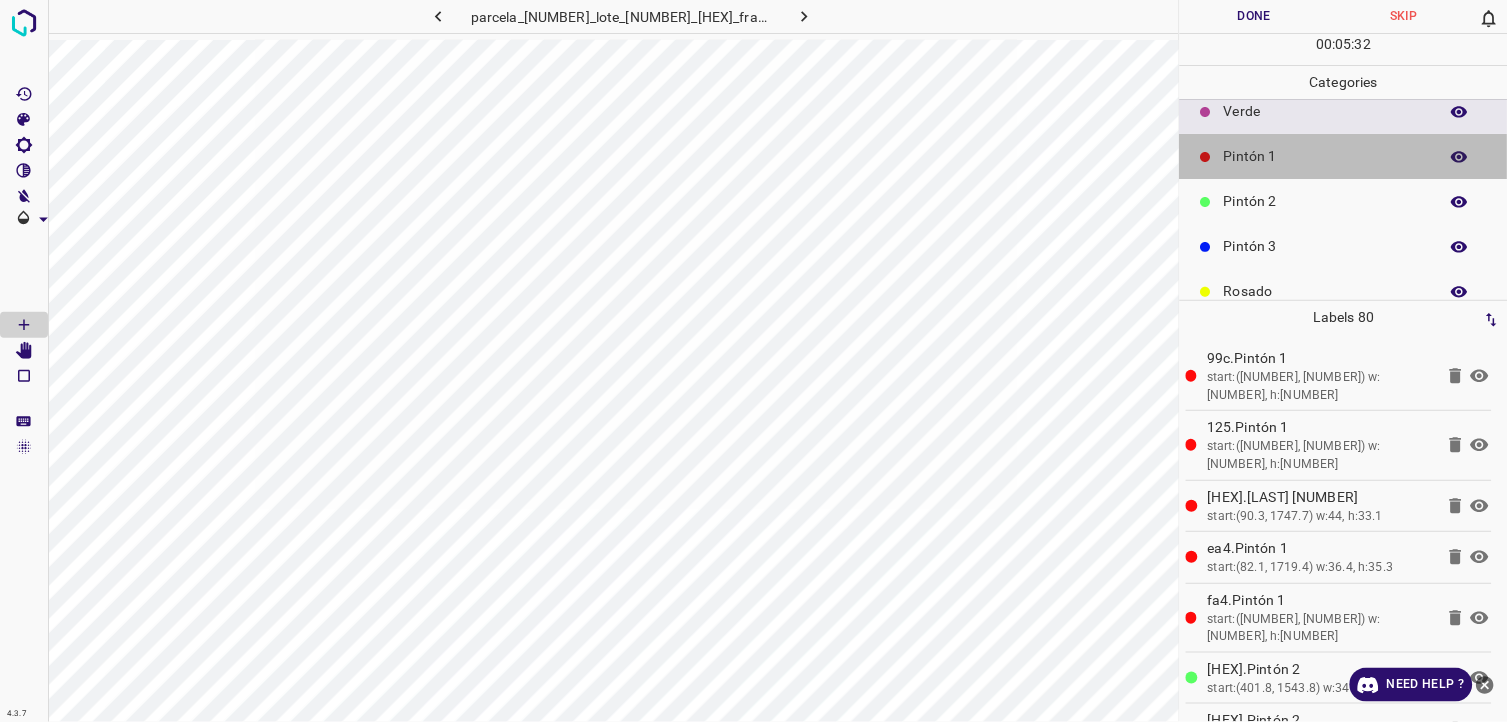 click on "Pintón 1" at bounding box center [1326, 156] 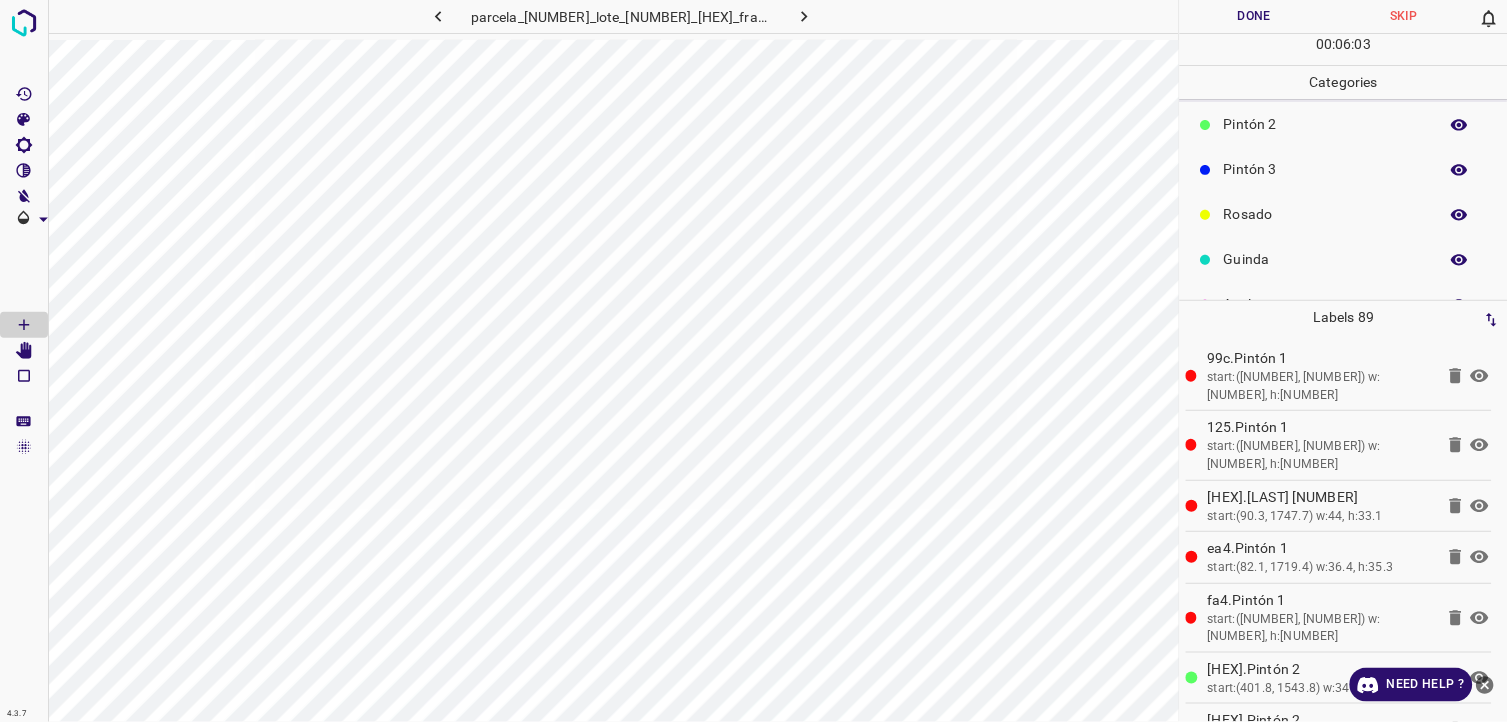 scroll, scrollTop: 175, scrollLeft: 0, axis: vertical 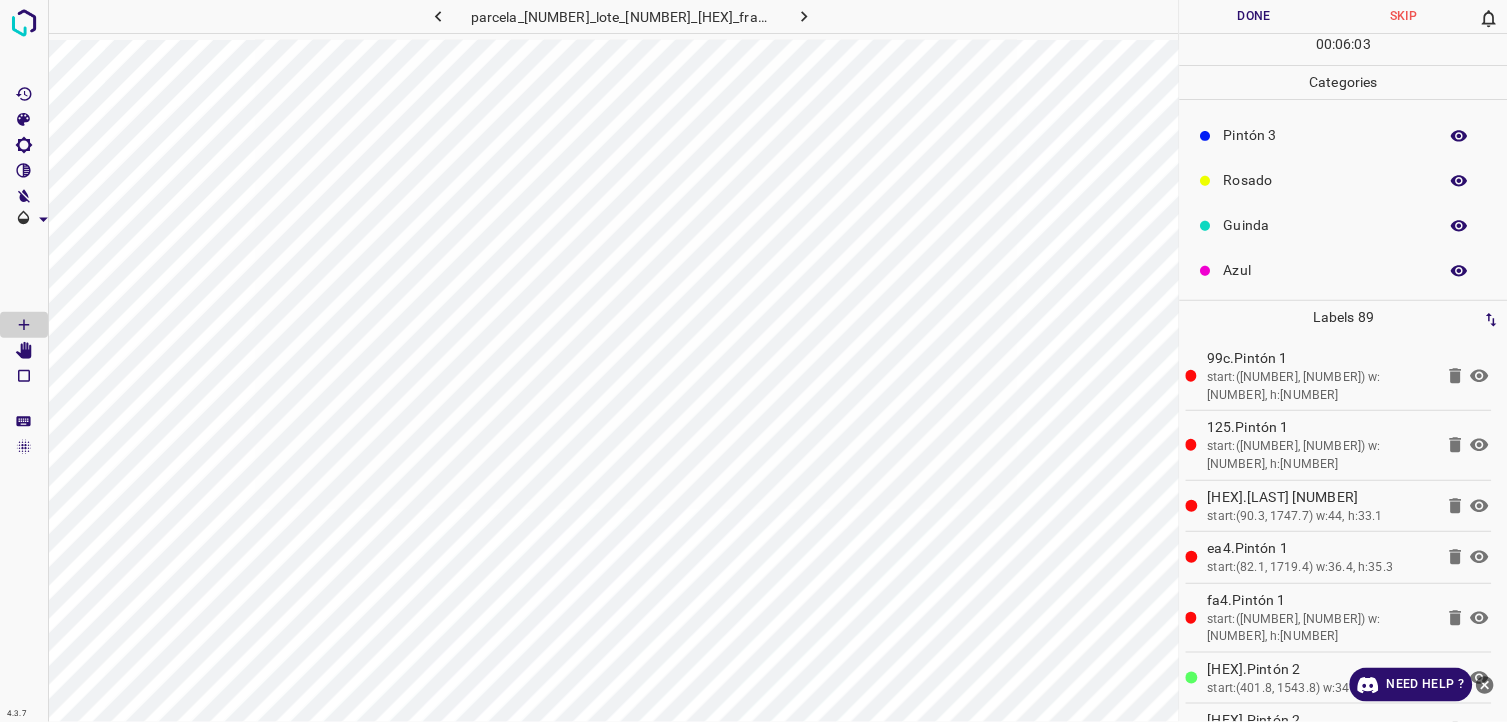 click on "Guinda" at bounding box center [1326, 225] 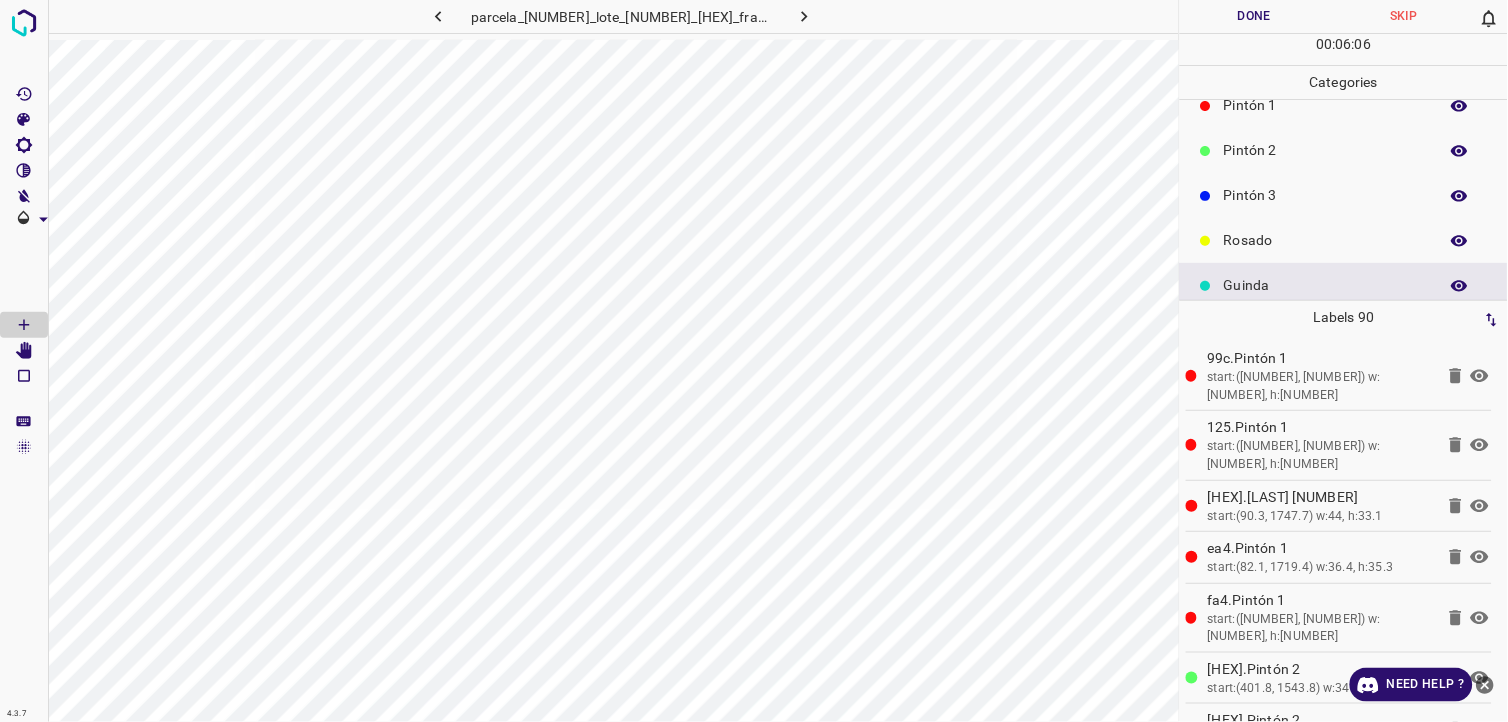 scroll, scrollTop: 64, scrollLeft: 0, axis: vertical 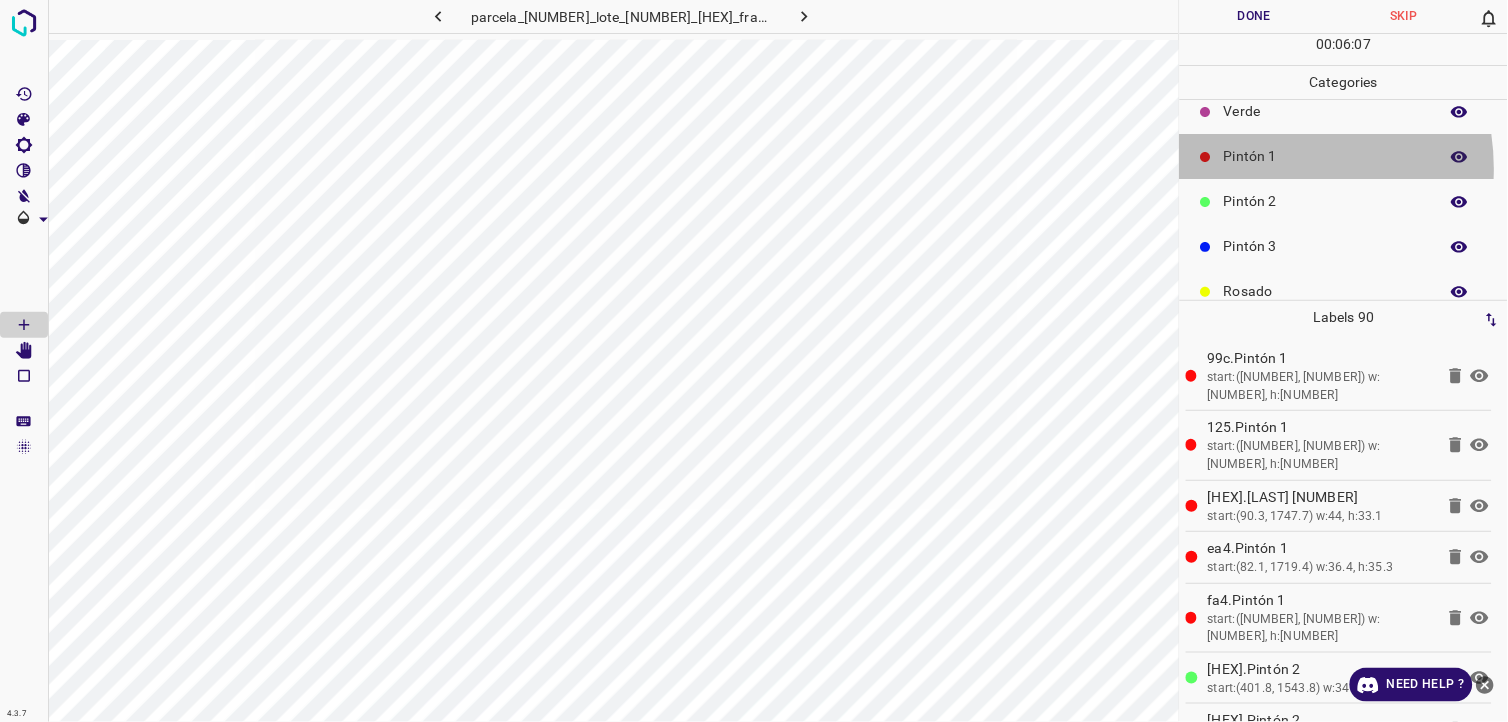 click on "Pintón 1" at bounding box center (1344, 156) 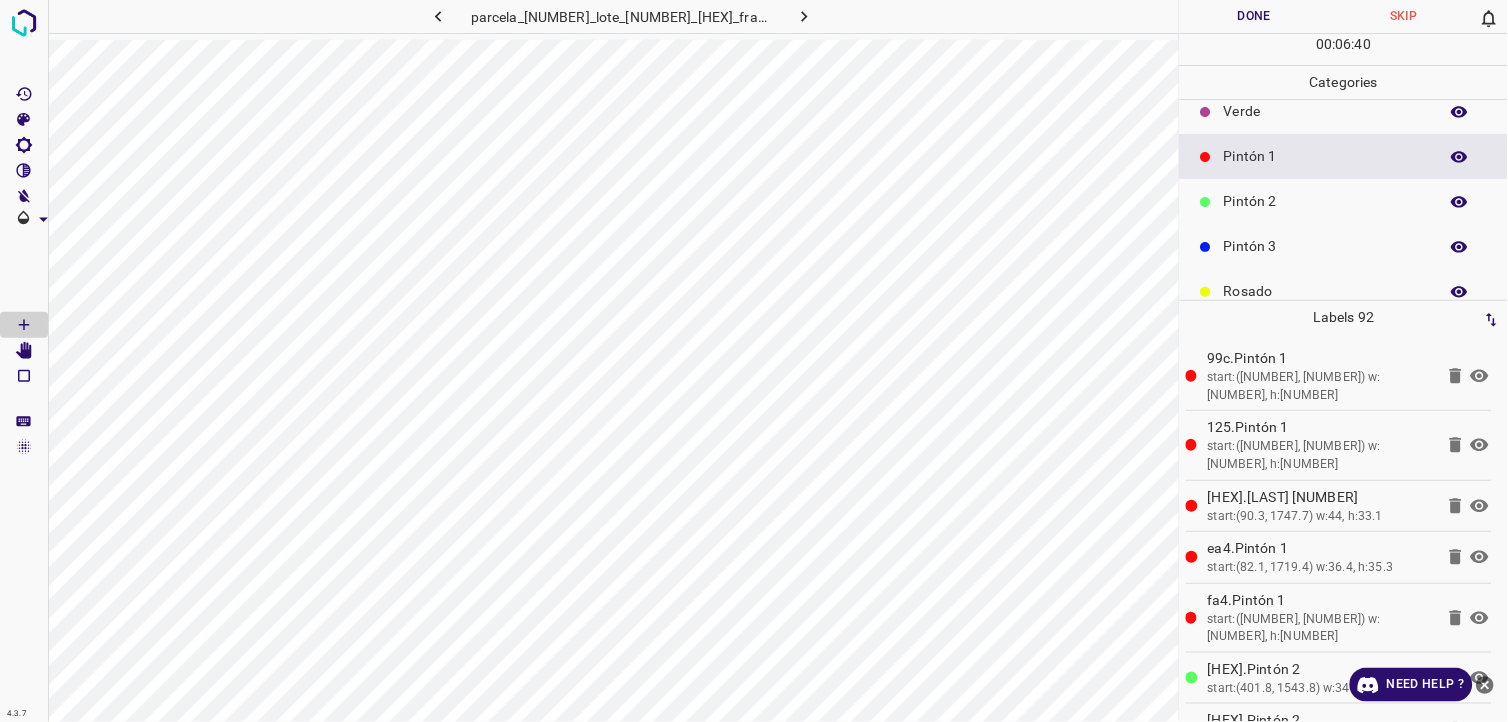 click on "Pintón 2" at bounding box center (1326, 201) 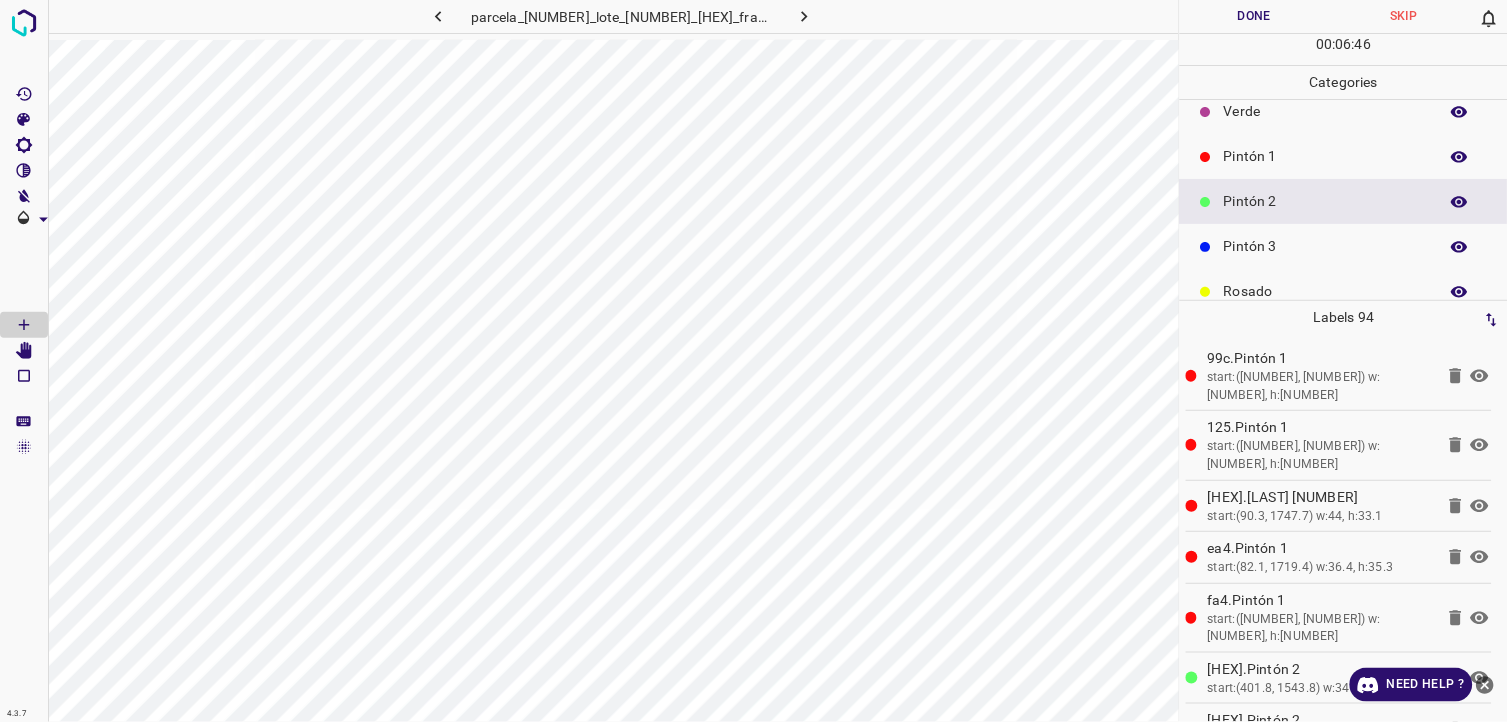 click on "Pintón 3" at bounding box center (1344, 246) 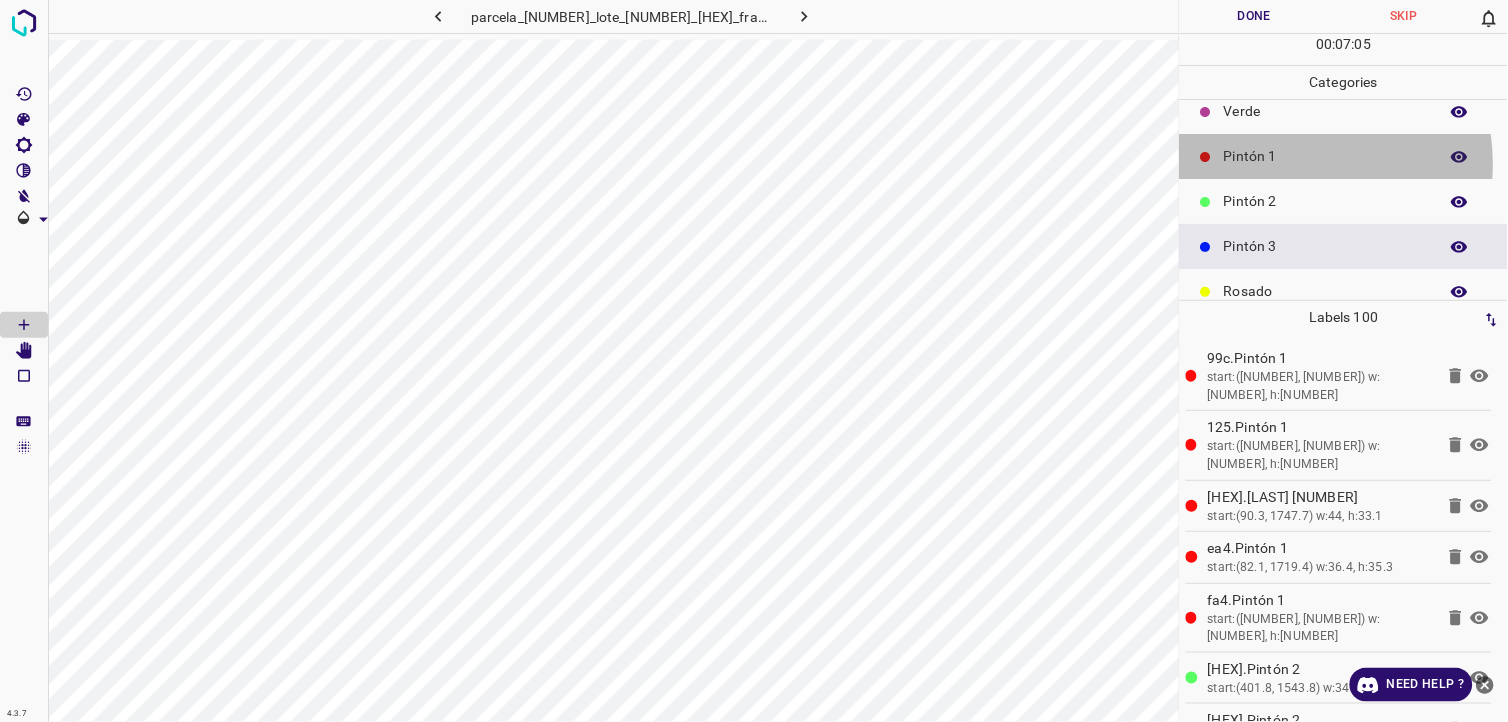 click on "Pintón 1" at bounding box center [1326, 156] 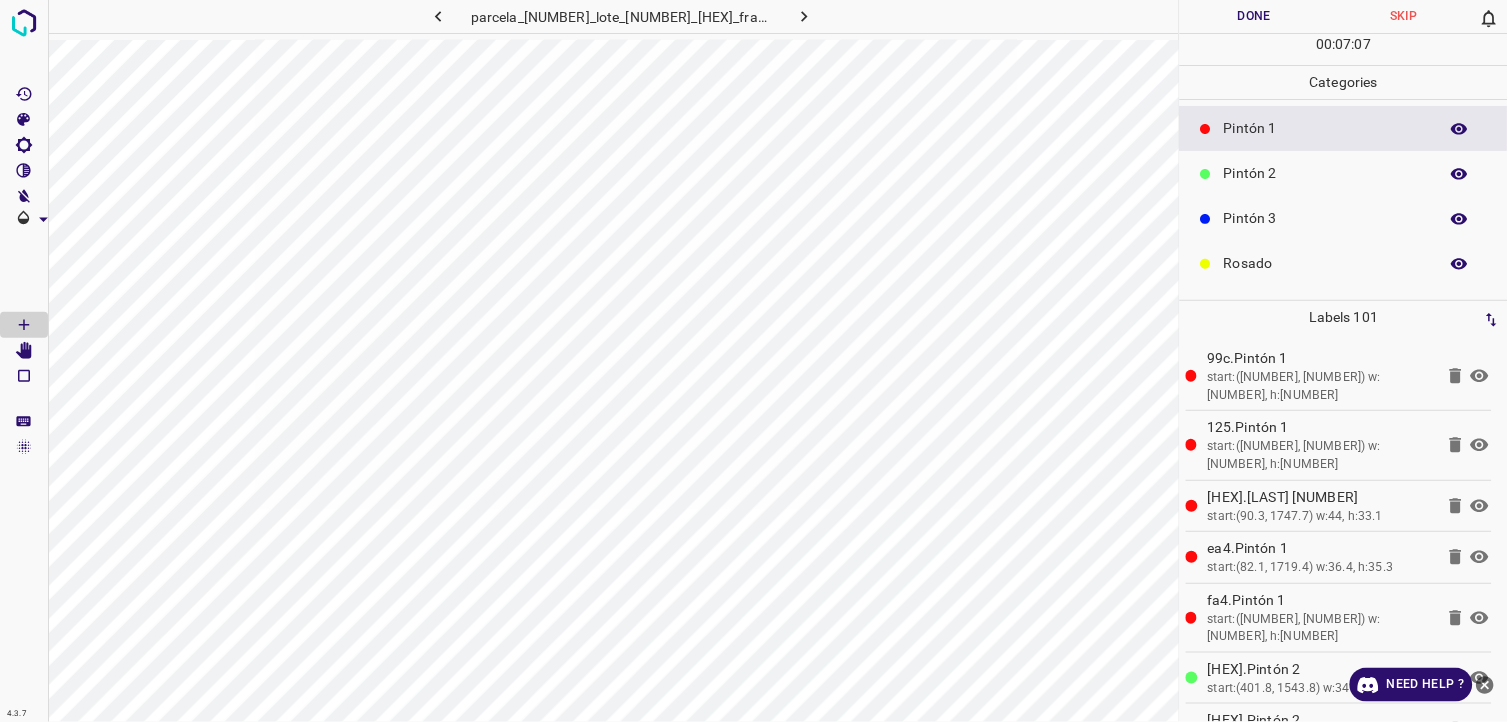 scroll, scrollTop: 175, scrollLeft: 0, axis: vertical 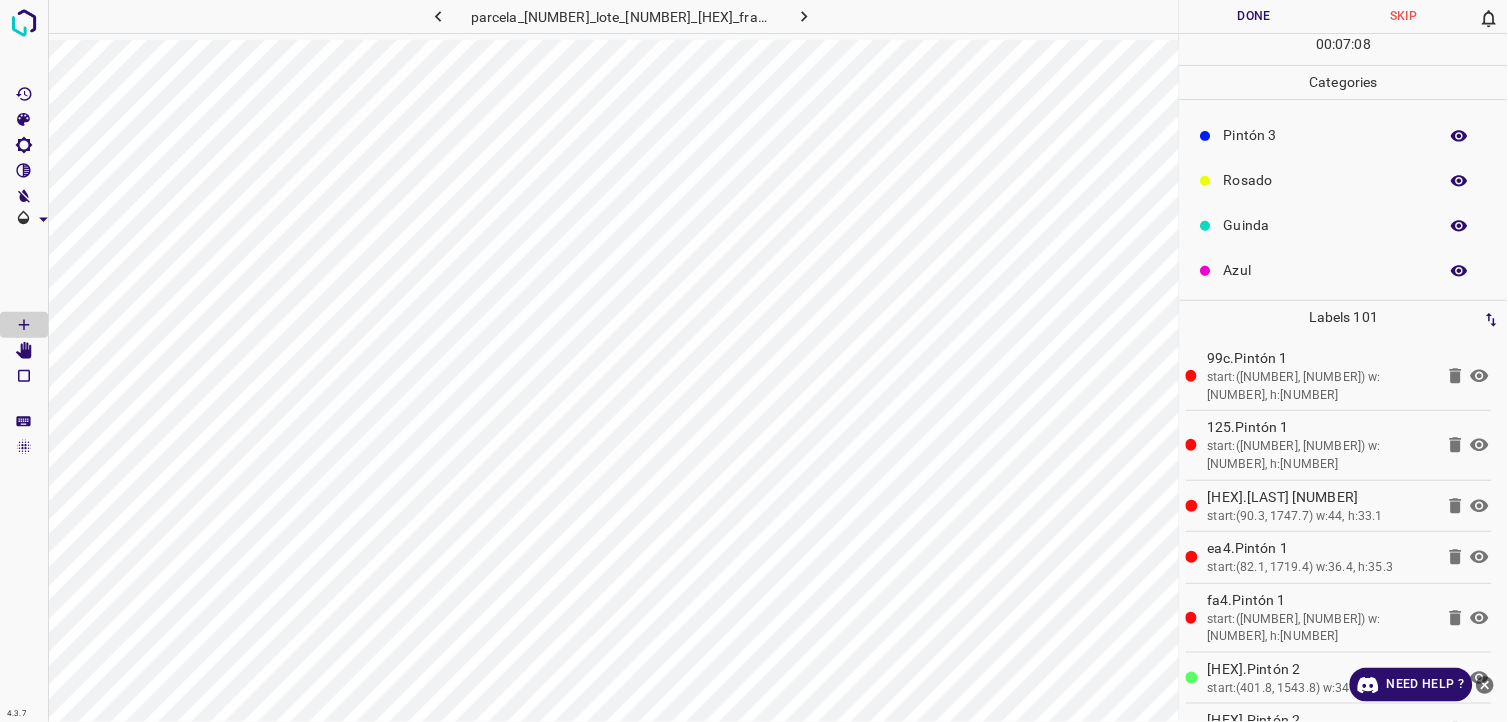 click on "Guinda" at bounding box center [1344, 225] 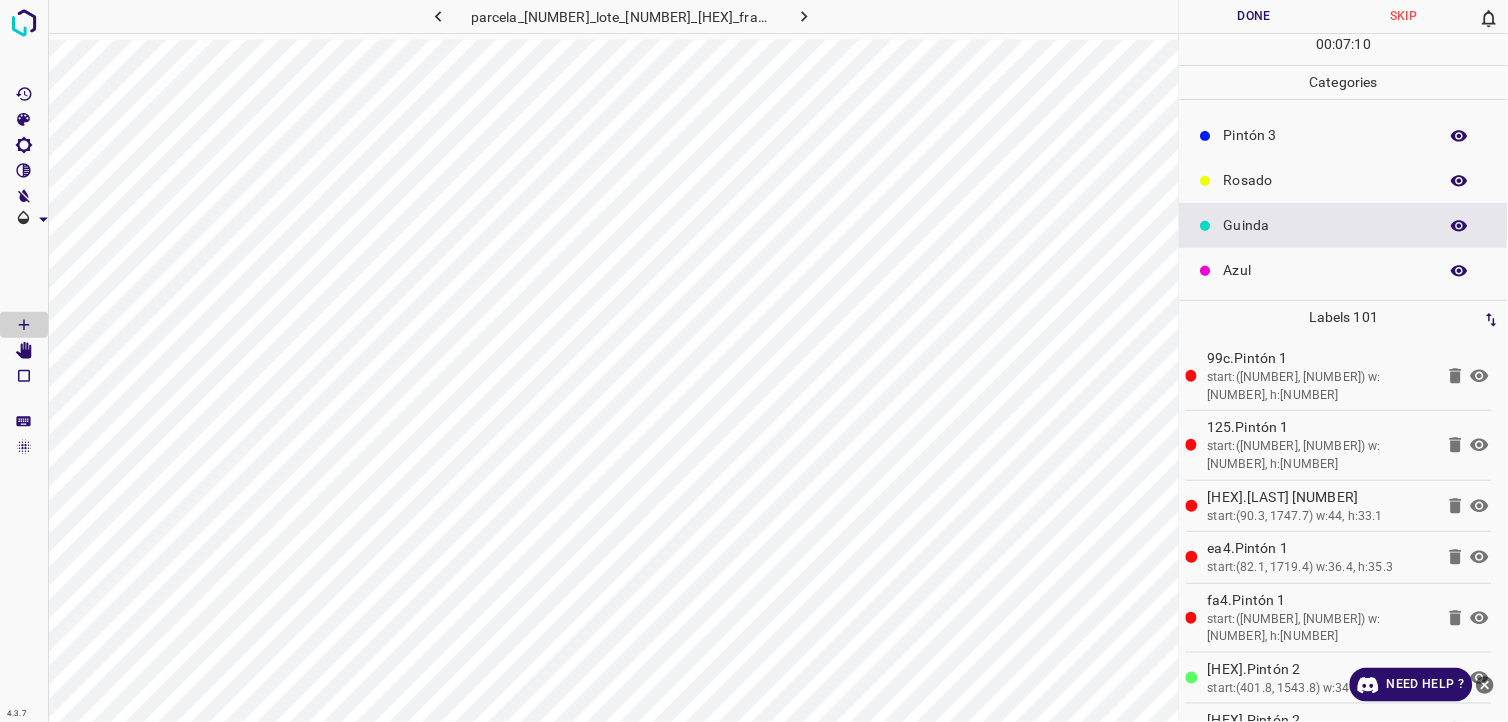 drag, startPoint x: 1180, startPoint y: 167, endPoint x: 1218, endPoint y: 150, distance: 41.62932 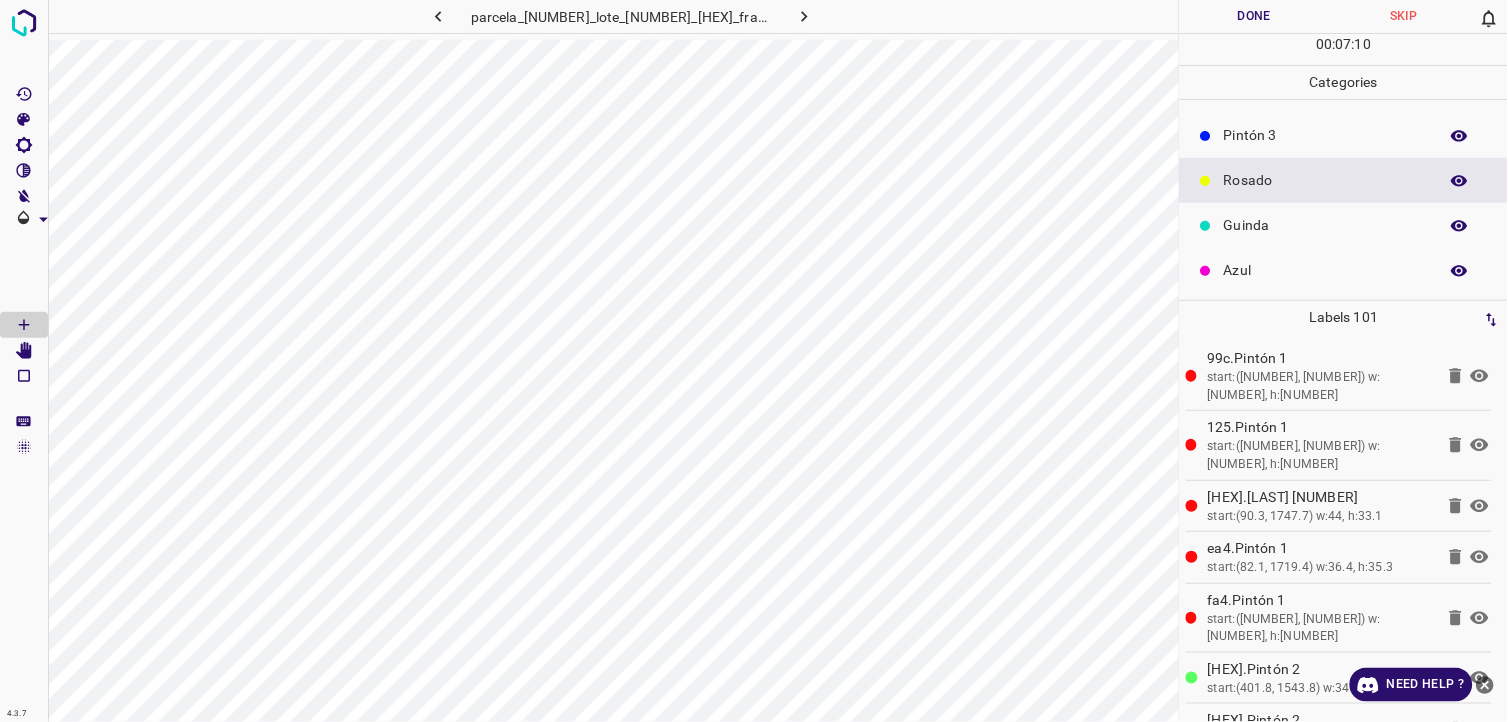 click on "Rosado" at bounding box center [1344, 180] 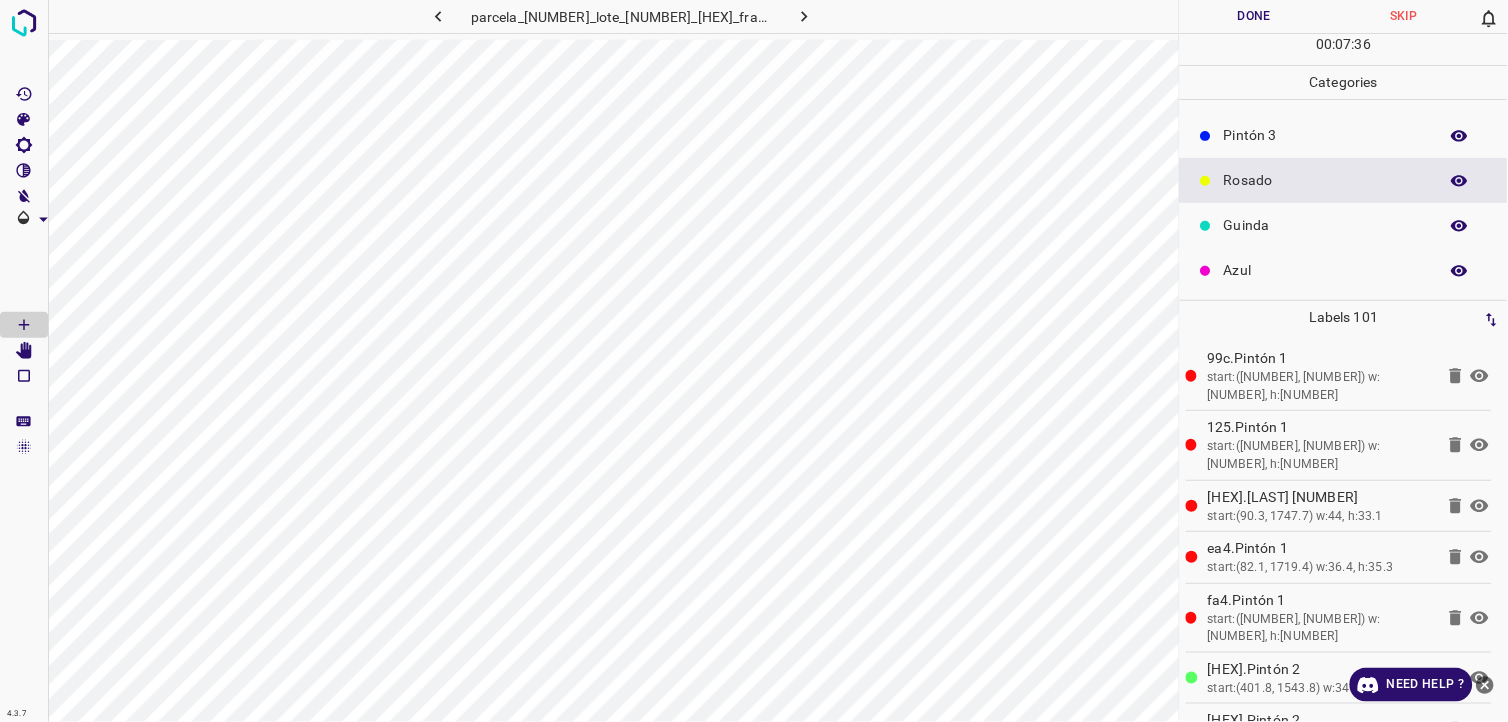 scroll, scrollTop: 64, scrollLeft: 0, axis: vertical 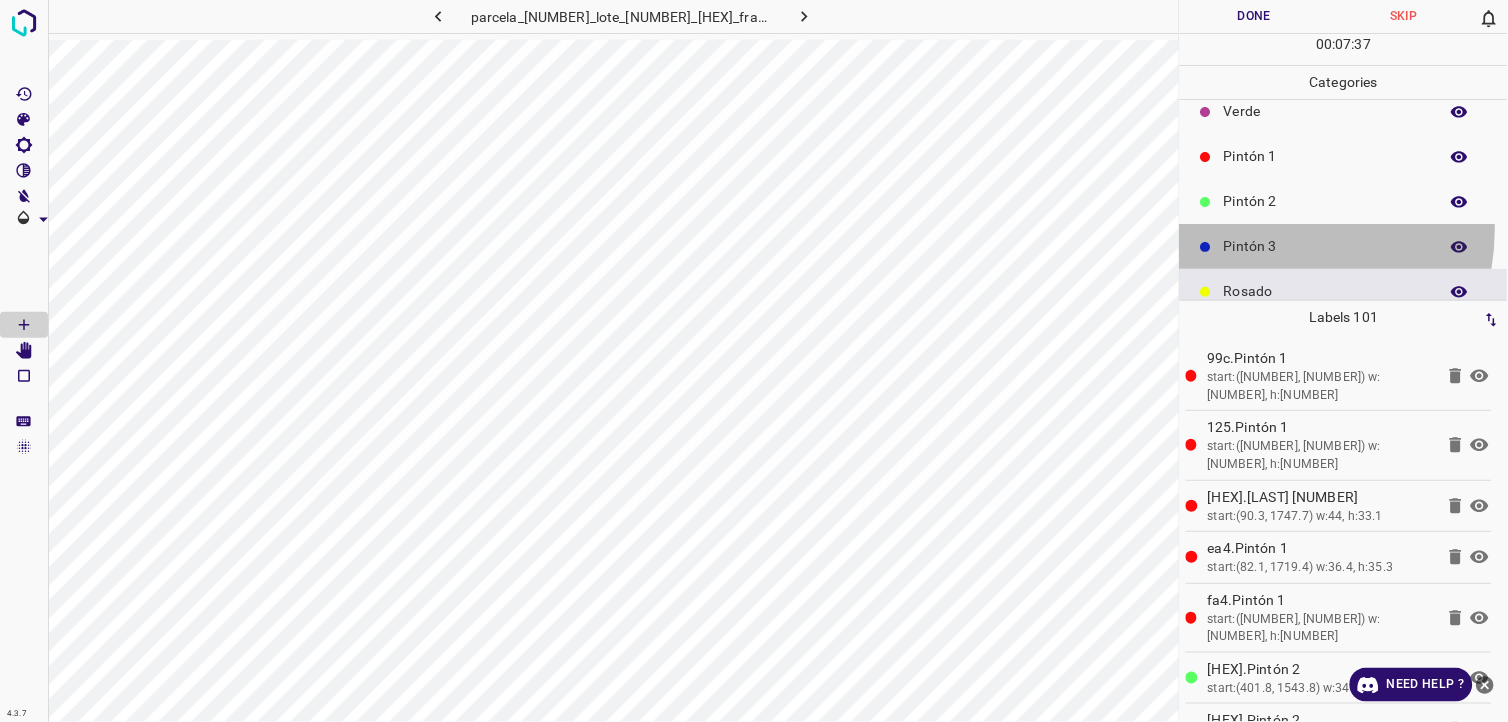 click on "Pintón 3" at bounding box center (1344, 246) 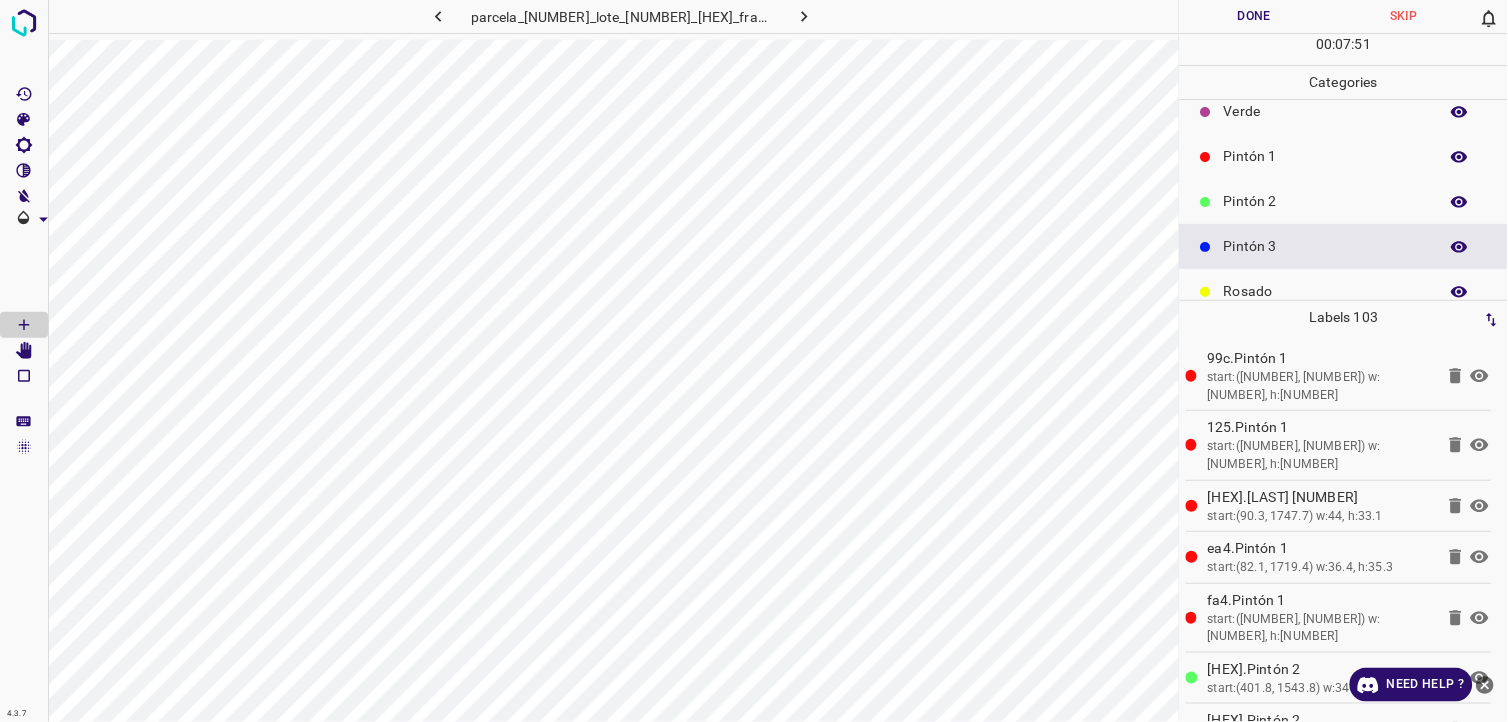 scroll, scrollTop: 0, scrollLeft: 0, axis: both 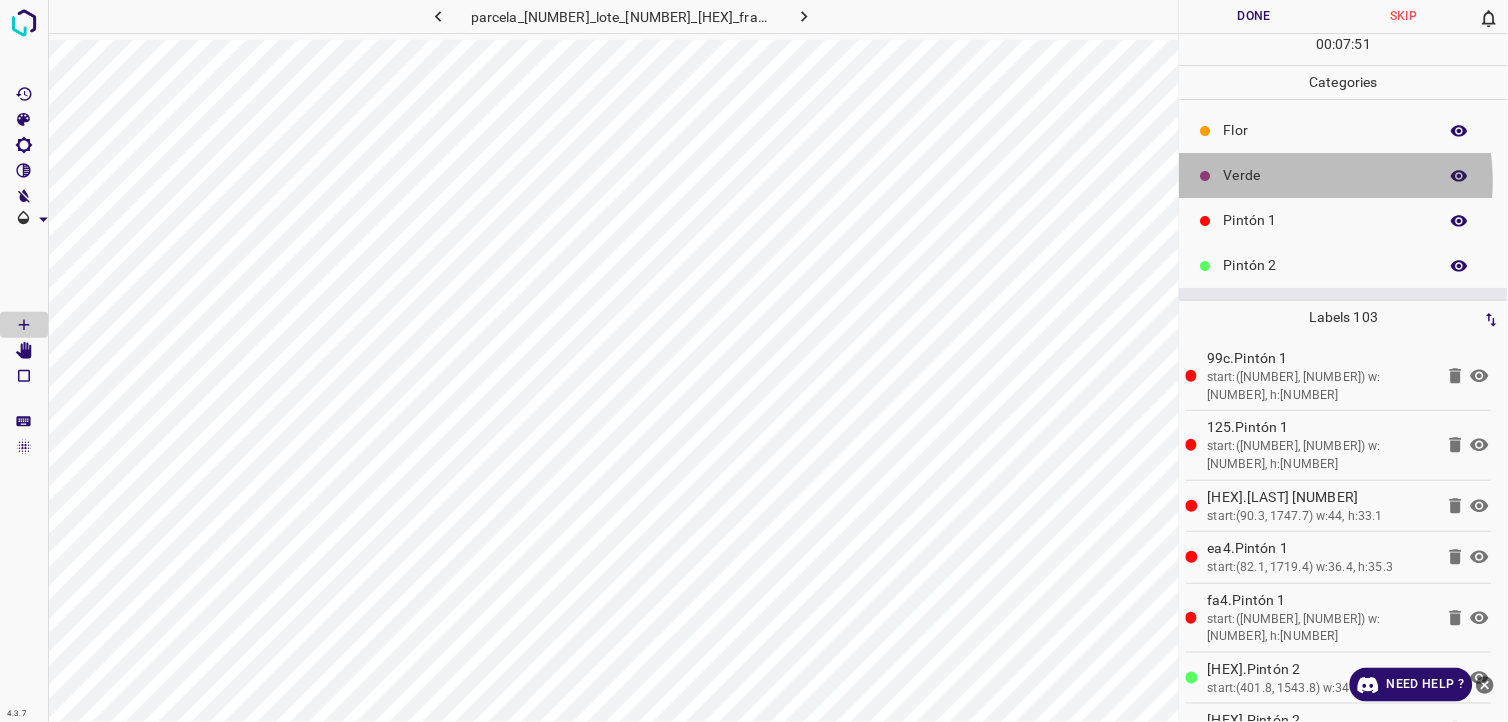 click on "Verde" at bounding box center (1326, 175) 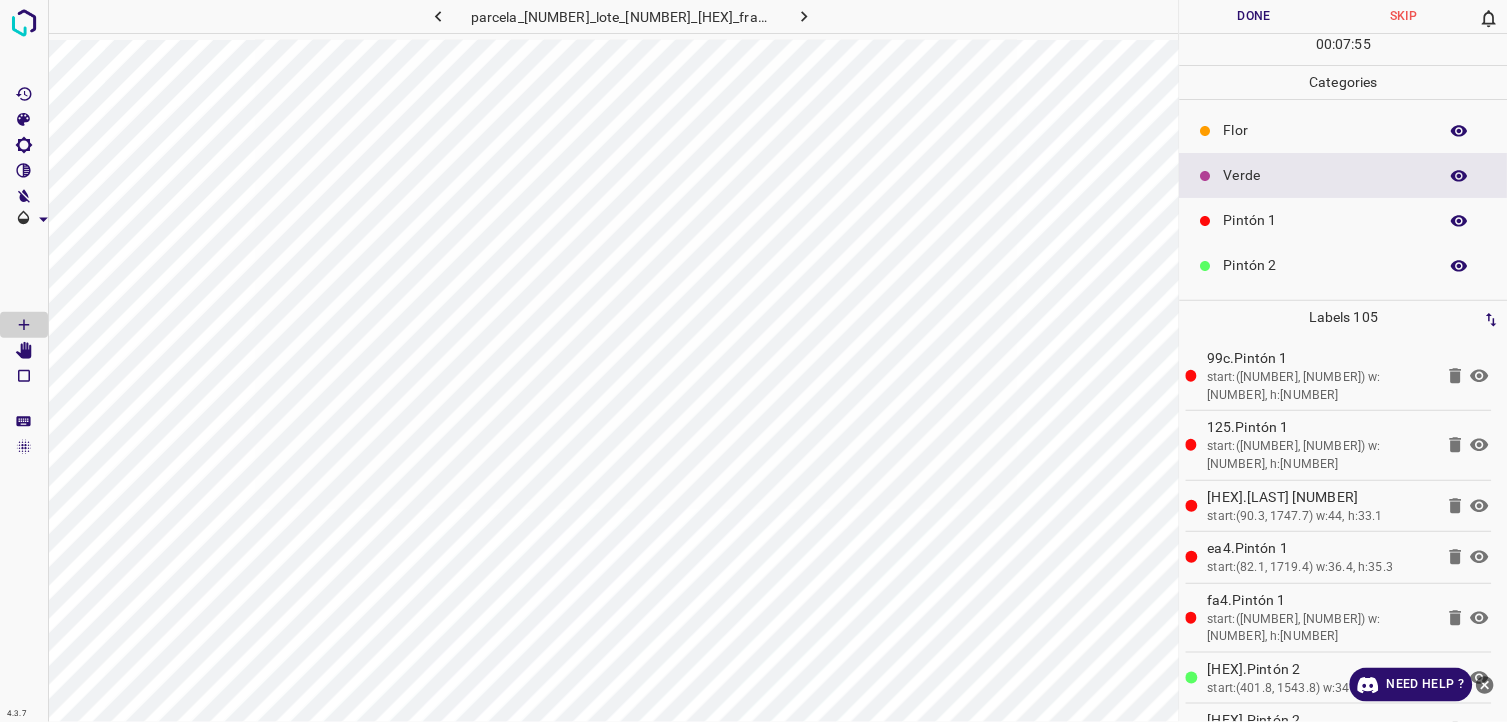 click on "Pintón 1" at bounding box center [1326, 220] 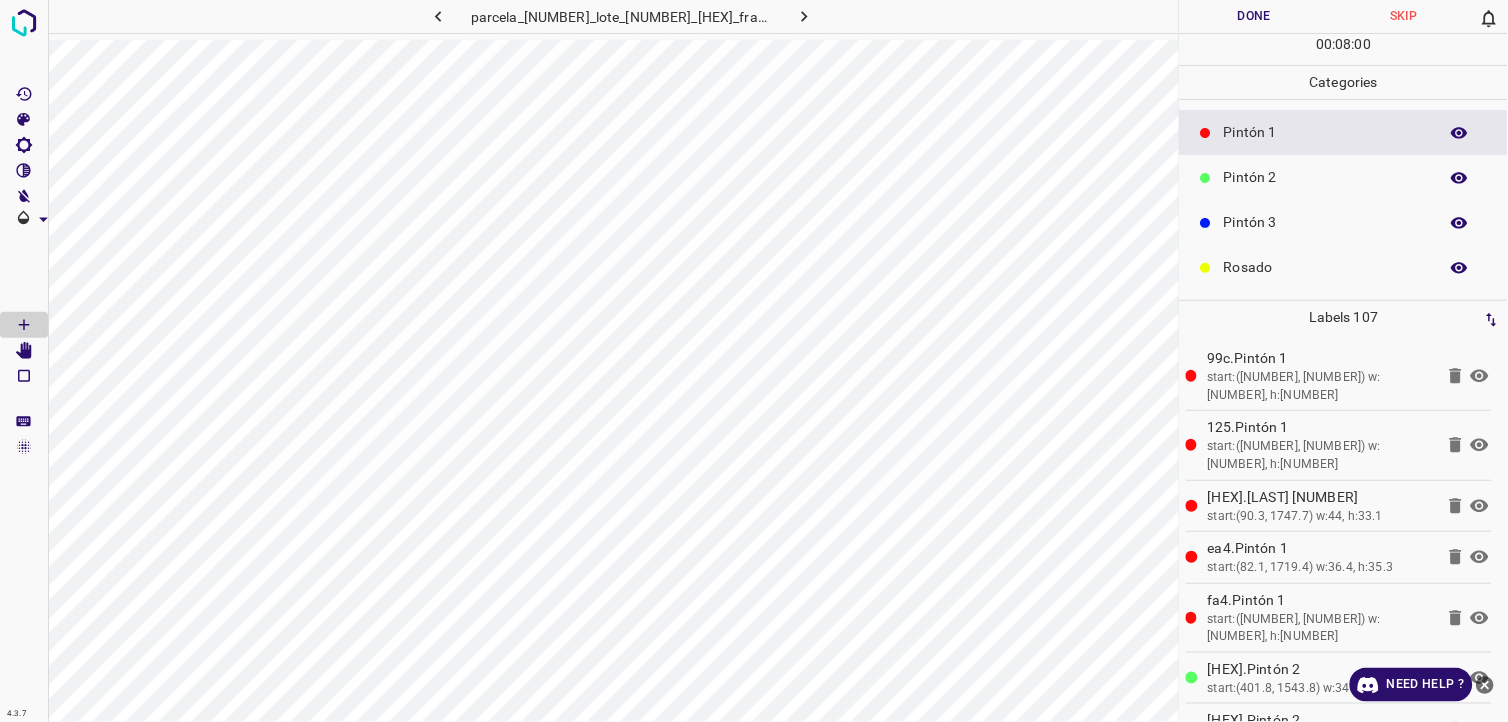 scroll, scrollTop: 175, scrollLeft: 0, axis: vertical 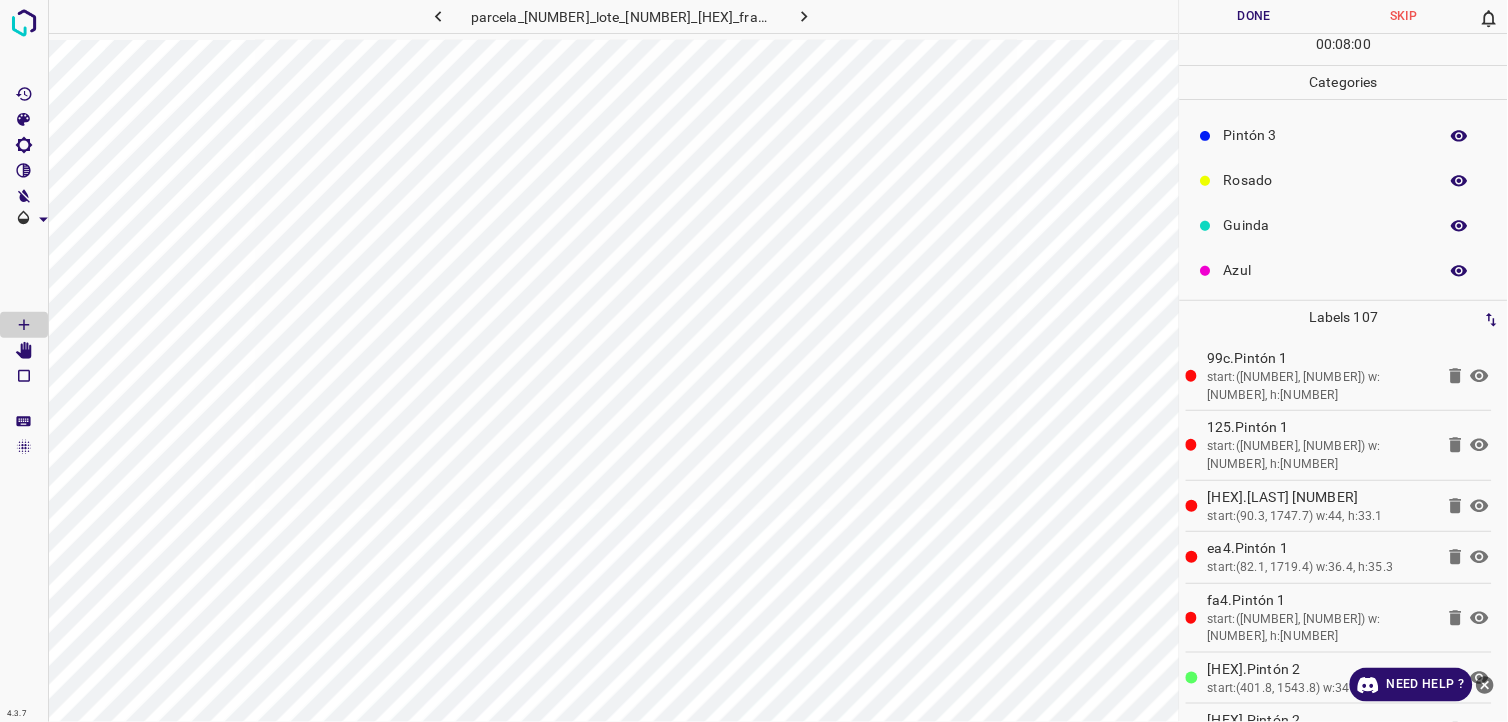 click on "Guinda" at bounding box center [1344, 225] 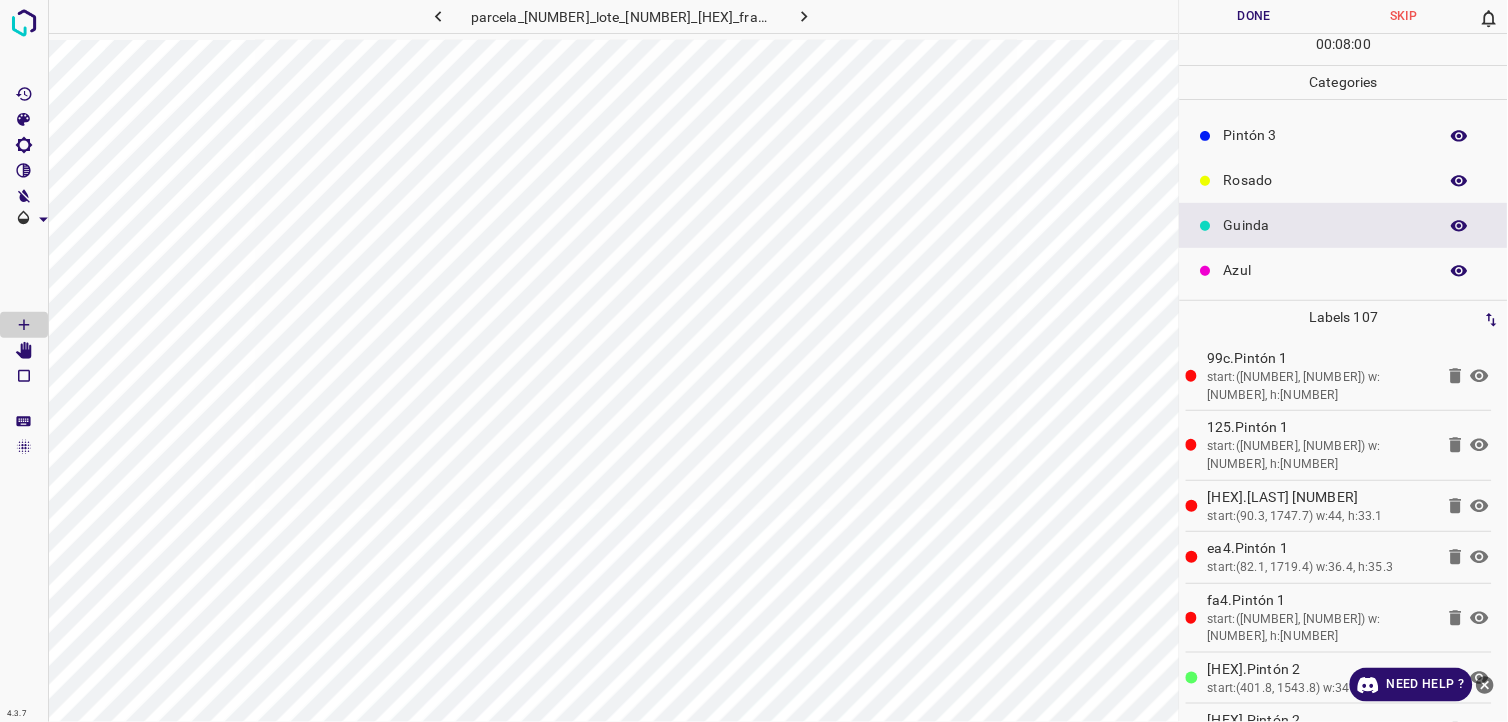 click on "Azul" at bounding box center [1344, 270] 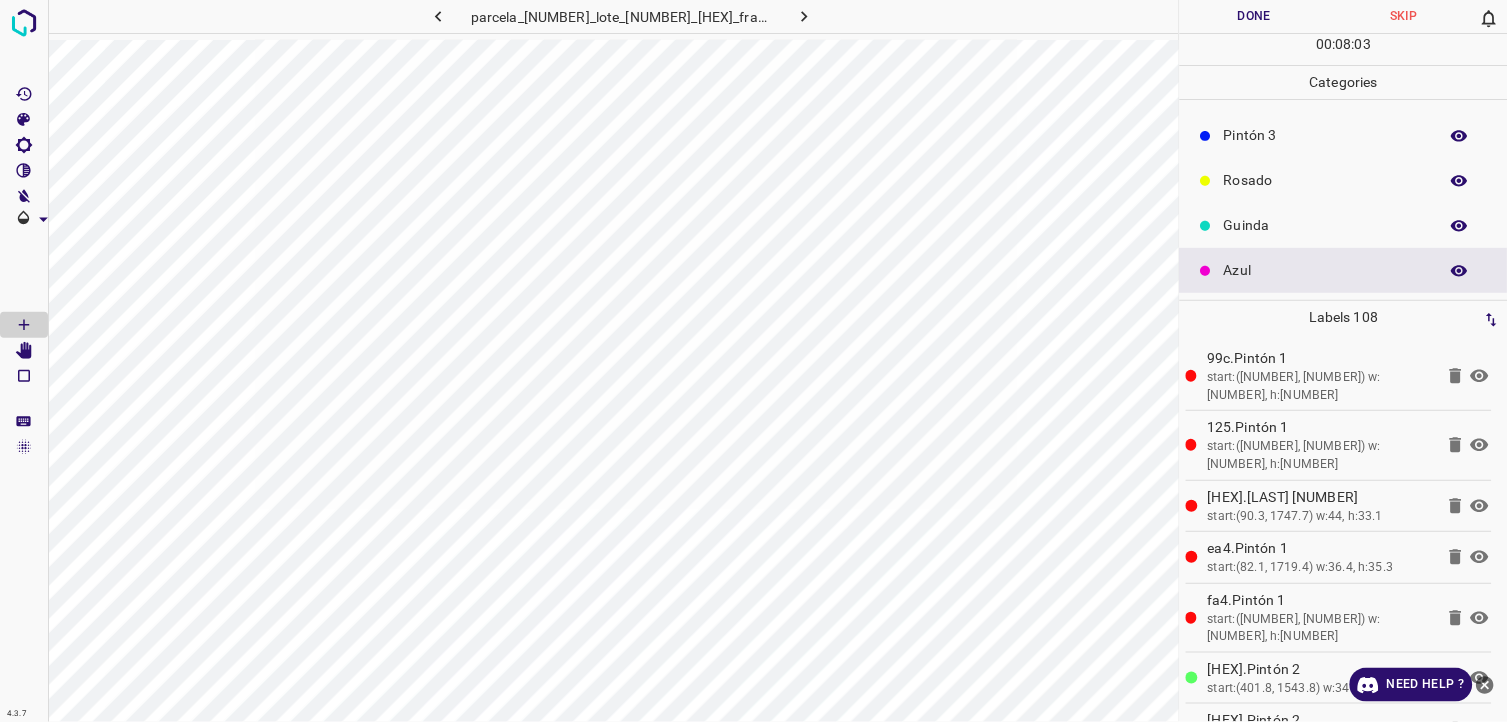 click on "Pintón 3" at bounding box center [1326, 135] 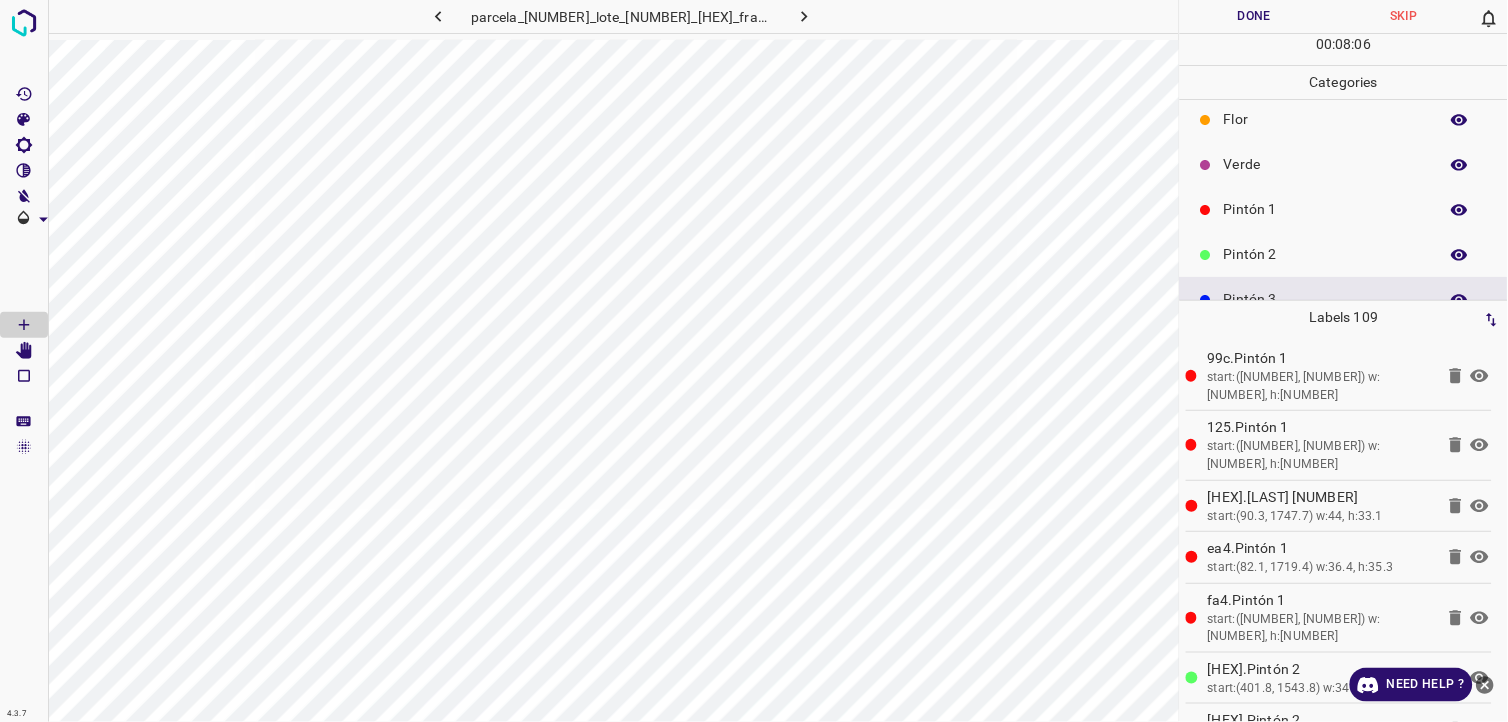 scroll, scrollTop: 0, scrollLeft: 0, axis: both 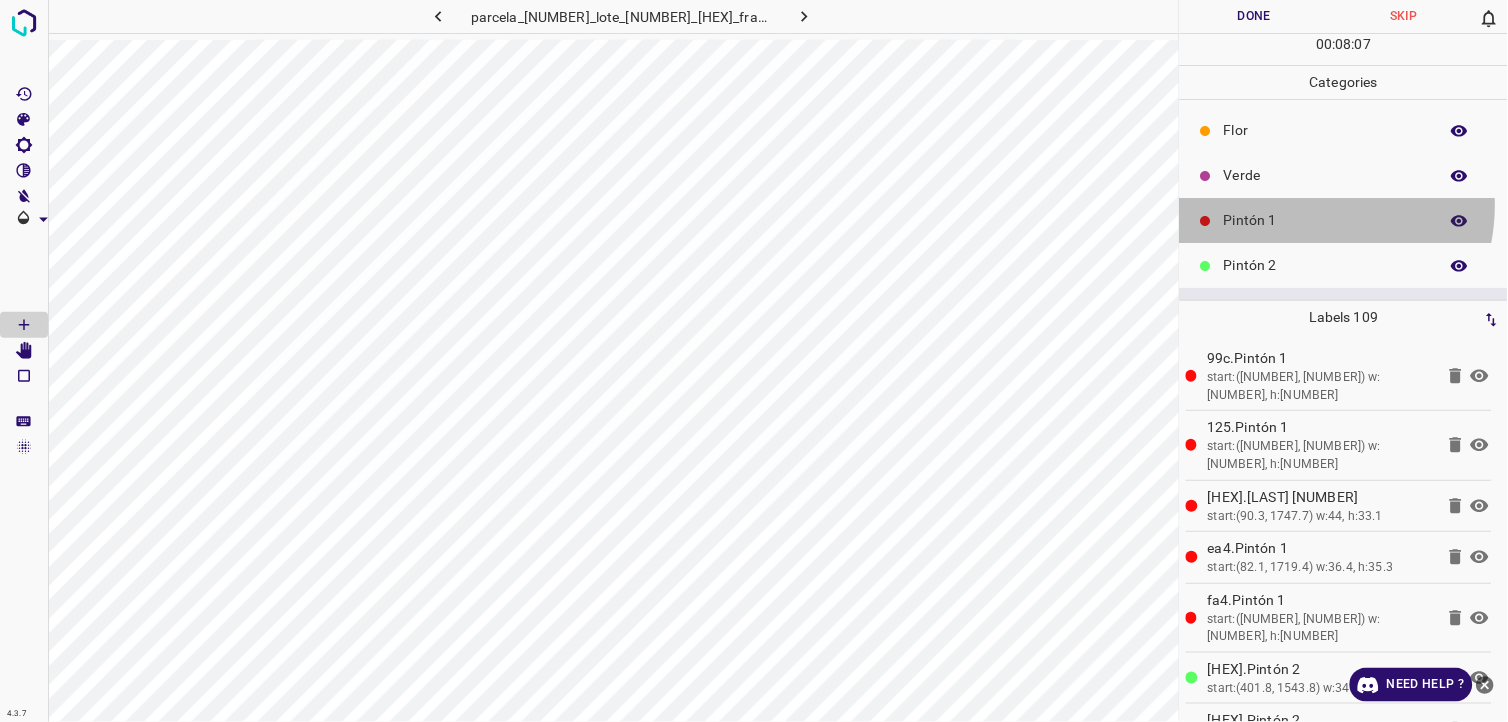 click on "Pintón 1" at bounding box center [1344, 220] 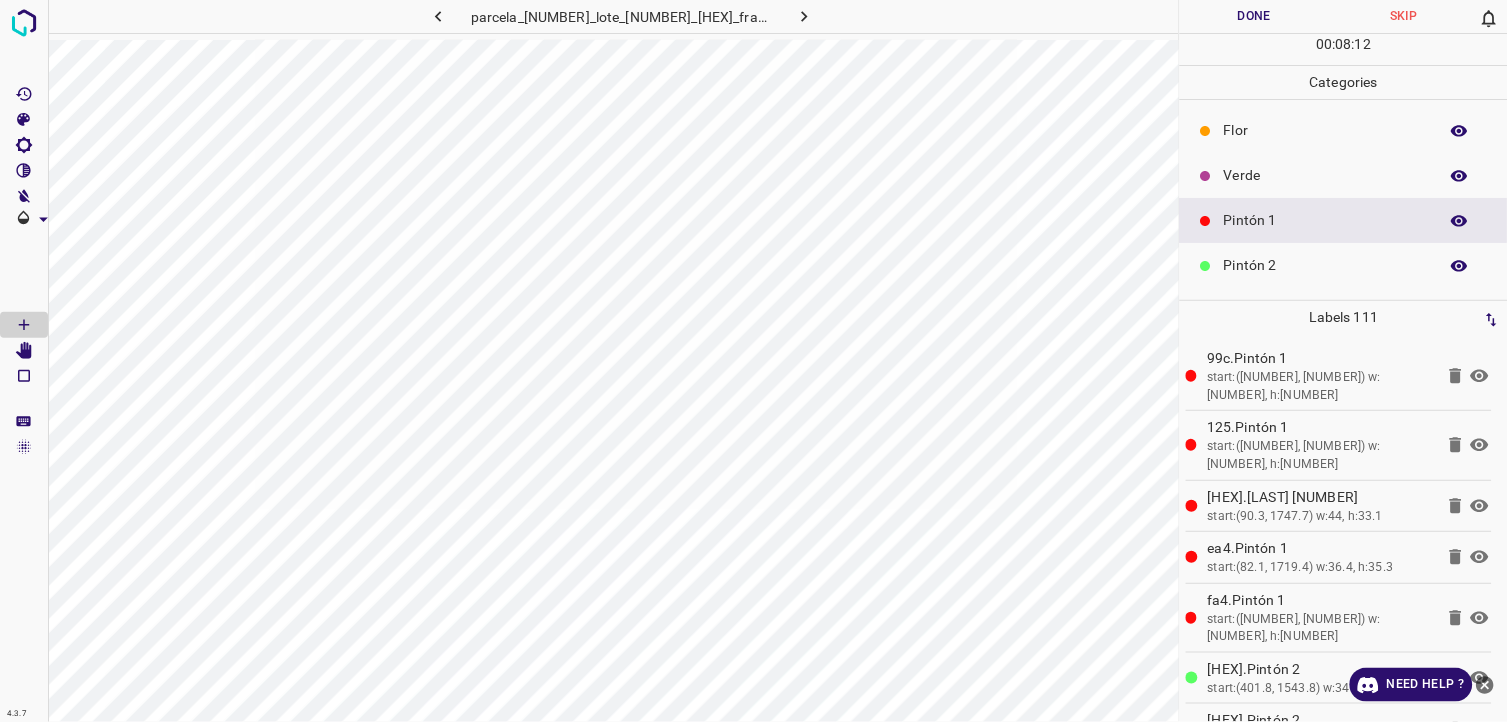 click on "Pintón 2" at bounding box center [1326, 265] 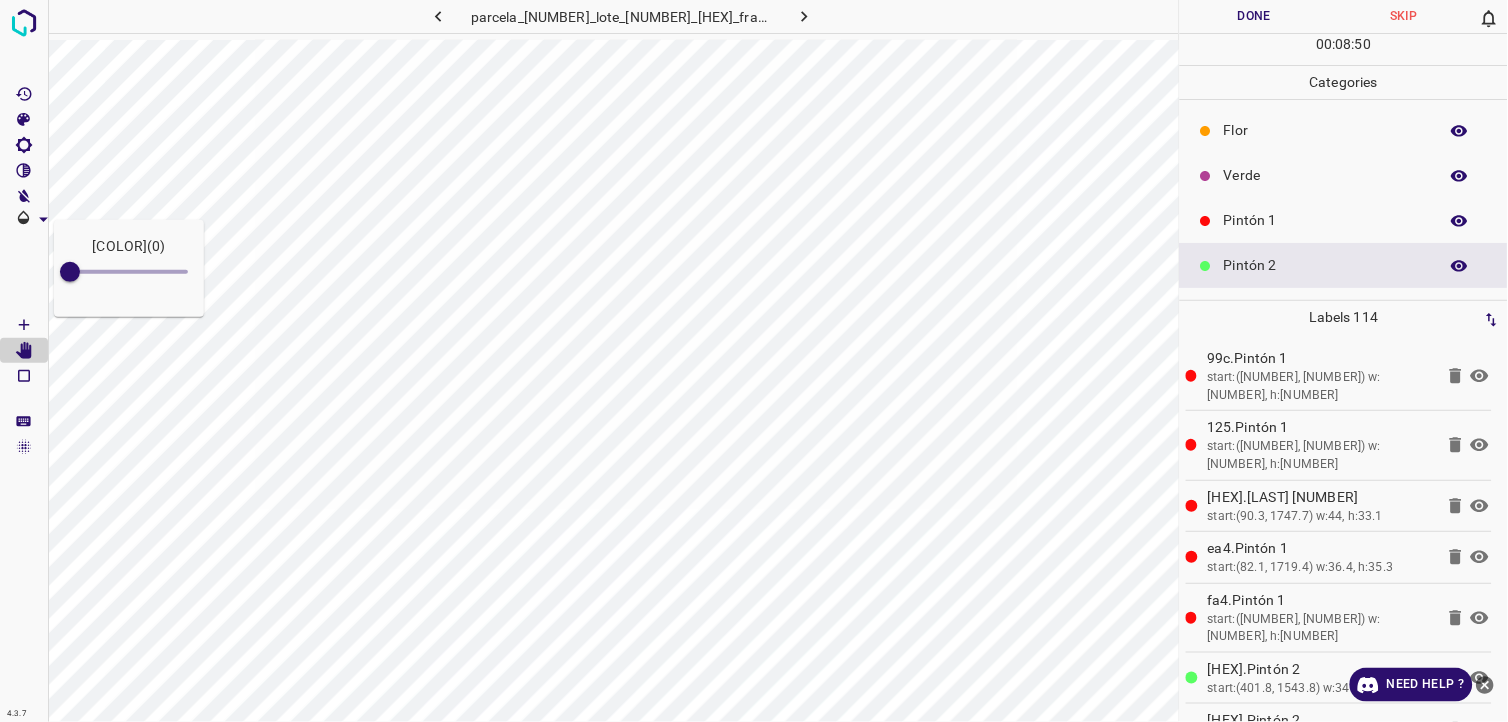 scroll, scrollTop: 111, scrollLeft: 0, axis: vertical 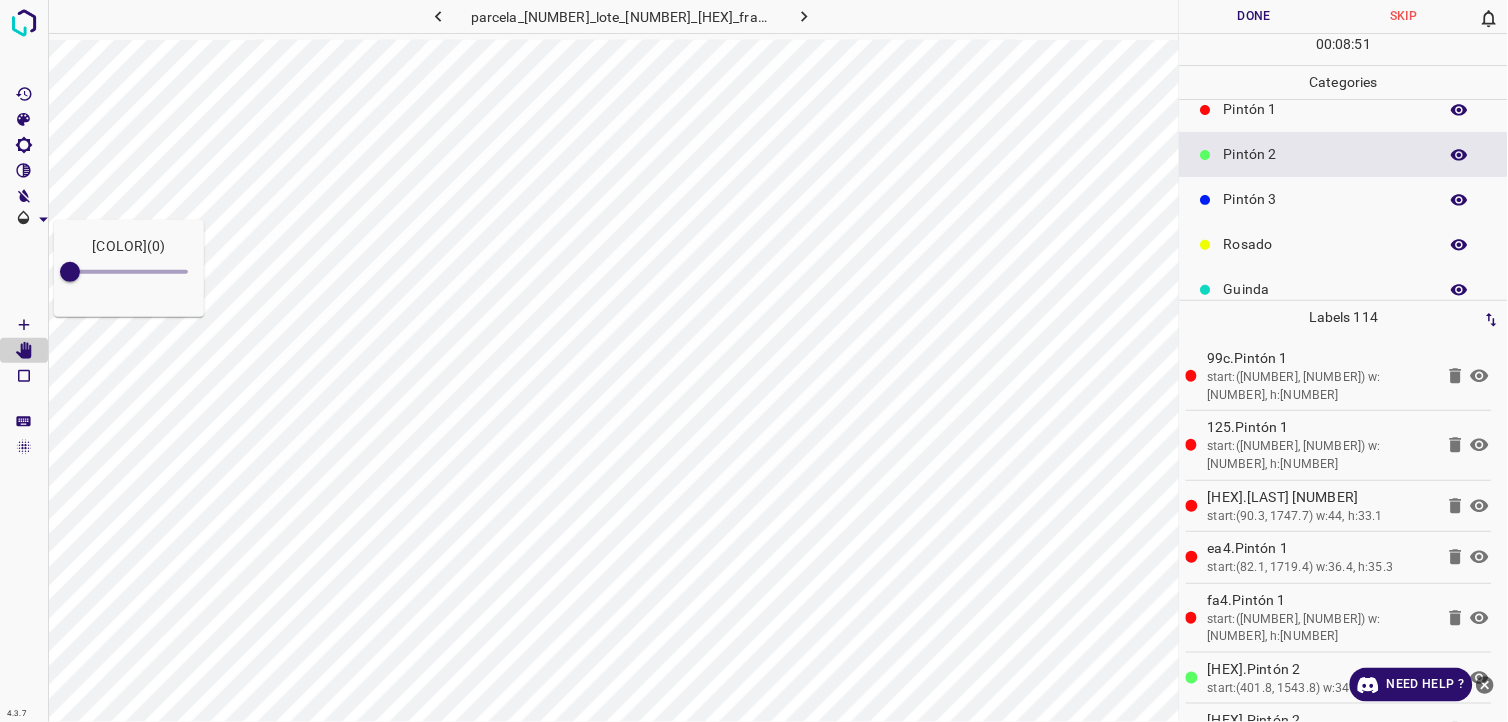 click on "Pintón 3" at bounding box center (1326, 199) 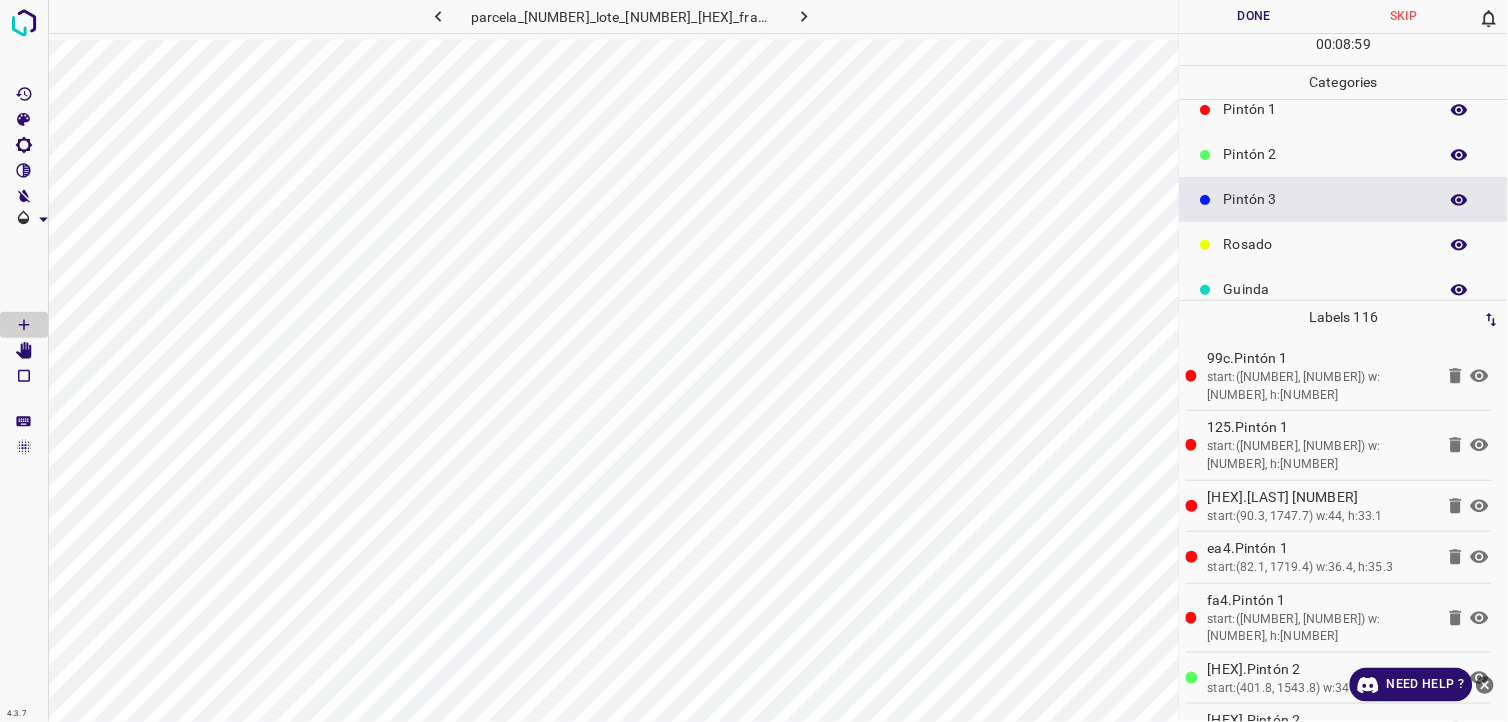 click on "Pintón 1" at bounding box center [1344, 109] 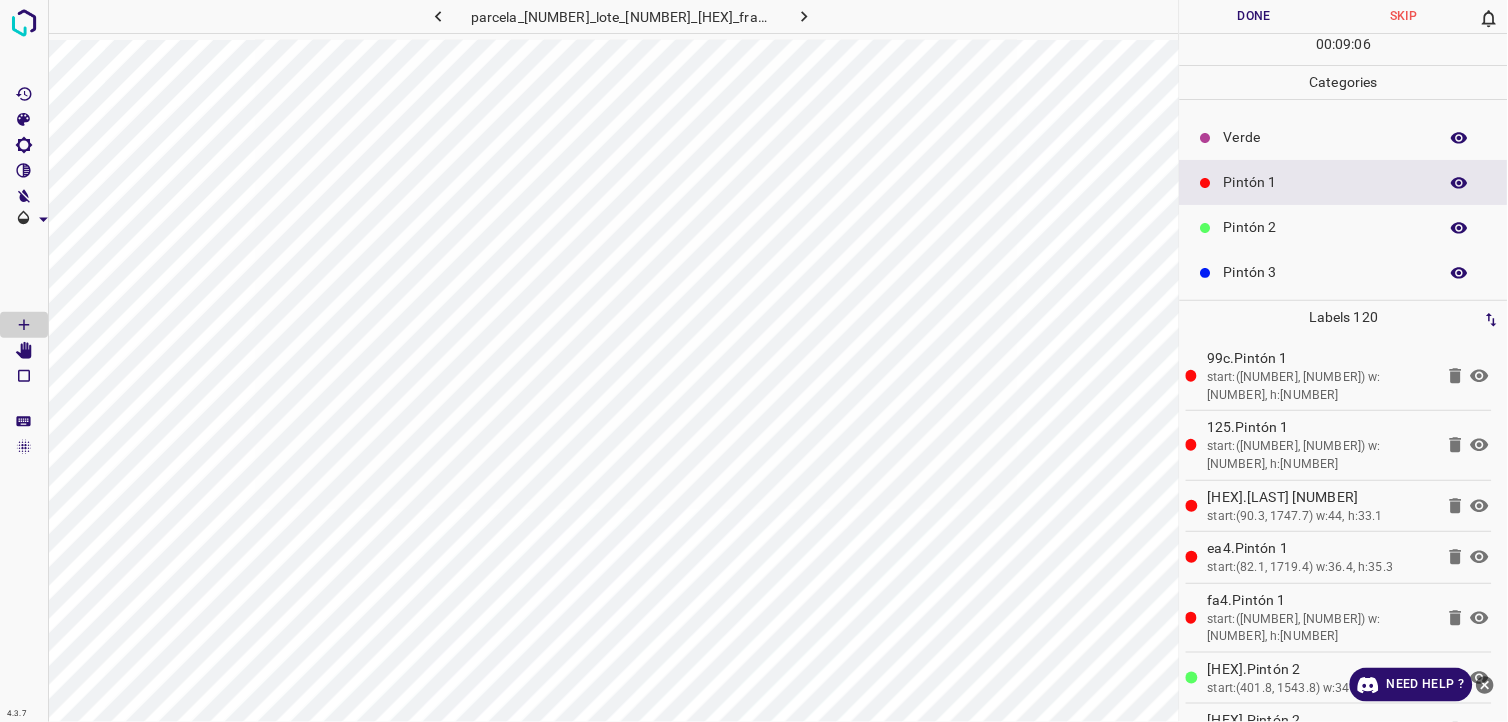scroll, scrollTop: 0, scrollLeft: 0, axis: both 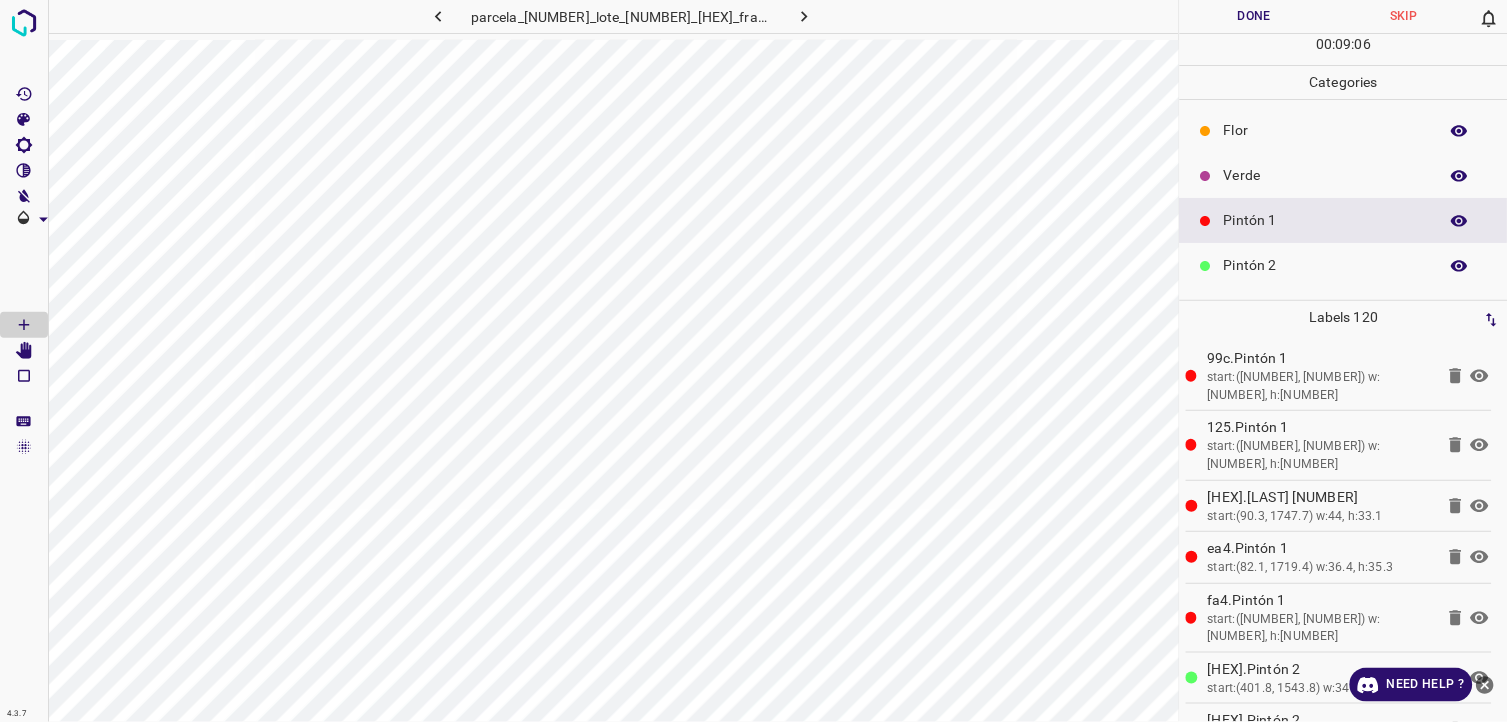 click on "Verde" at bounding box center [1344, 175] 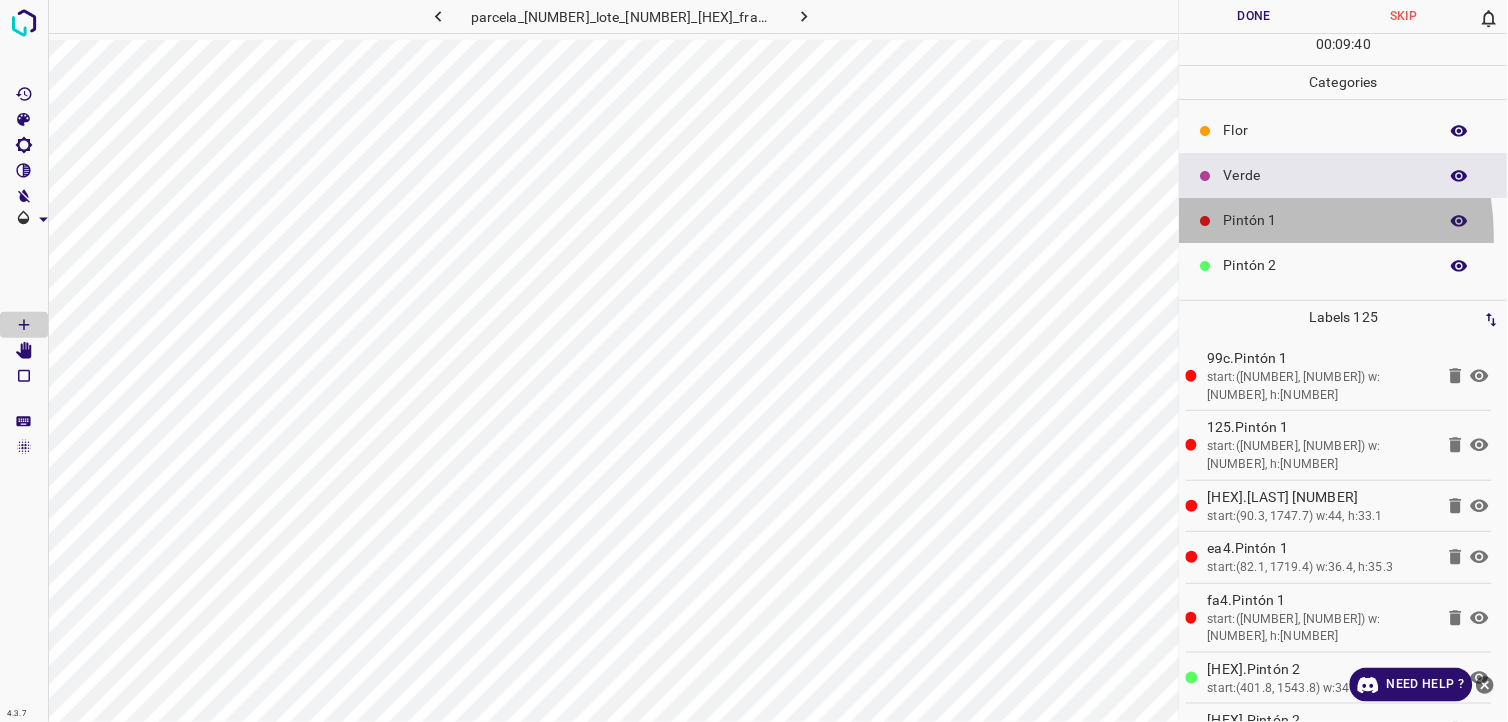 click on "Pintón 1" at bounding box center [1344, 220] 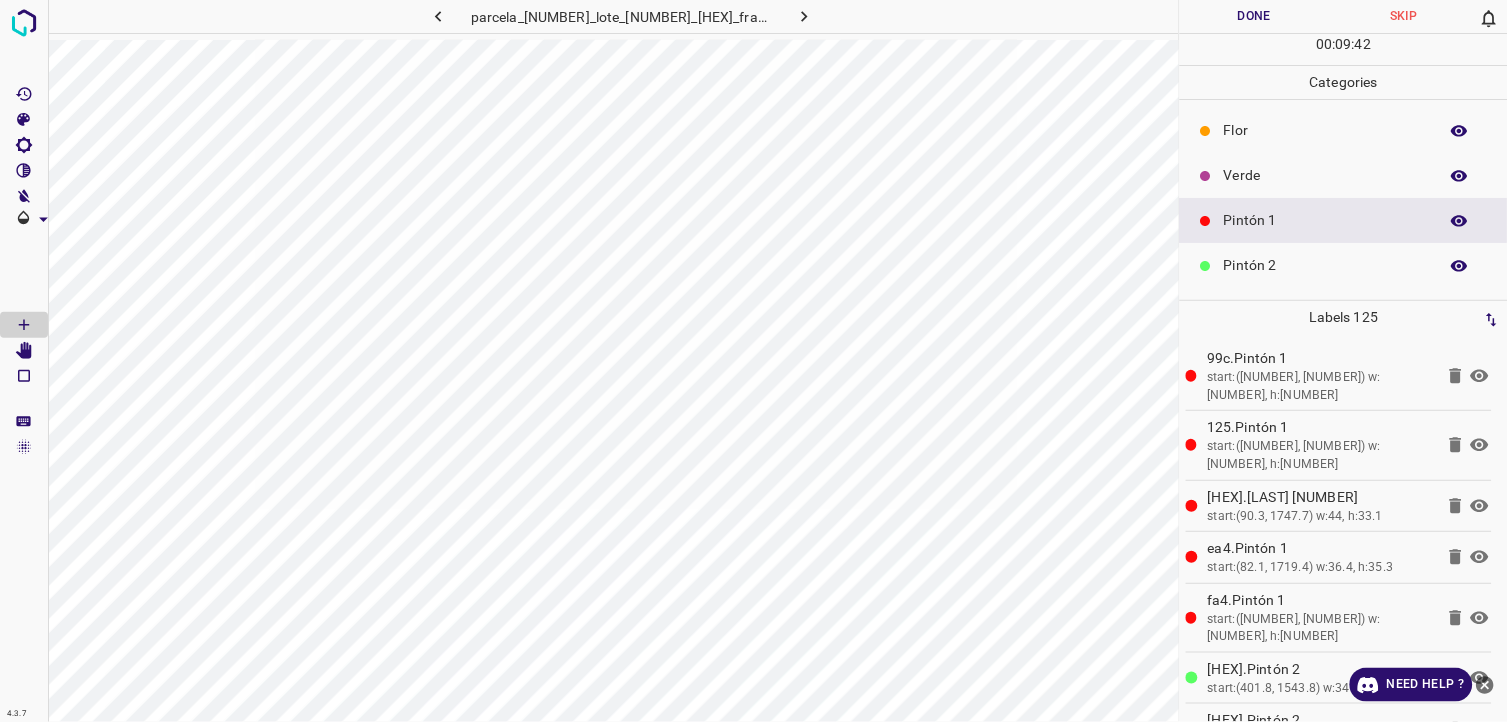 click on "Pintón 2" at bounding box center (1344, 265) 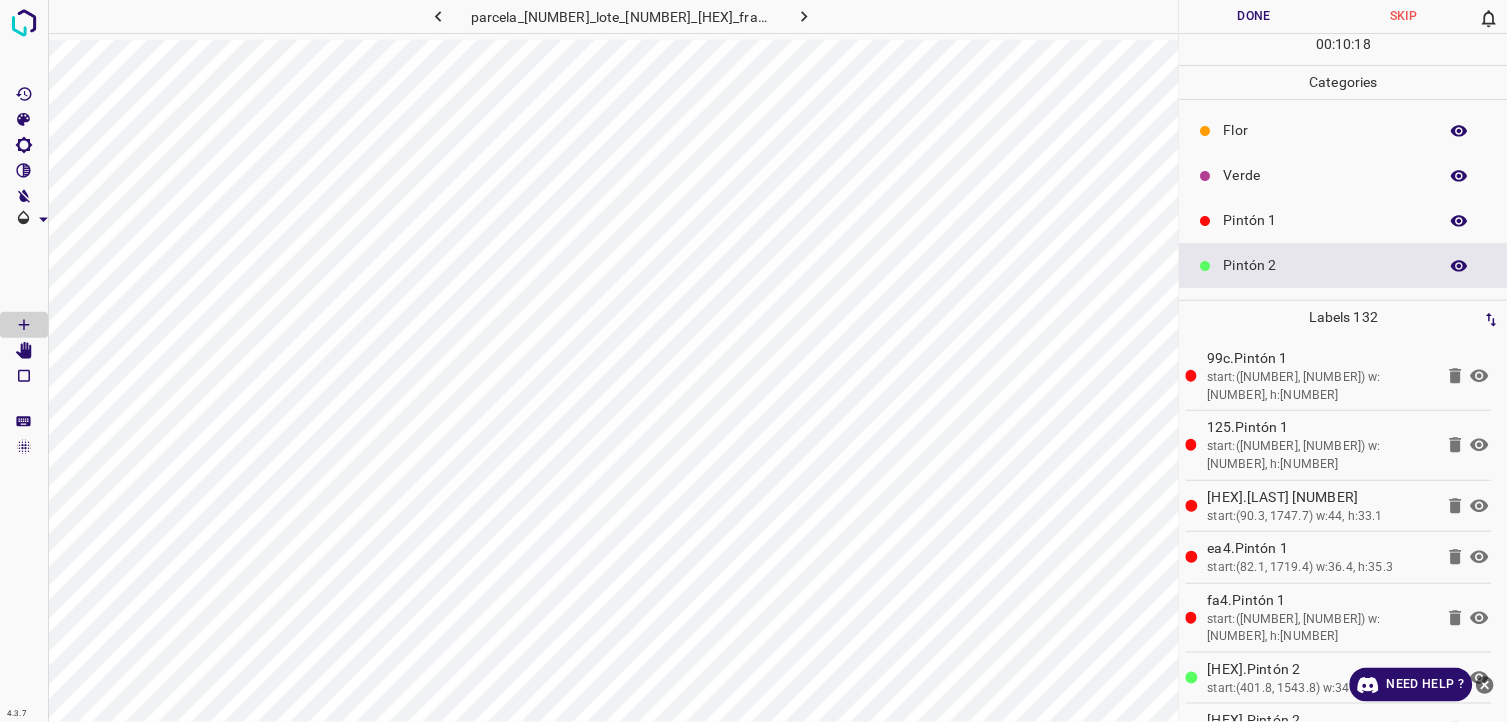 scroll, scrollTop: 111, scrollLeft: 0, axis: vertical 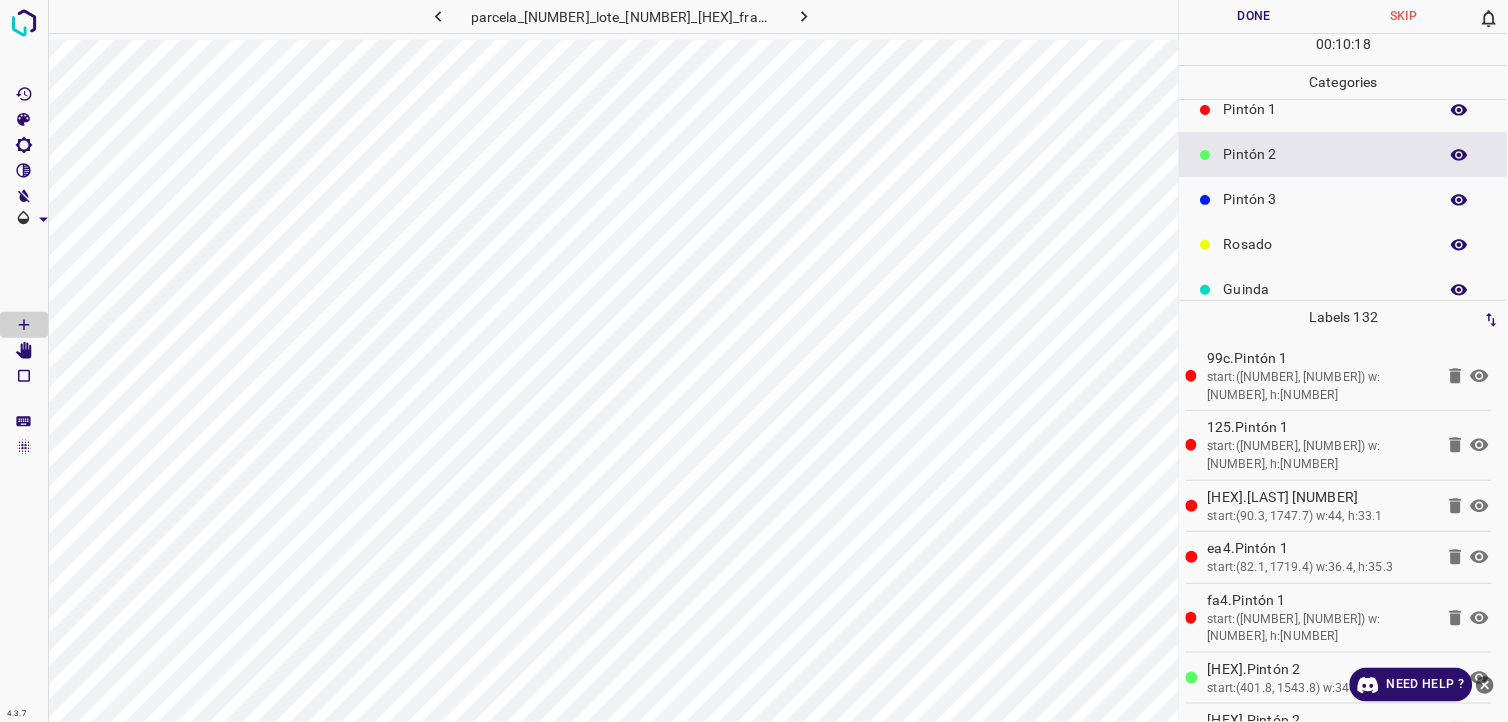 click on "Pintón 3" at bounding box center [1344, 199] 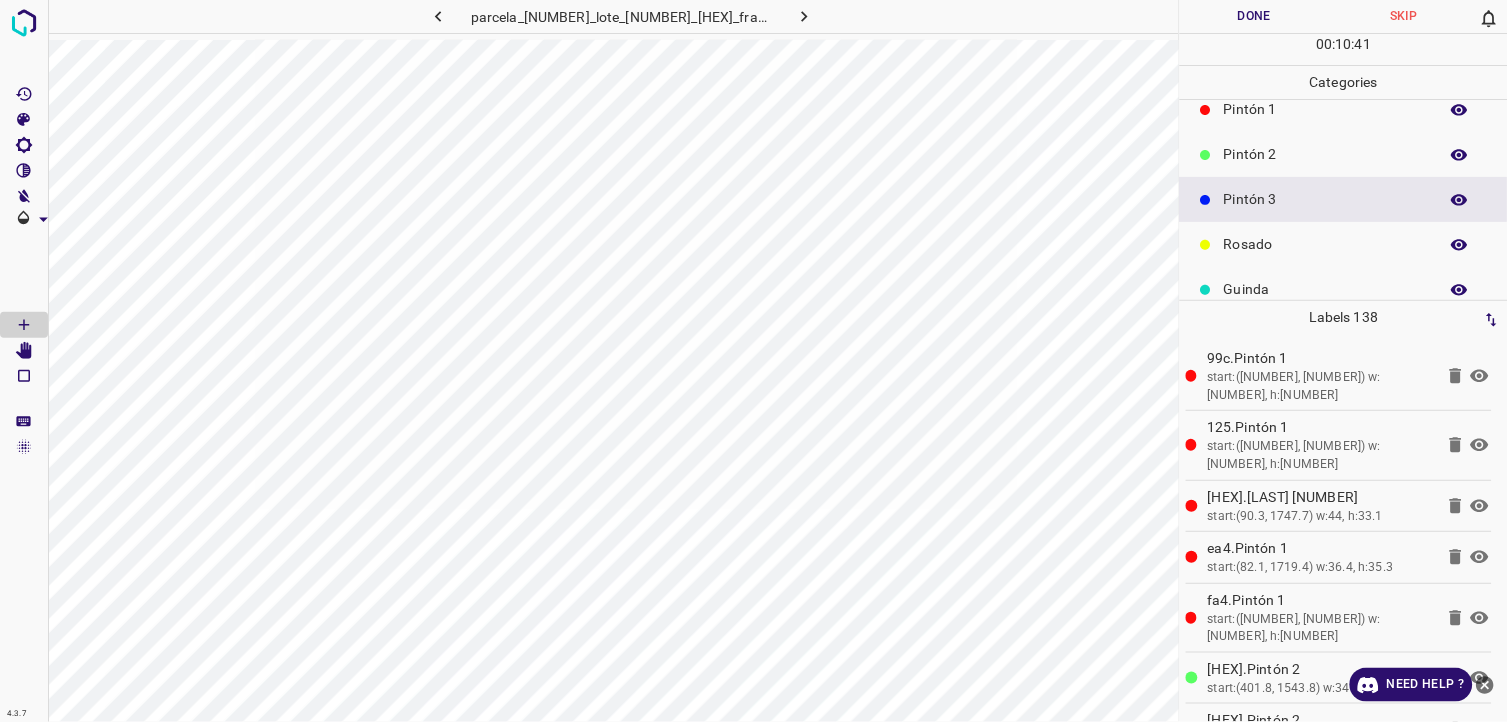 click on "Pintón 2" at bounding box center (1344, 154) 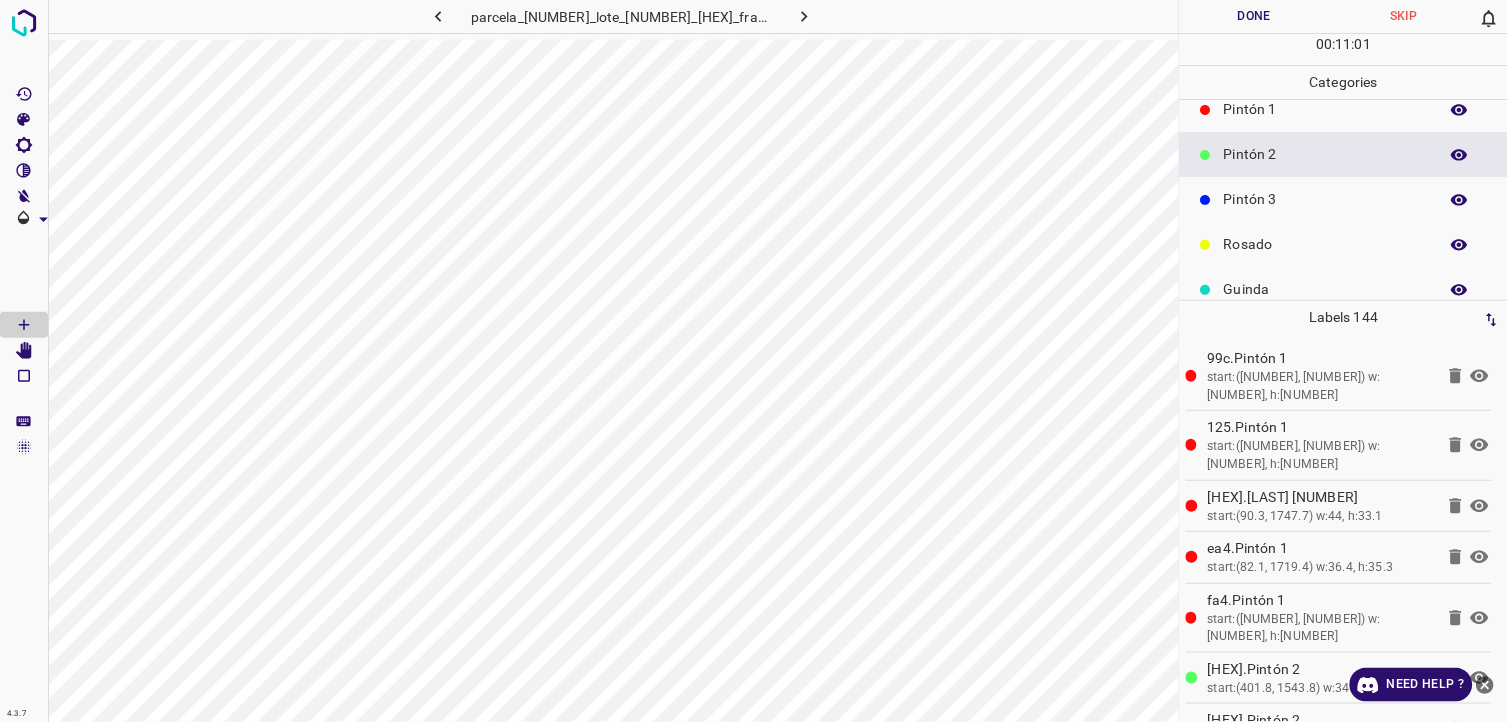click on "Pintón 3" at bounding box center [1326, 199] 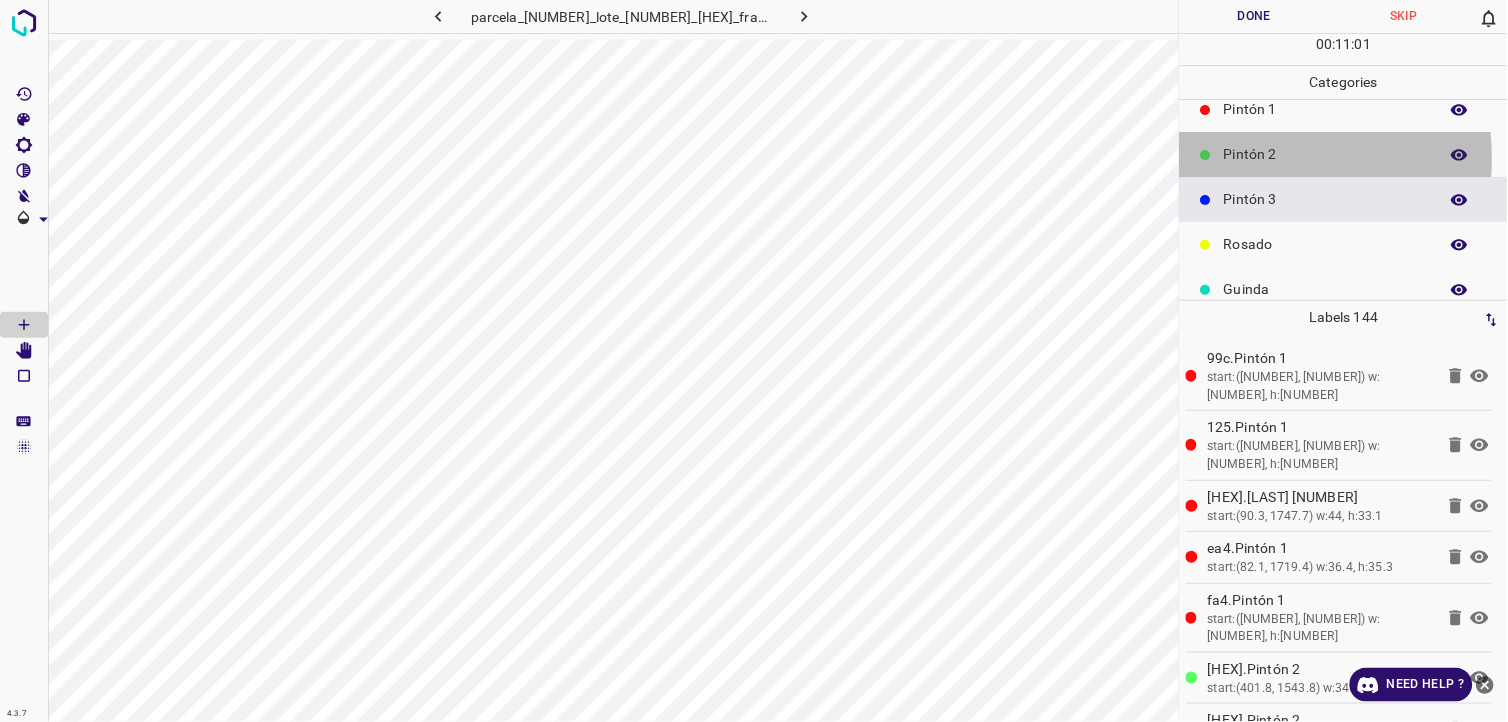 click on "Pintón 2" at bounding box center (1326, 154) 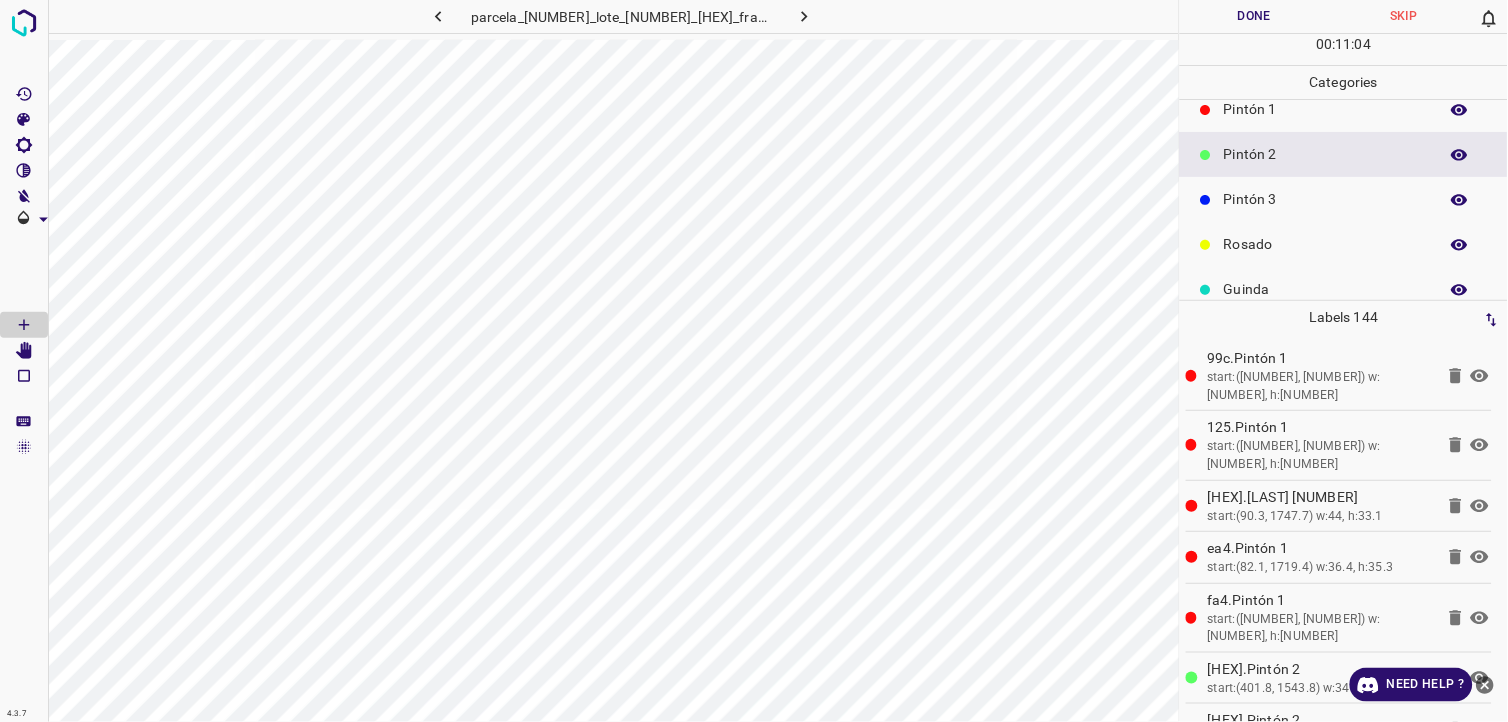 click on "Pintón 3" at bounding box center (1344, 199) 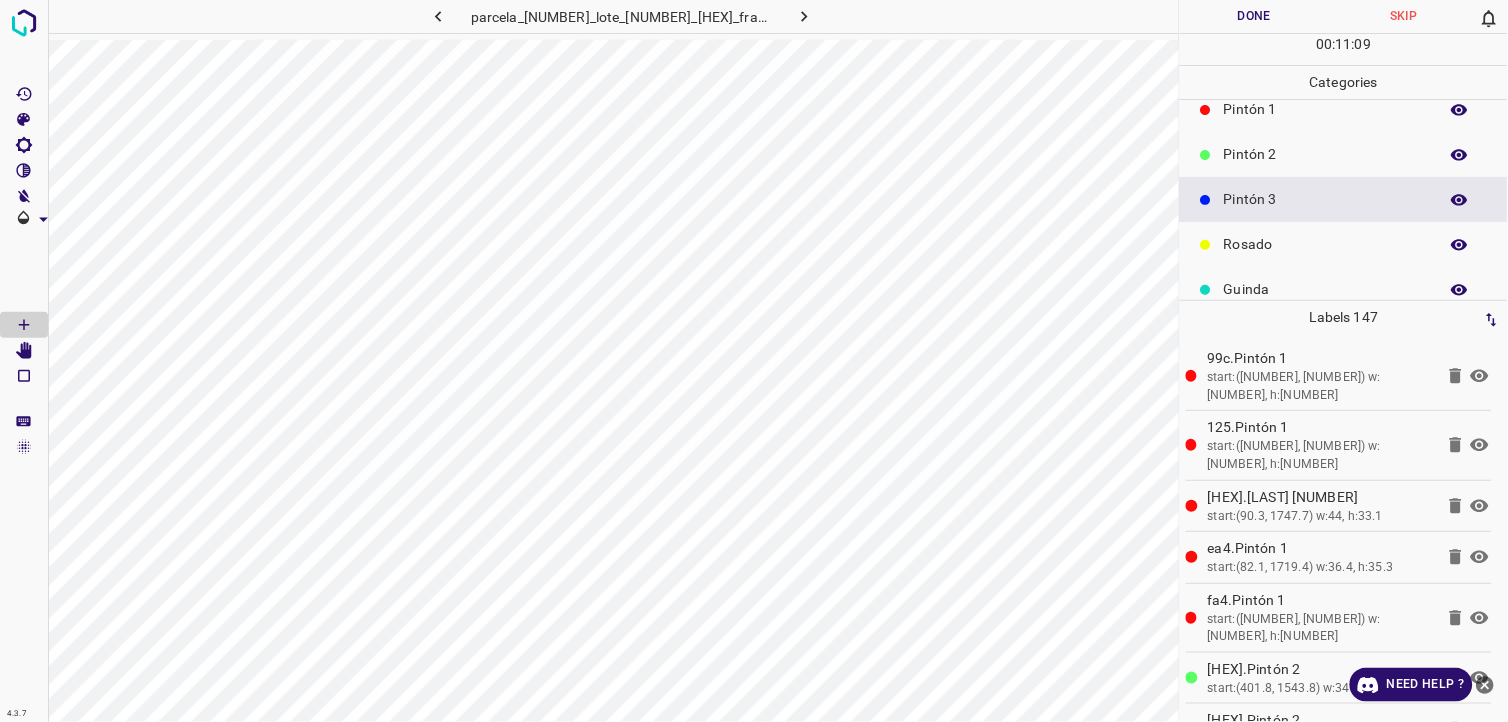 scroll, scrollTop: 0, scrollLeft: 0, axis: both 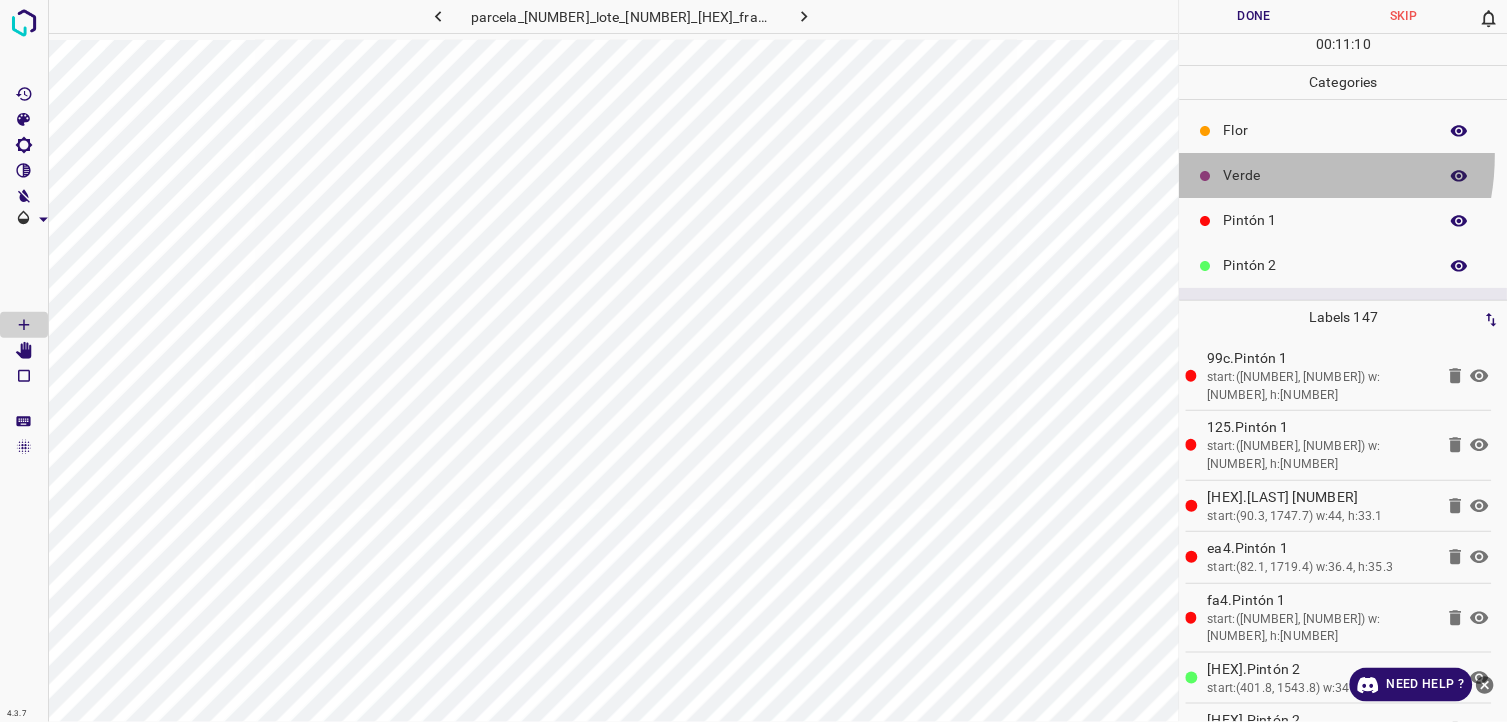 click on "Verde" at bounding box center [1344, 175] 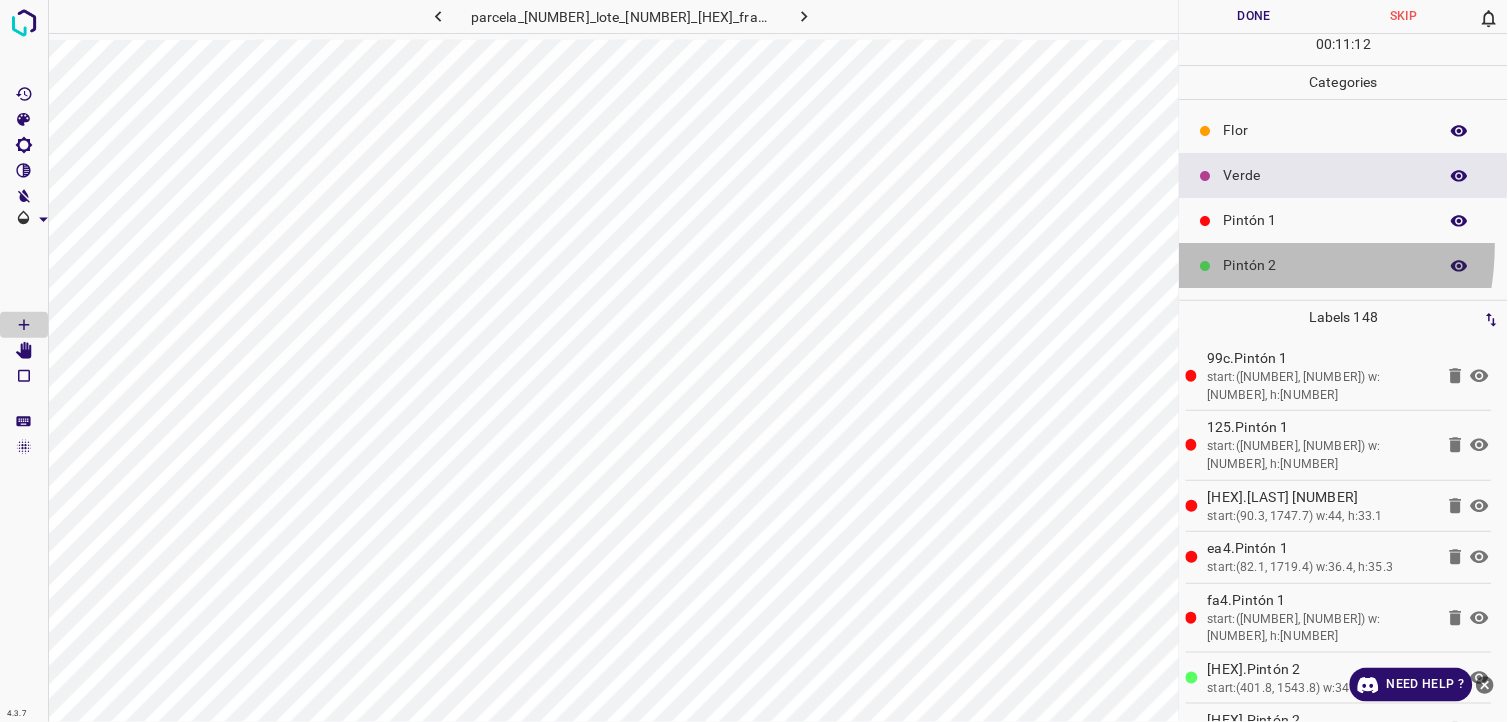click on "Pintón 2" at bounding box center (1344, 265) 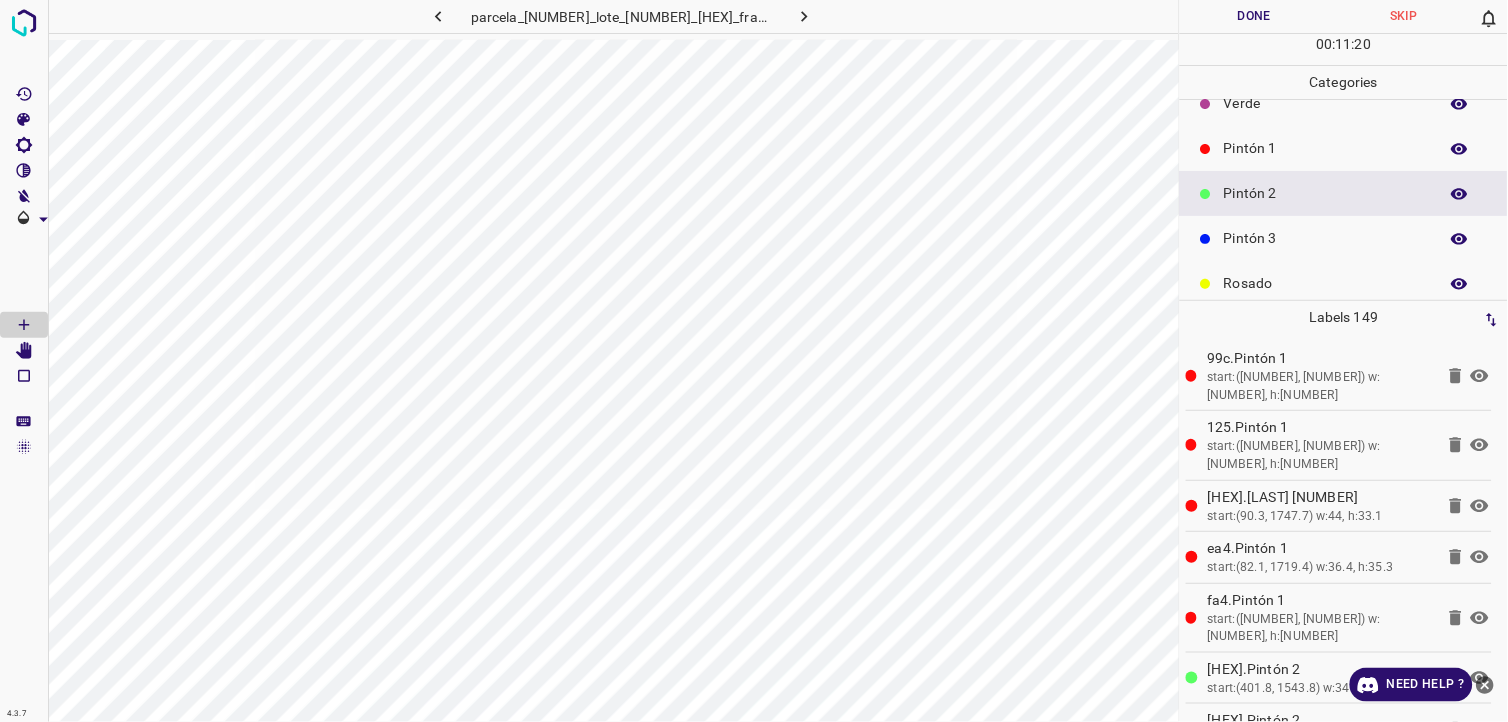 scroll, scrollTop: 111, scrollLeft: 0, axis: vertical 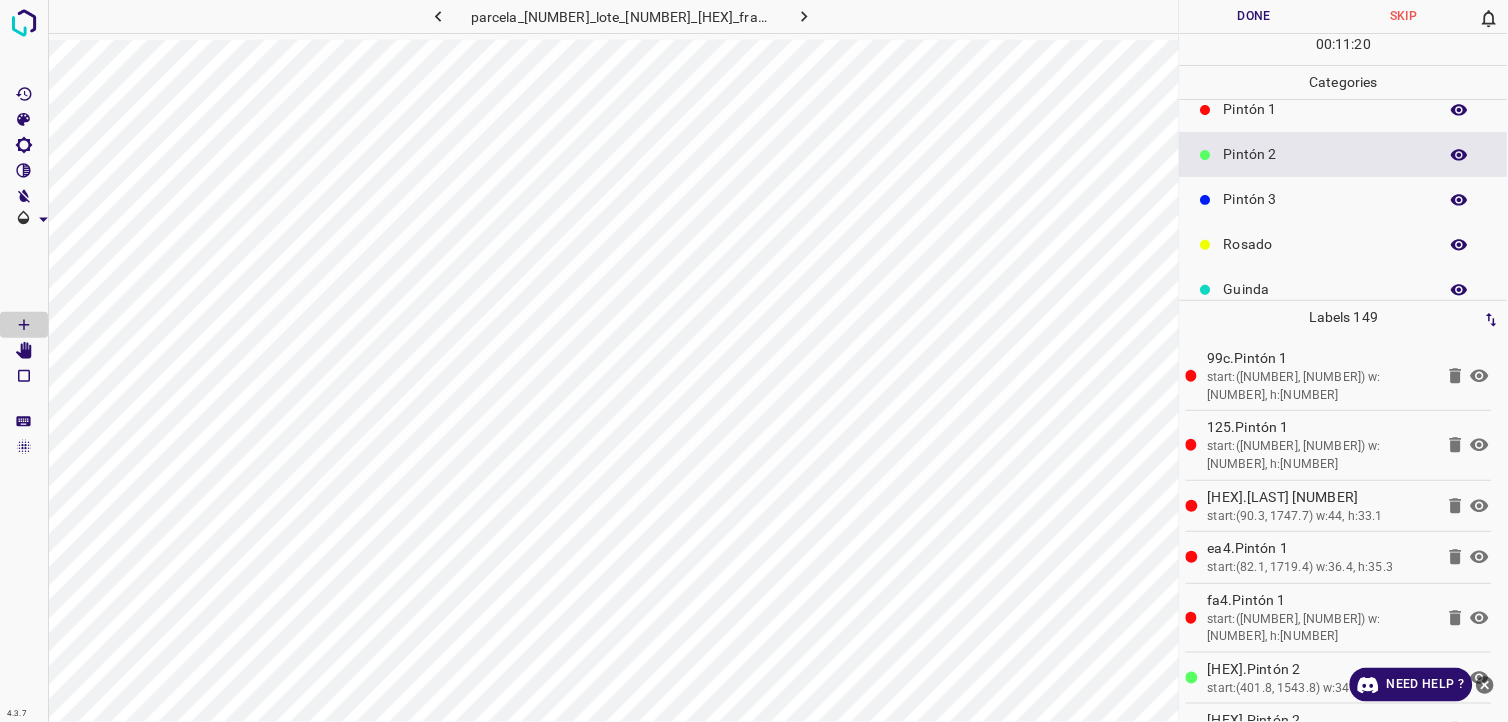 click on "Pintón 3" at bounding box center [1344, 199] 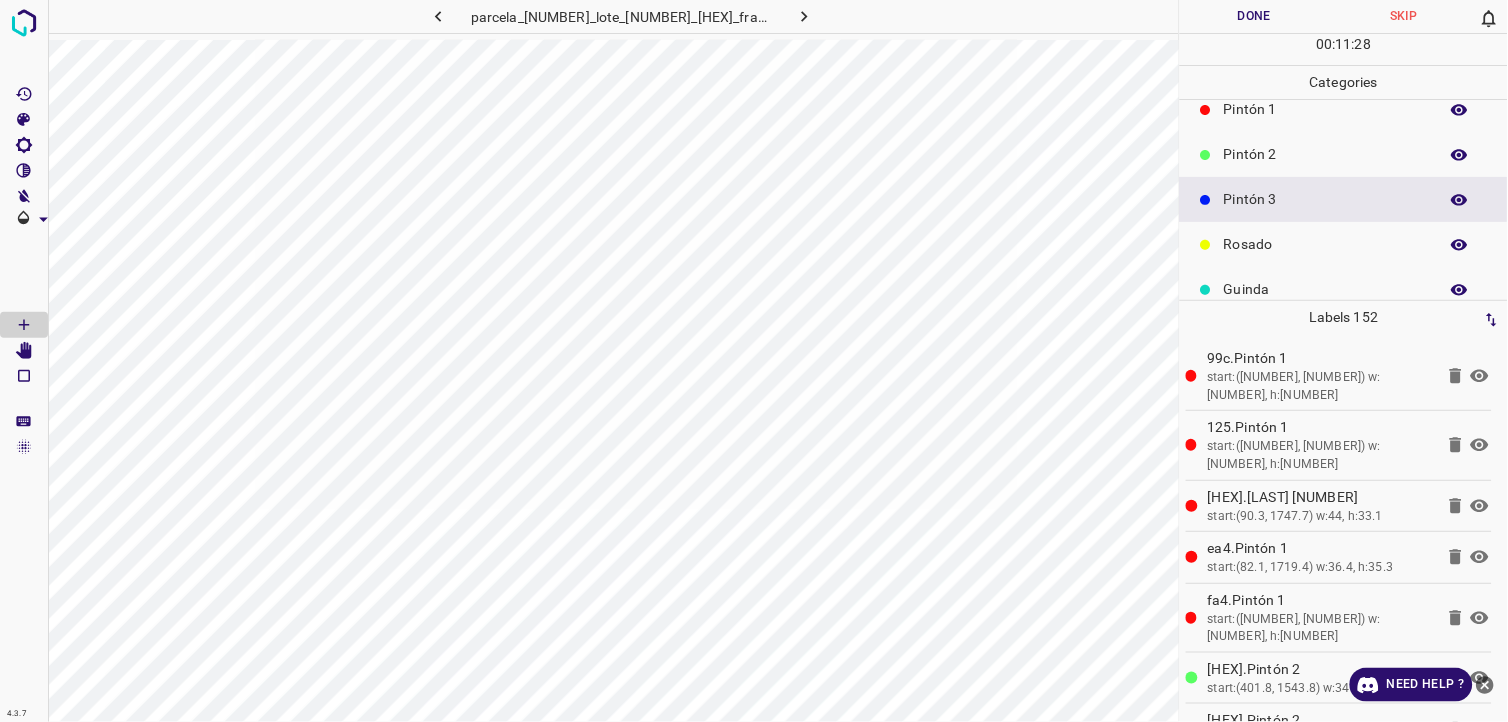scroll, scrollTop: 0, scrollLeft: 0, axis: both 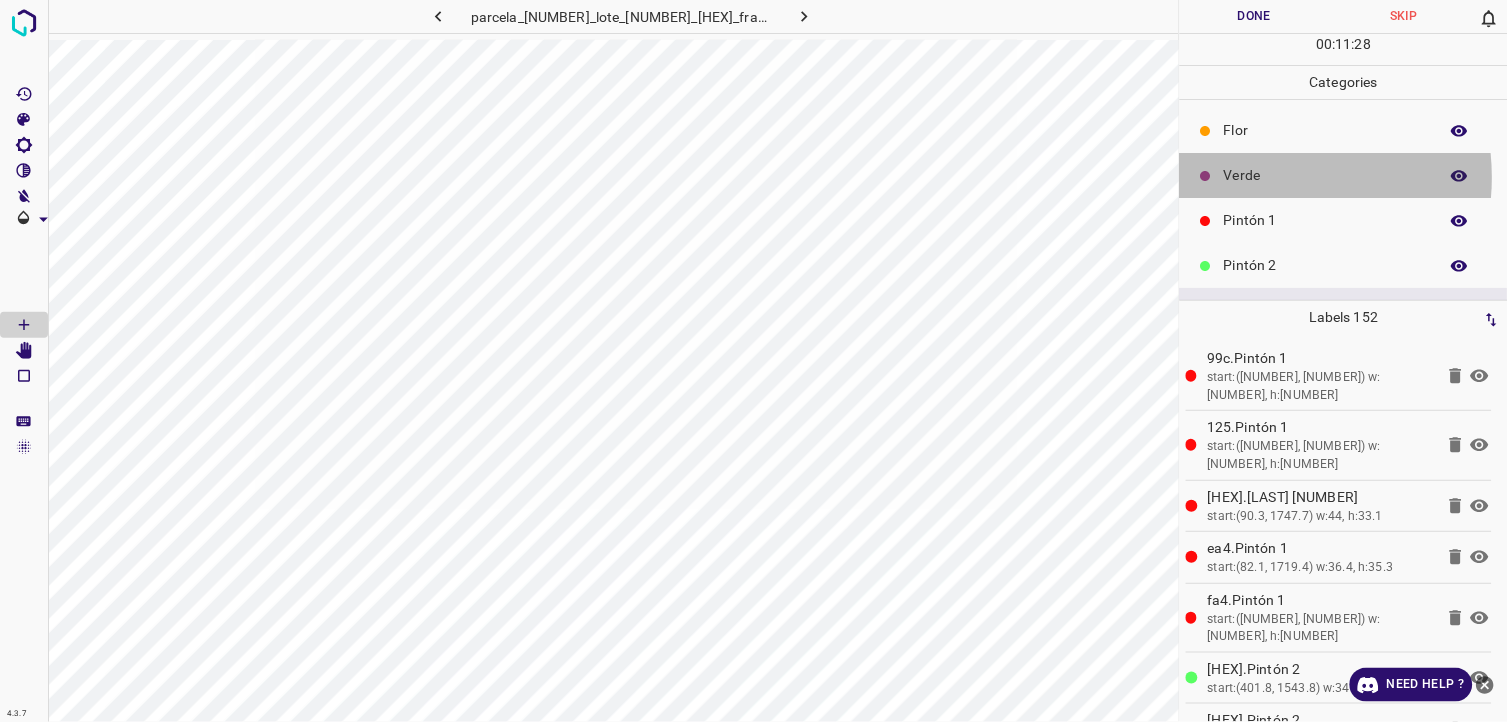click on "Verde" at bounding box center [1326, 175] 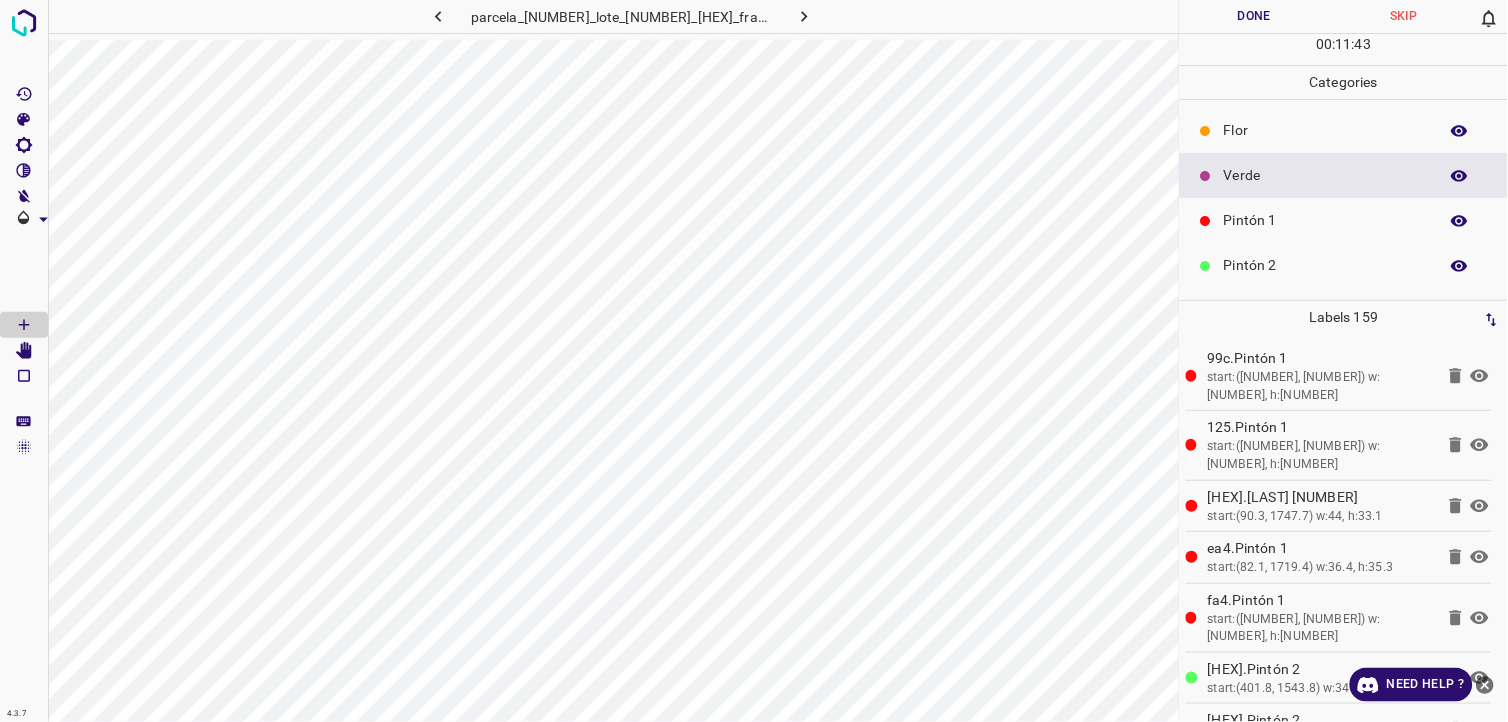 click on "Pintón 1" at bounding box center [1326, 220] 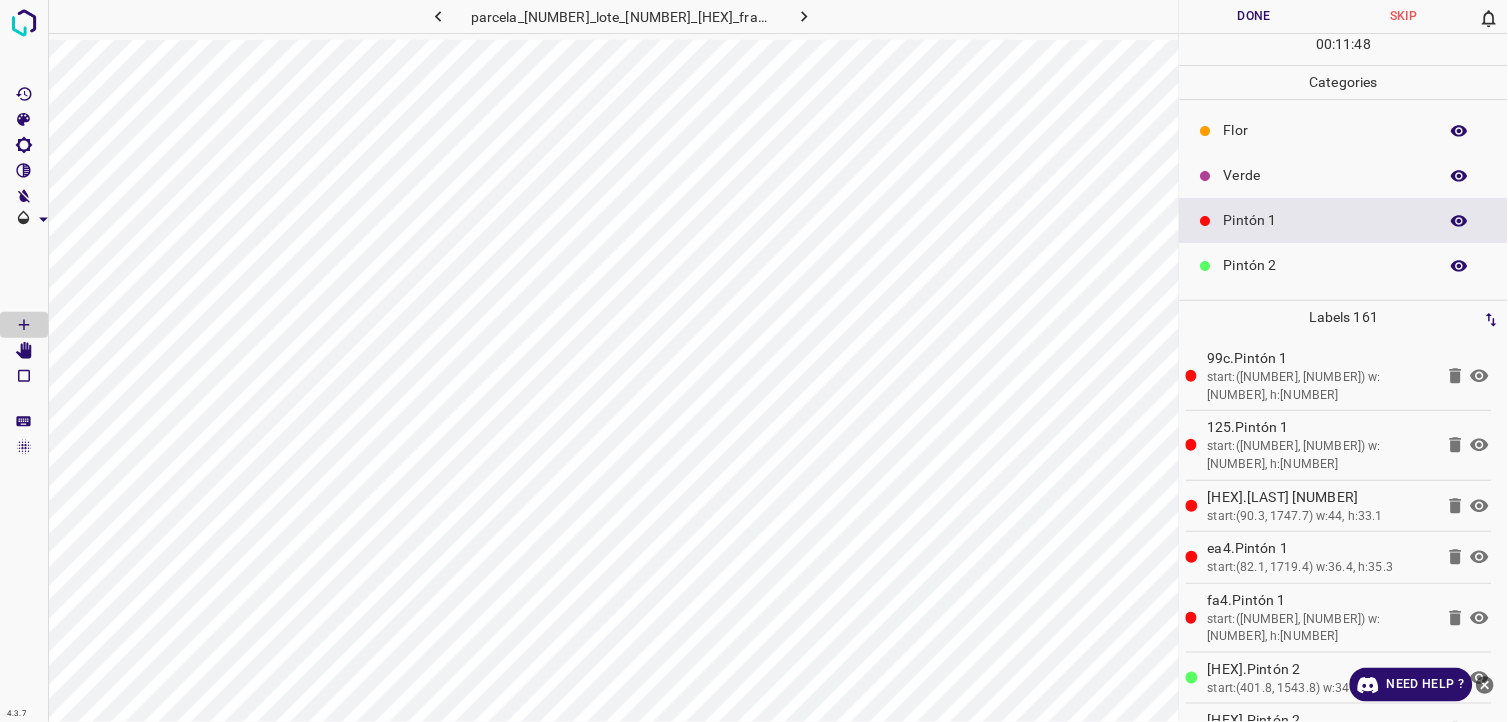 click on "Pintón 2" at bounding box center [1344, 265] 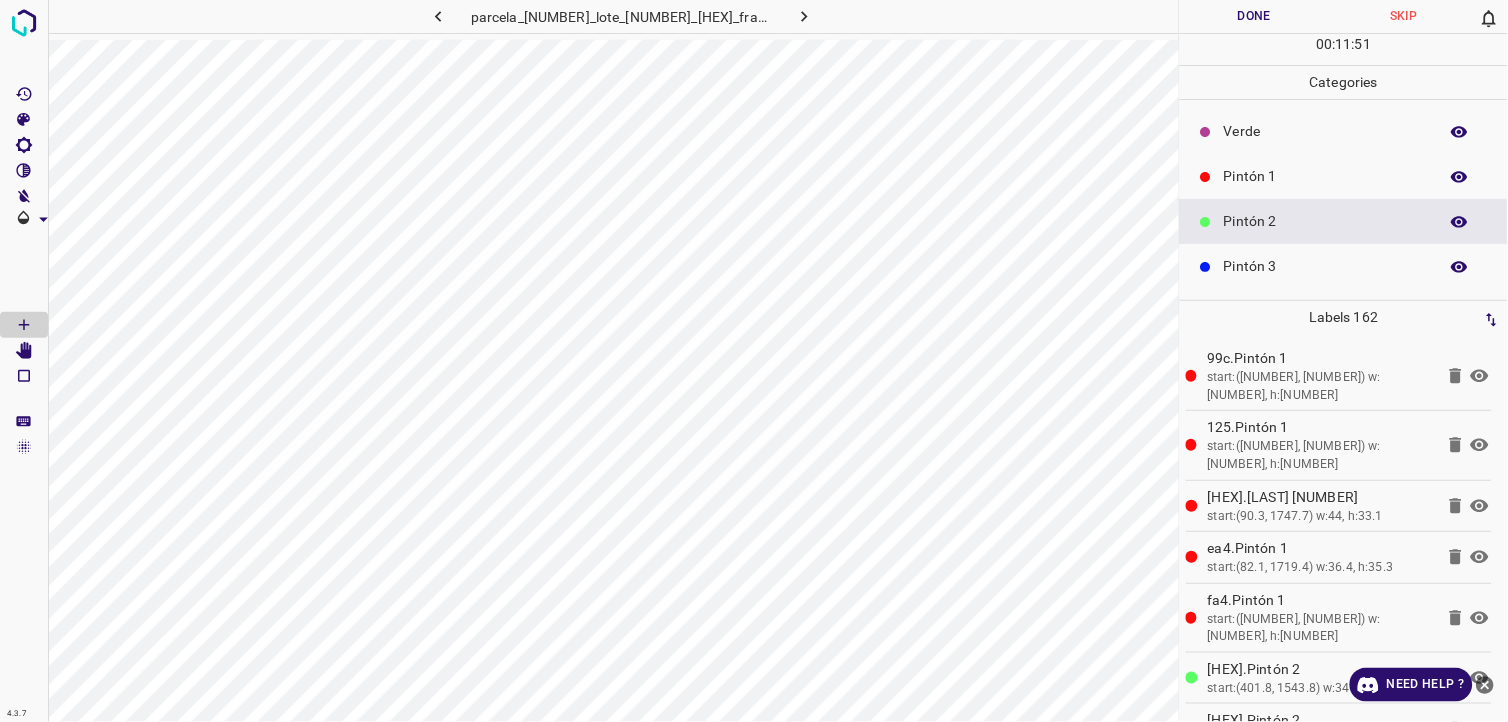 scroll, scrollTop: 111, scrollLeft: 0, axis: vertical 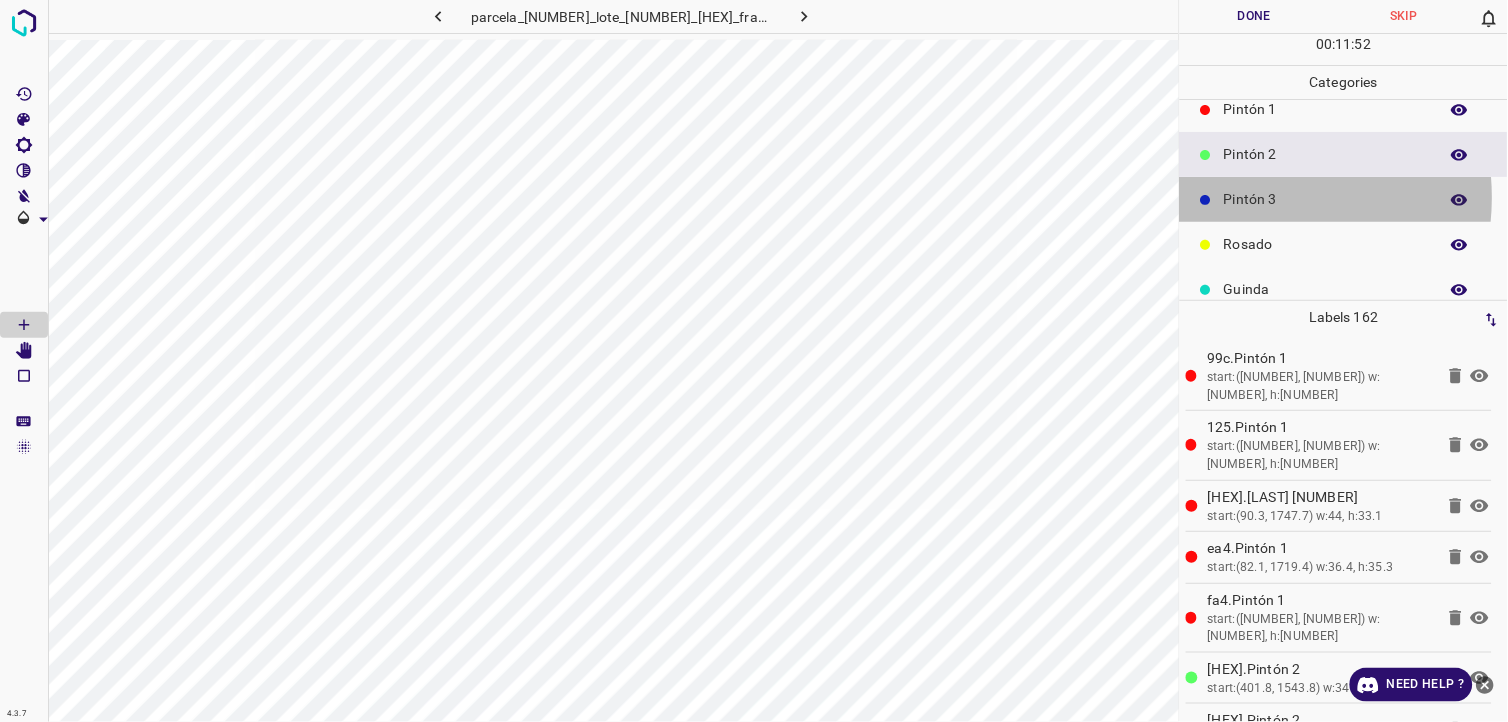 click on "Pintón 3" at bounding box center (1326, 199) 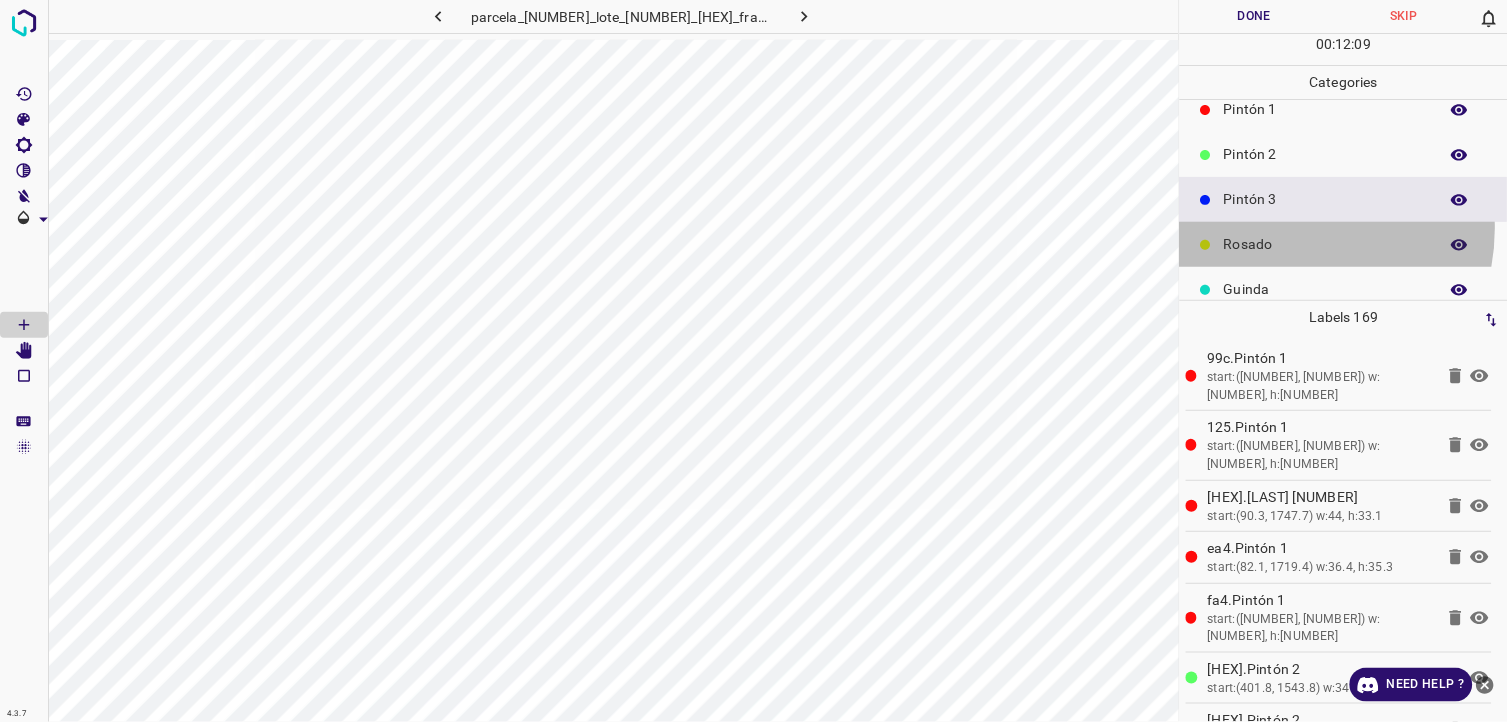 click on "Rosado" at bounding box center (1344, 244) 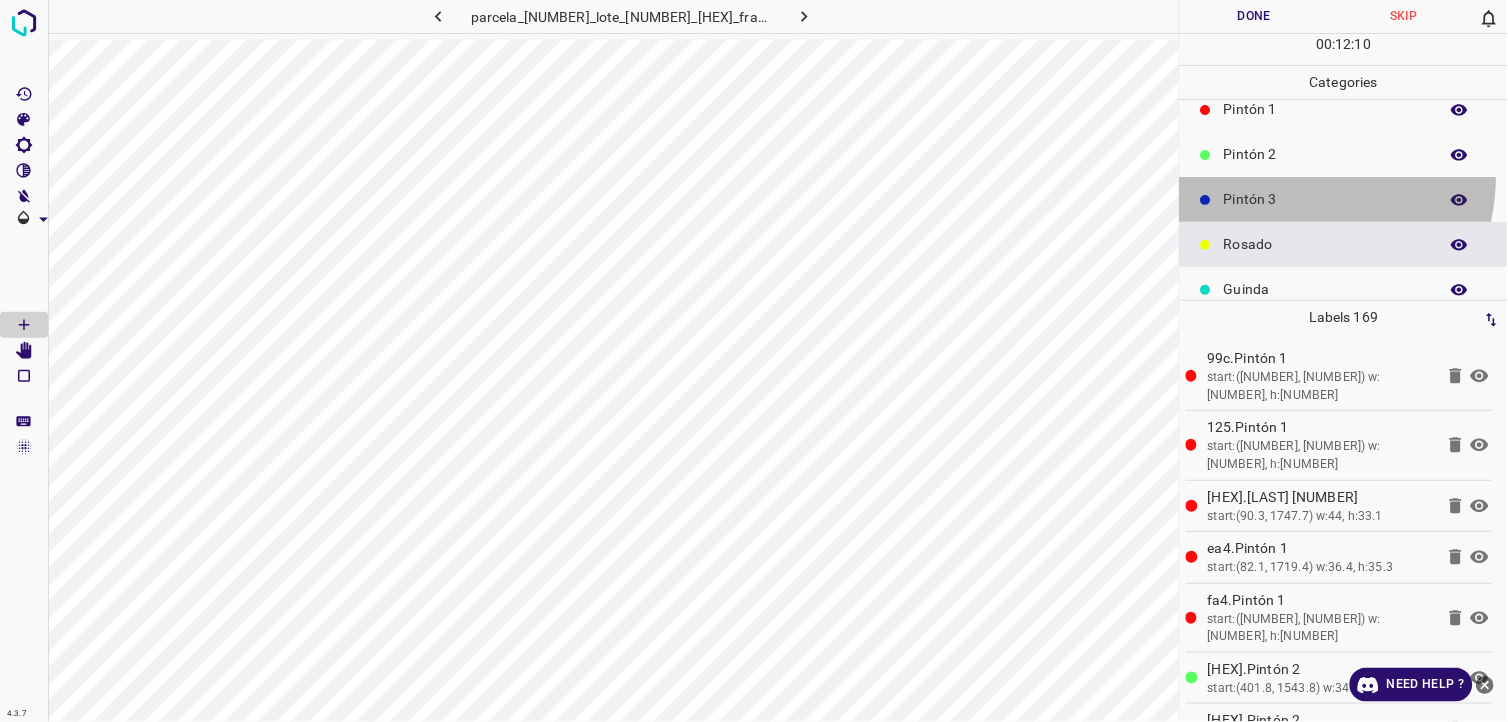 click on "Pintón 3" at bounding box center [1344, 199] 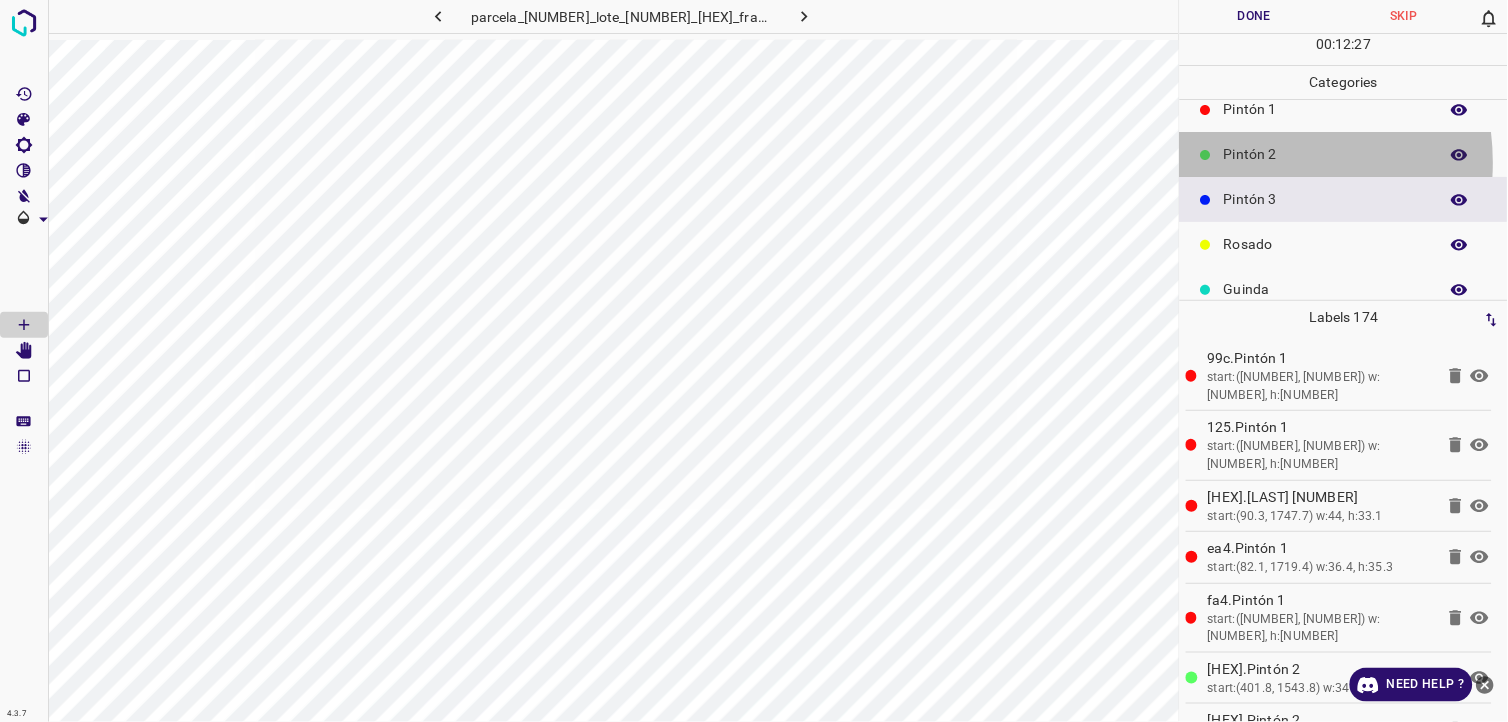 click on "Pintón 2" at bounding box center [1326, 154] 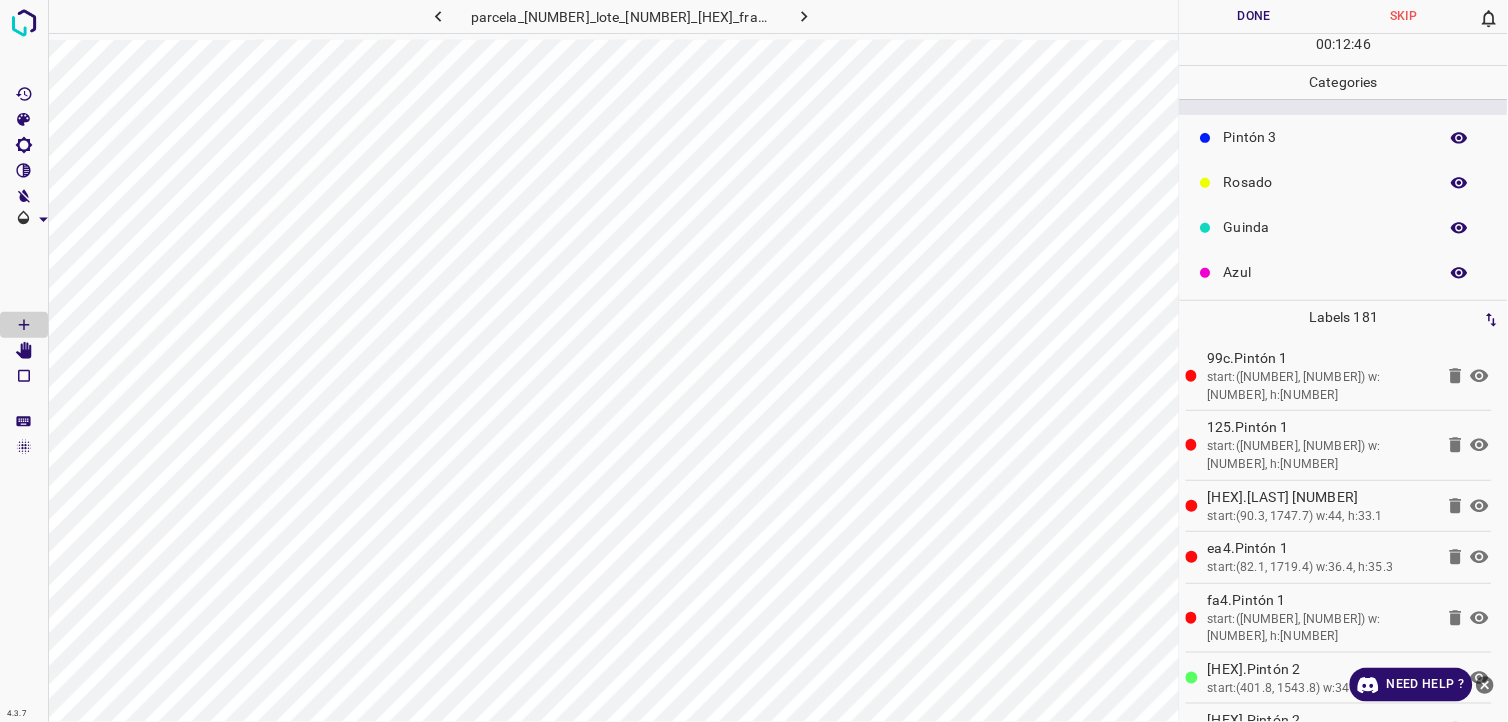 scroll, scrollTop: 175, scrollLeft: 0, axis: vertical 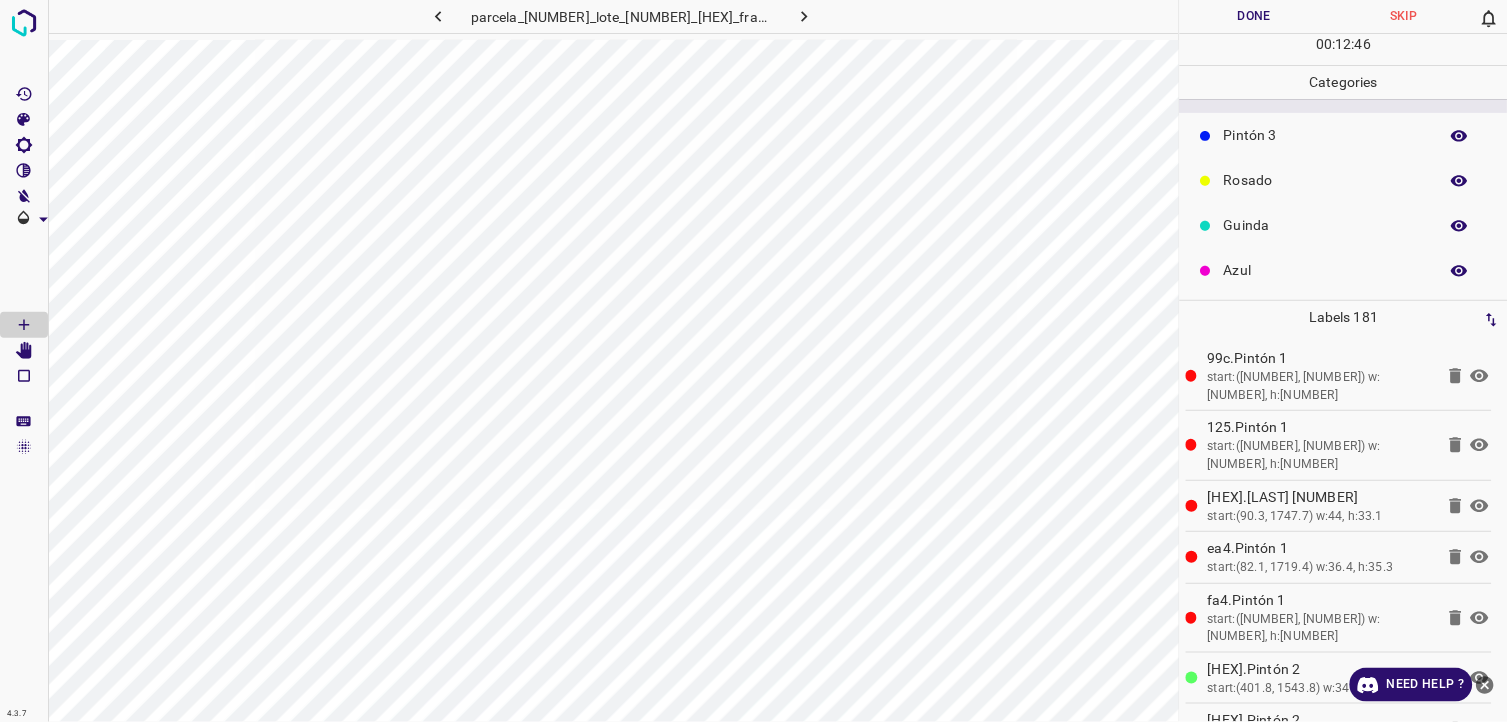 click on "Azul" at bounding box center [1326, 270] 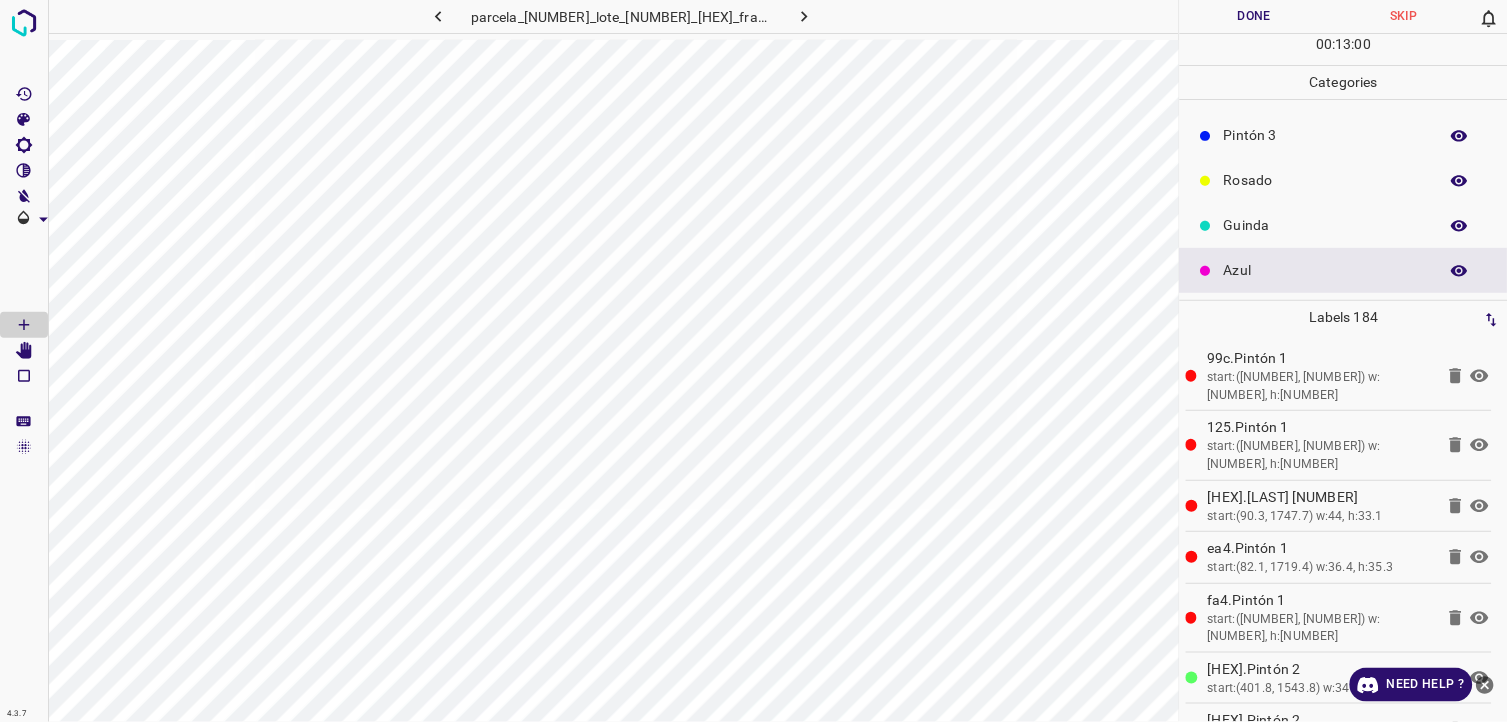 scroll, scrollTop: 64, scrollLeft: 0, axis: vertical 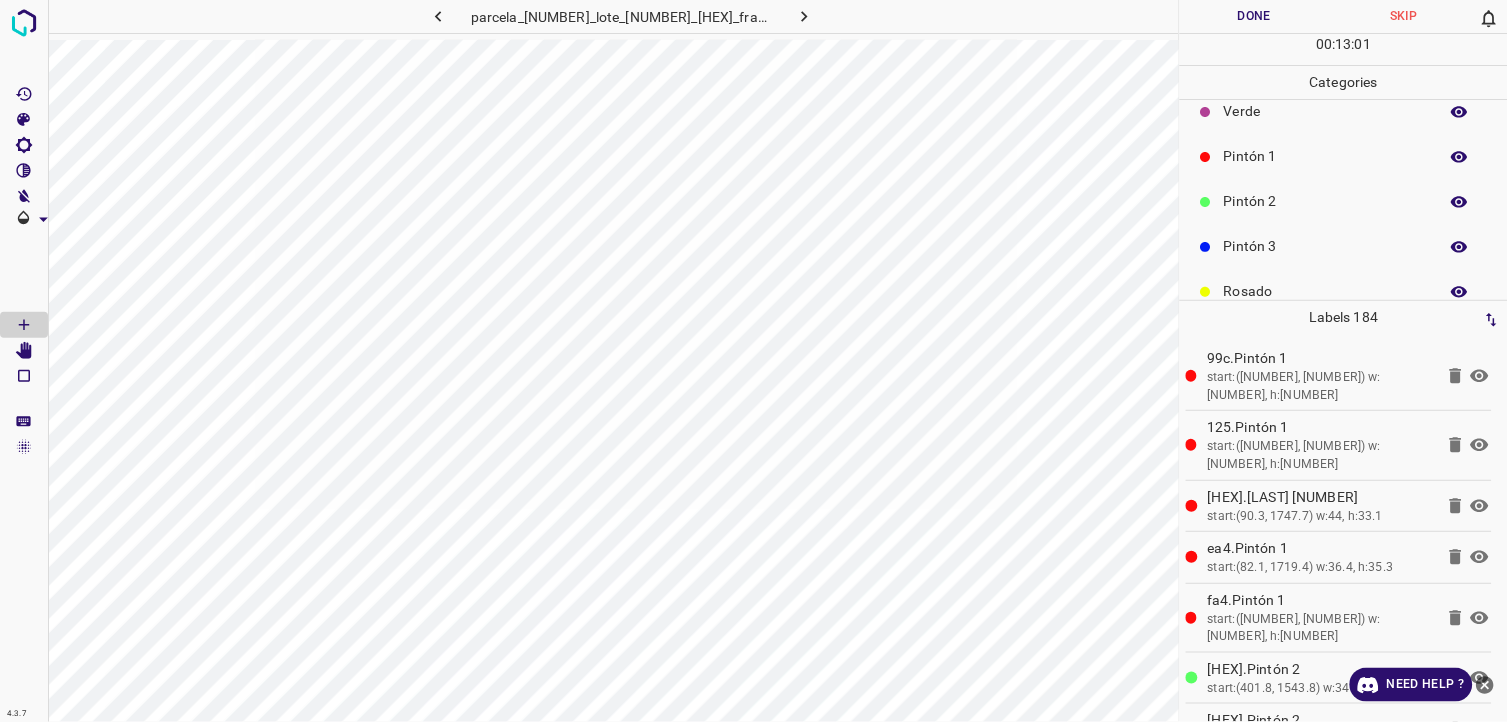 click on "Pintón 3" at bounding box center (1344, 246) 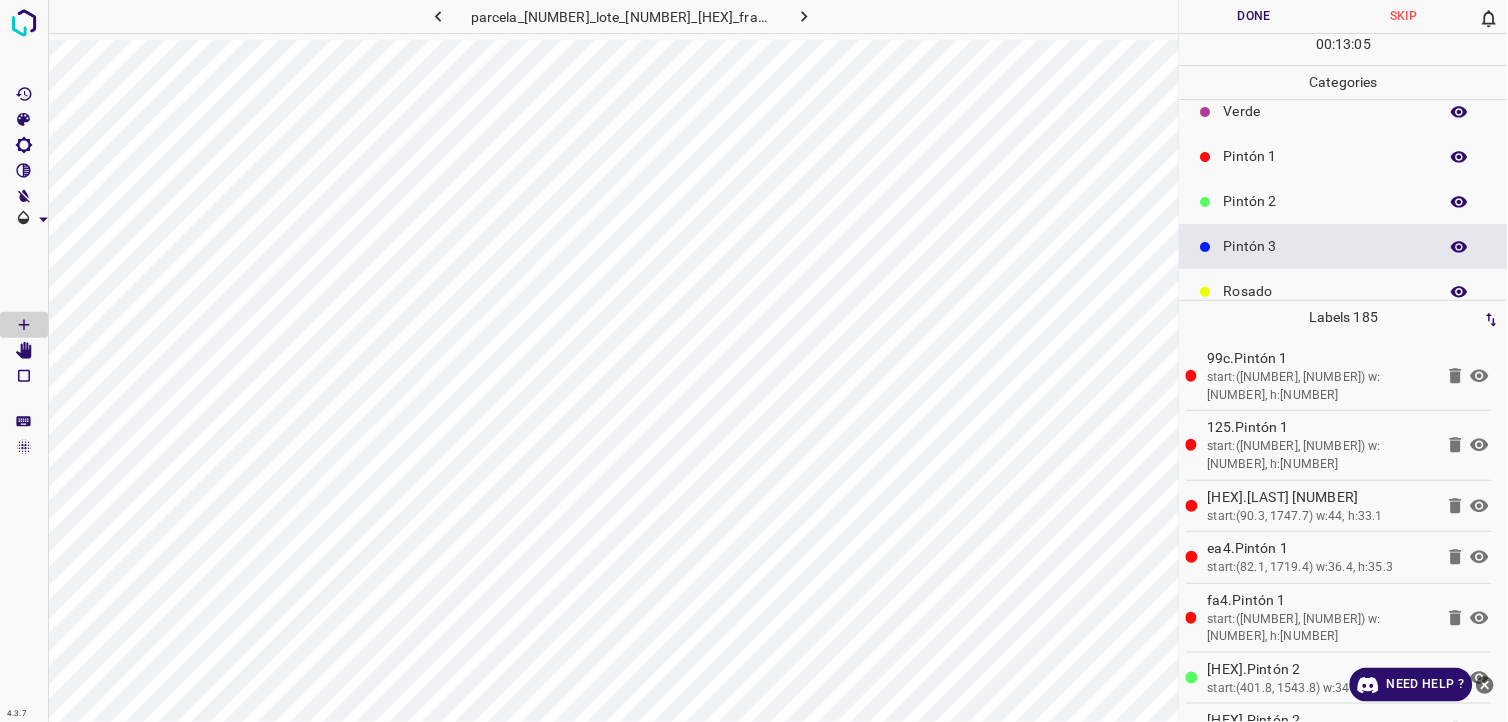 click on "Pintón 2" at bounding box center [1344, 201] 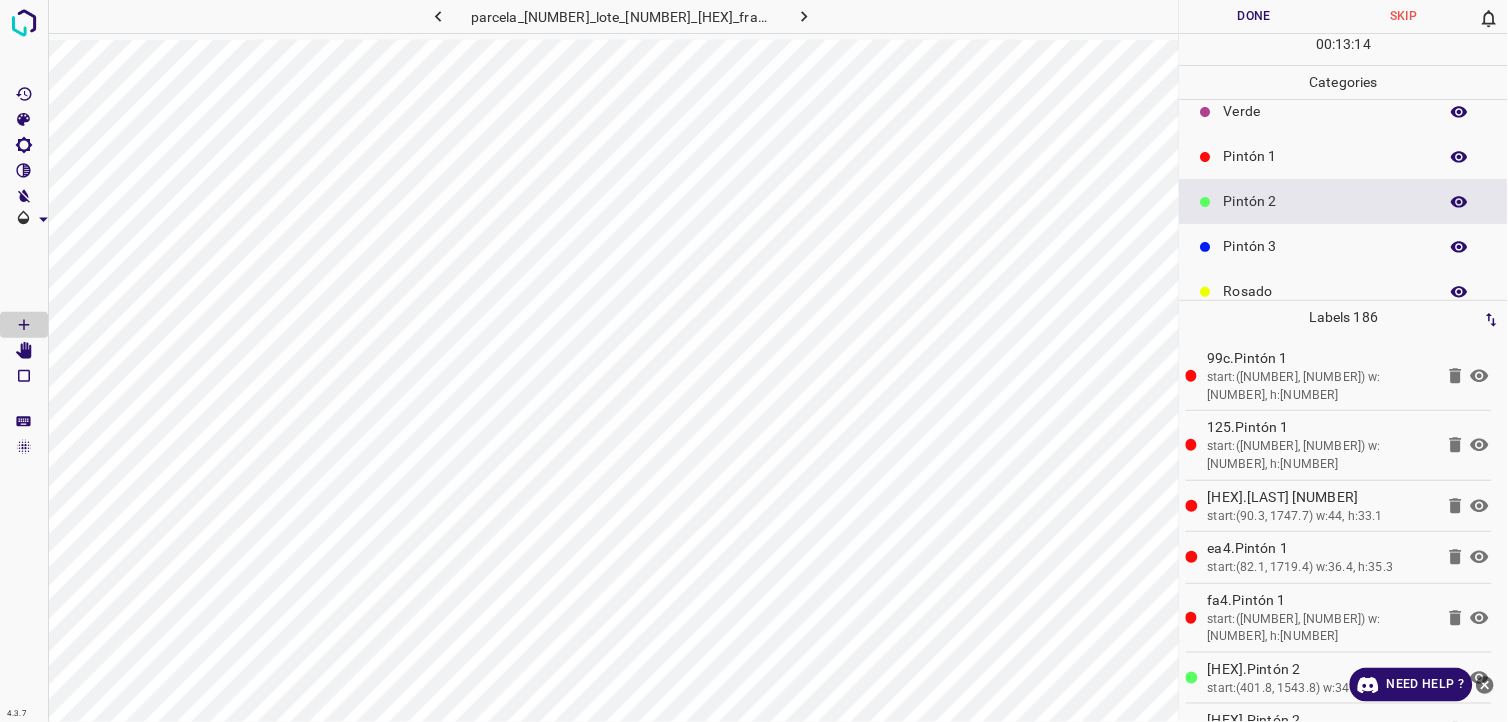 click on "Verde" at bounding box center (1344, 111) 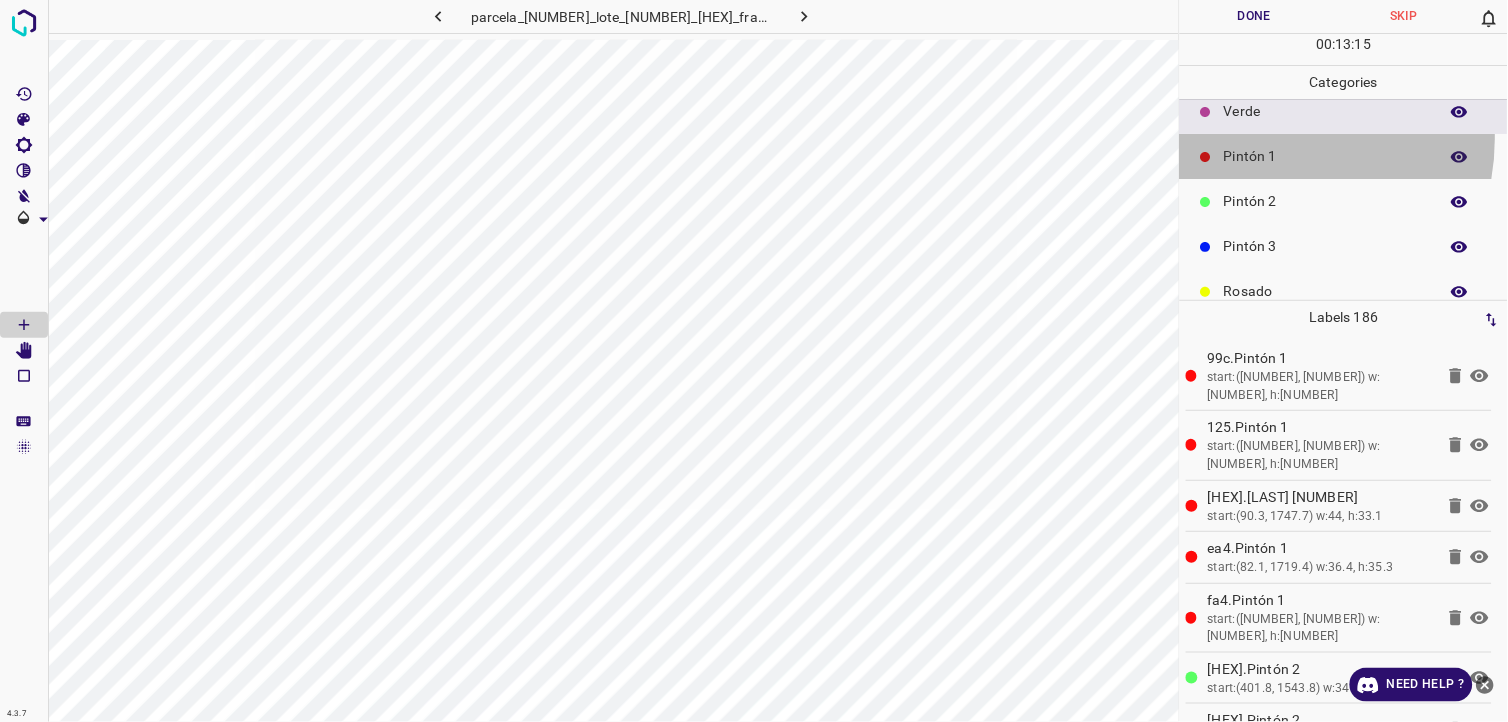 click on "Pintón 1" at bounding box center [1344, 156] 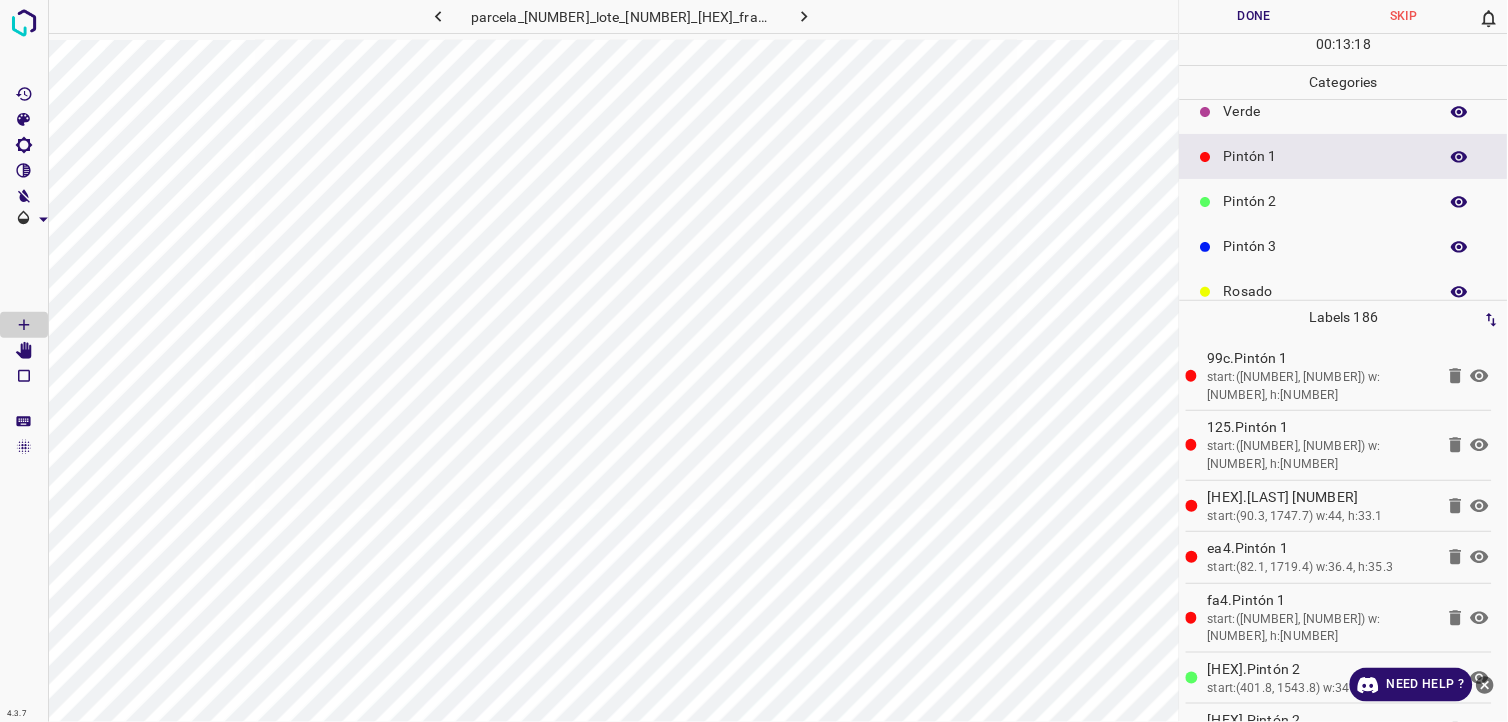 click on "Verde" at bounding box center (1326, 111) 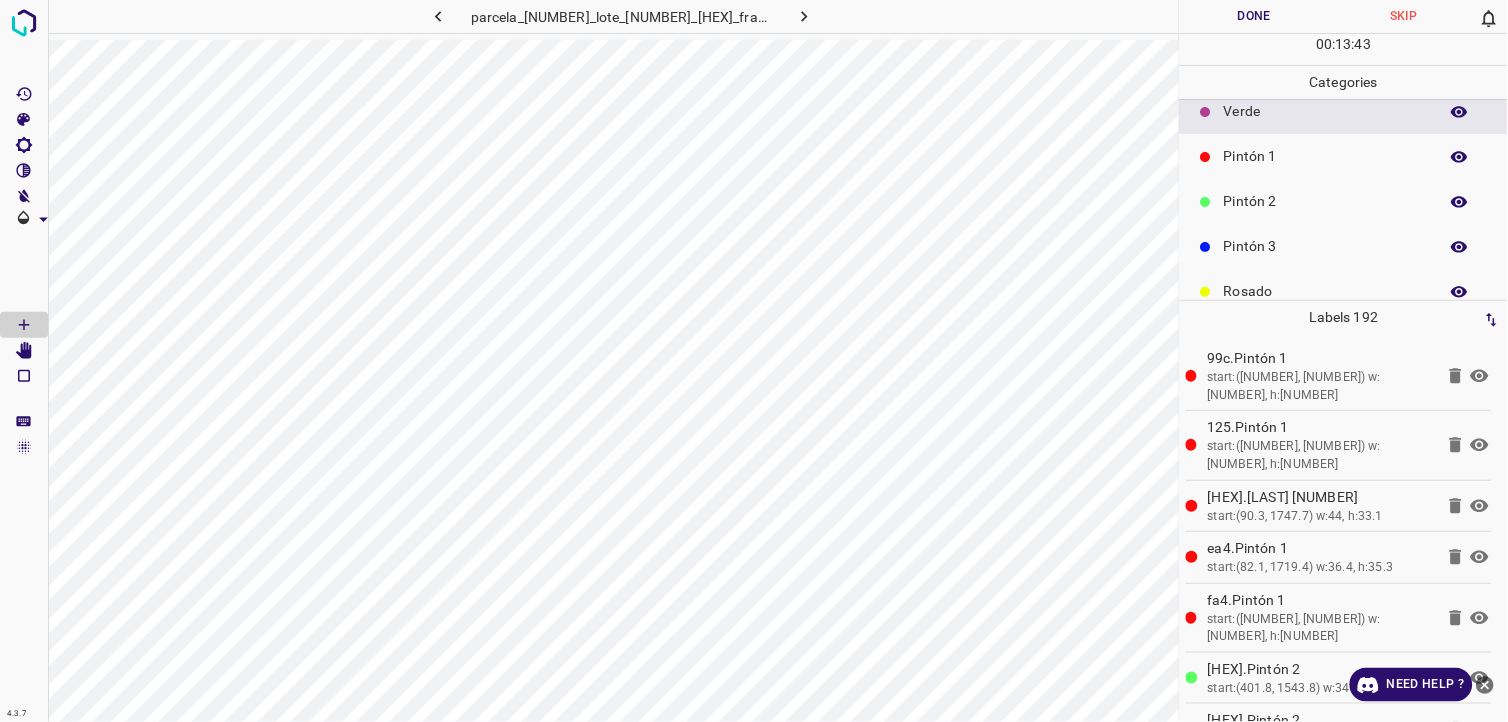 click on "Pintón 2" at bounding box center [1326, 201] 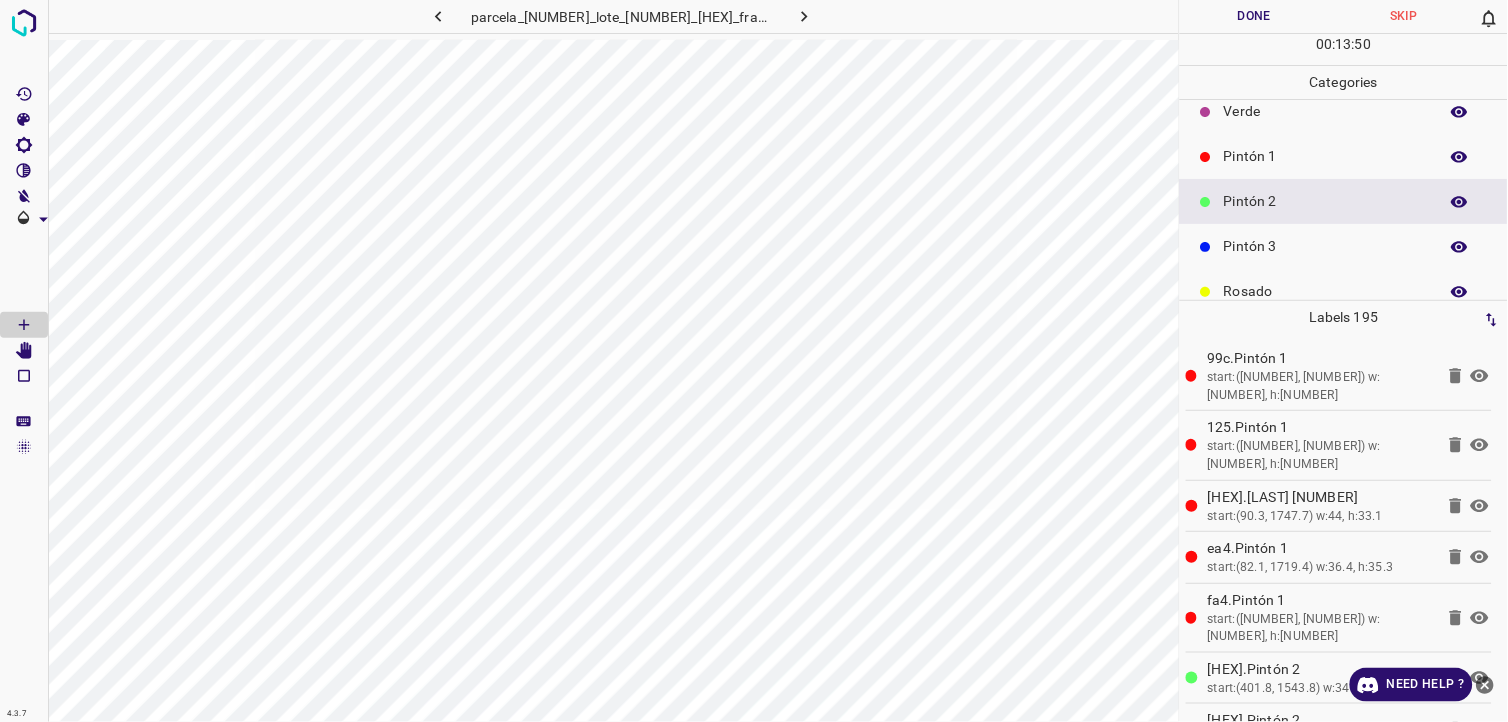 click on "Pintón 1" at bounding box center (1344, 156) 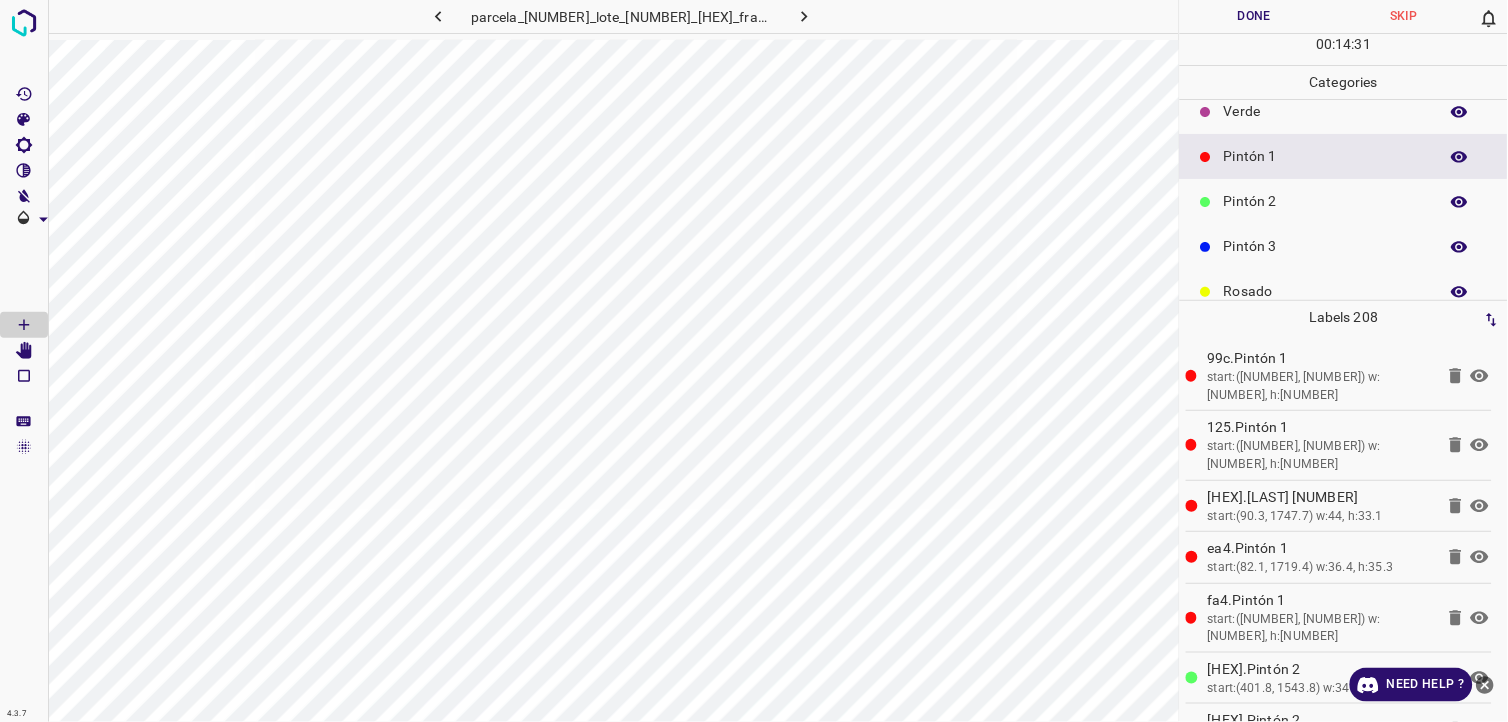 click on "Pintón 2" at bounding box center (1326, 201) 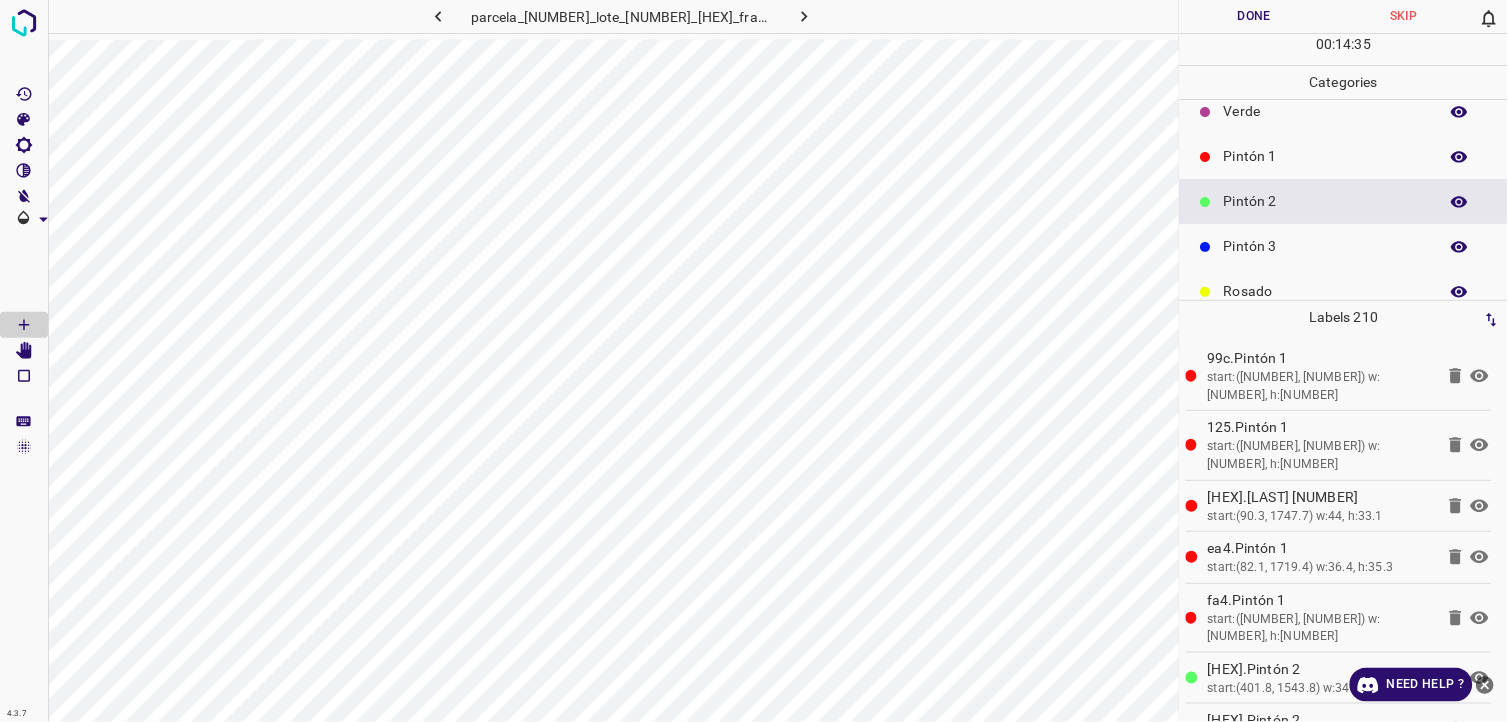 scroll, scrollTop: 175, scrollLeft: 0, axis: vertical 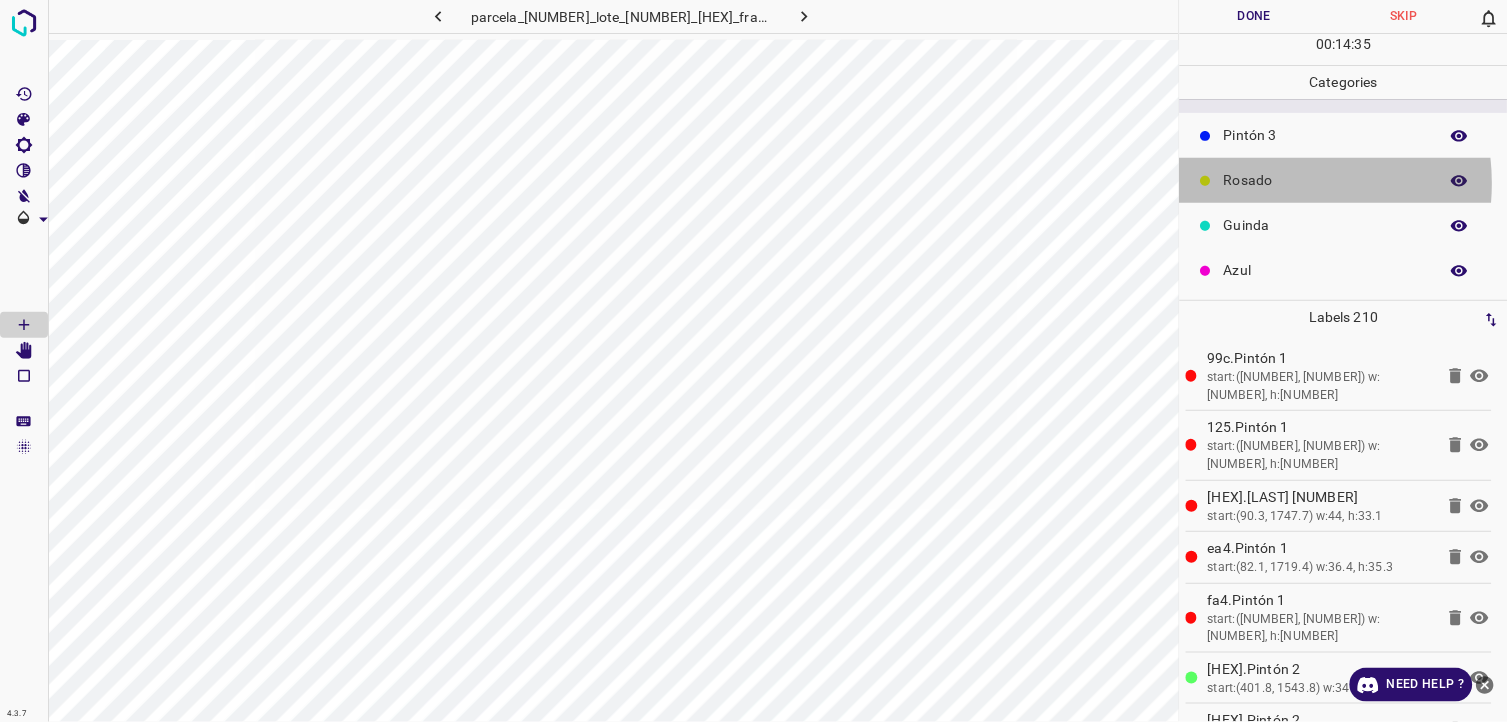 click on "Rosado" at bounding box center (1326, 180) 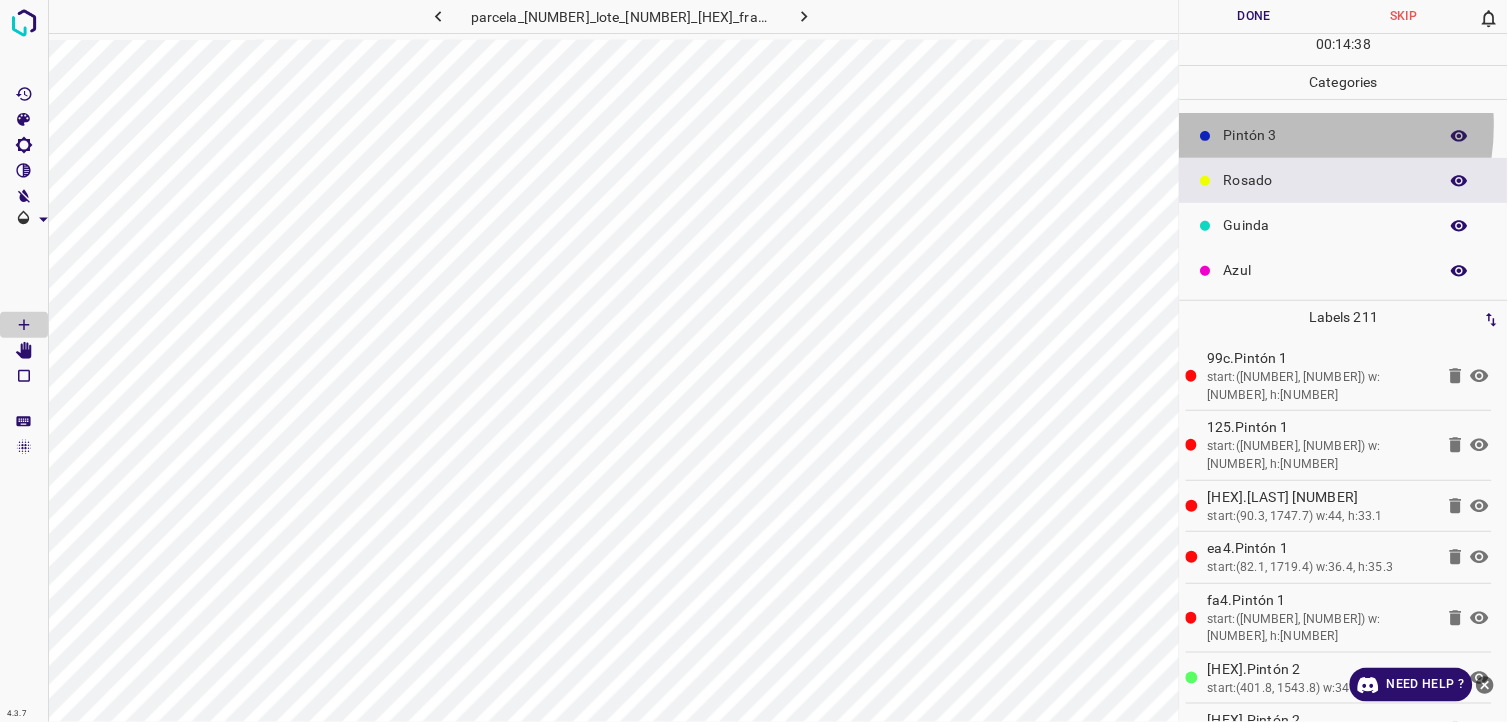 click on "Pintón 3" at bounding box center [1326, 135] 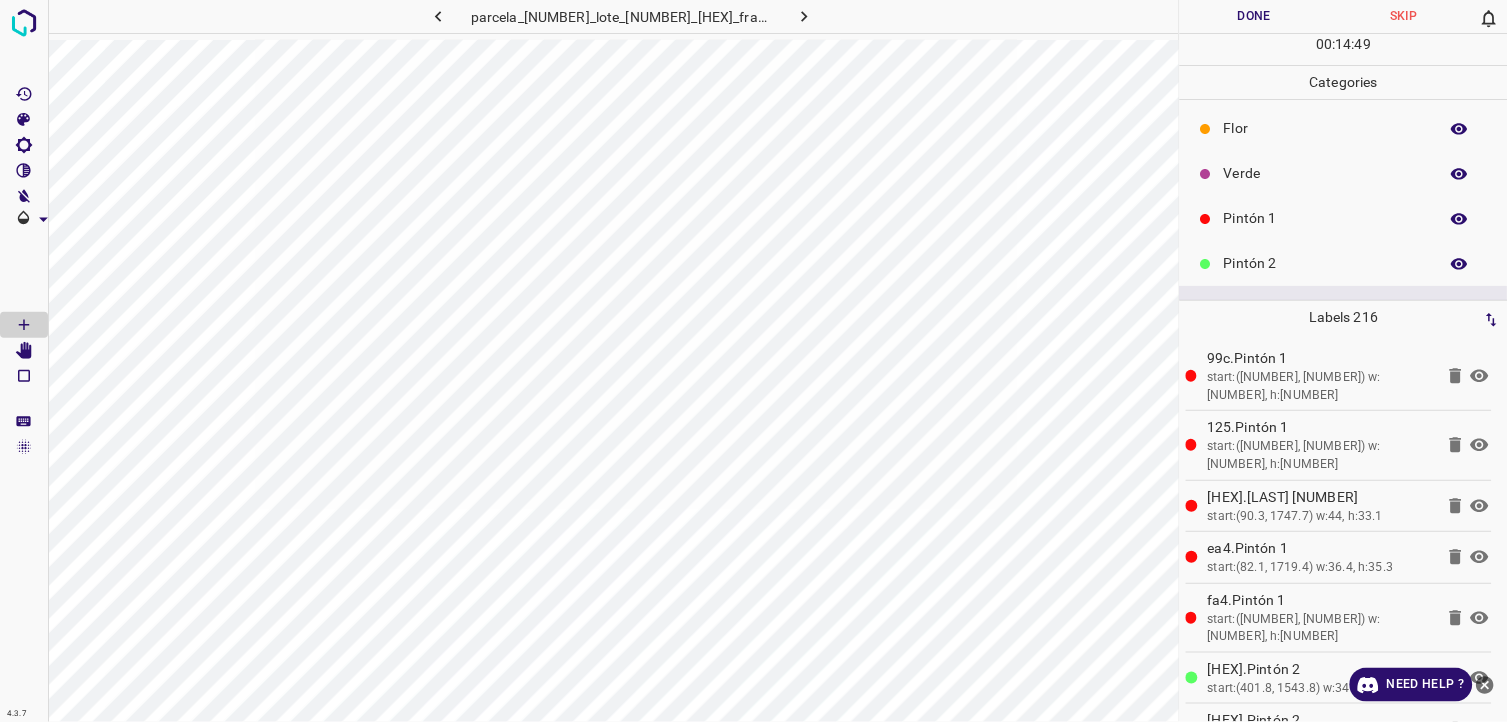 scroll, scrollTop: 0, scrollLeft: 0, axis: both 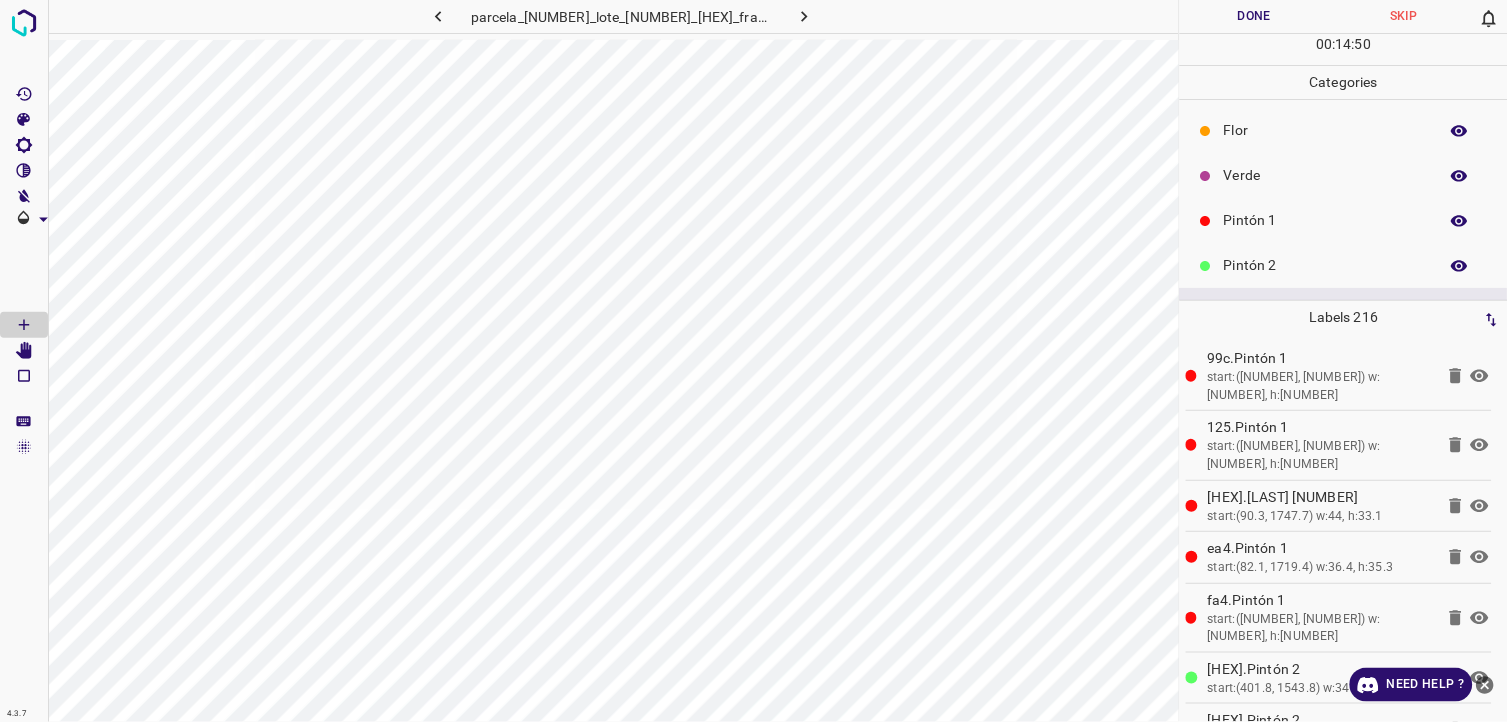 click on "Pintón 1" at bounding box center (1326, 220) 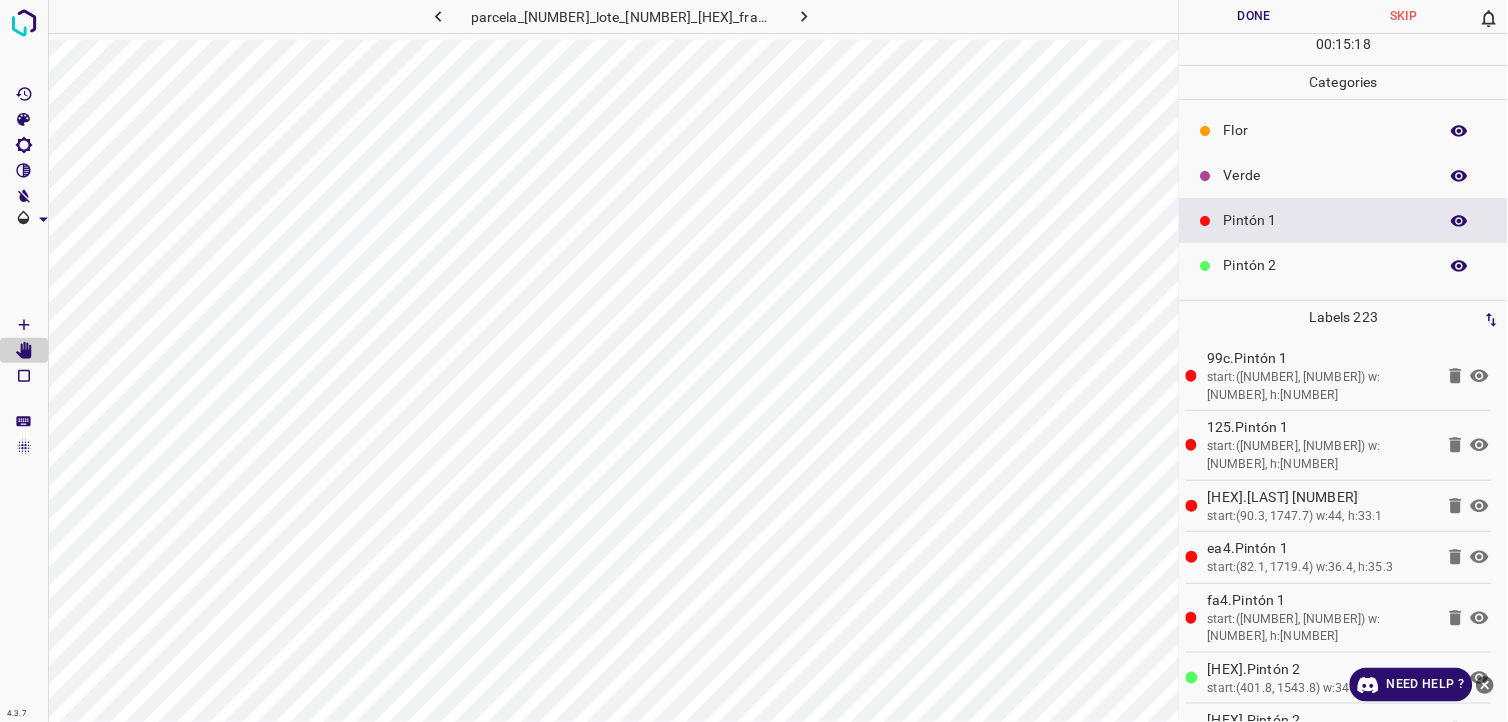 click on "Flor" at bounding box center [1326, 130] 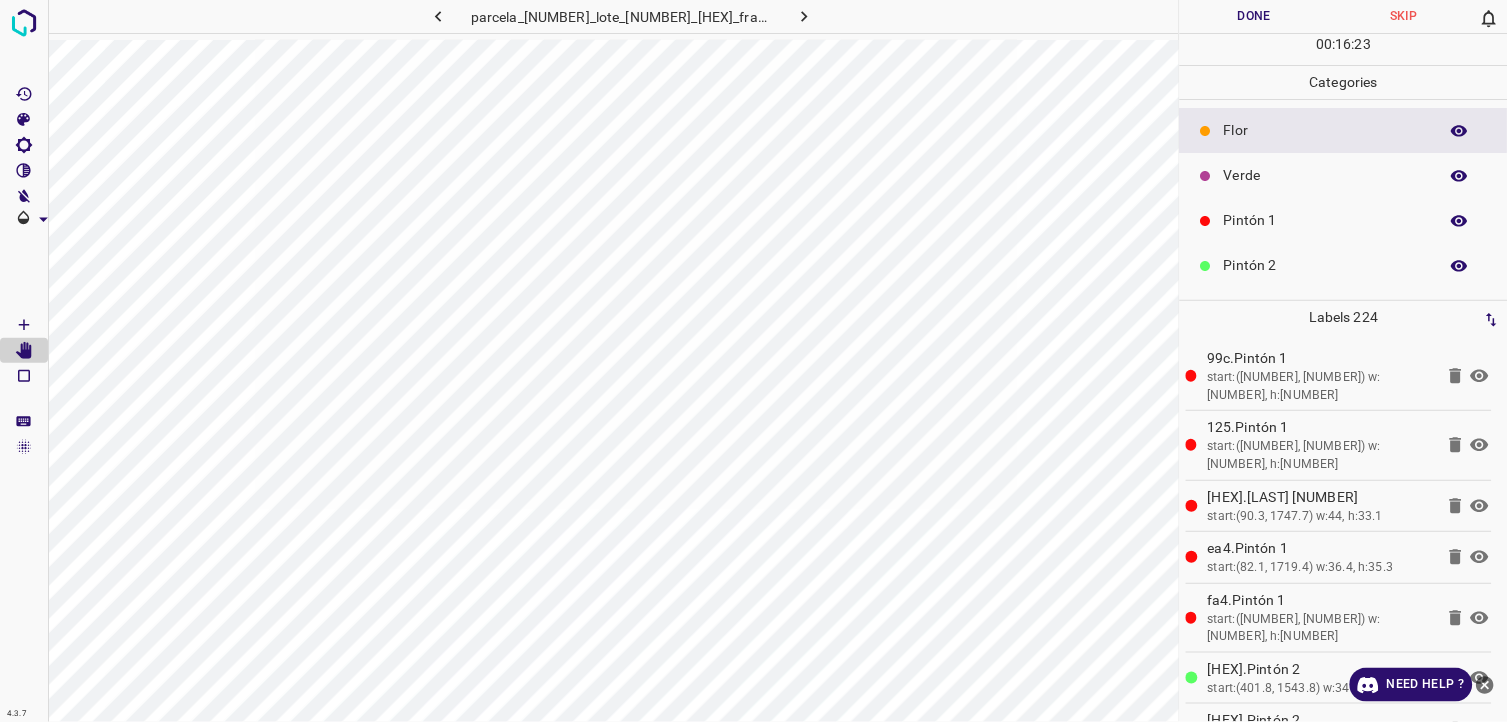 scroll, scrollTop: 111, scrollLeft: 0, axis: vertical 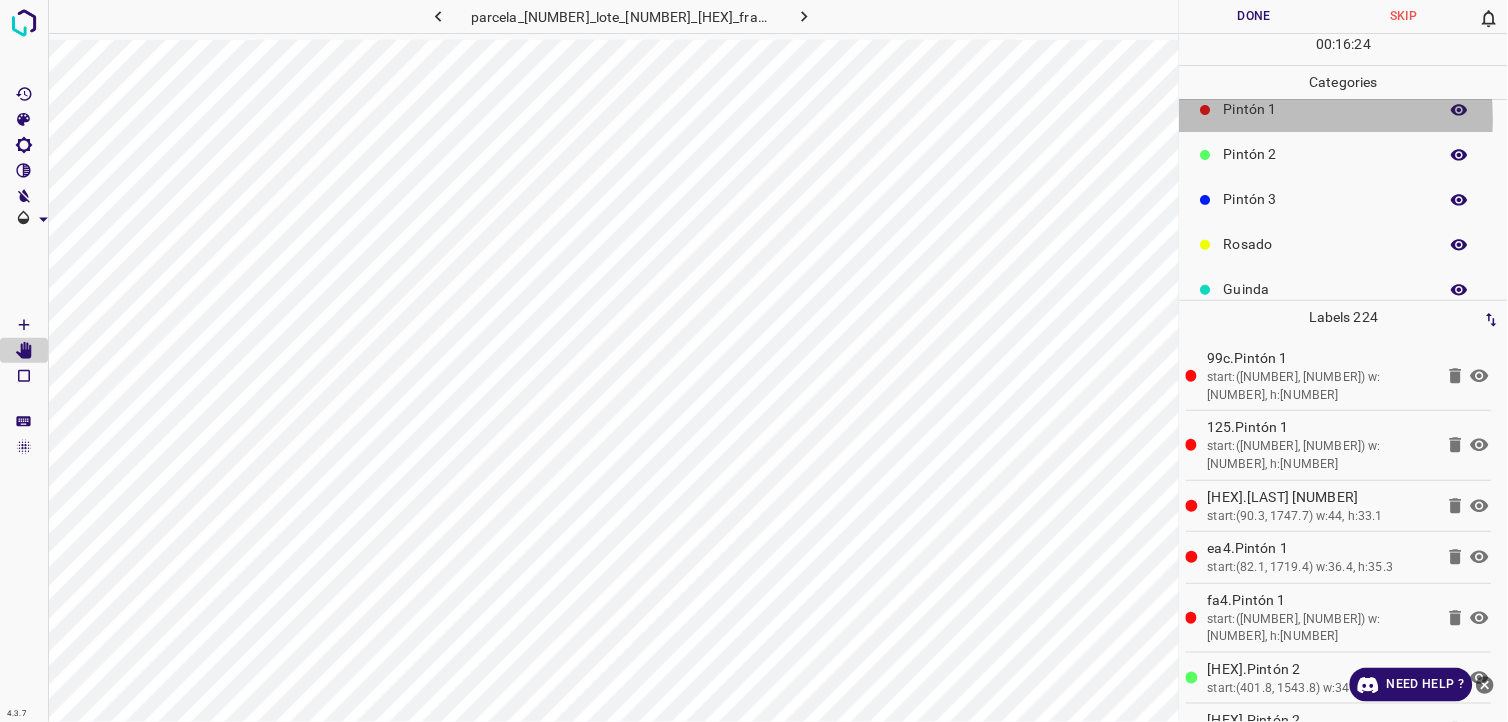 click on "Pintón 1" at bounding box center [1326, 109] 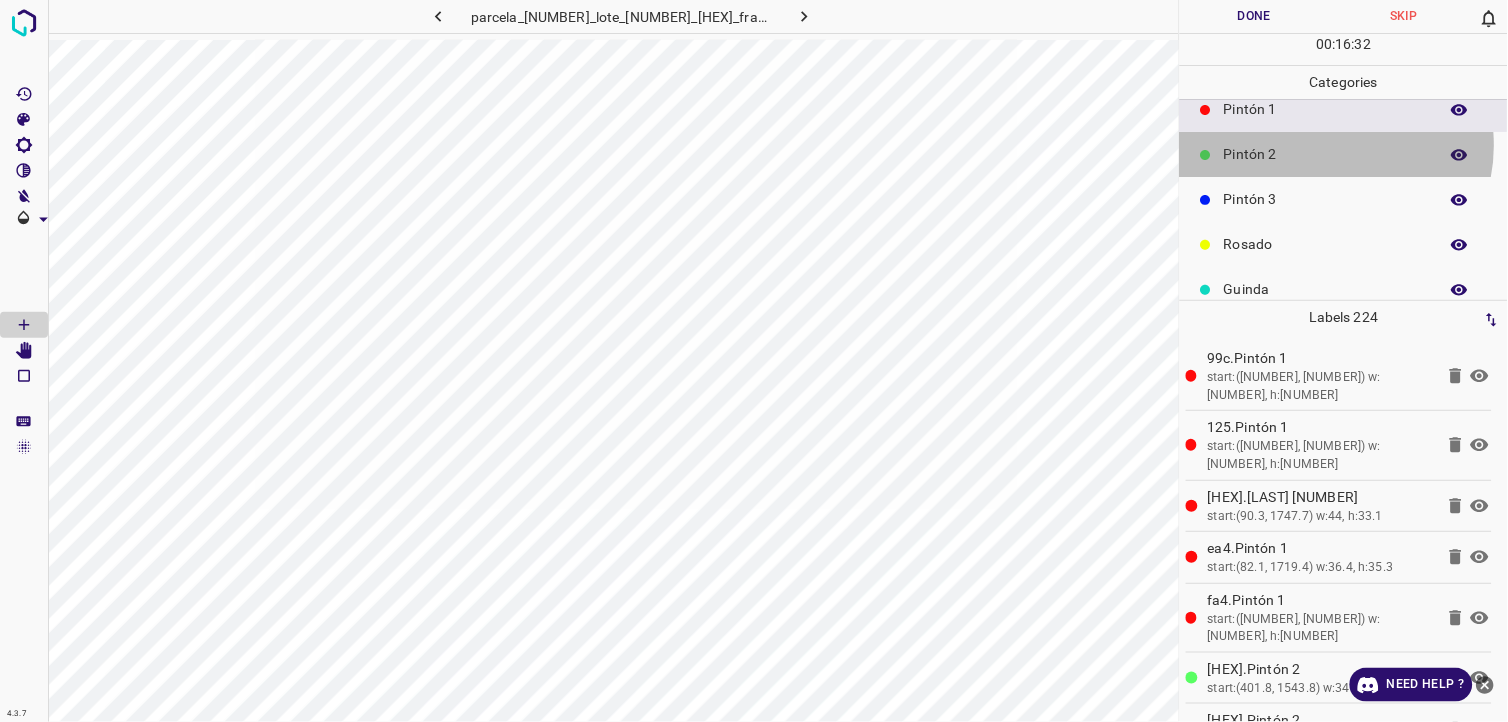 click on "Pintón 2" at bounding box center [1326, 154] 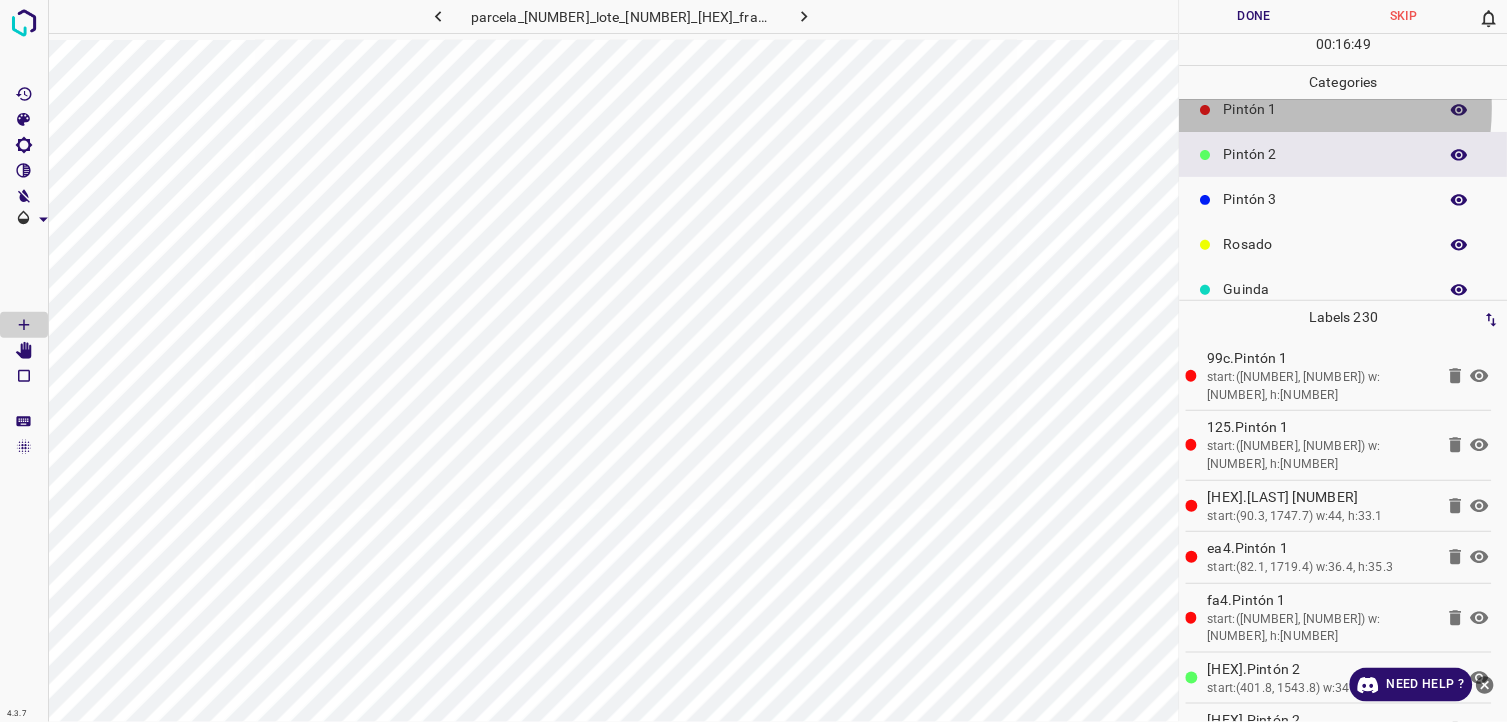click on "Pintón 1" at bounding box center (1326, 109) 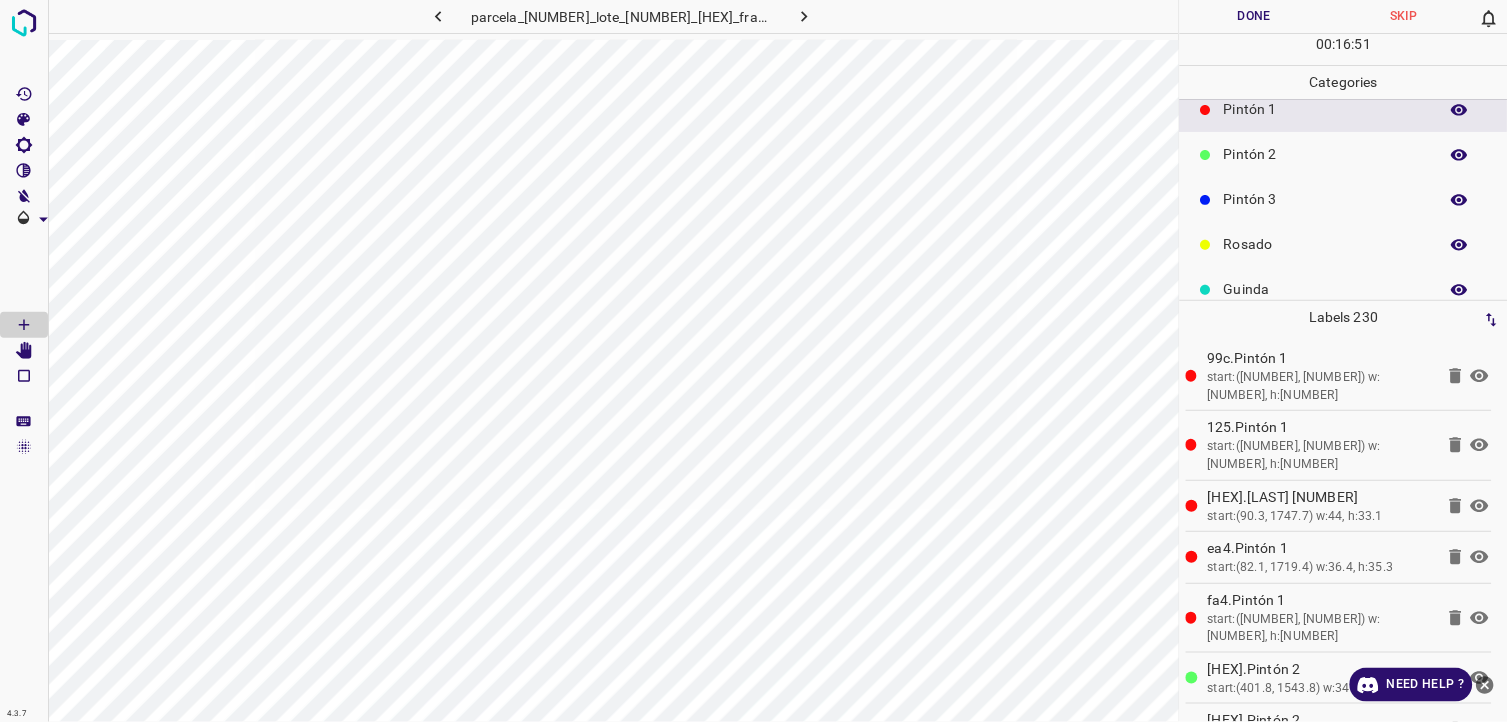 click on "Pintón 2" at bounding box center [1326, 154] 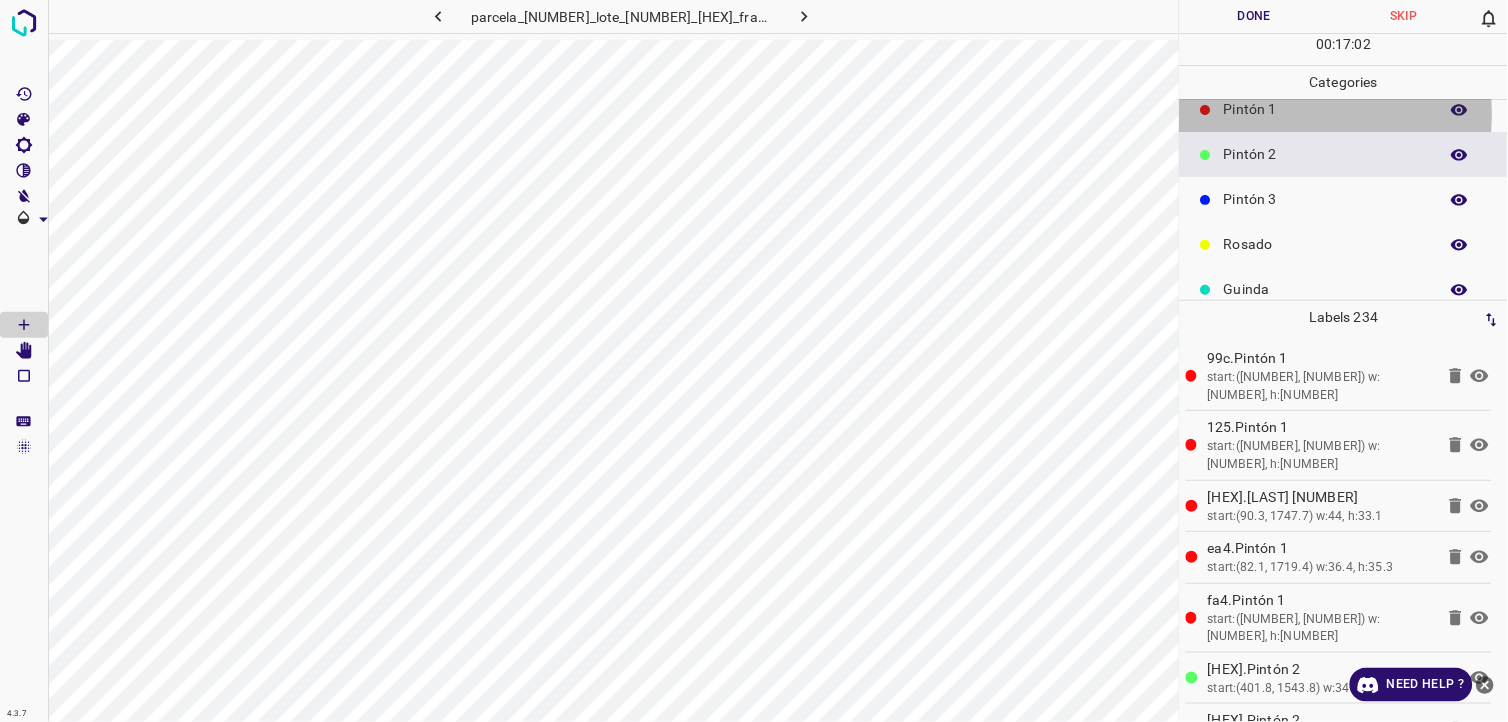 click on "Pintón 1" at bounding box center [1326, 109] 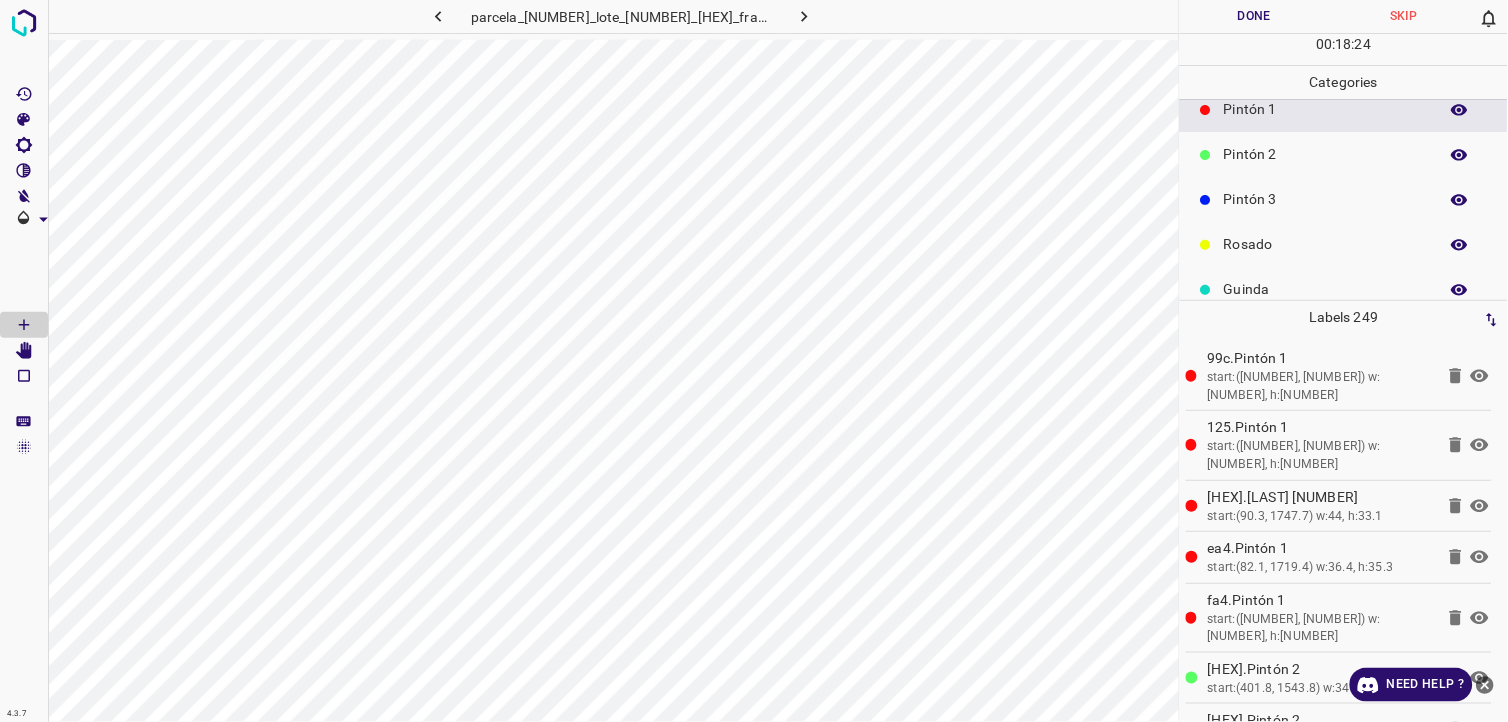 scroll, scrollTop: 0, scrollLeft: 0, axis: both 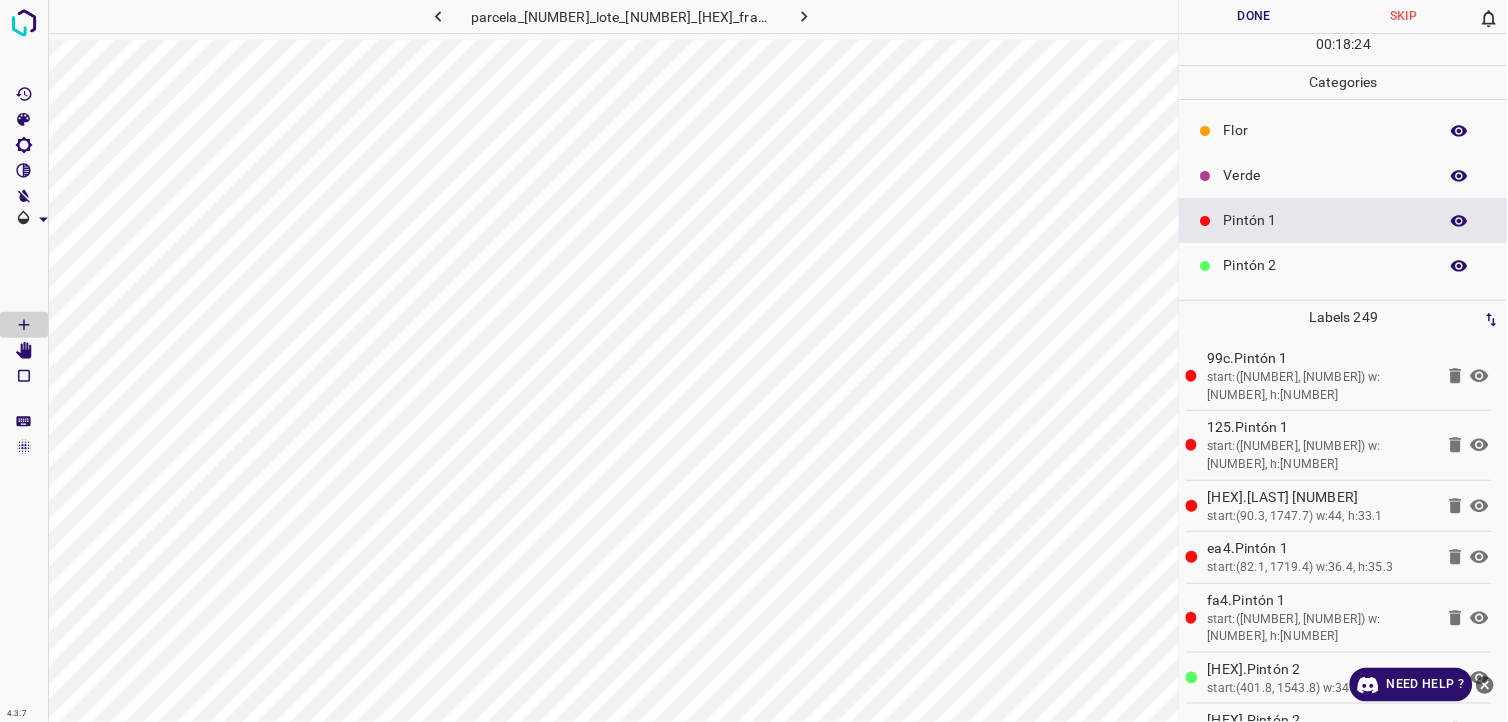 click on "Verde" at bounding box center (1344, 175) 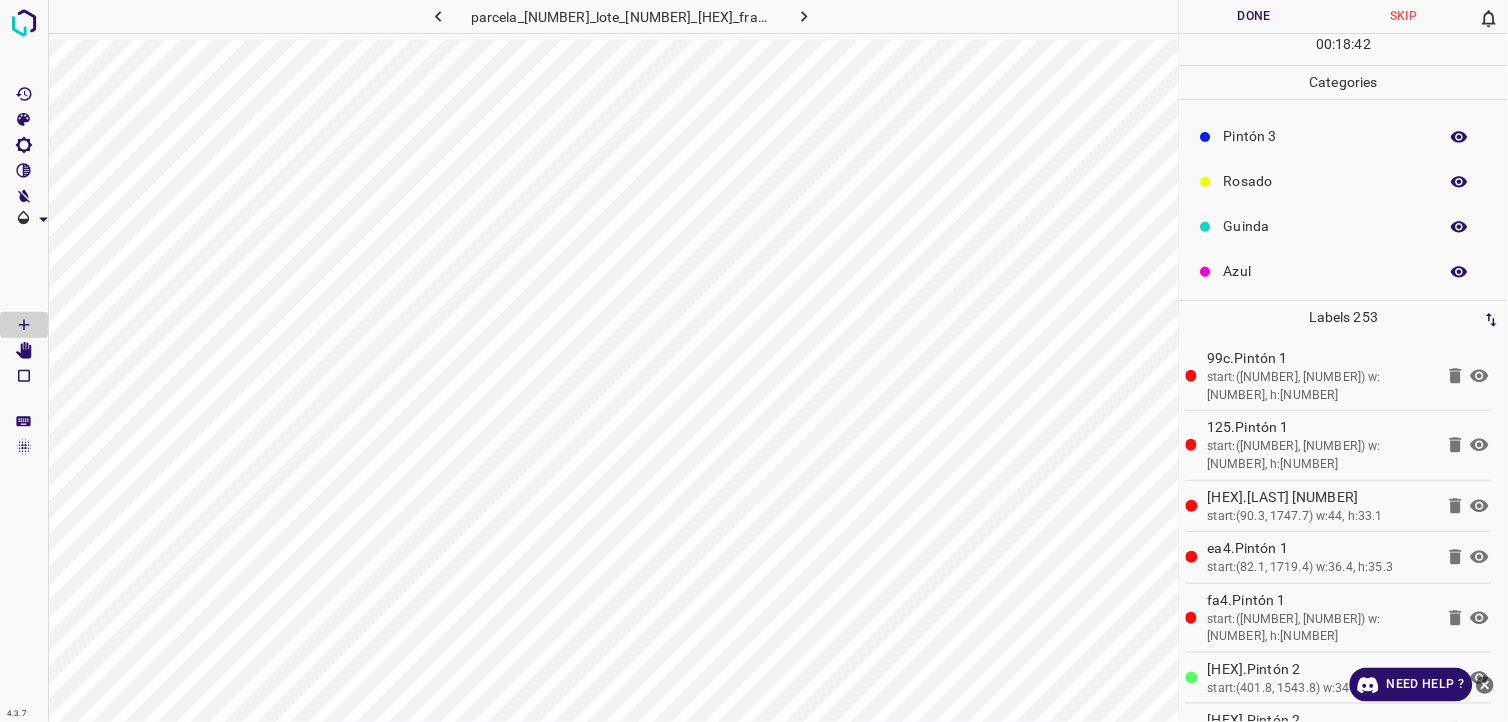 scroll, scrollTop: 175, scrollLeft: 0, axis: vertical 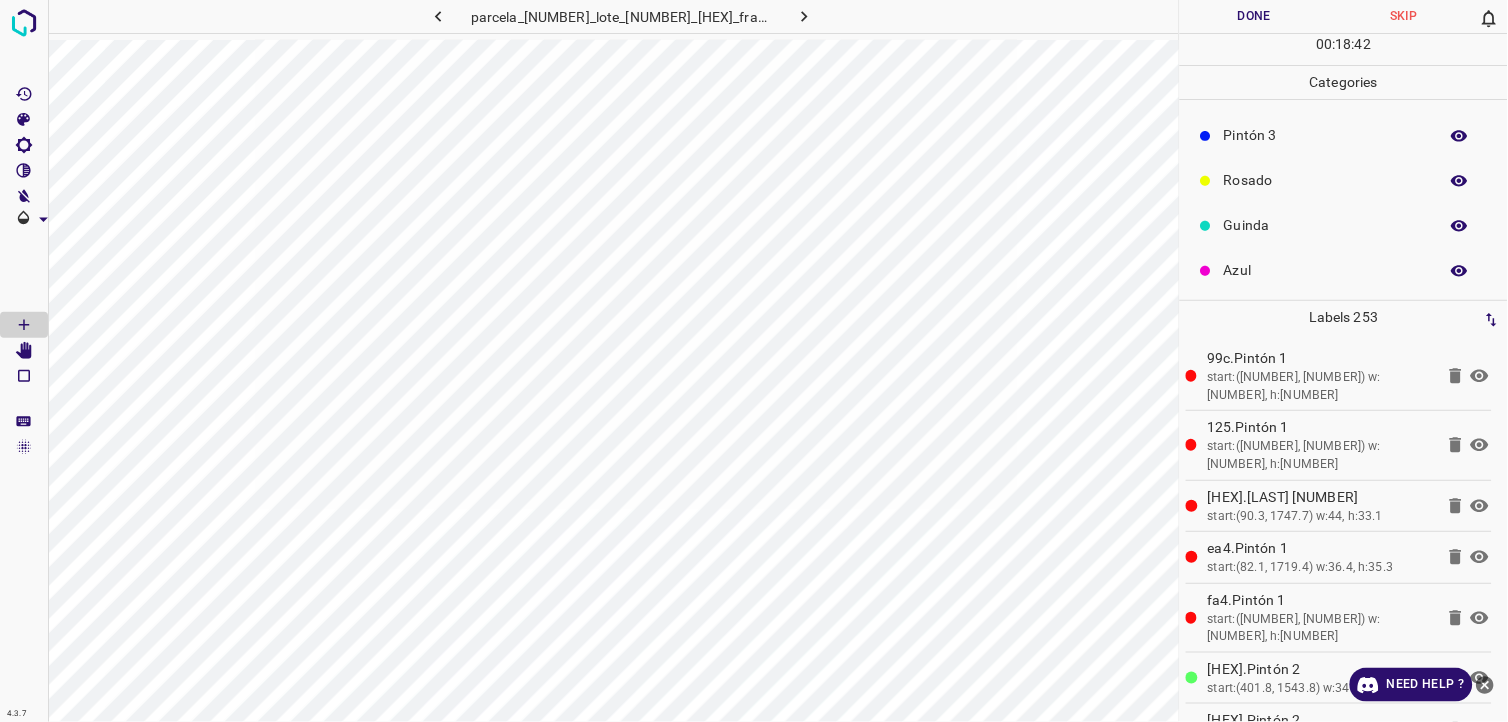 click on "Pintón 3" at bounding box center (1326, 135) 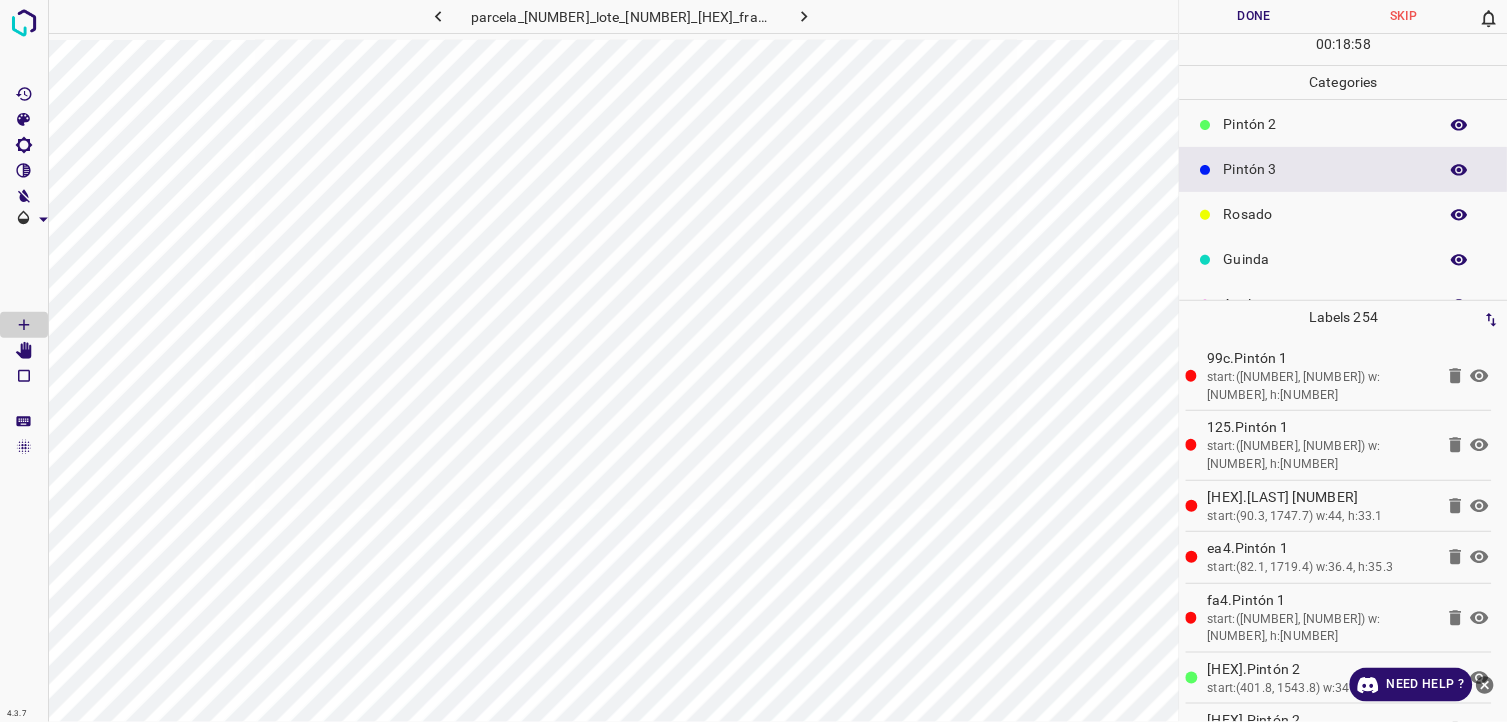 scroll, scrollTop: 175, scrollLeft: 0, axis: vertical 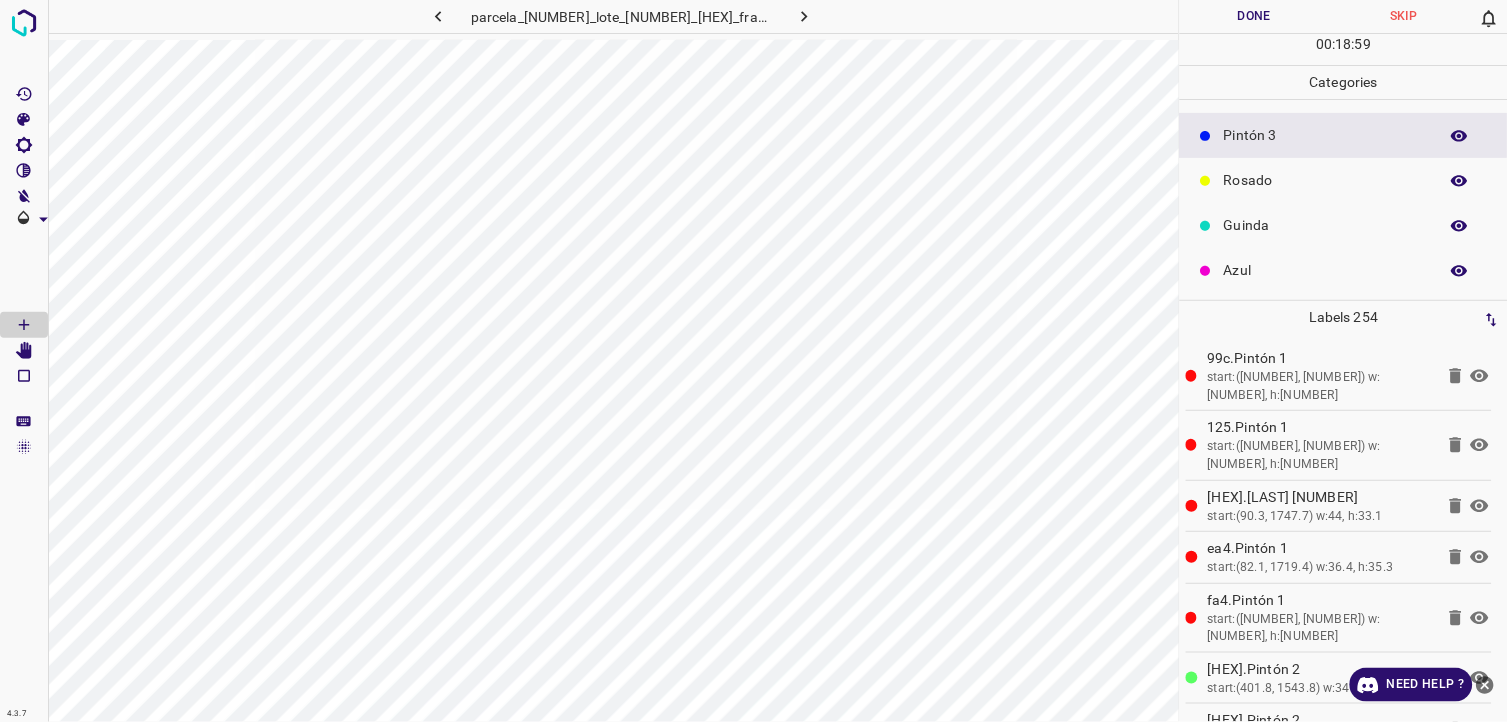 click on "Pintón 2" at bounding box center (1344, 90) 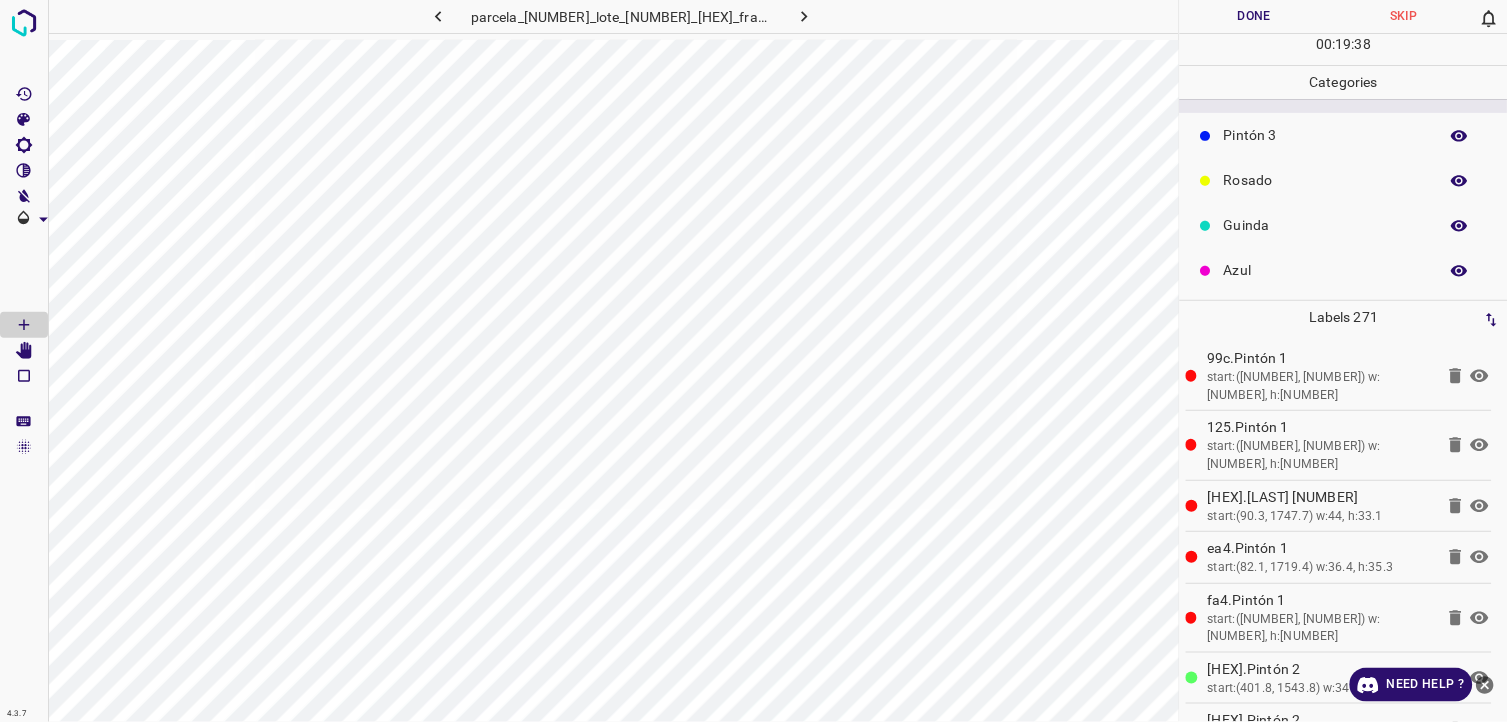 scroll, scrollTop: 64, scrollLeft: 0, axis: vertical 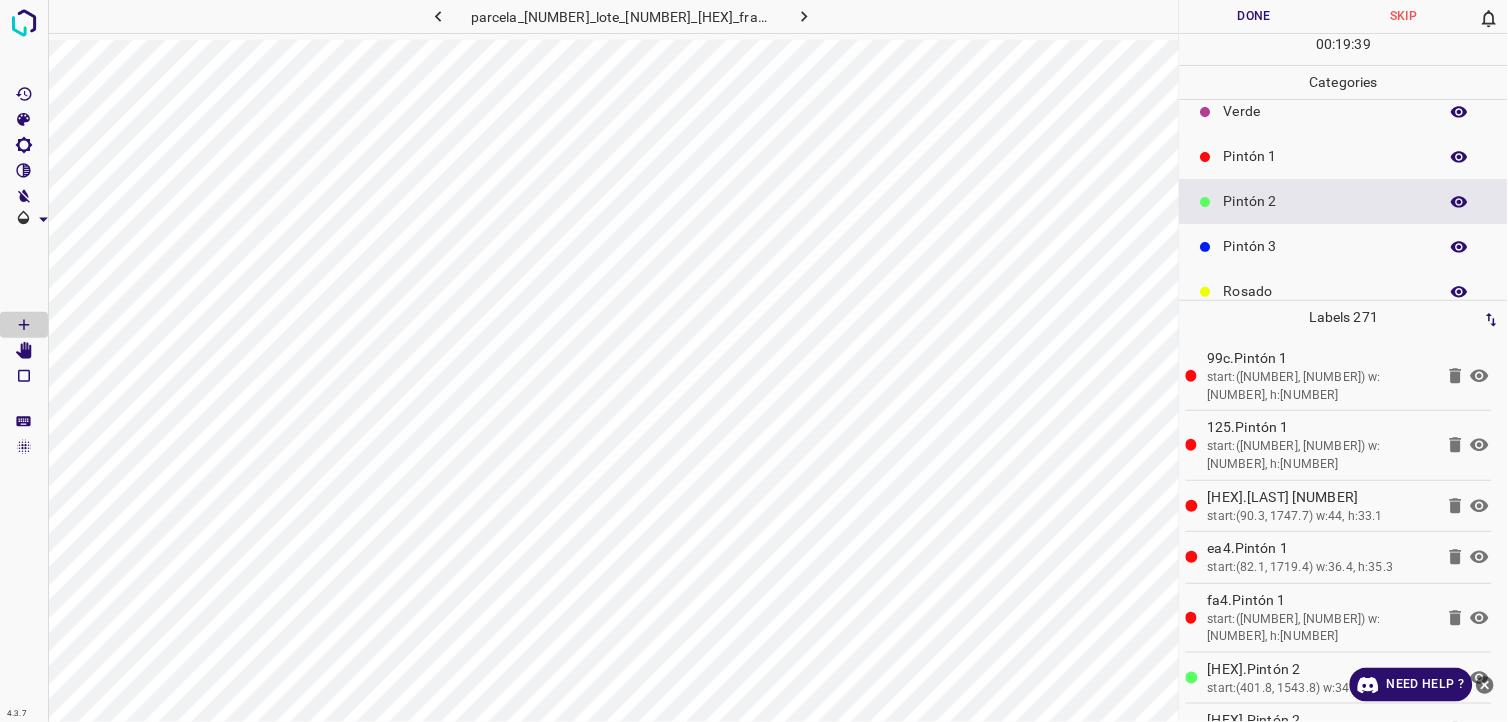 click on "Pintón 1" at bounding box center (1344, 156) 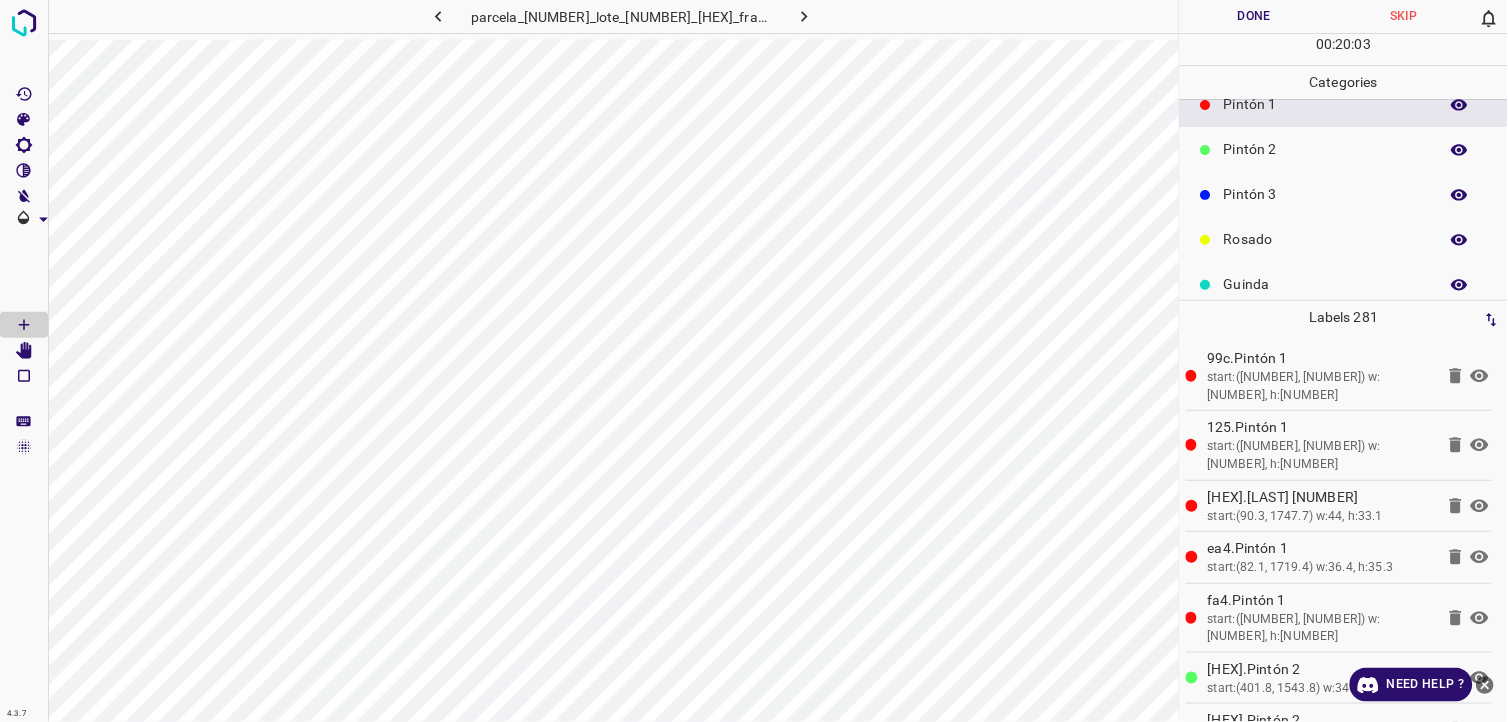 scroll, scrollTop: 64, scrollLeft: 0, axis: vertical 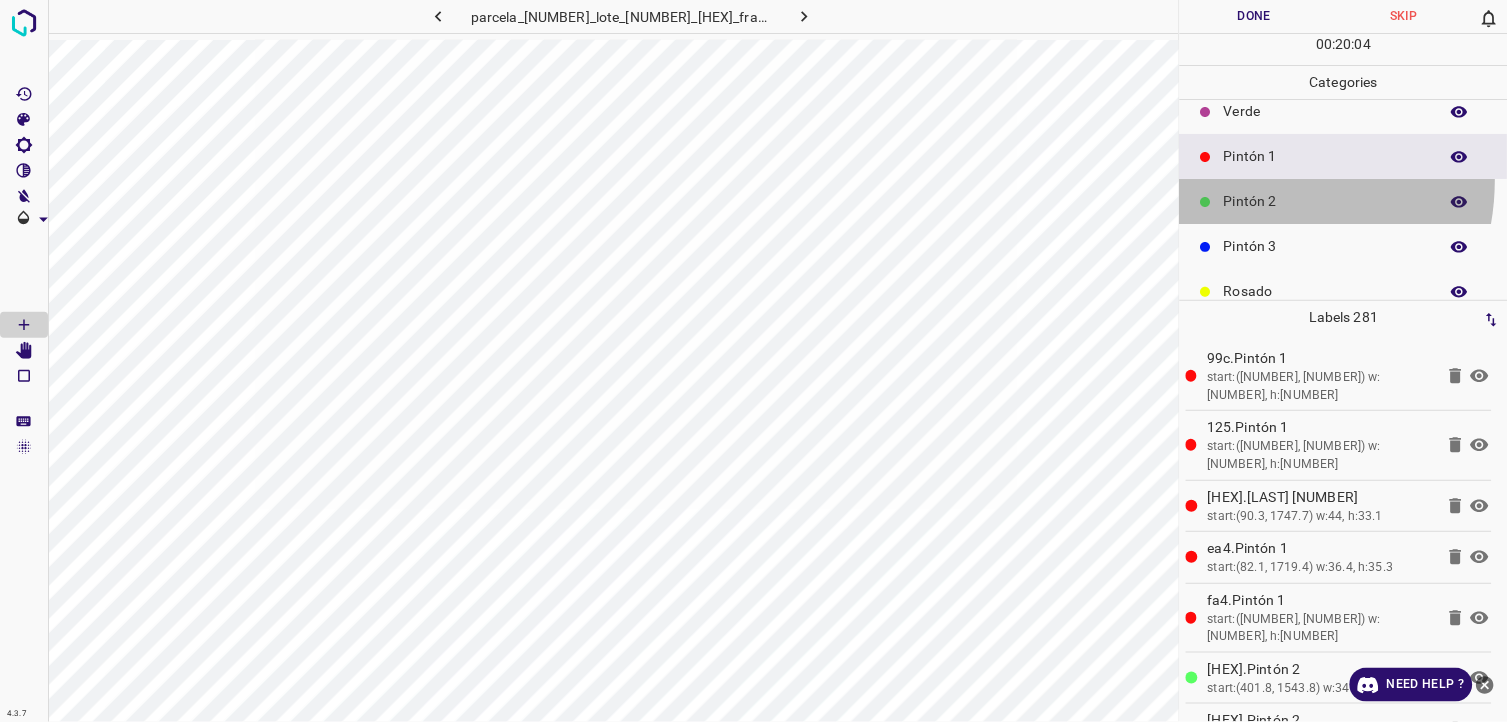 click on "Pintón 2" at bounding box center [1344, 201] 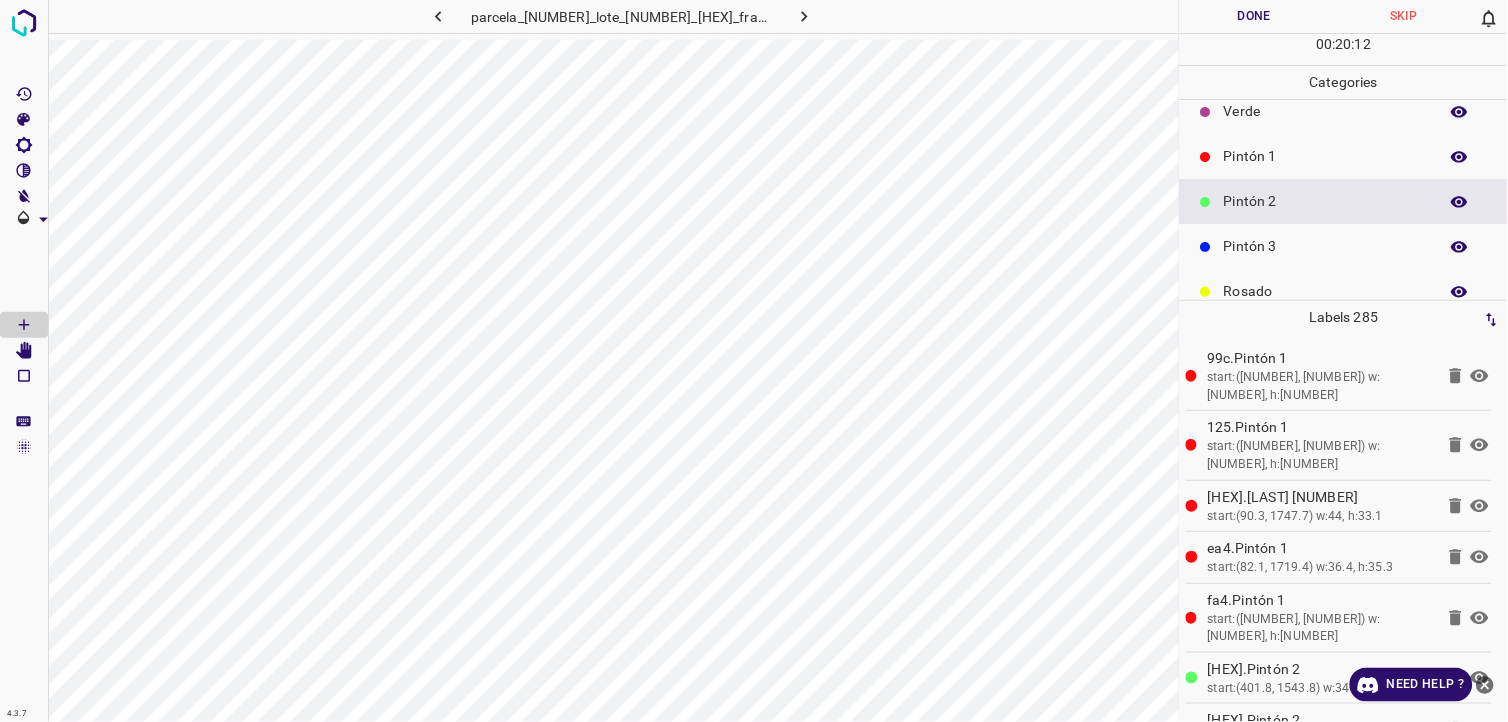 scroll, scrollTop: 175, scrollLeft: 0, axis: vertical 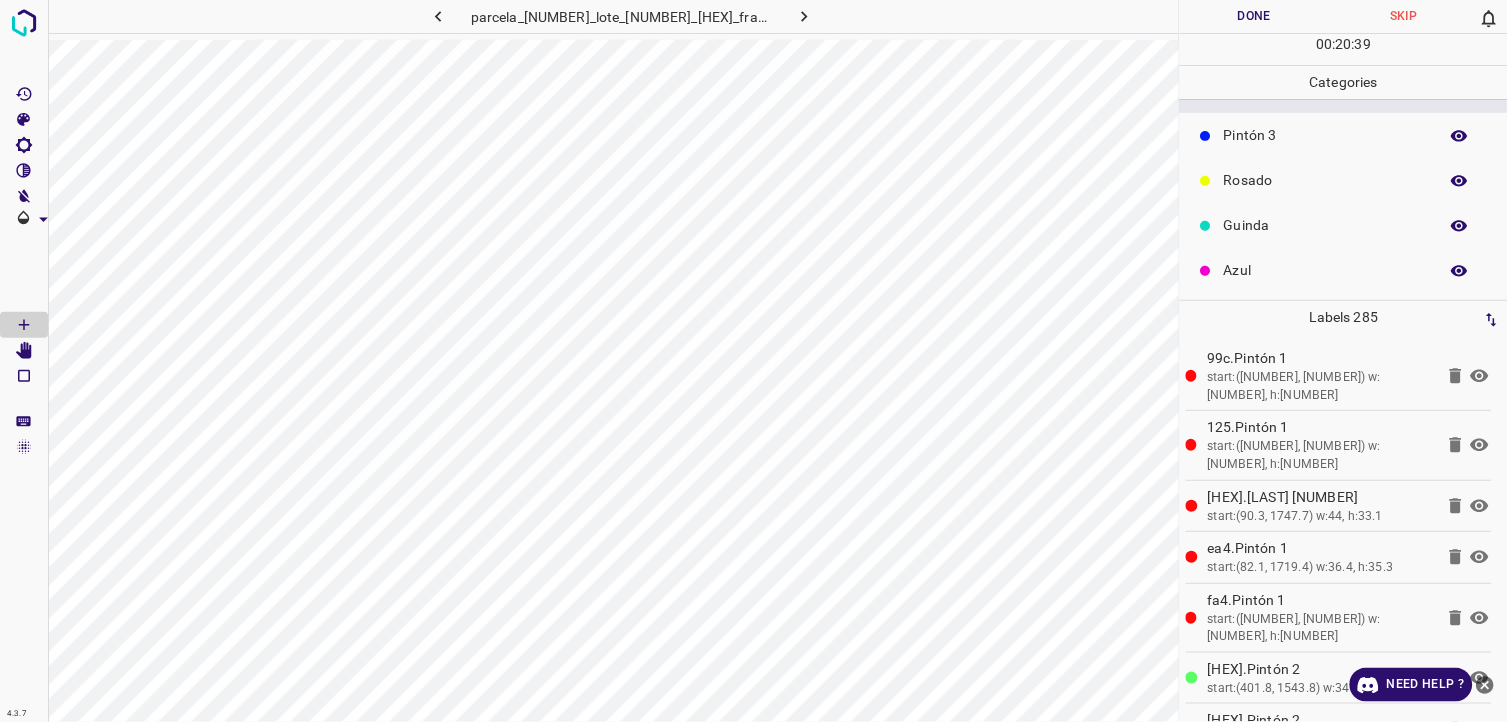 click on "Azul" at bounding box center [1344, 270] 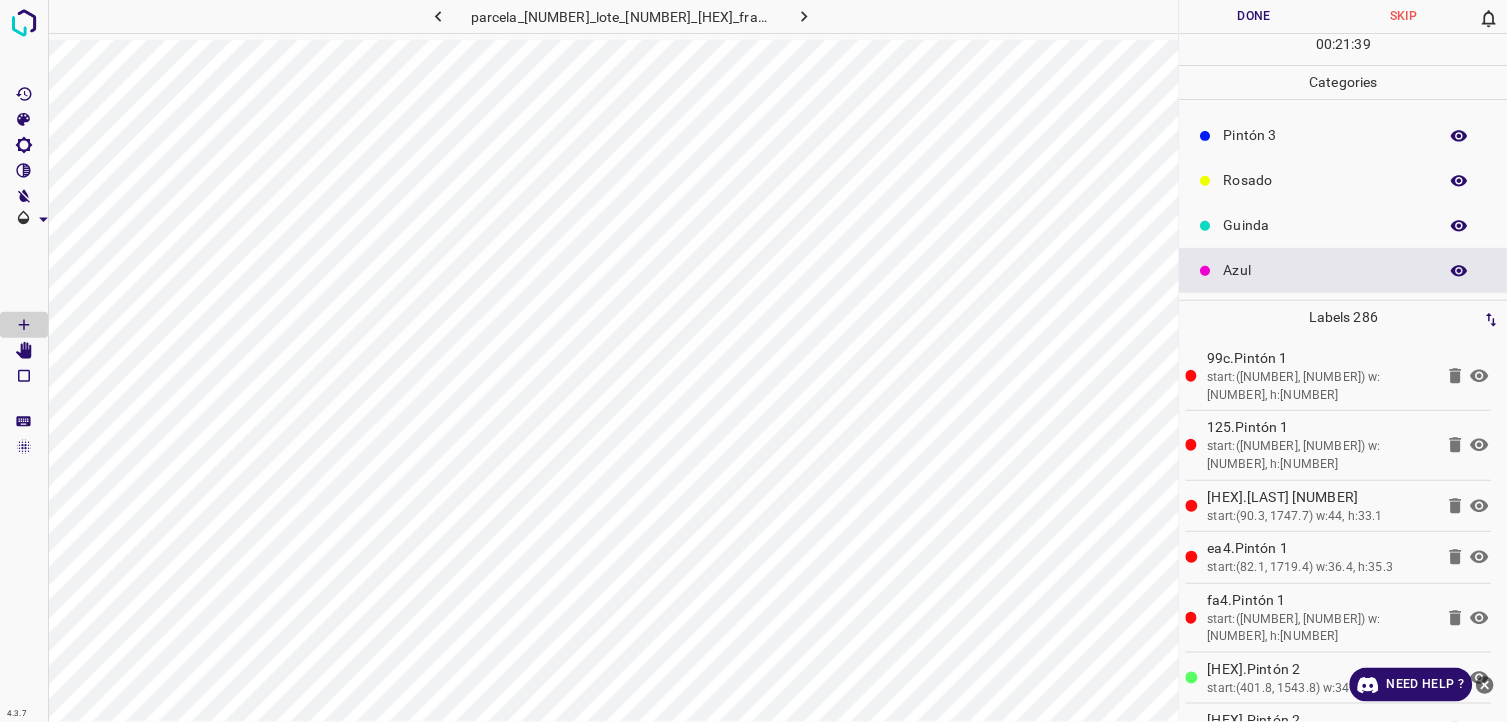 scroll, scrollTop: 0, scrollLeft: 0, axis: both 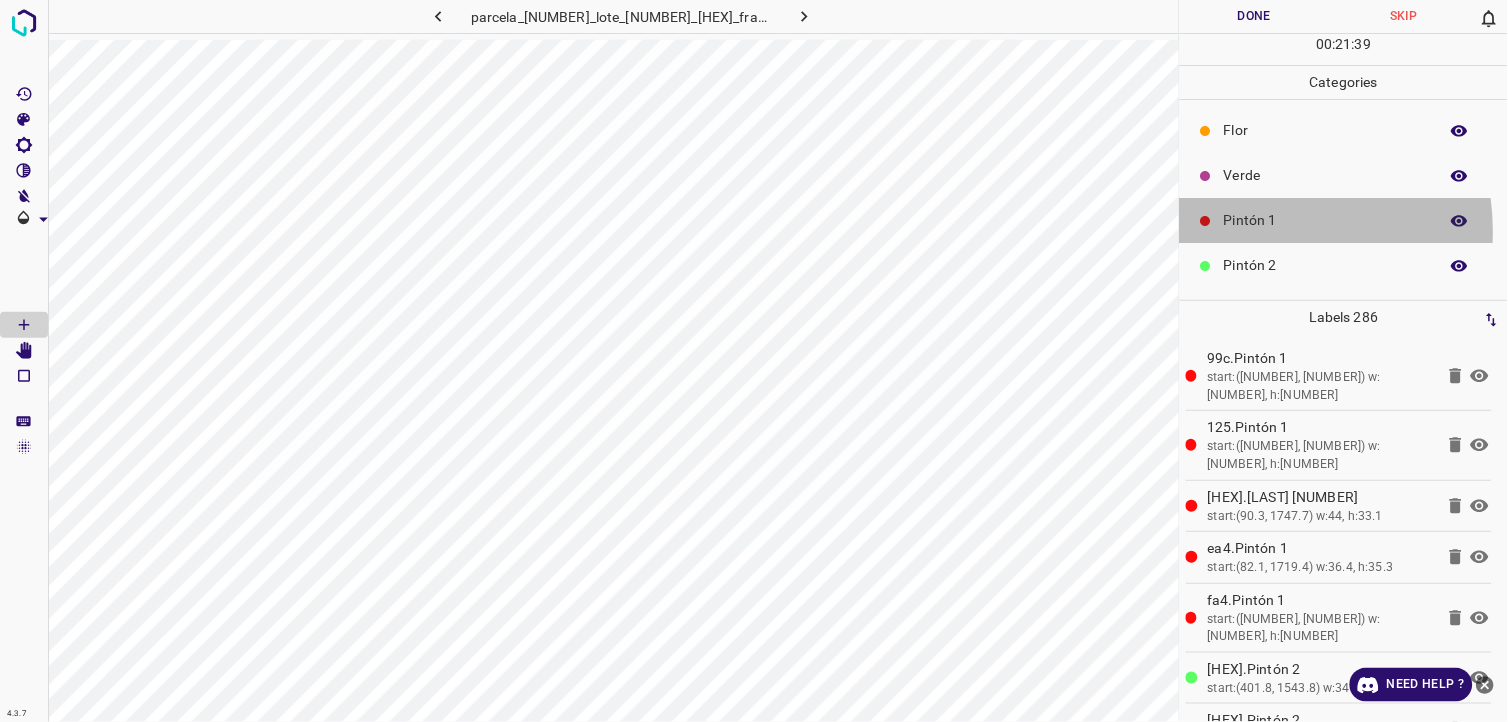 click on "Pintón 1" at bounding box center (1344, 220) 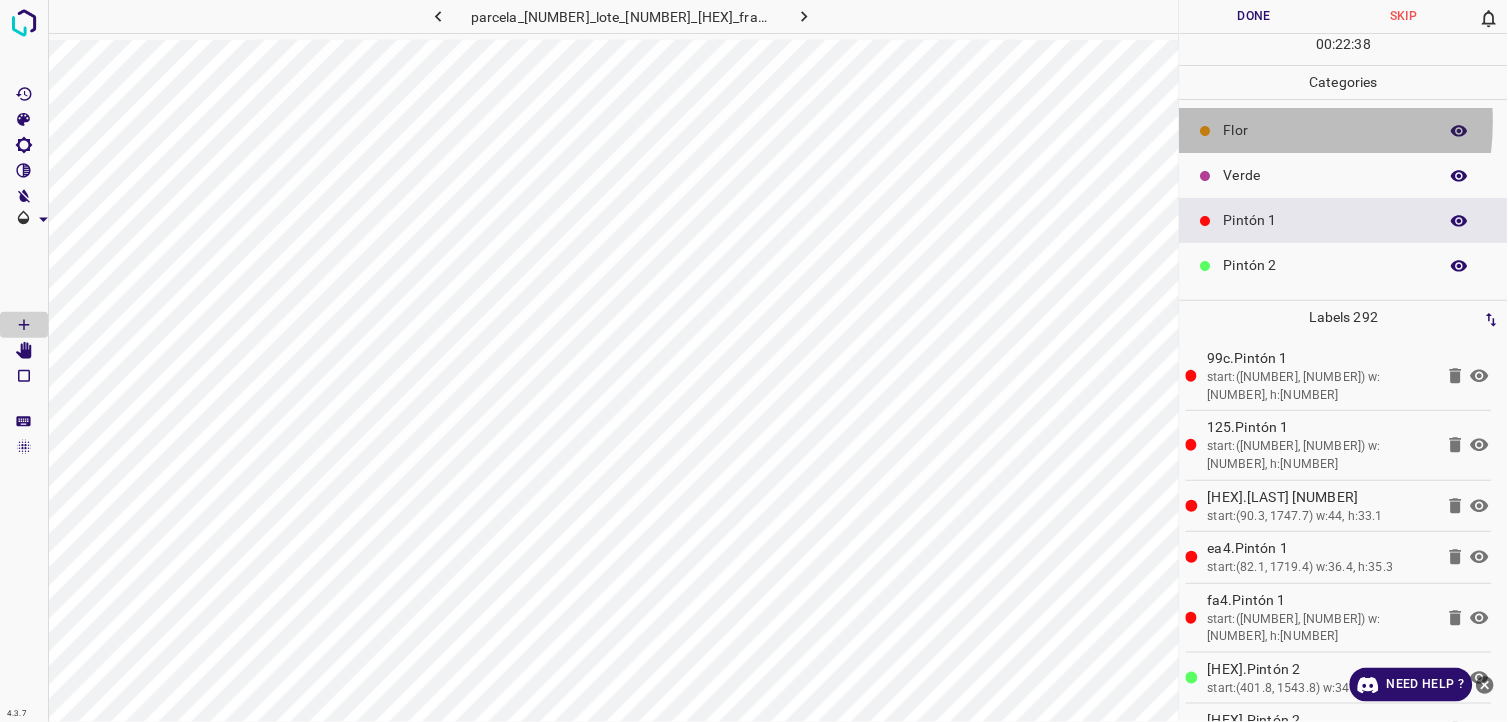 click on "Flor" at bounding box center [1326, 130] 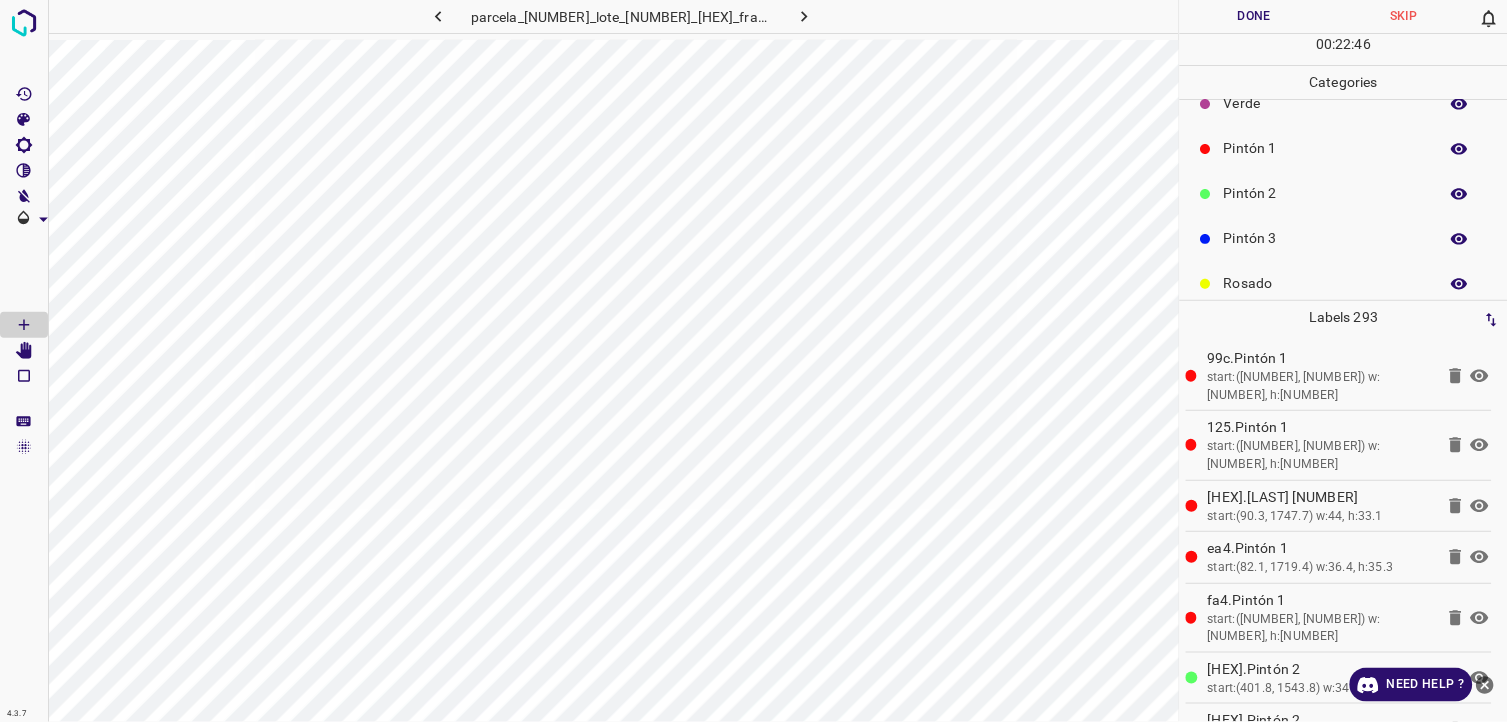 scroll, scrollTop: 111, scrollLeft: 0, axis: vertical 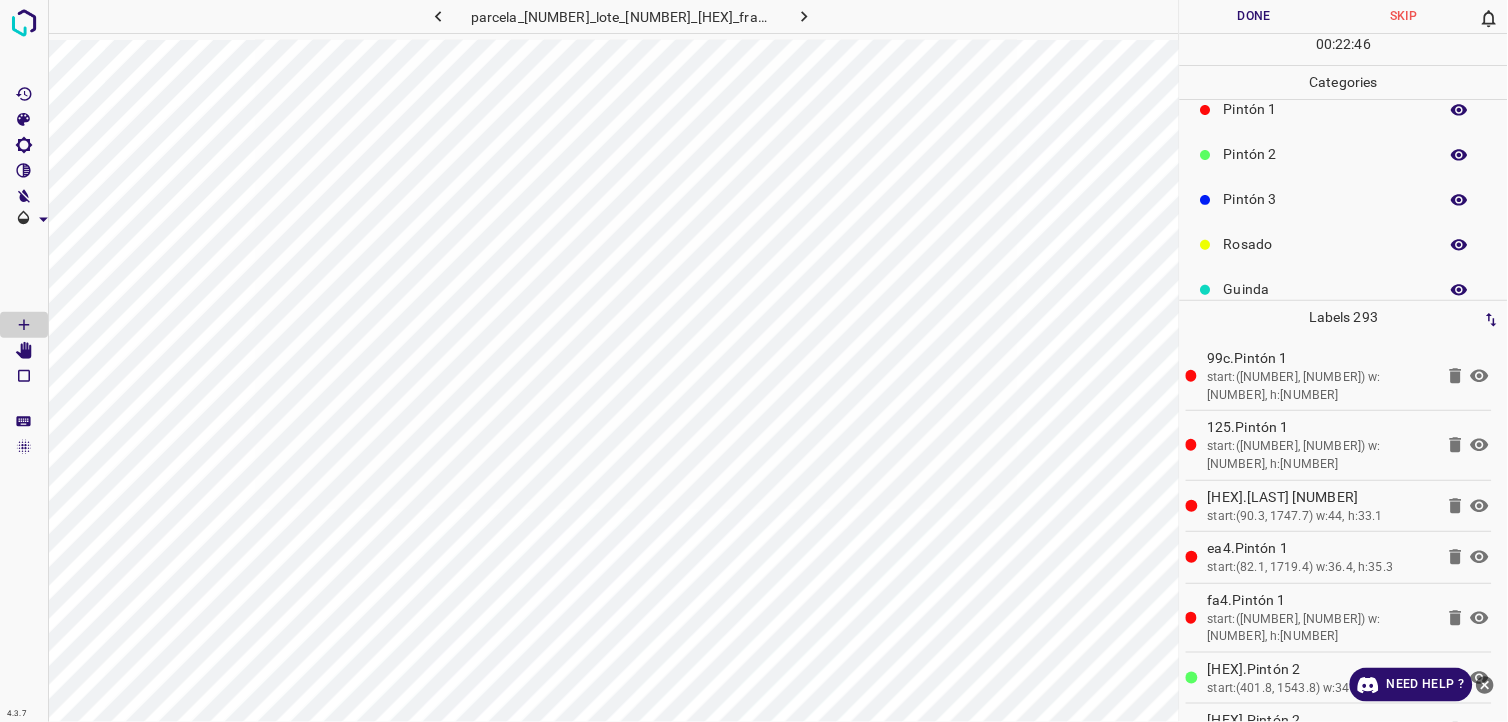 click on "Pintón 3" at bounding box center [1326, 199] 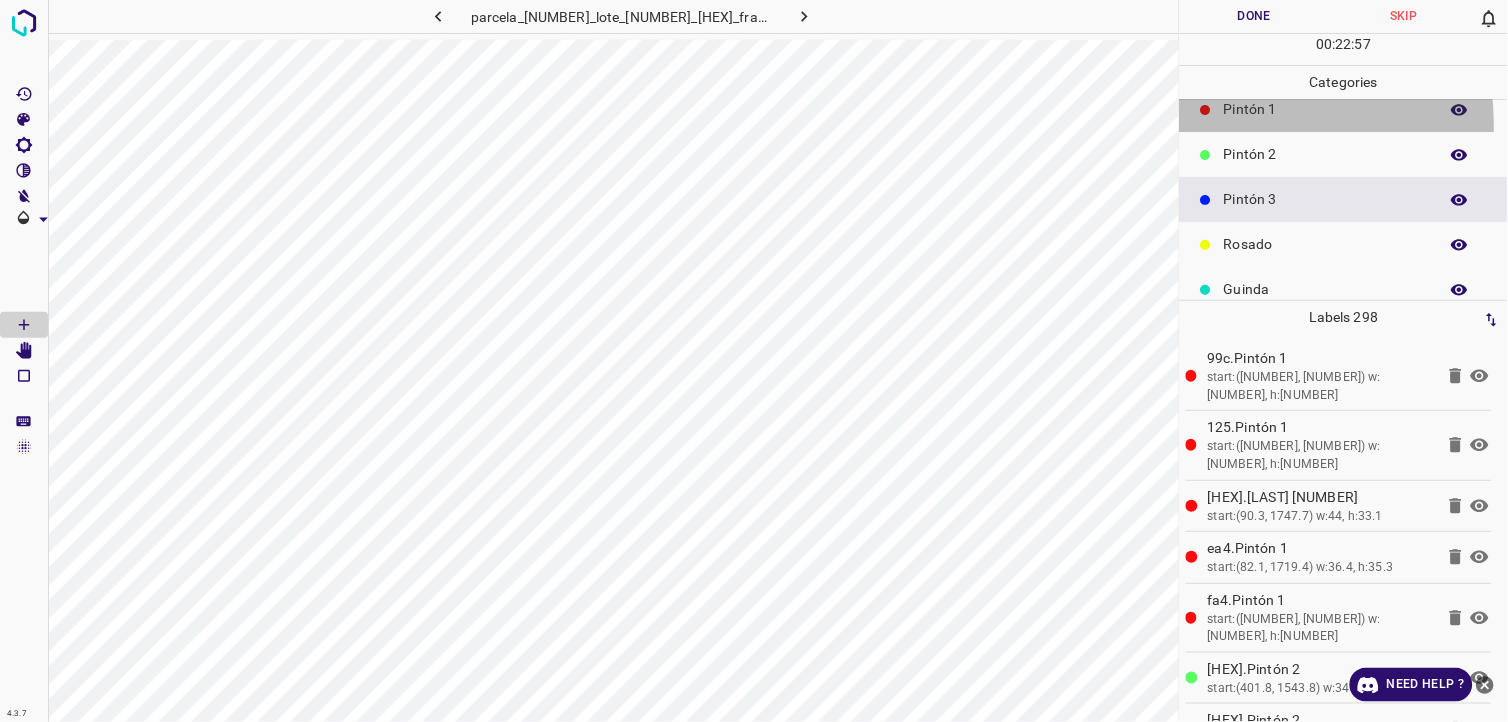 click on "Pintón 1" at bounding box center (1344, 109) 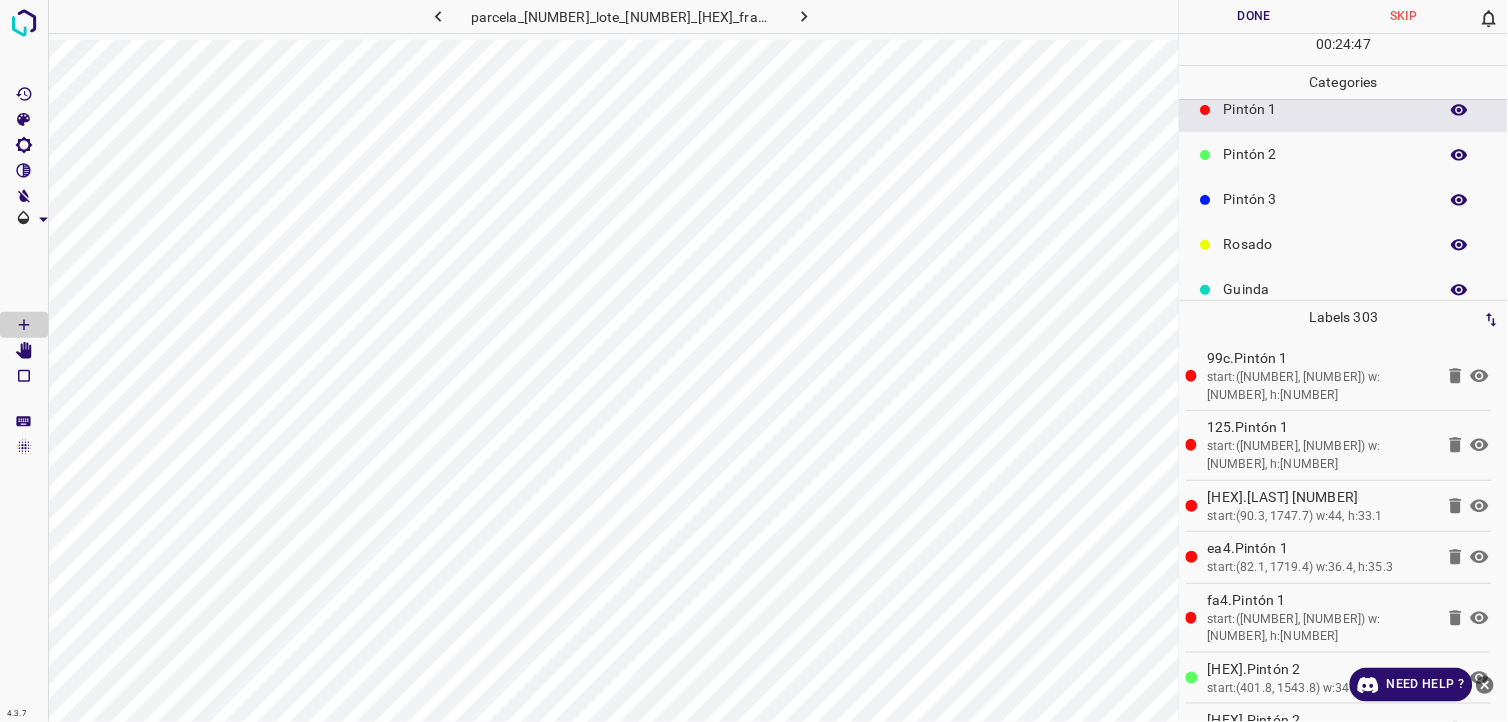 click on "Pintón 2" at bounding box center [1326, 154] 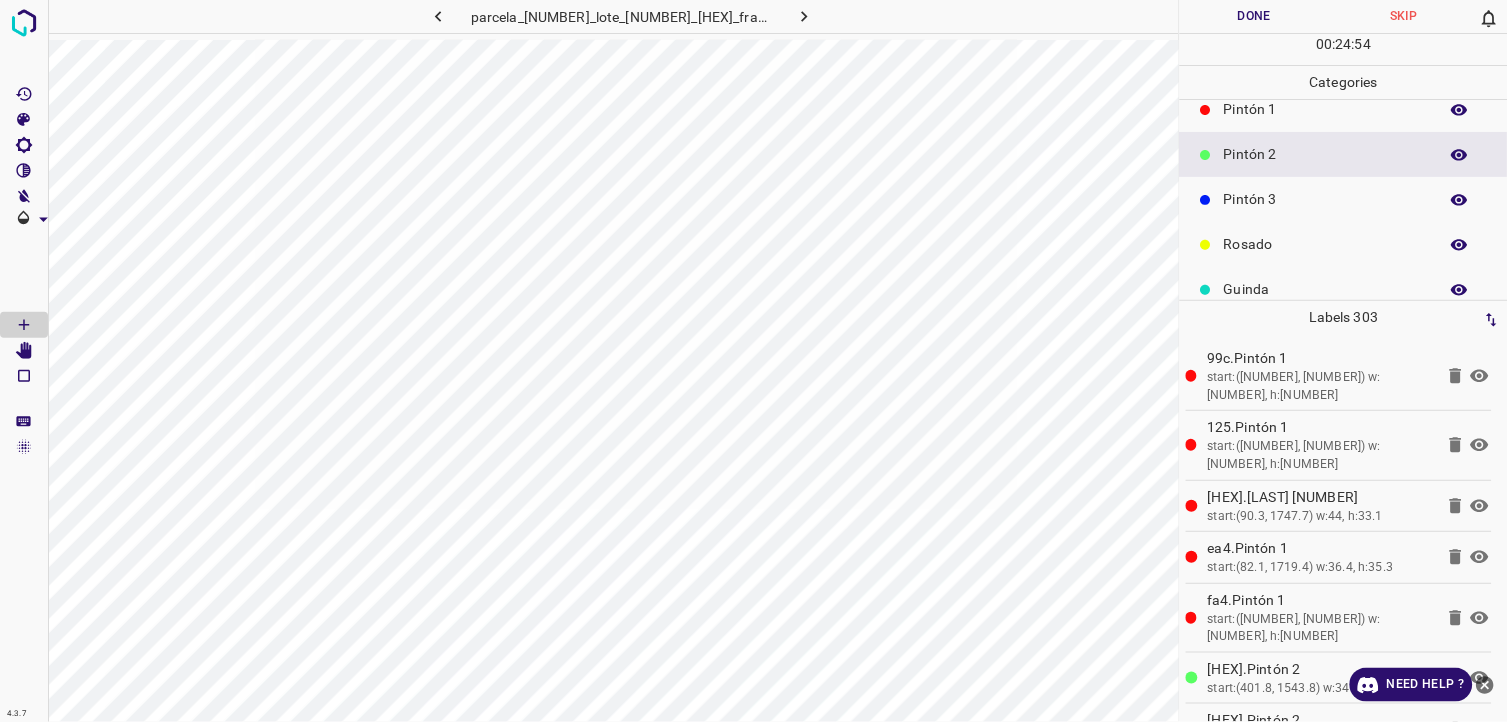 click on "Pintón 3" at bounding box center (1326, 199) 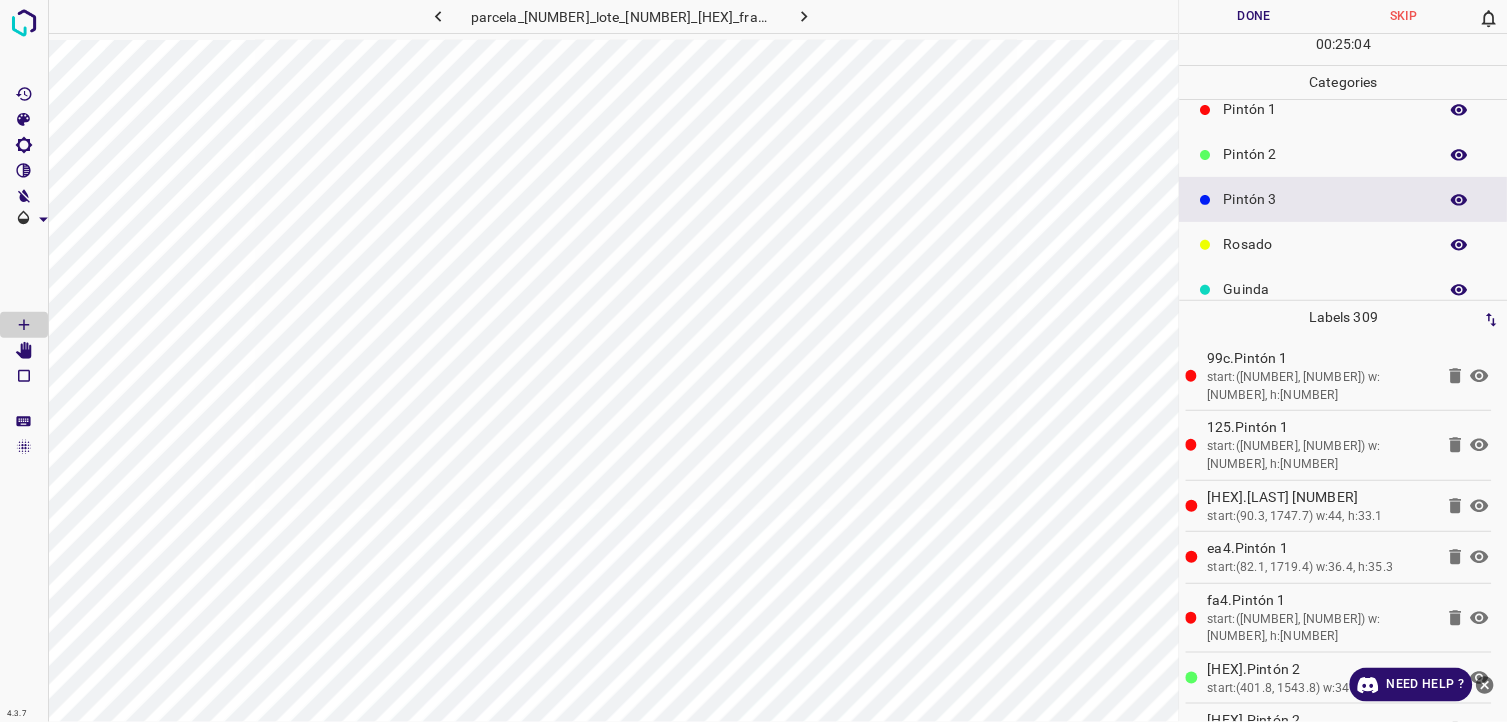 click on "Pintón 2" at bounding box center [1344, 154] 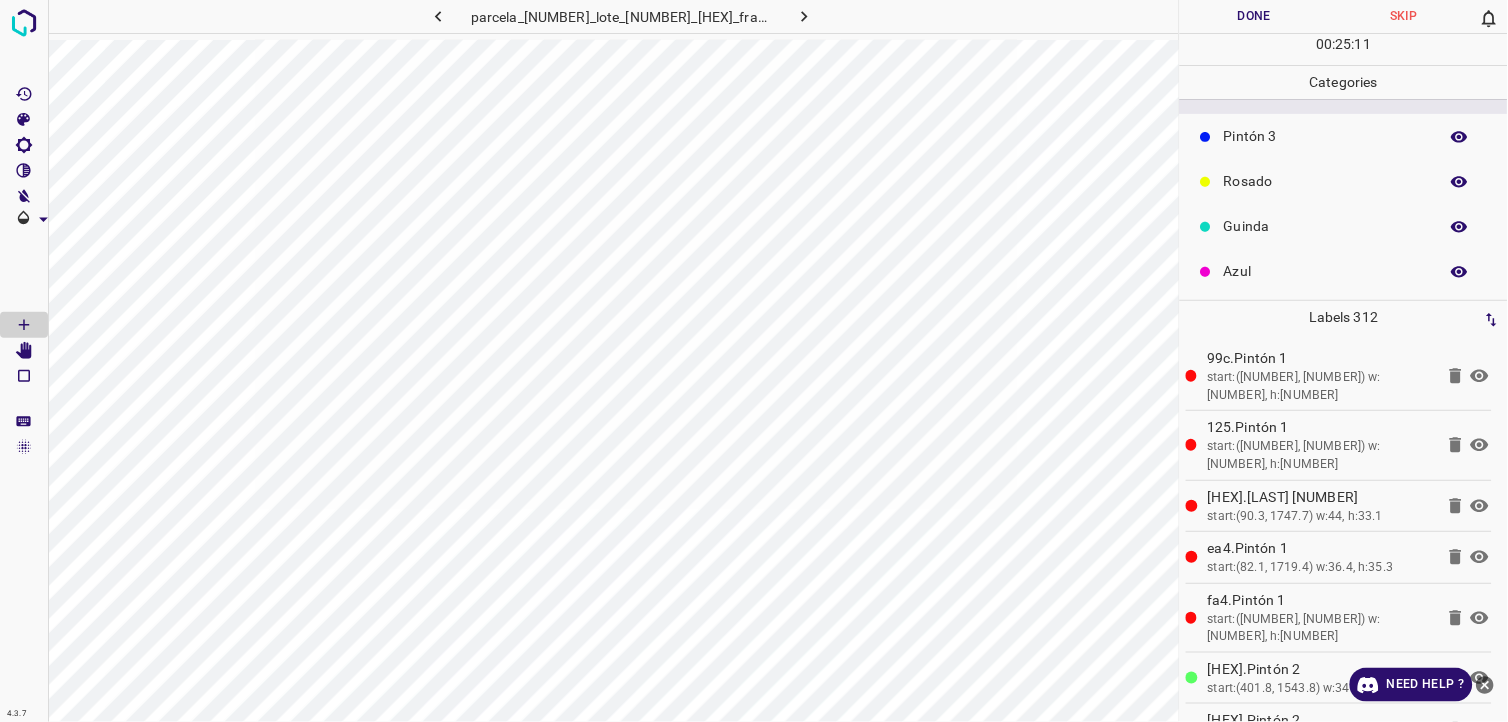 scroll, scrollTop: 175, scrollLeft: 0, axis: vertical 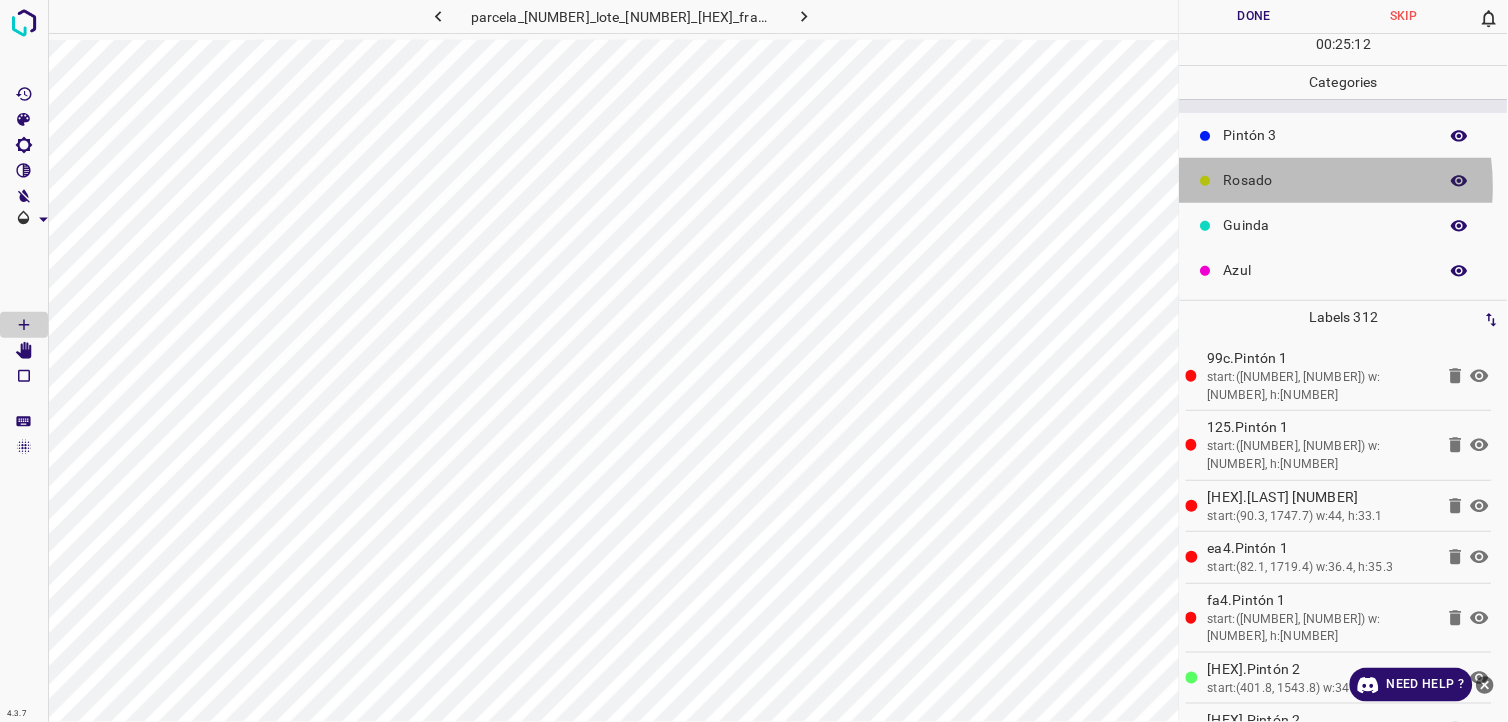 click on "Rosado" at bounding box center (1326, 180) 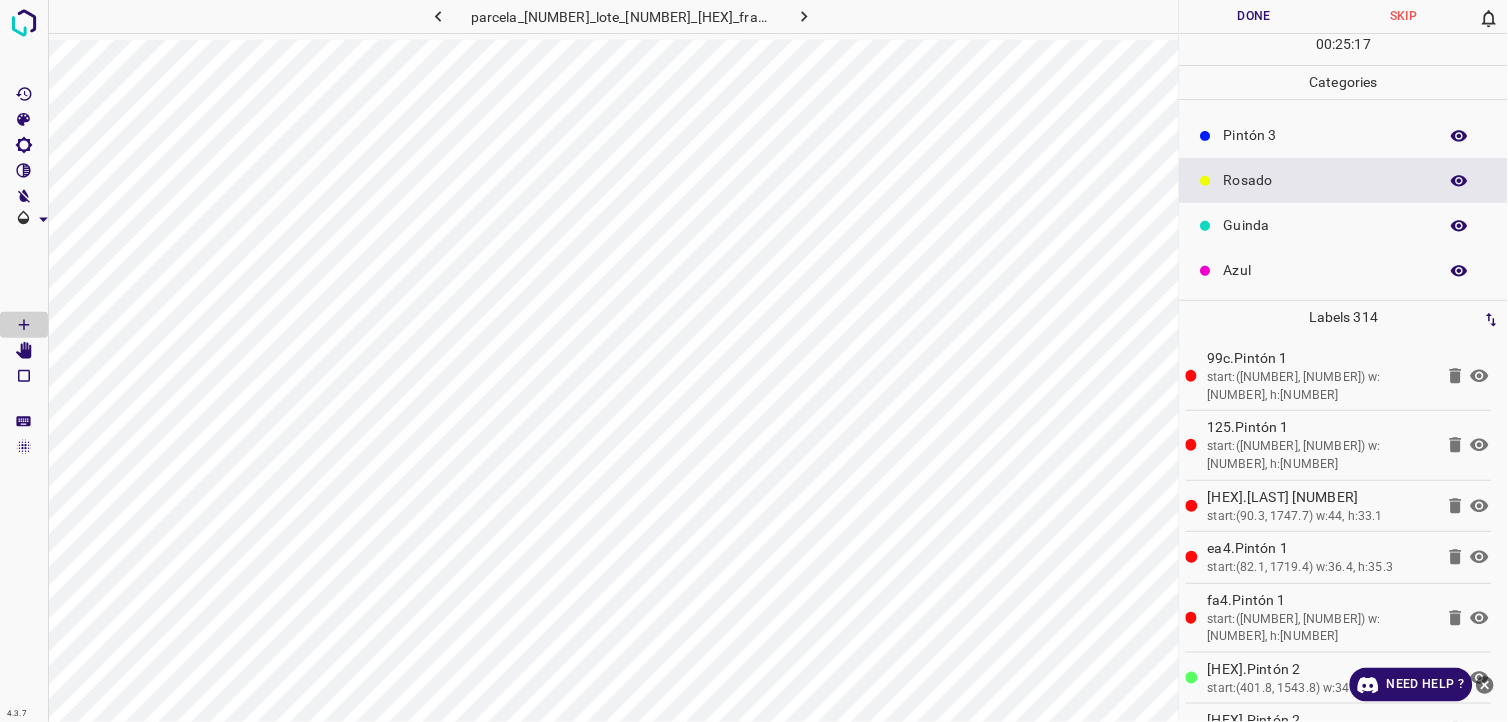 click on "Pintón 3" at bounding box center [1344, 135] 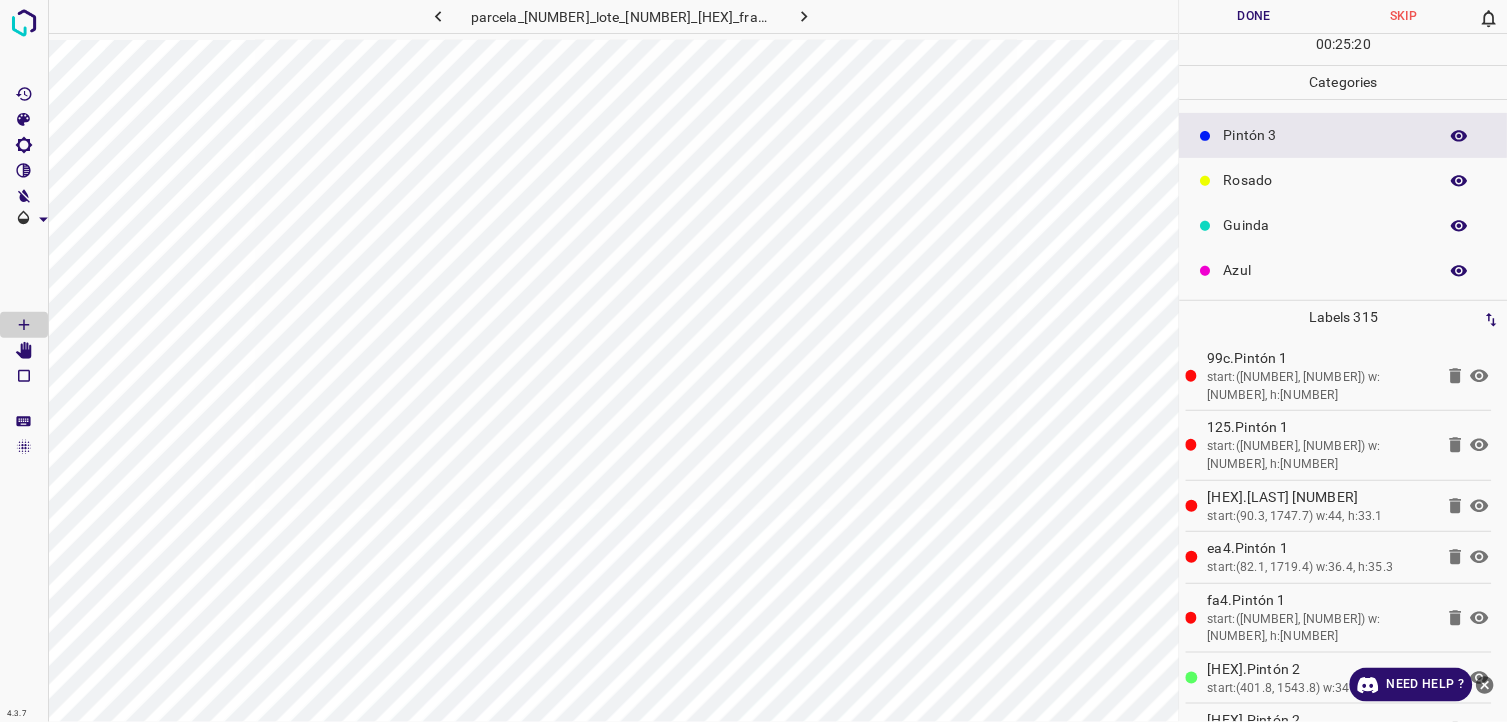scroll, scrollTop: 64, scrollLeft: 0, axis: vertical 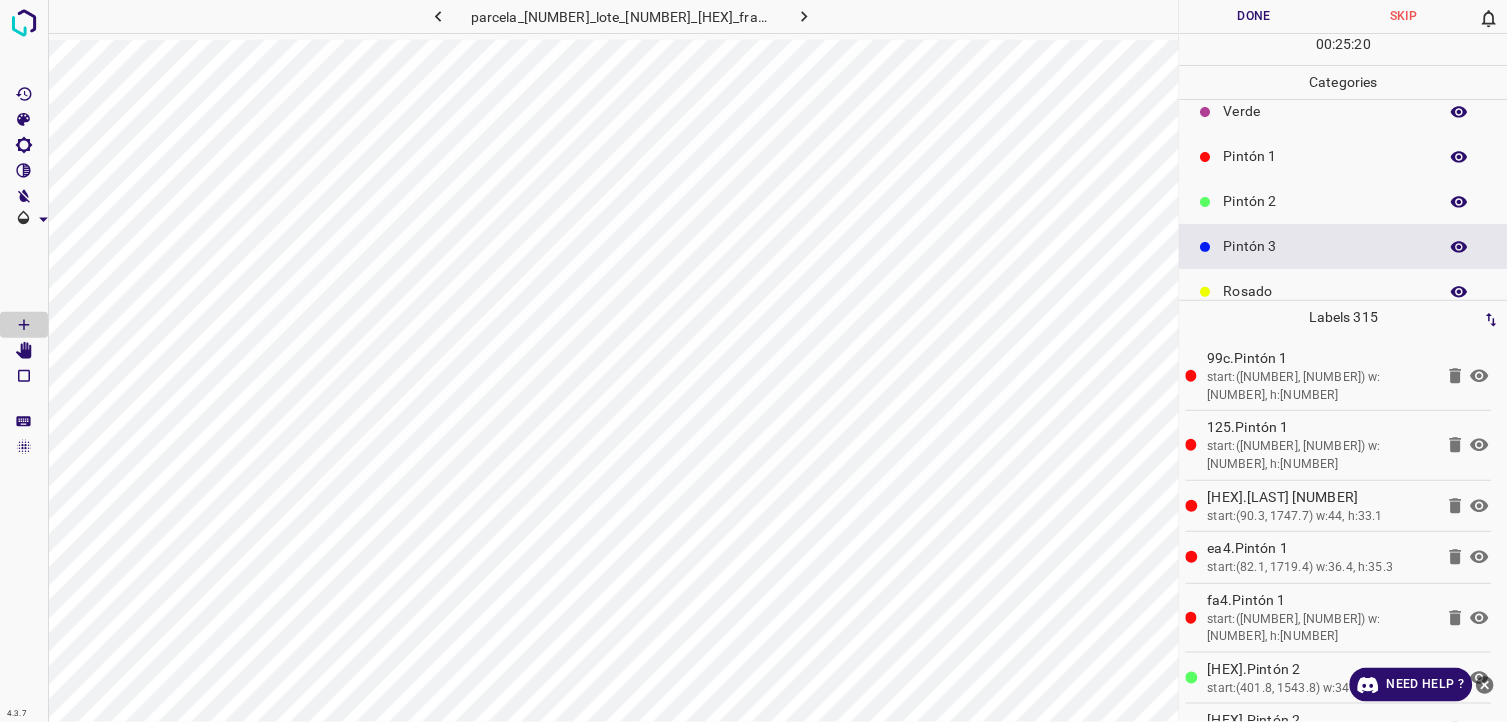 click on "Pintón 2" at bounding box center [1326, 201] 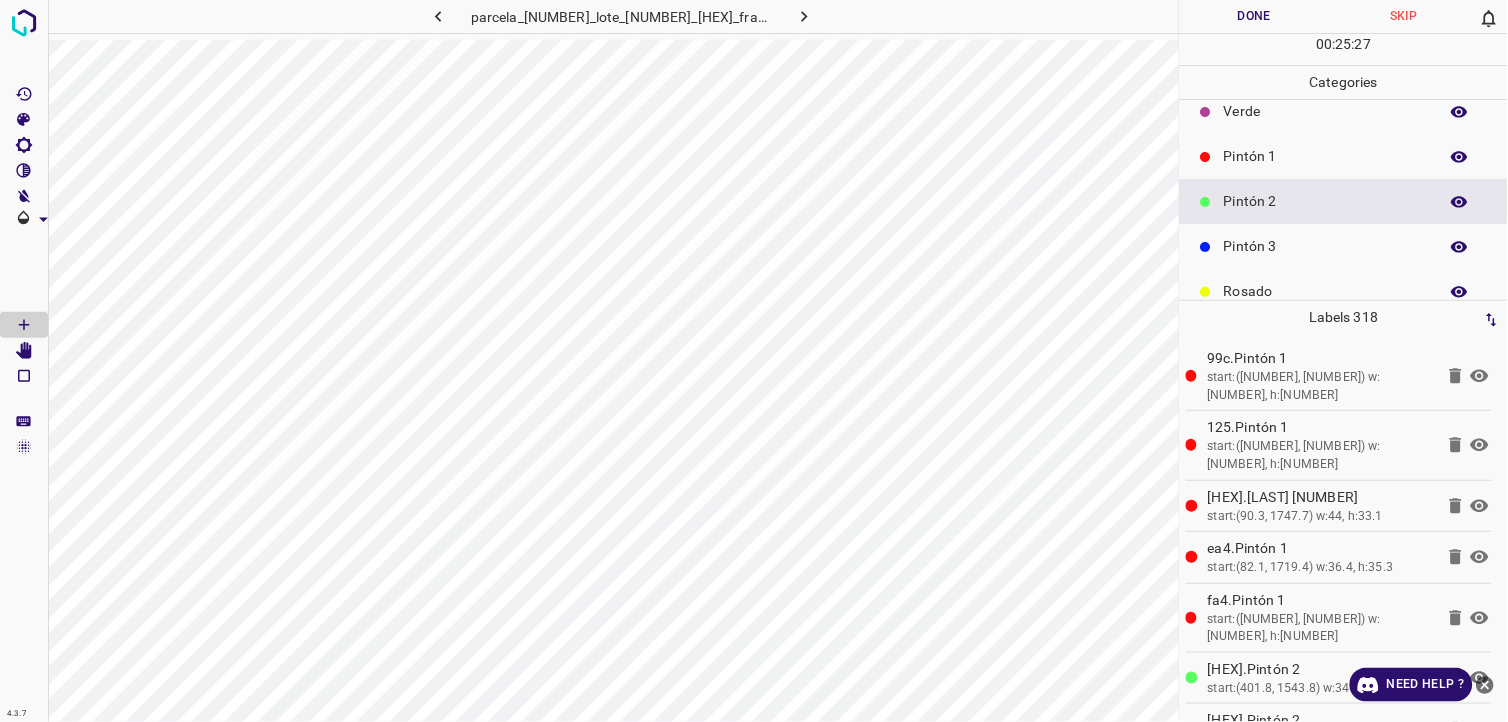click on "Pintón 1" at bounding box center [1344, 156] 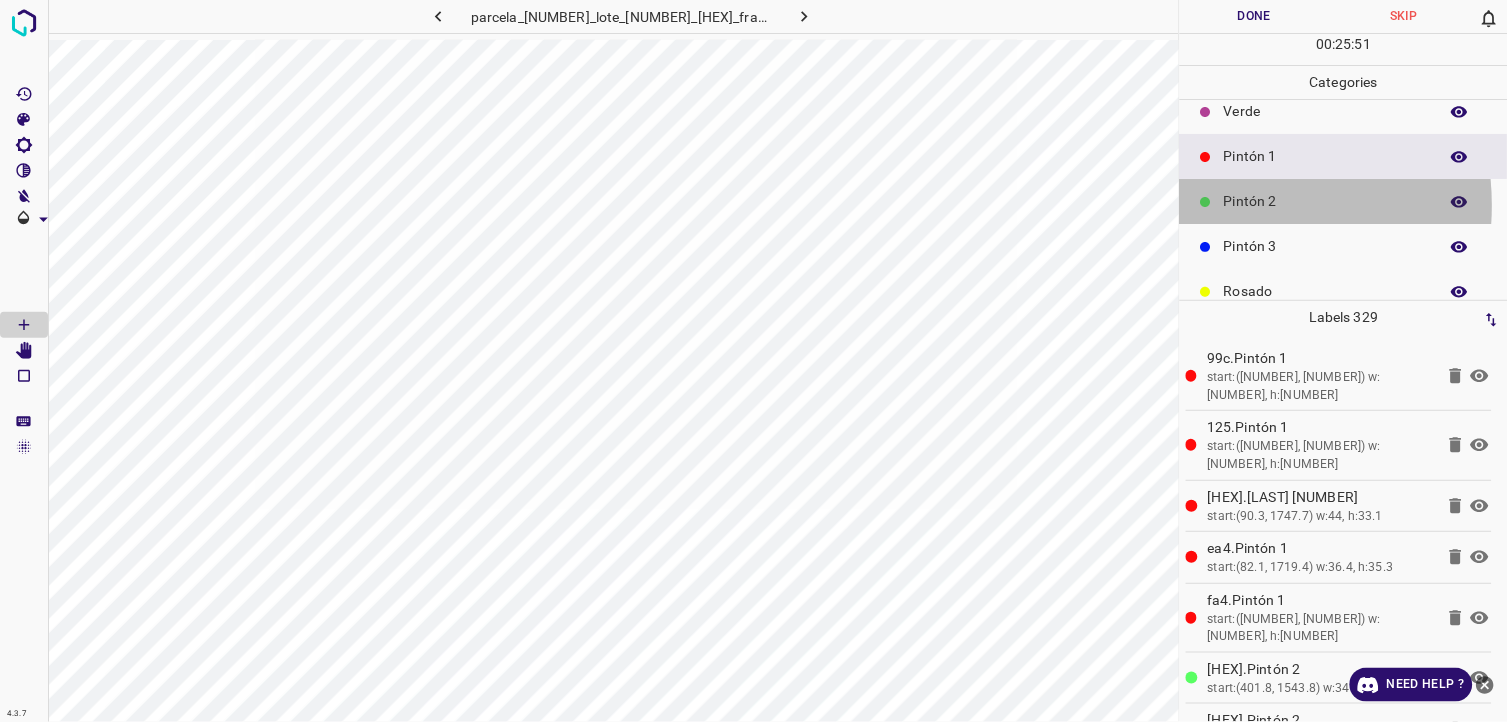click on "Pintón 2" at bounding box center [1344, 201] 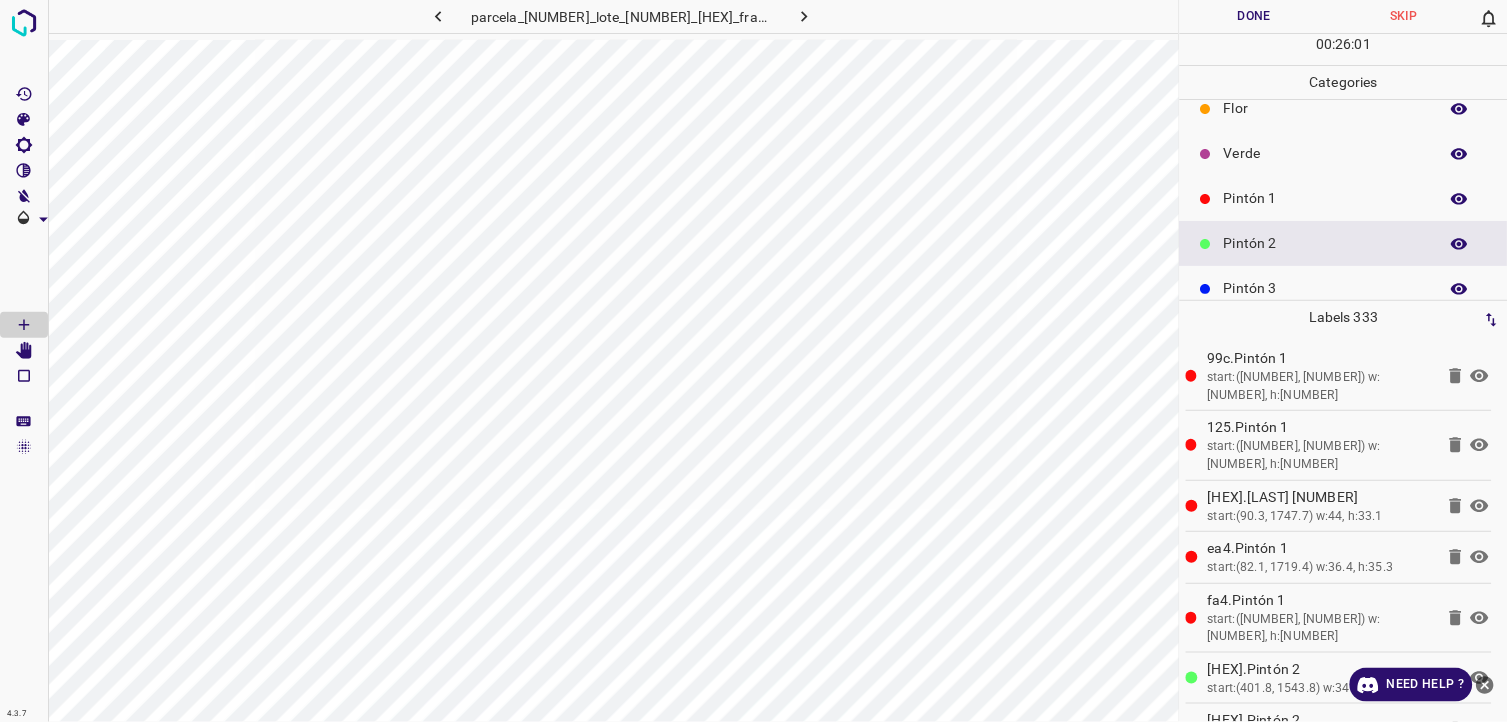 scroll, scrollTop: 0, scrollLeft: 0, axis: both 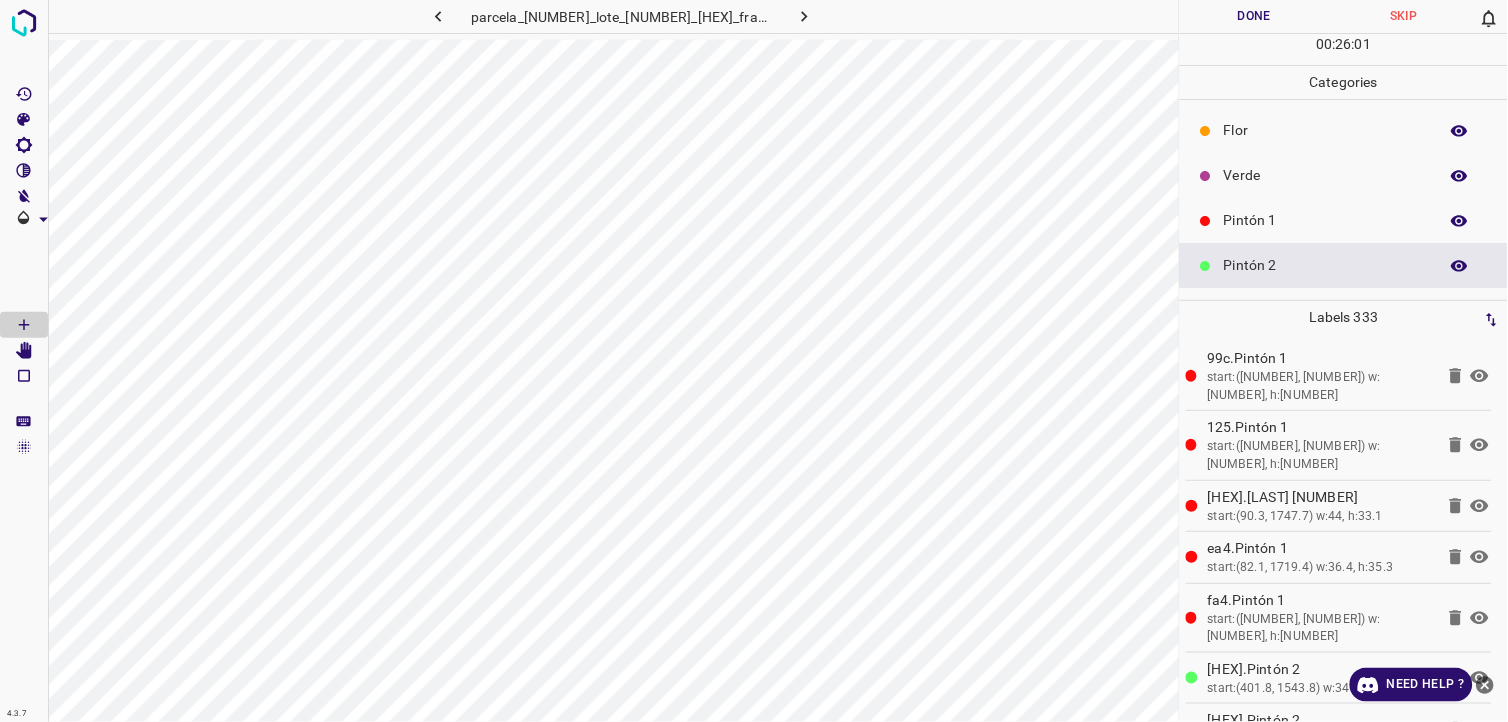 click on "Verde" at bounding box center [1344, 175] 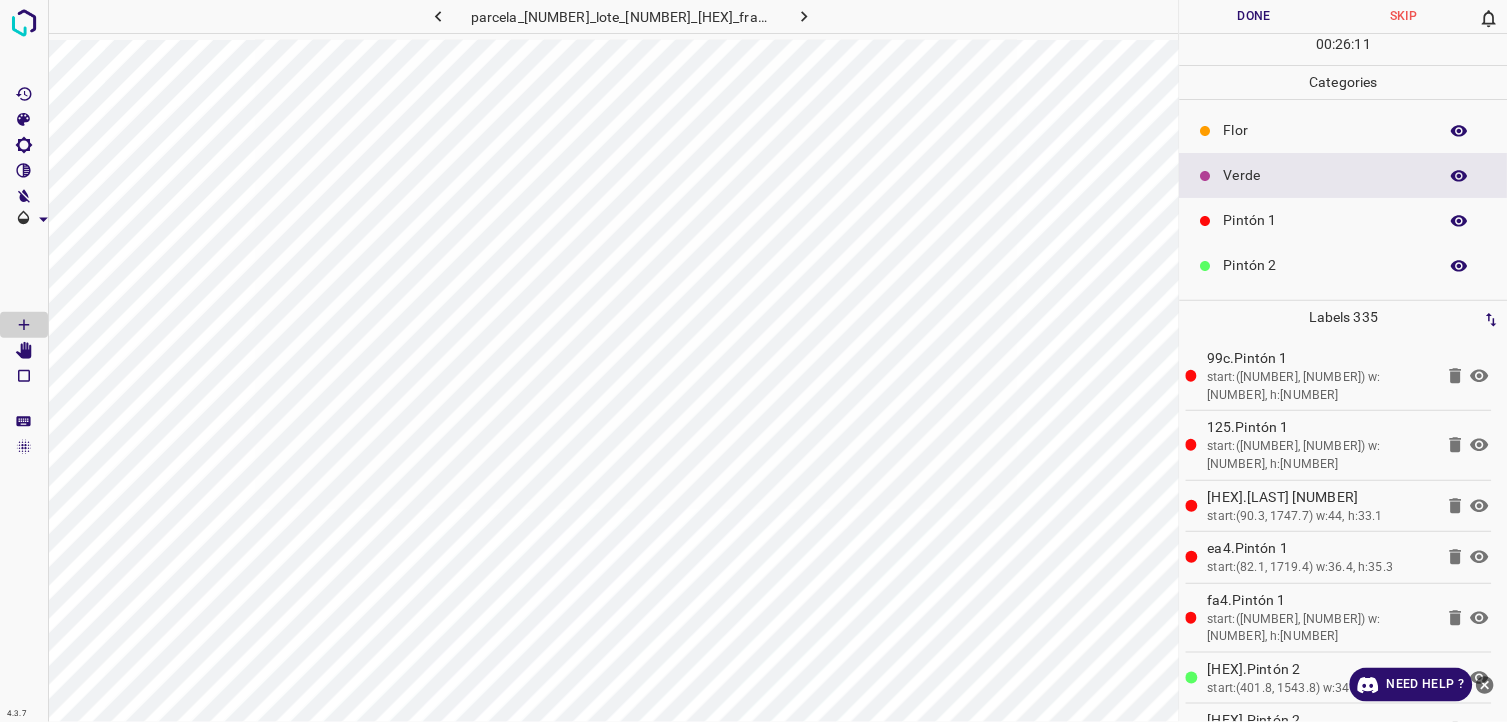 click on "Pintón 2" at bounding box center (1344, 265) 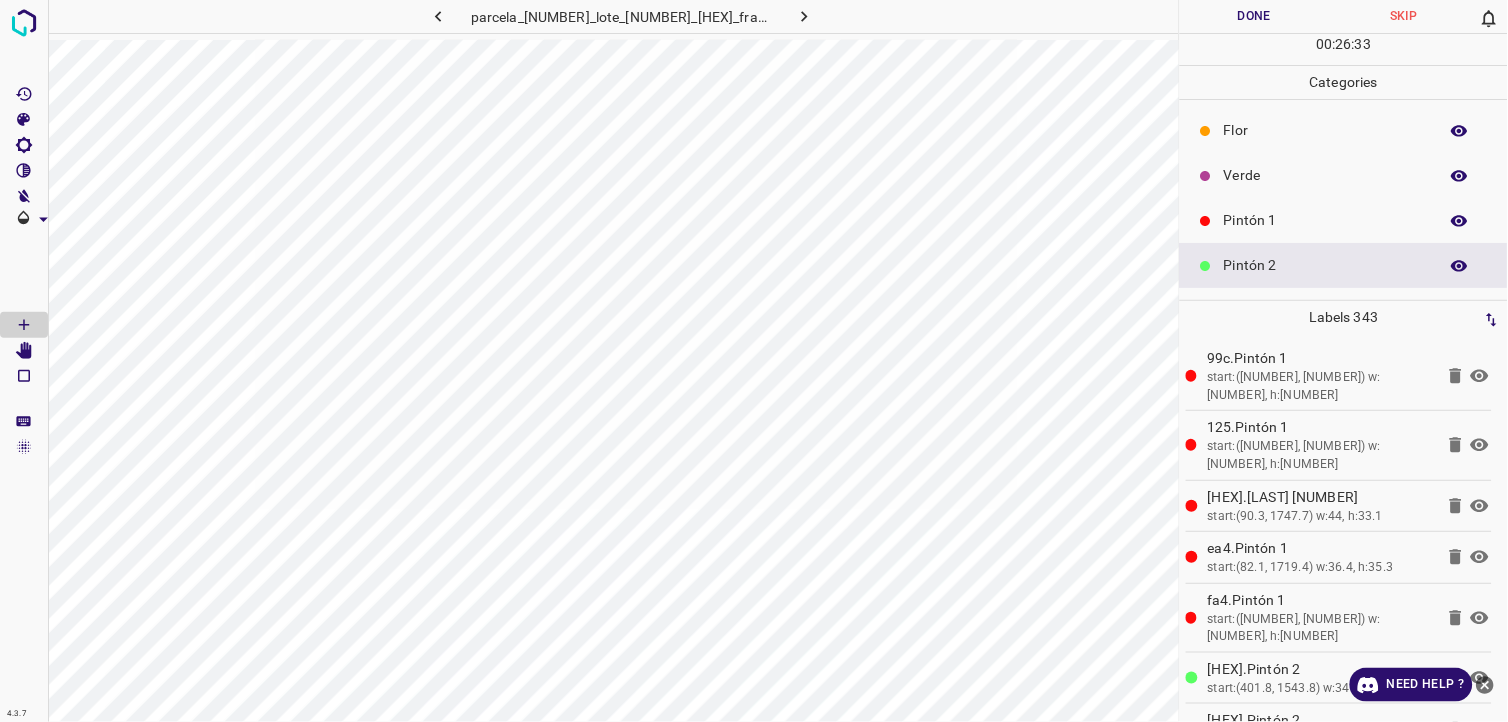 scroll, scrollTop: 111, scrollLeft: 0, axis: vertical 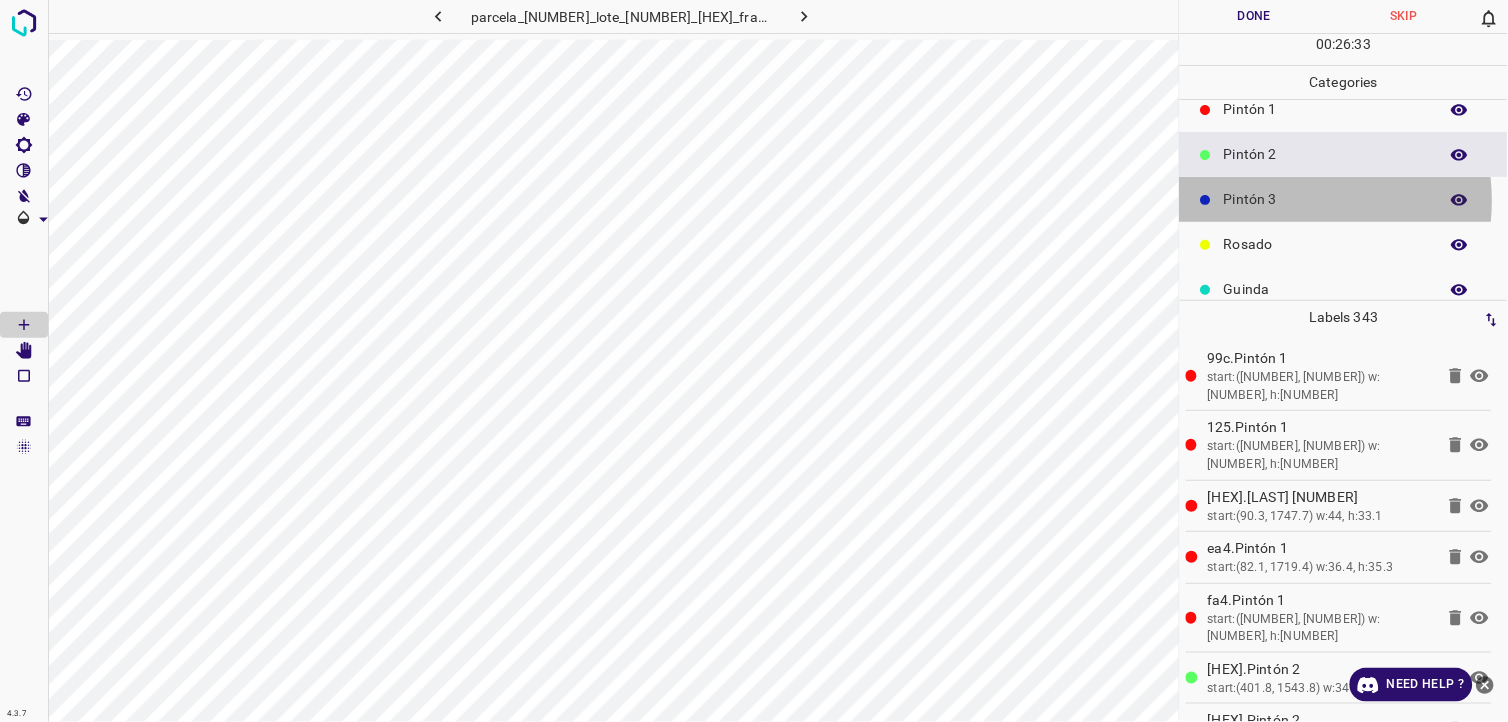 click on "Pintón 3" at bounding box center (1326, 199) 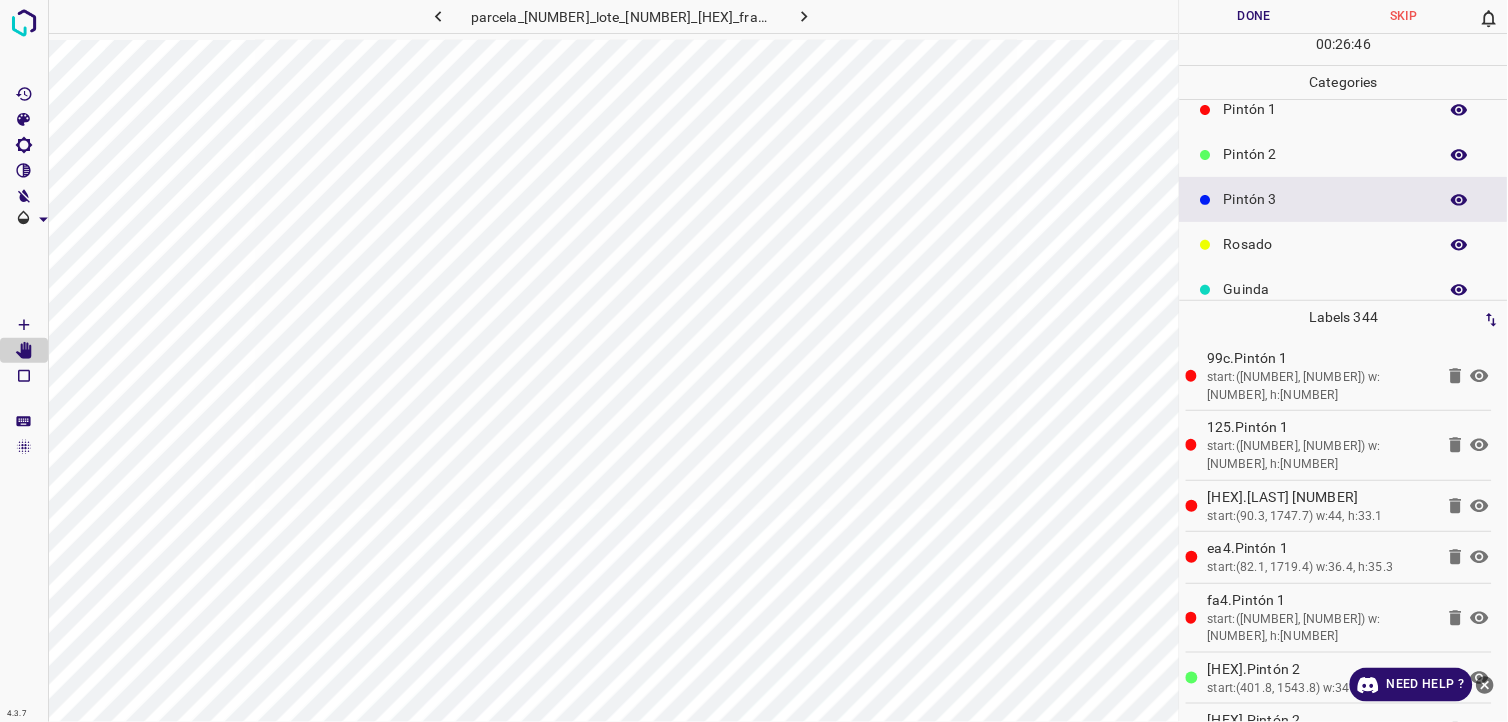 click on "Pintón 2" at bounding box center [1326, 154] 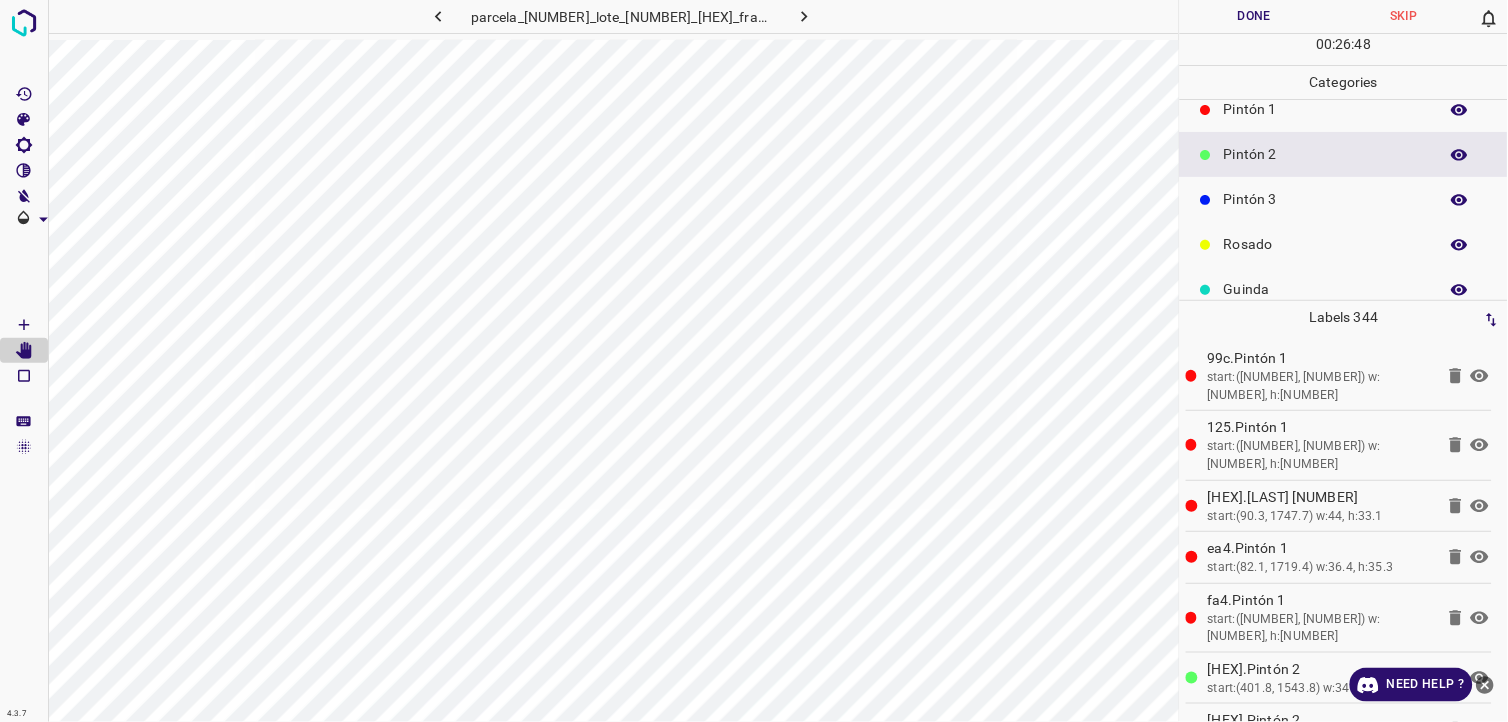 click on "Pintón 1" at bounding box center [1326, 109] 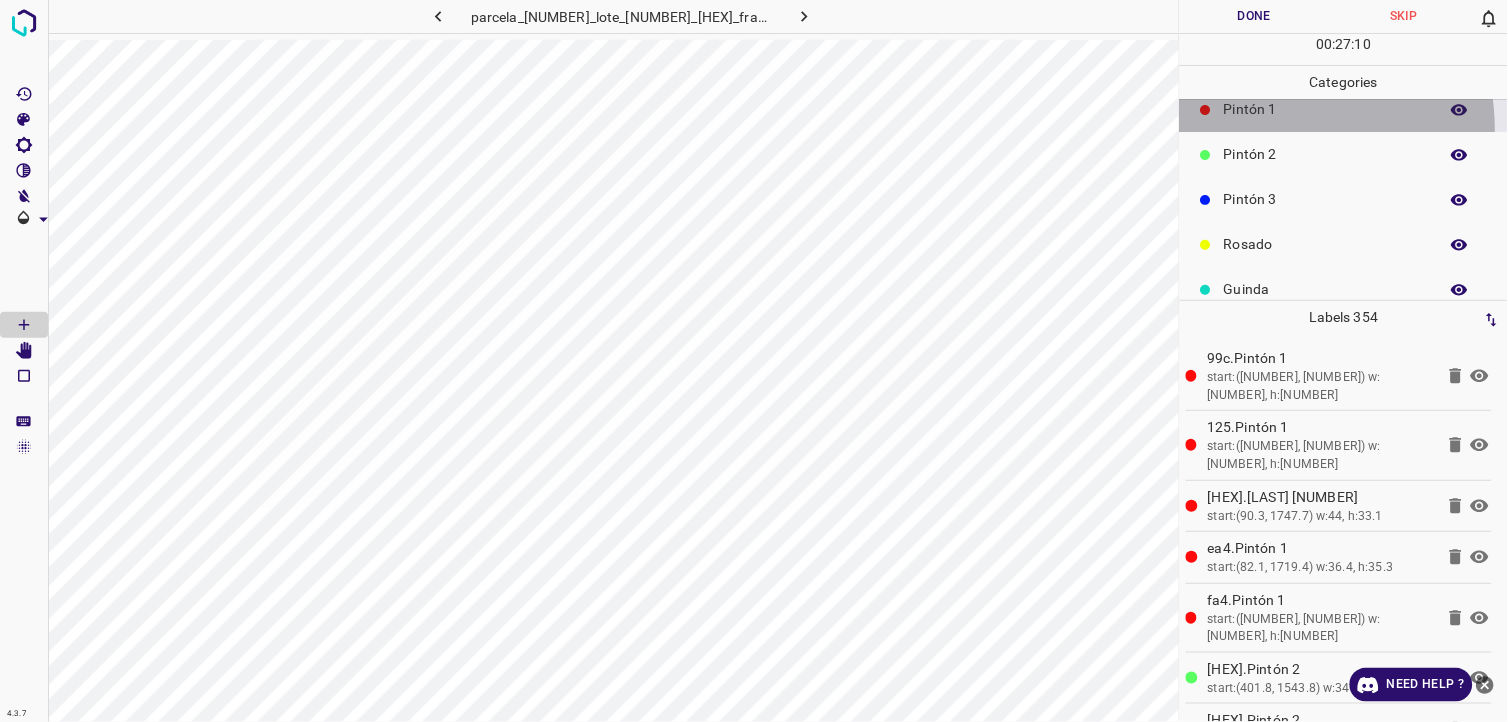 click on "Pintón 1" at bounding box center [1344, 109] 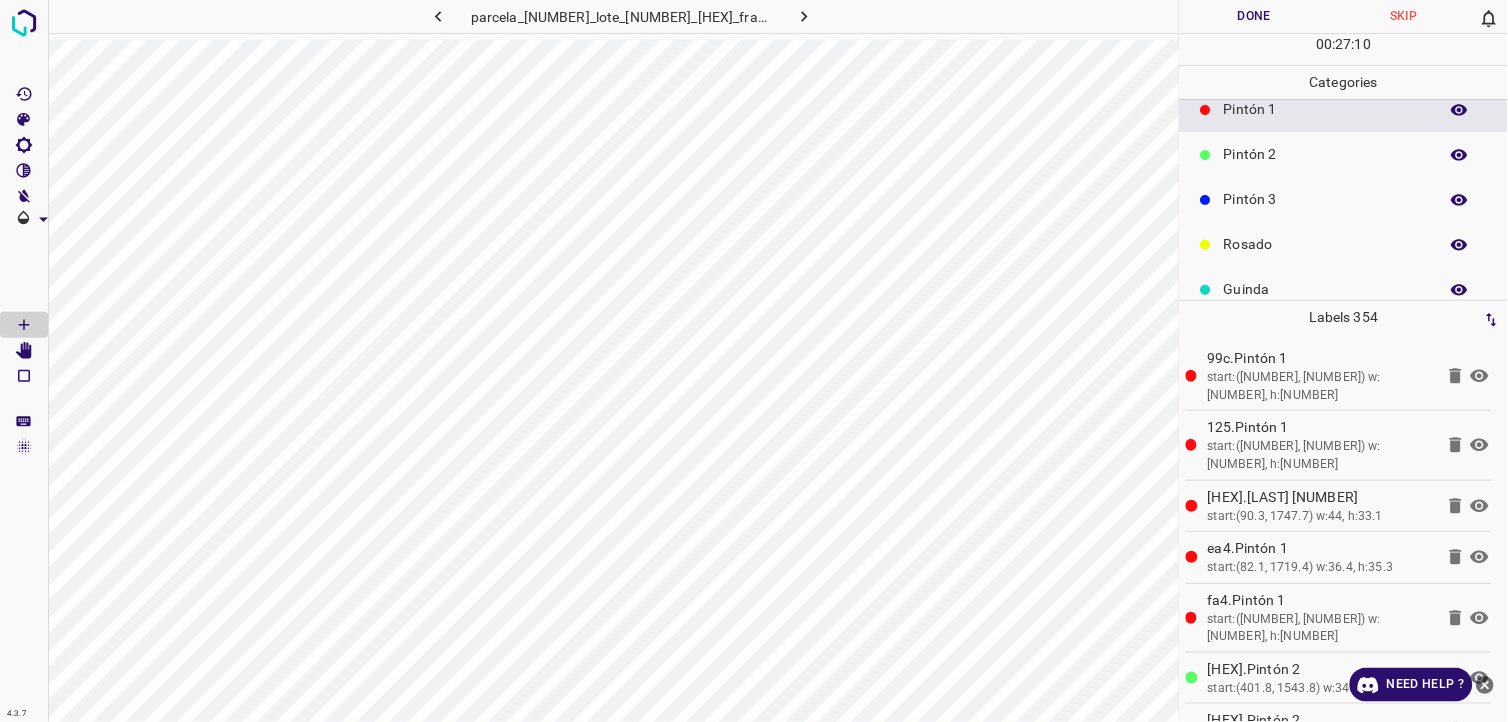 click on "Pintón 2" at bounding box center [1326, 154] 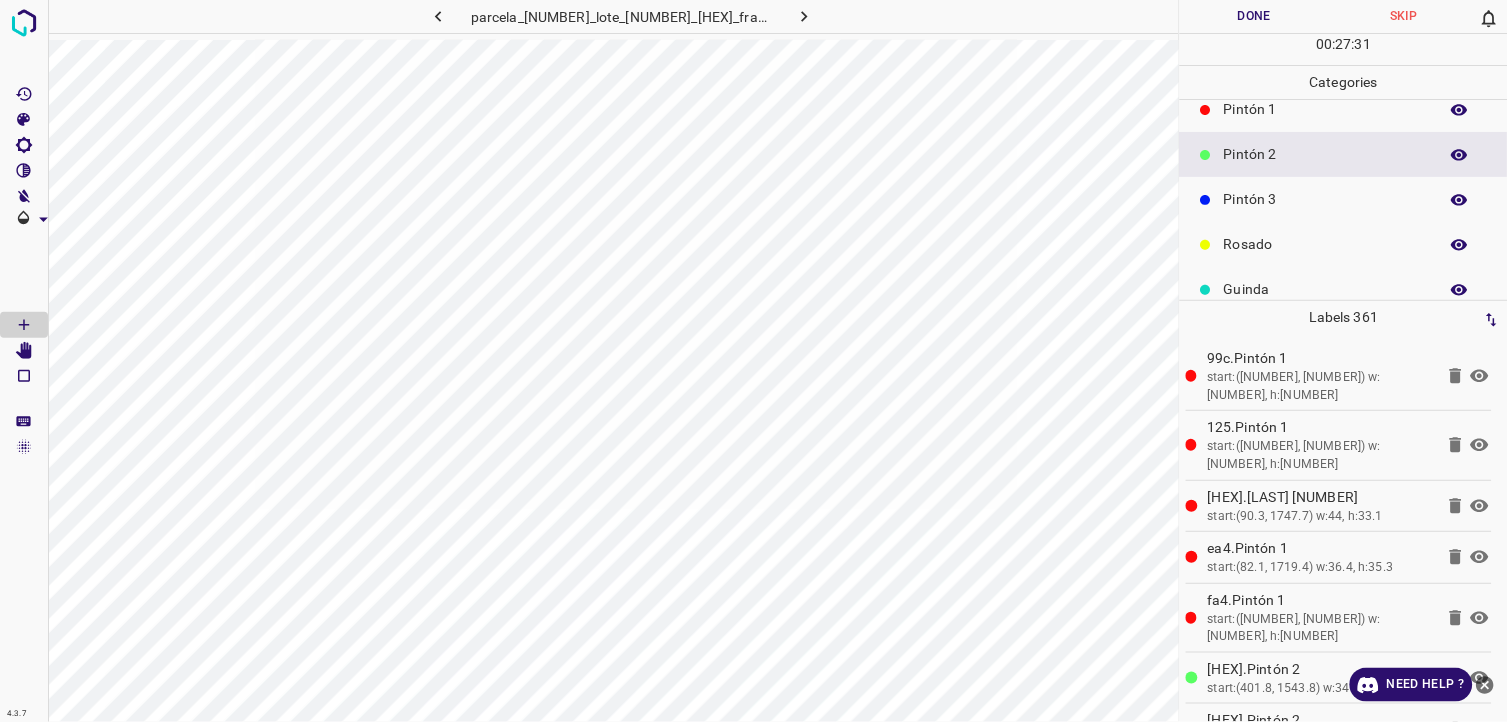 click on "Pintón 3" at bounding box center [1344, 199] 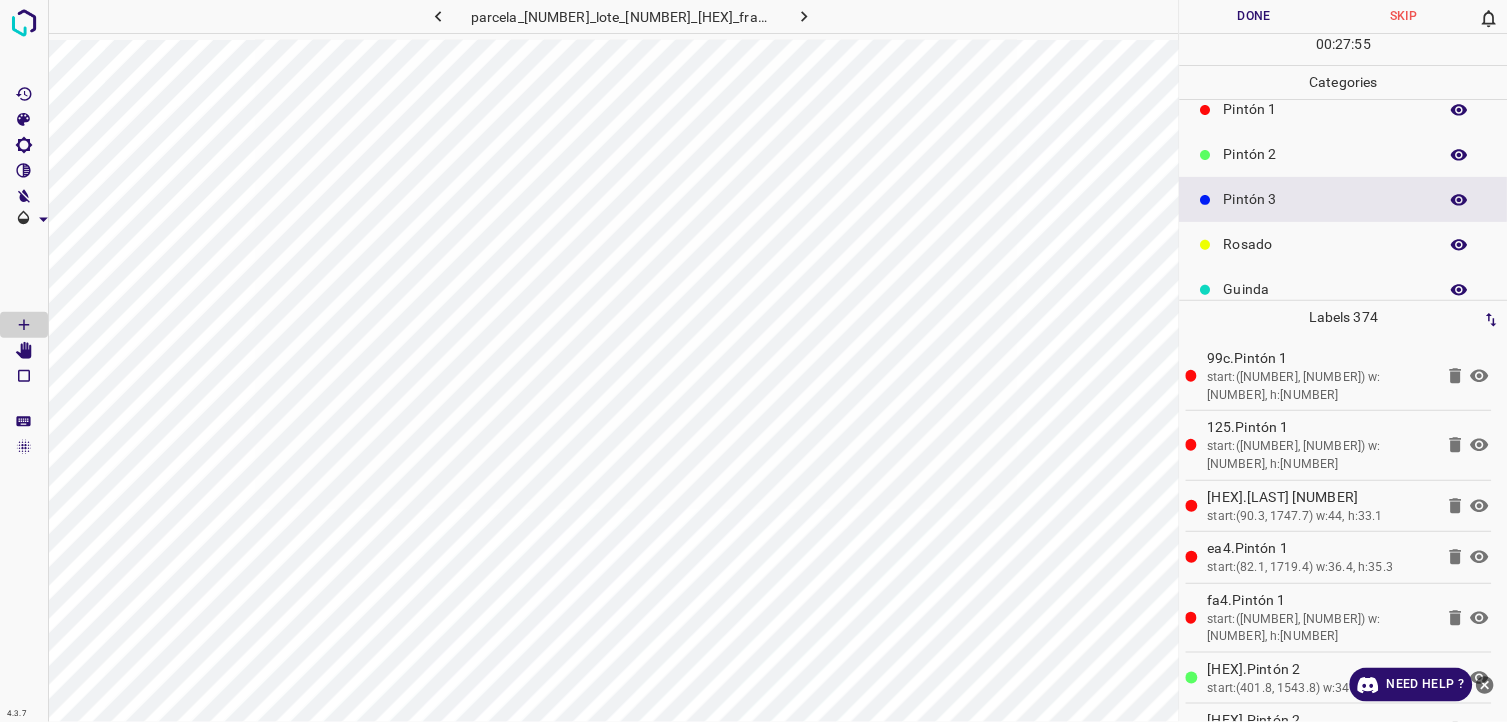 scroll, scrollTop: 0, scrollLeft: 0, axis: both 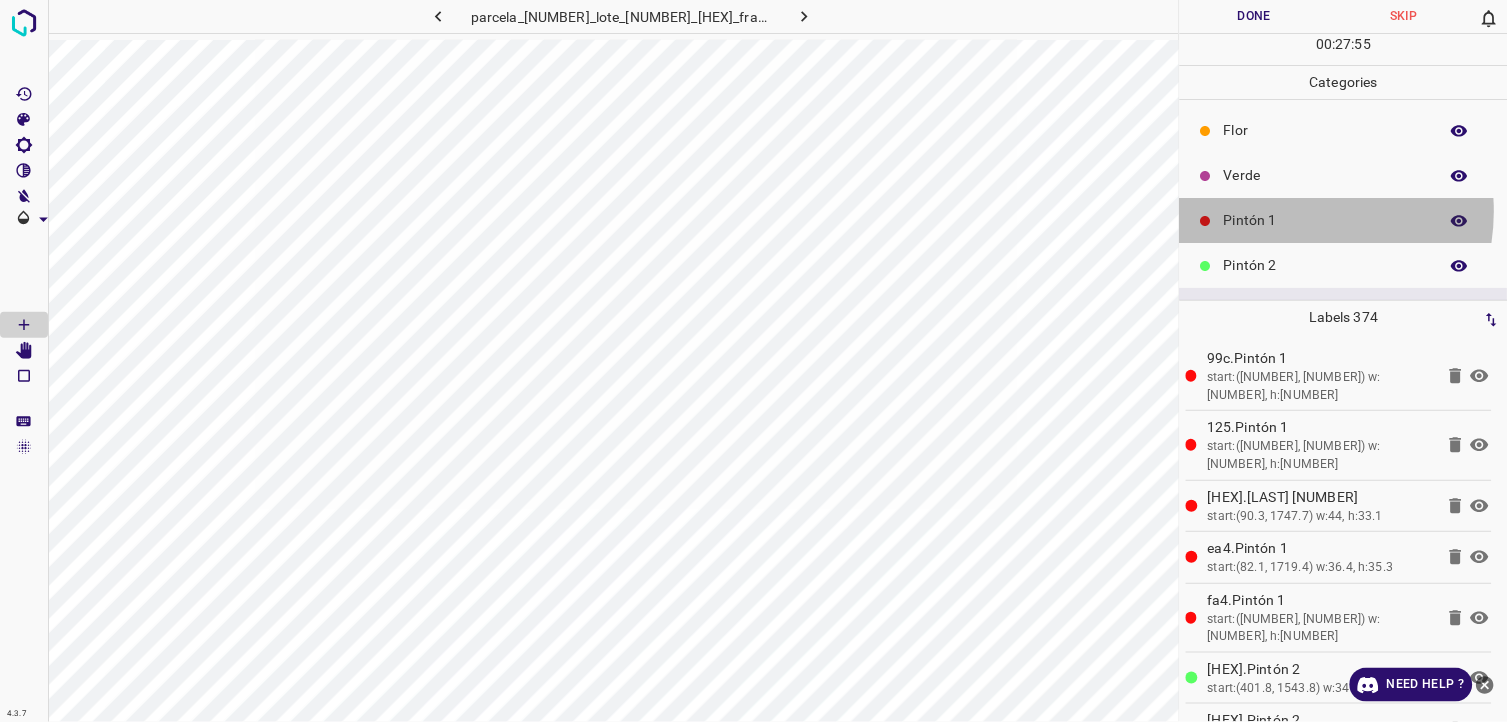 click on "Pintón 1" at bounding box center [1326, 220] 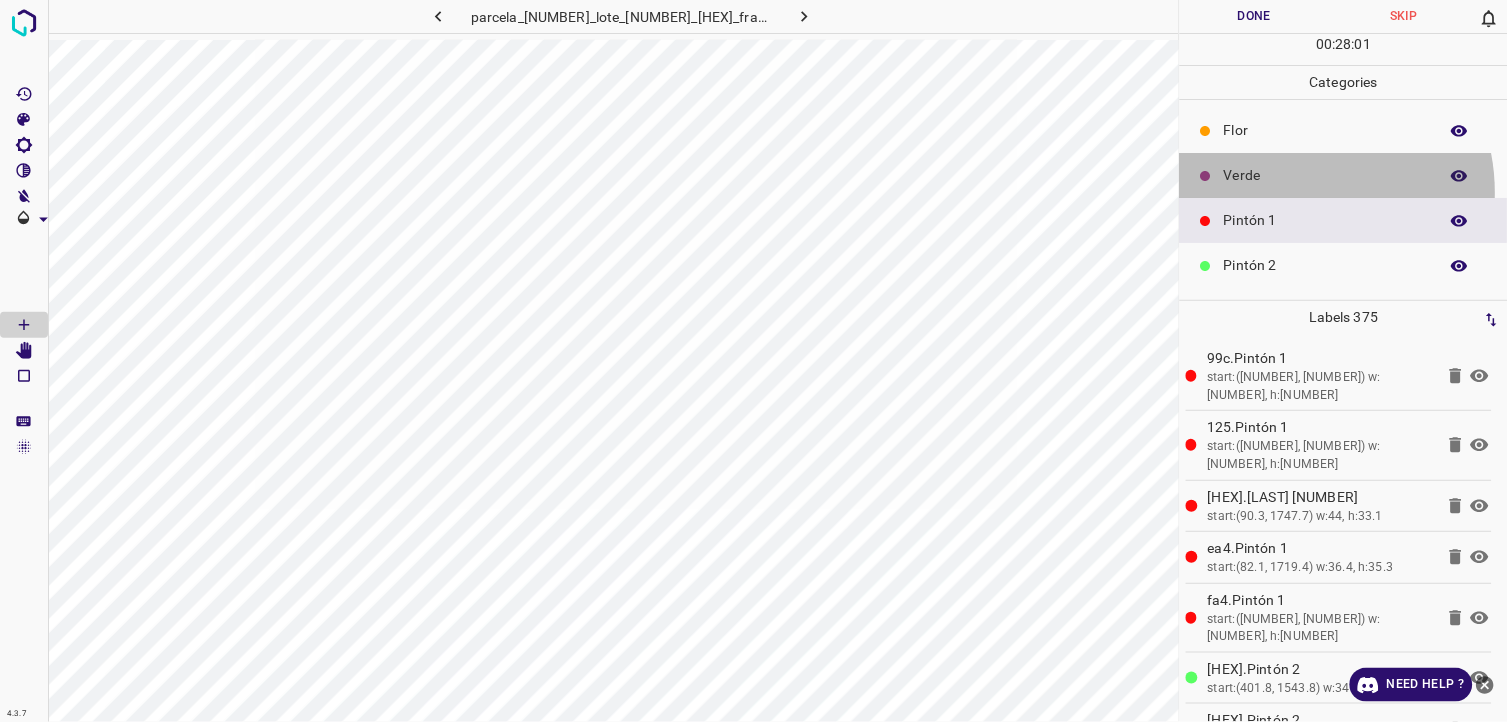 click on "Verde" at bounding box center (1344, 175) 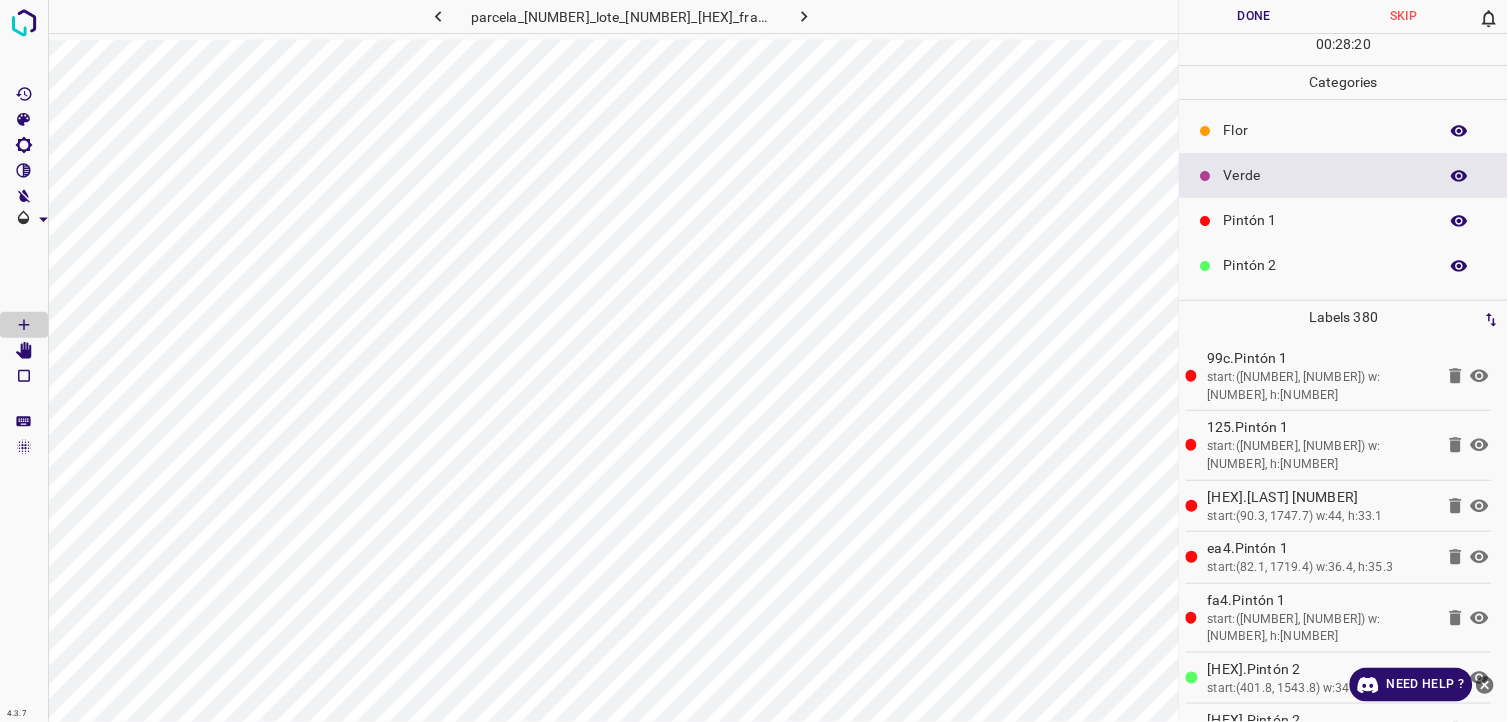 click on "Pintón 1" at bounding box center [1344, 220] 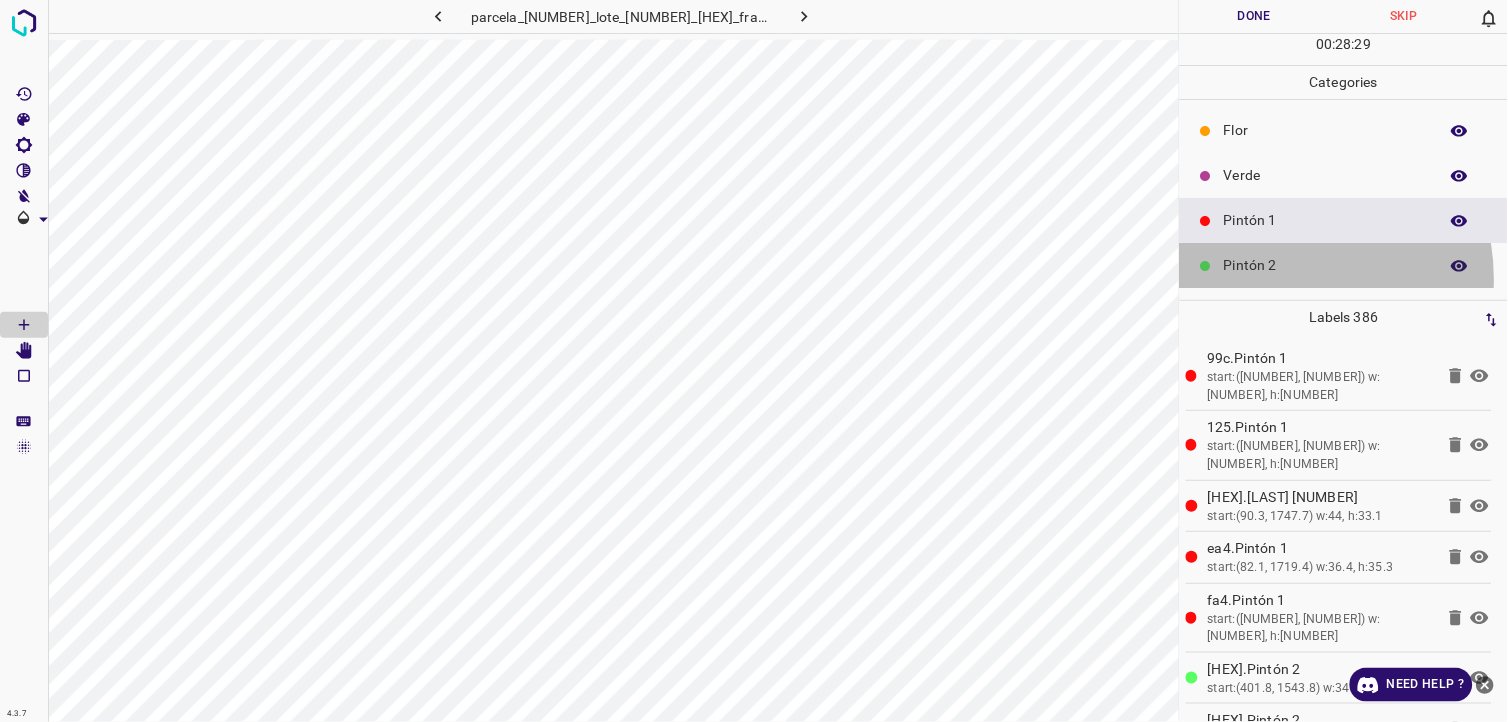 click on "Pintón 2" at bounding box center [1344, 265] 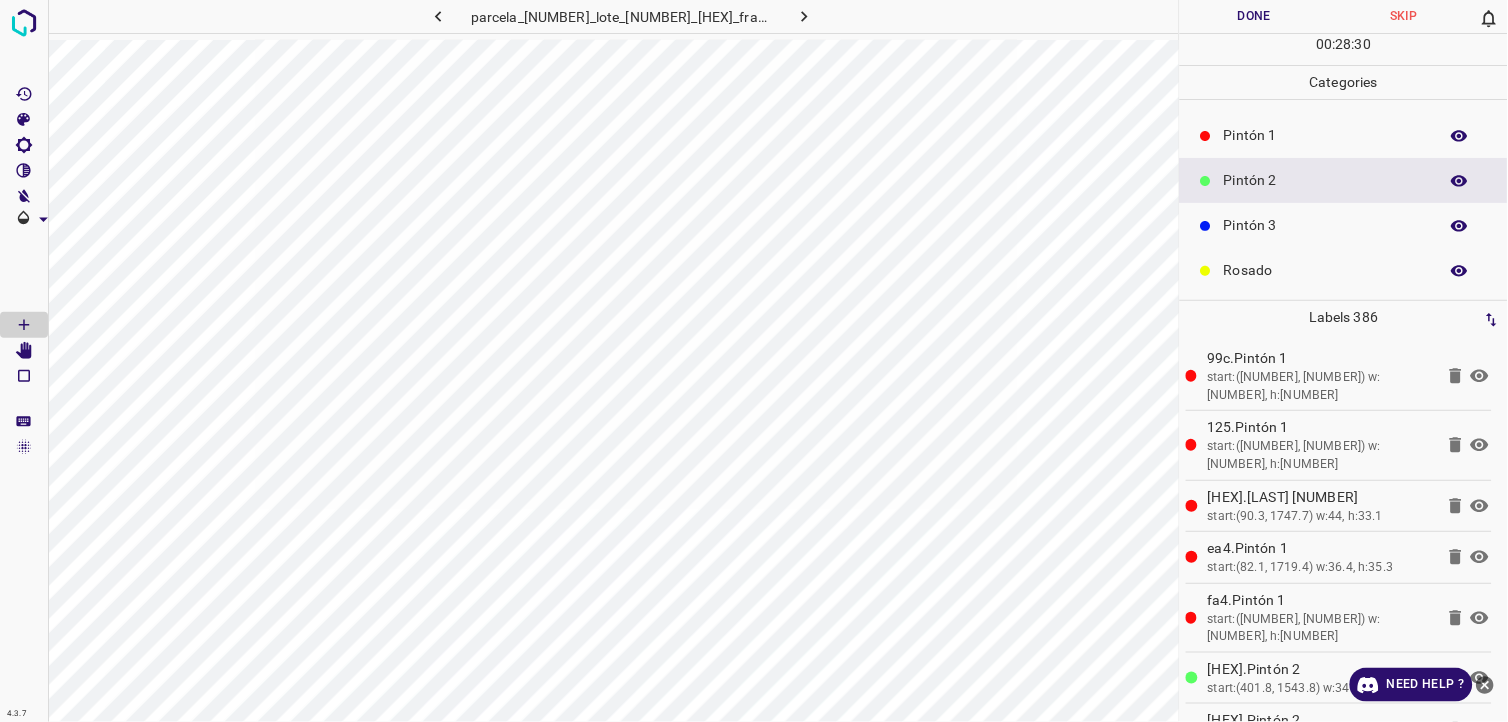 scroll, scrollTop: 111, scrollLeft: 0, axis: vertical 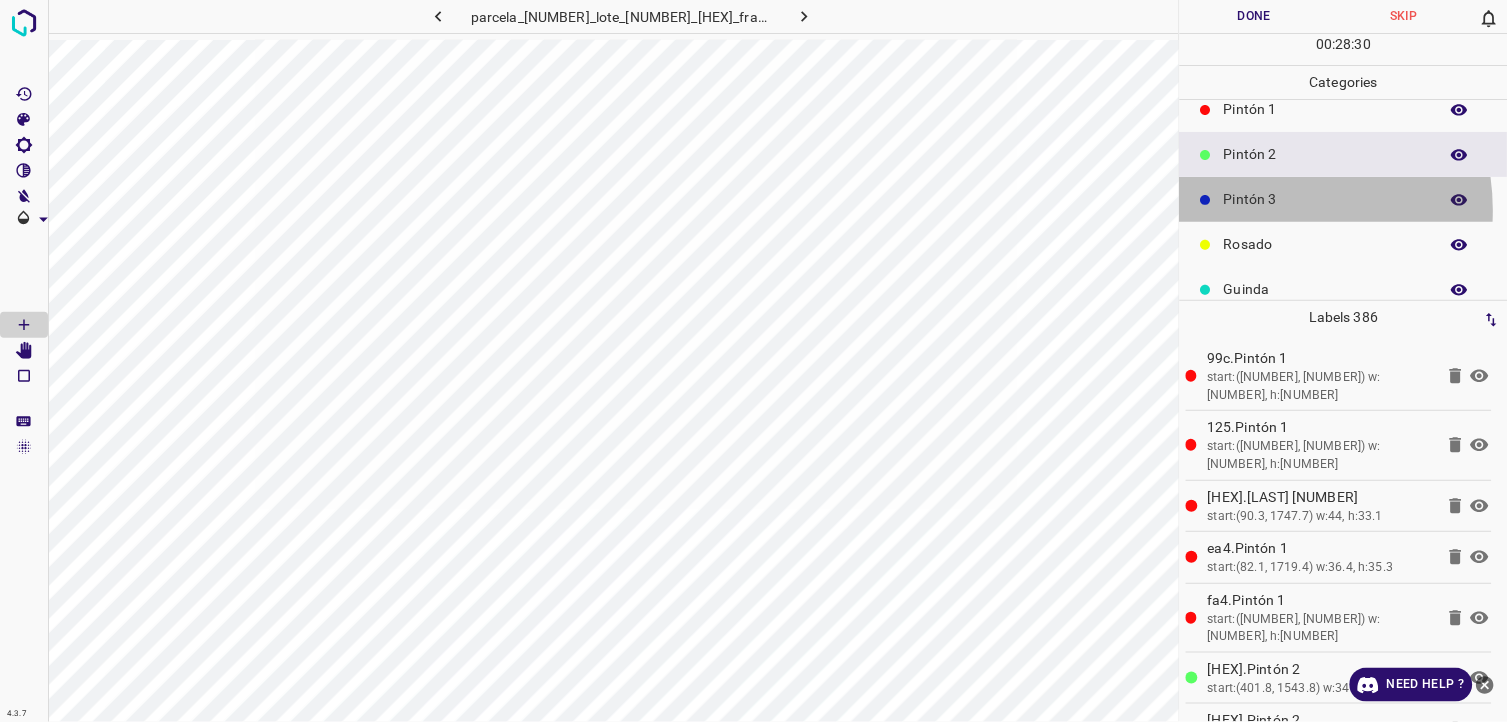 click on "Pintón 3" at bounding box center [1326, 199] 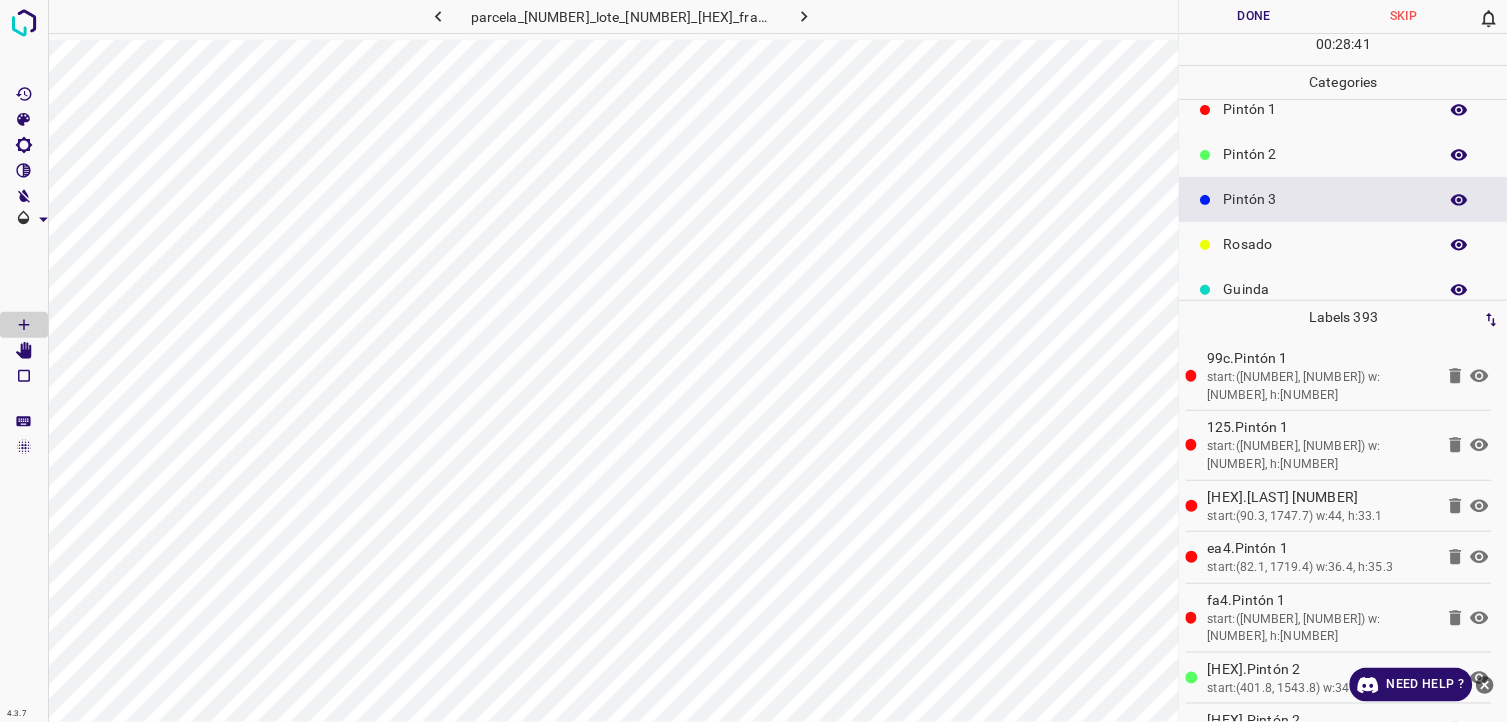 scroll, scrollTop: 0, scrollLeft: 0, axis: both 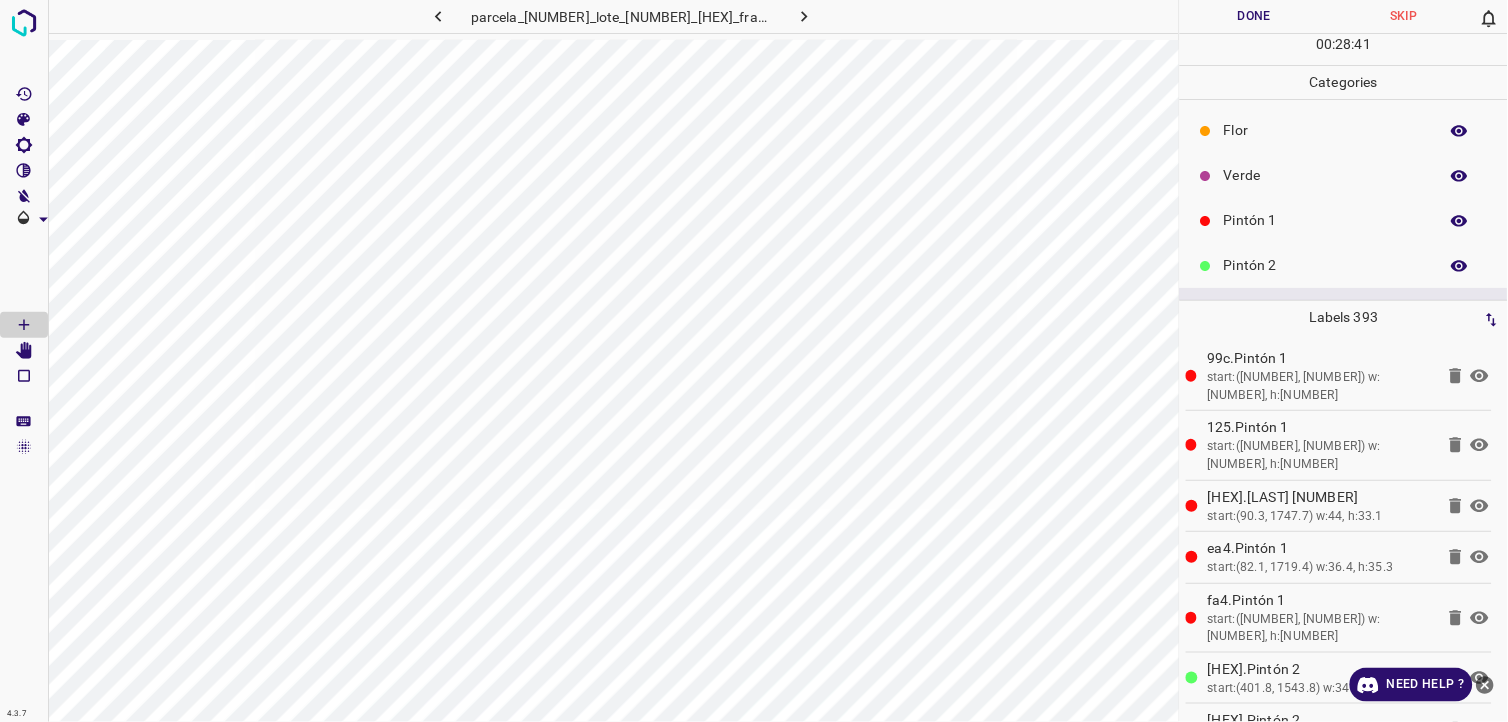 click on "Verde" at bounding box center (1326, 175) 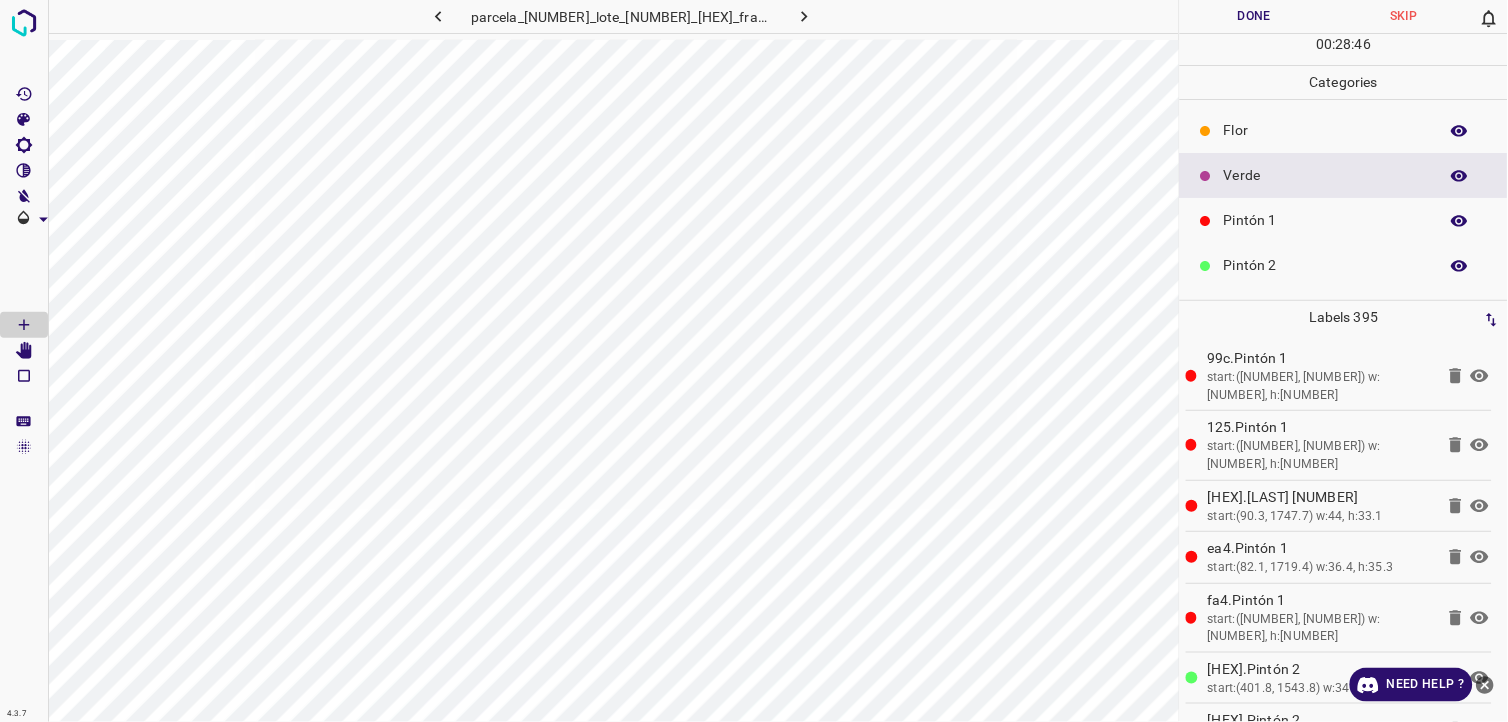click on "Pintón 1" at bounding box center [1326, 220] 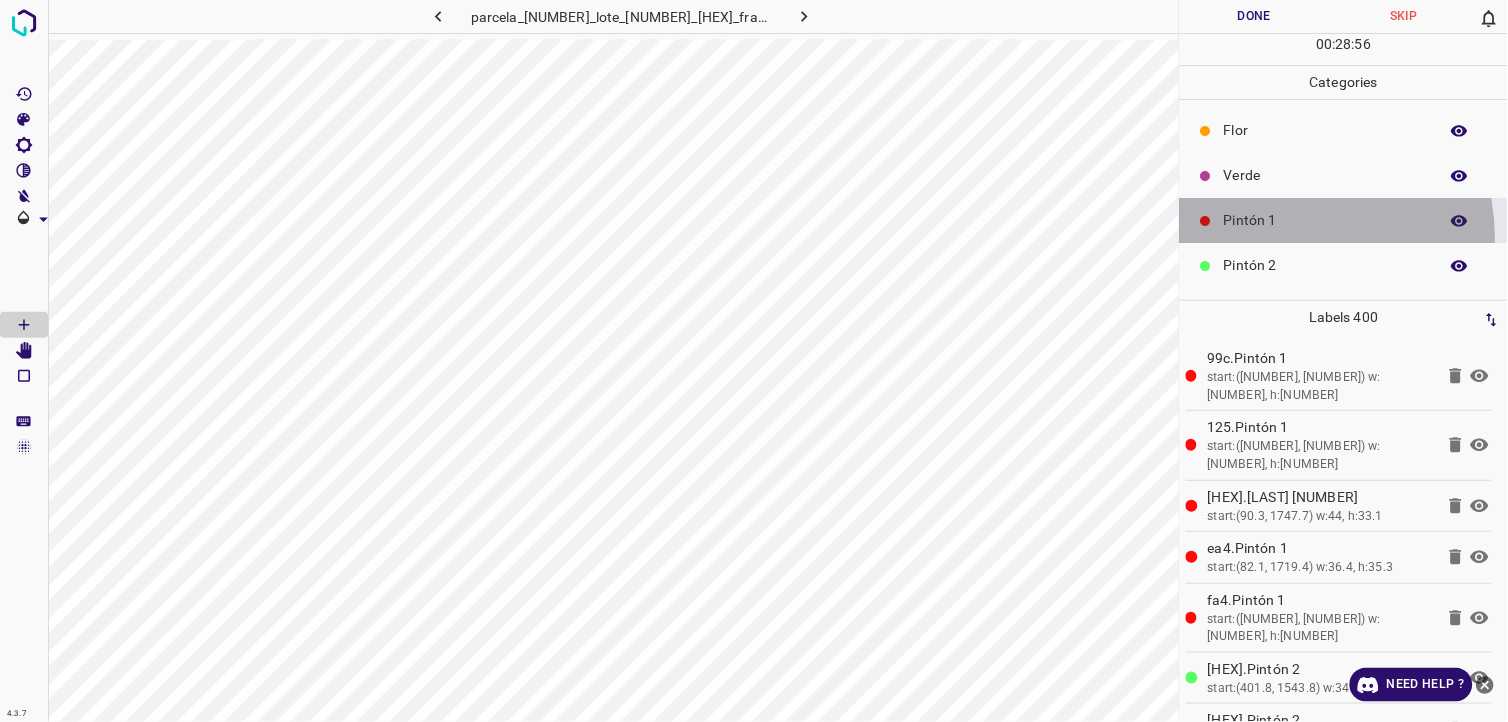 click on "Pintón 1" at bounding box center (1344, 220) 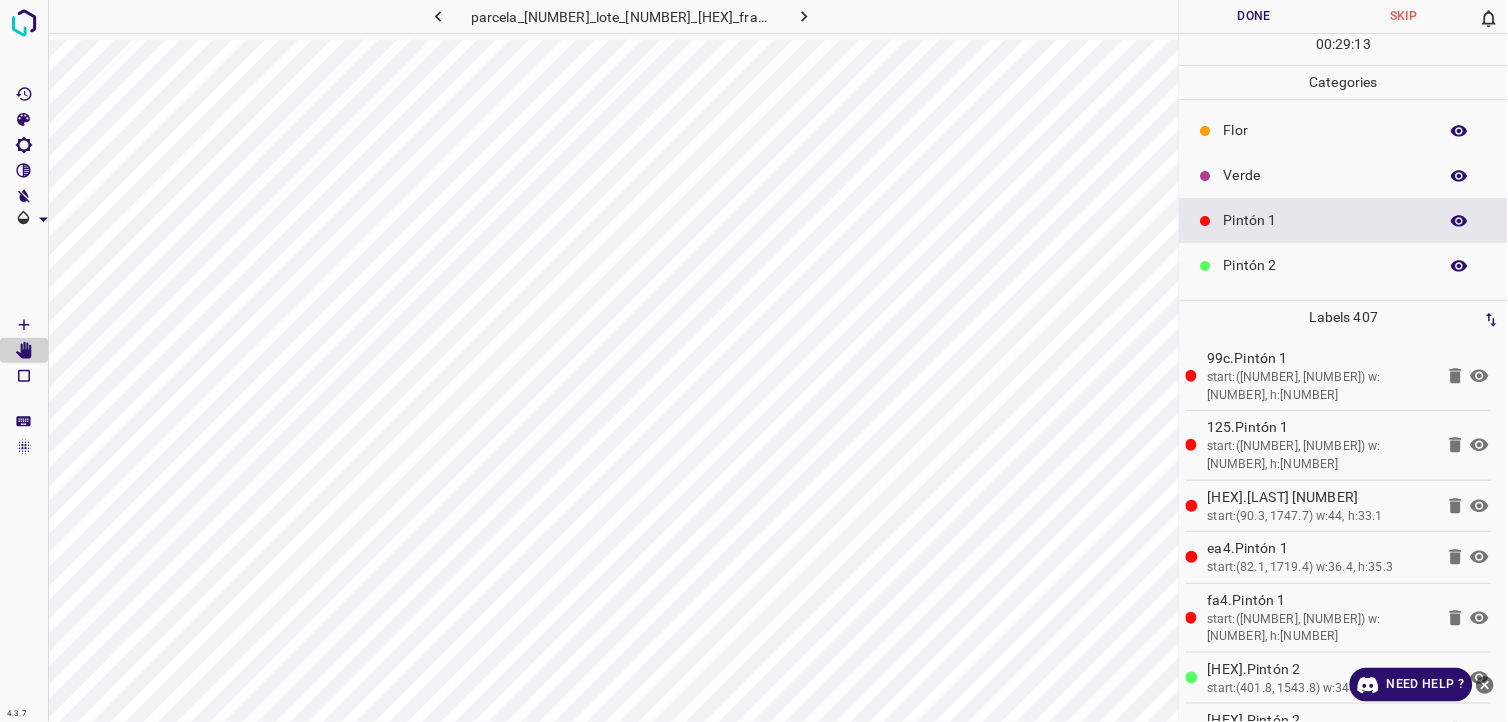 scroll, scrollTop: 175, scrollLeft: 0, axis: vertical 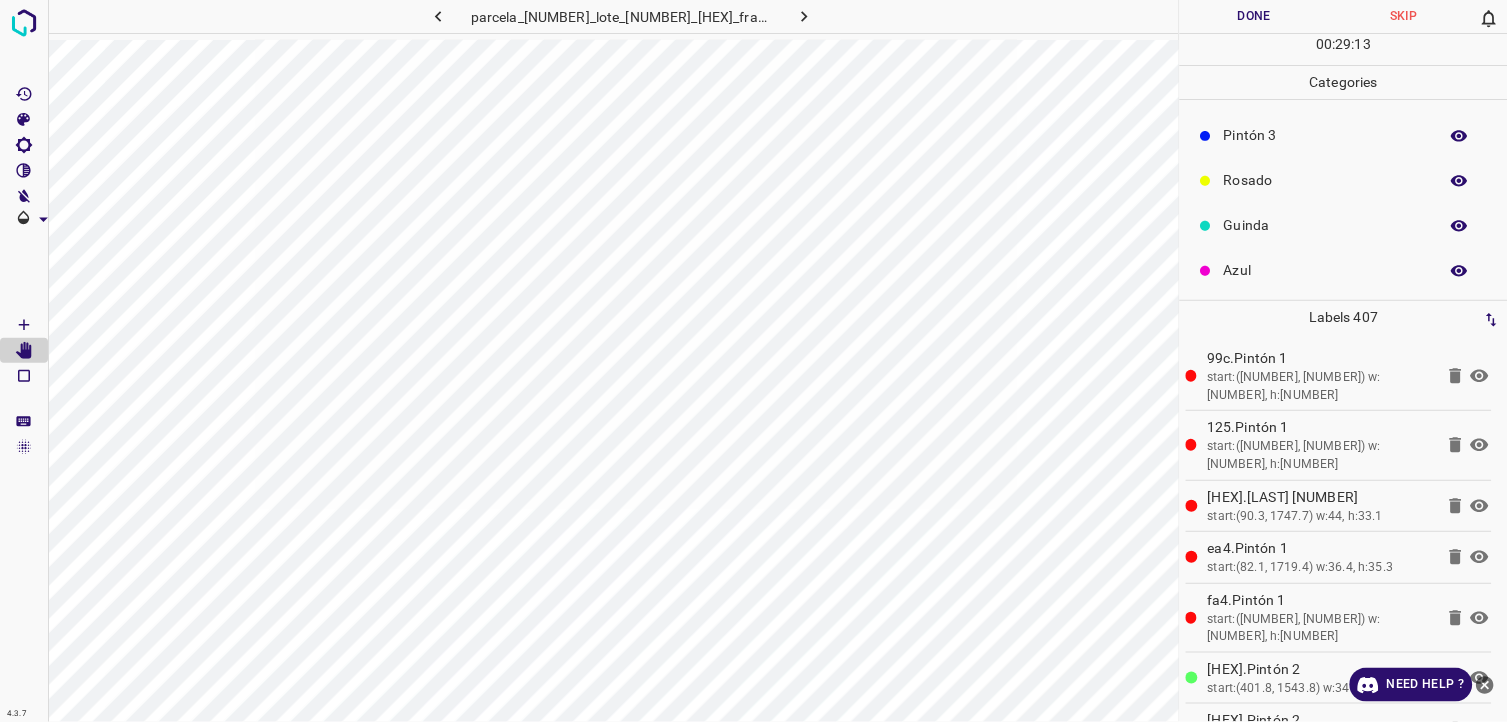 click on "Azul" at bounding box center [1344, 270] 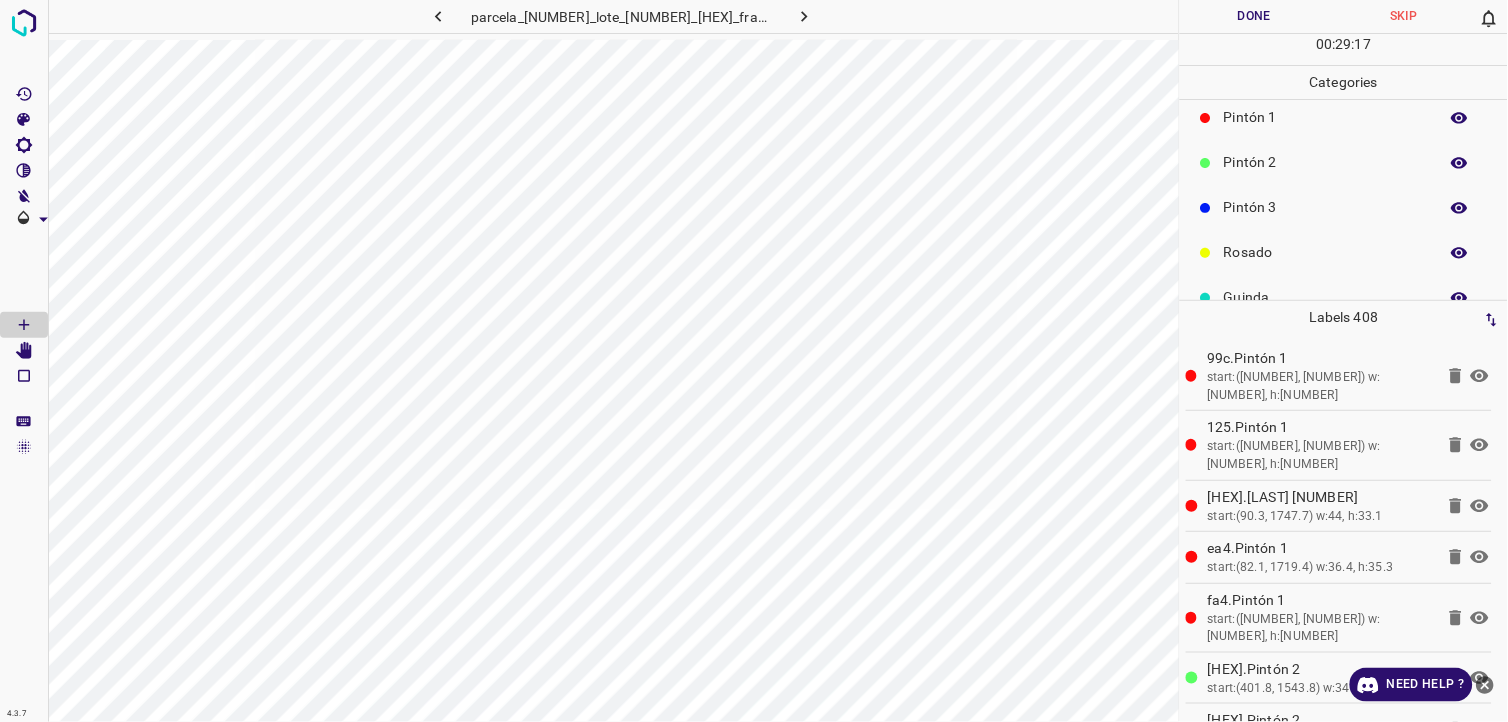 scroll, scrollTop: 64, scrollLeft: 0, axis: vertical 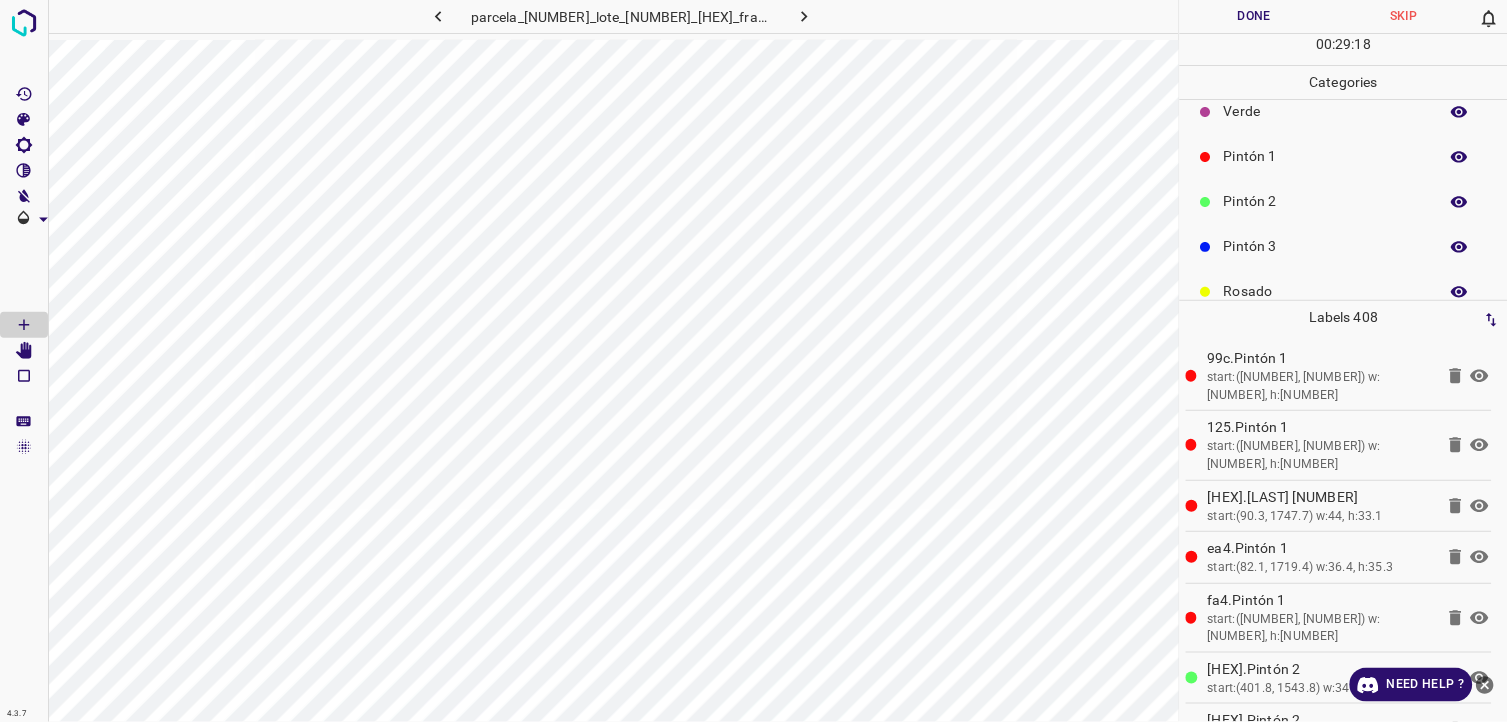 click on "Pintón 2" at bounding box center [1326, 201] 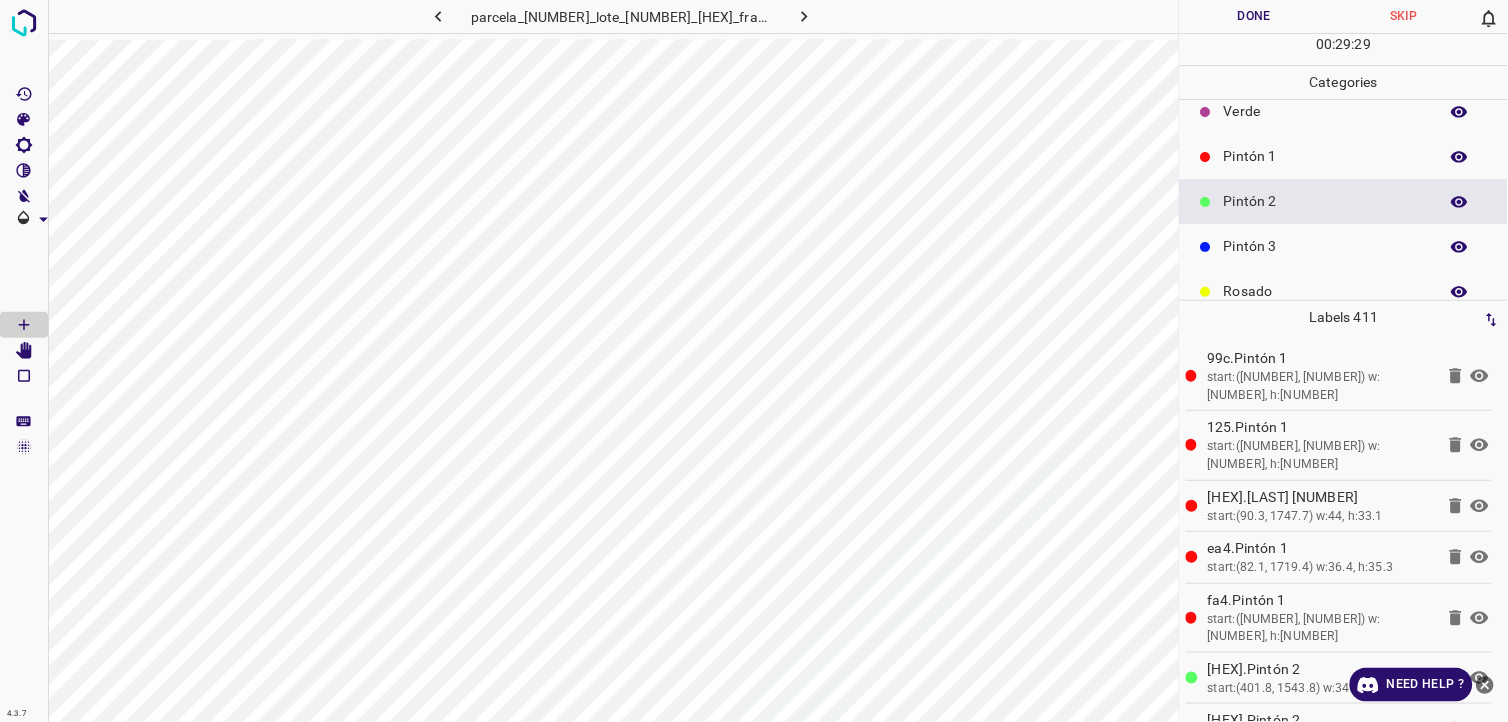 click on "Pintón 1" at bounding box center [1326, 156] 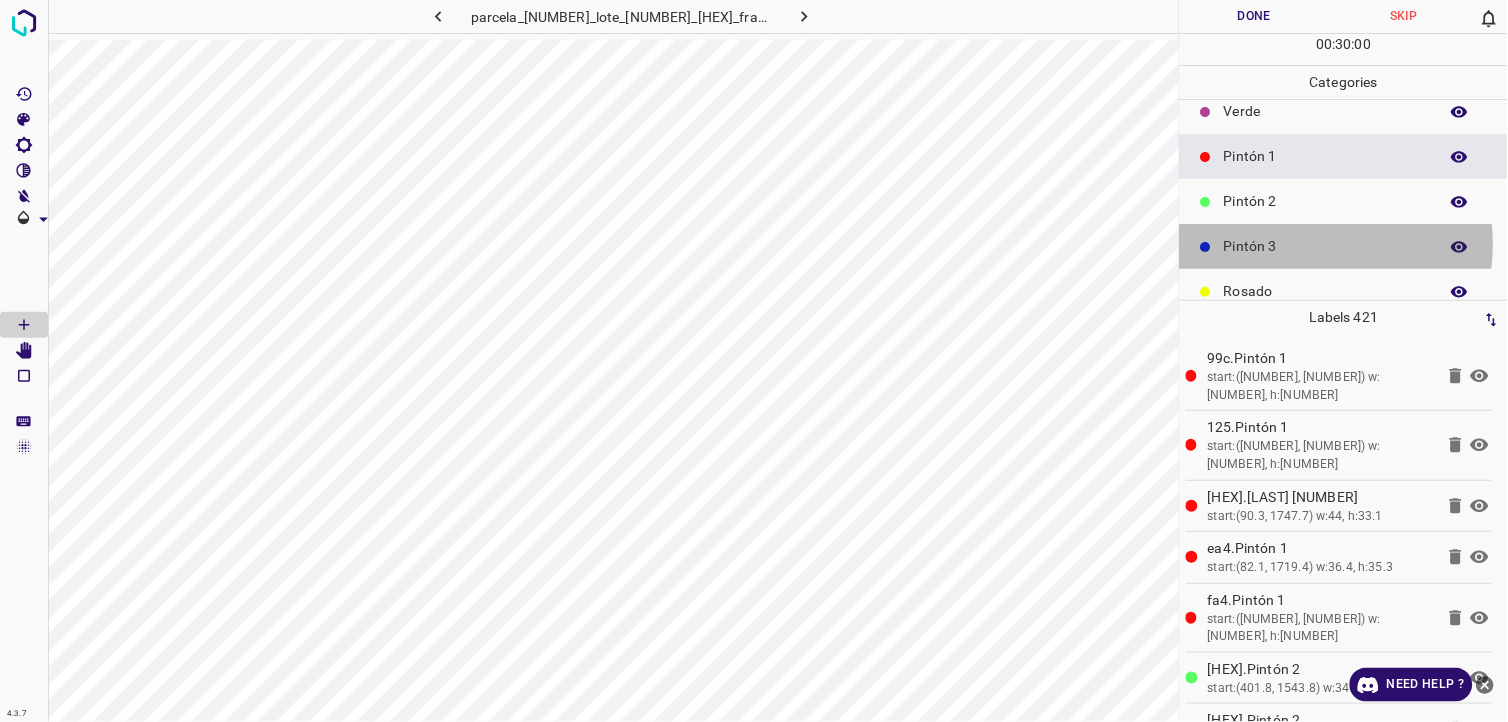 click on "Pintón 3" at bounding box center [1326, 246] 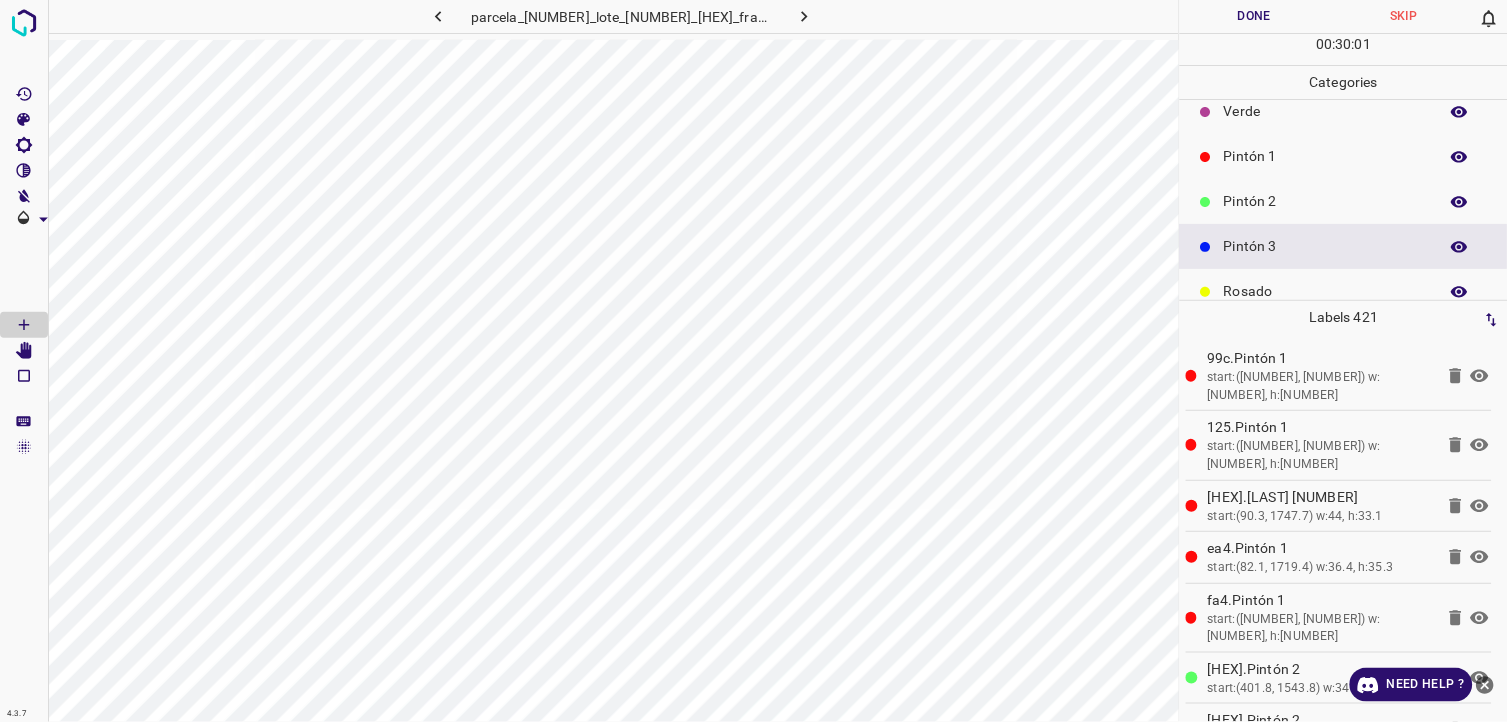 scroll, scrollTop: 175, scrollLeft: 0, axis: vertical 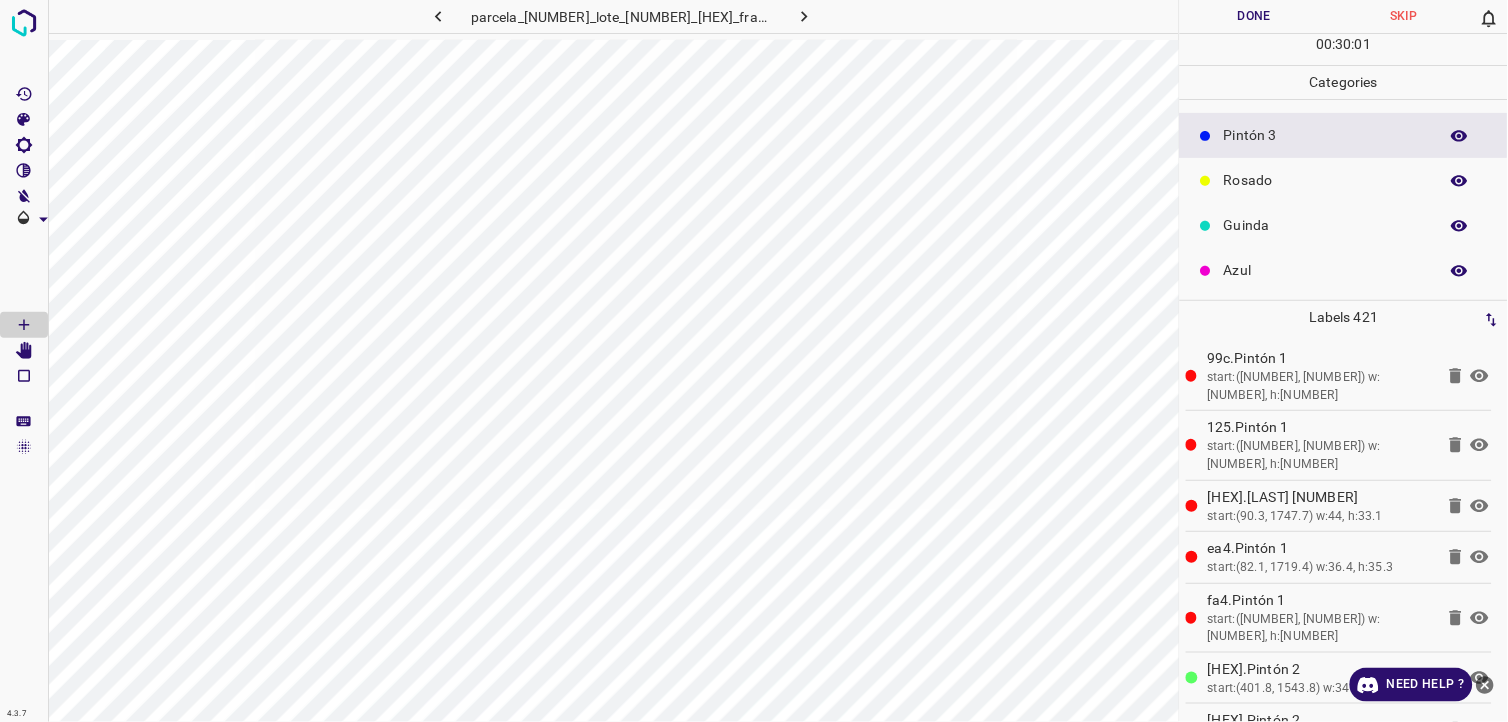 click on "Rosado" at bounding box center [1344, 180] 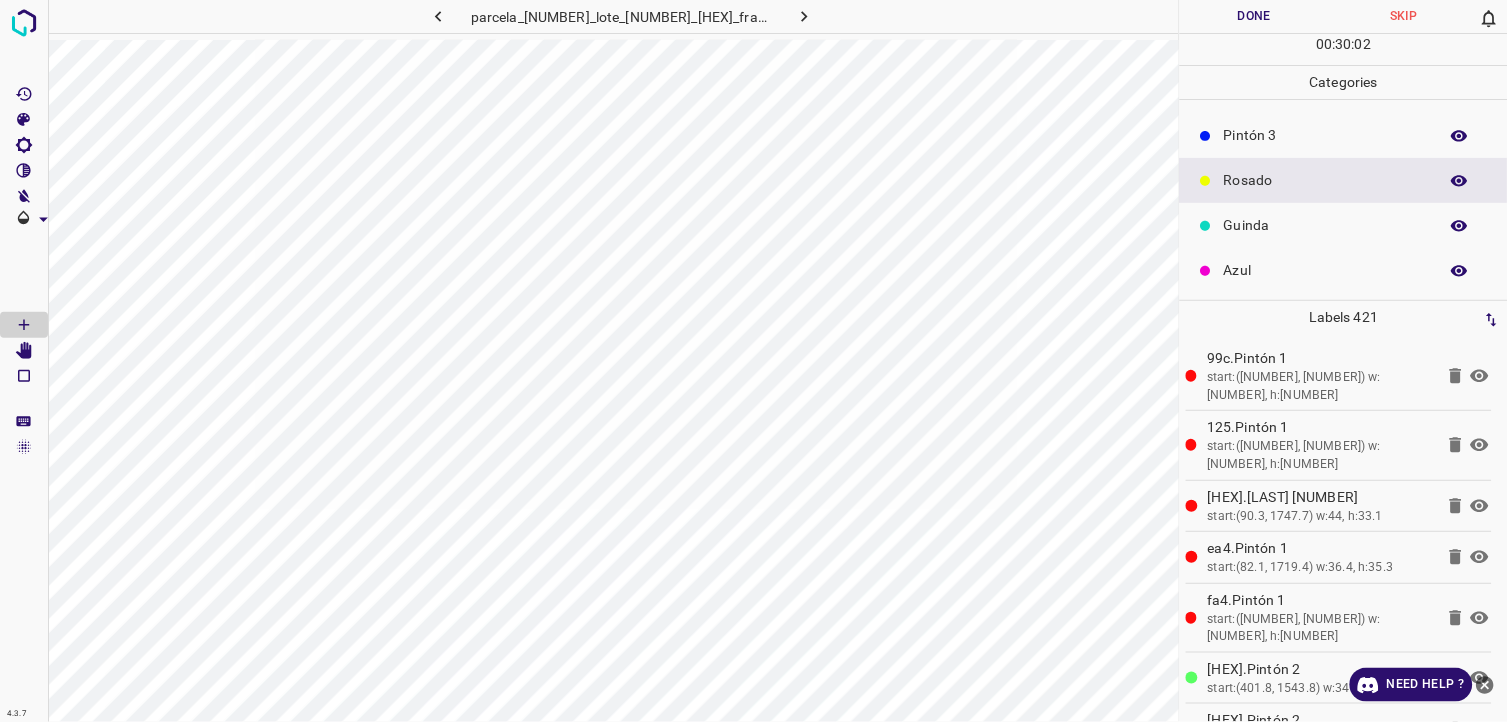 click on "Guinda" at bounding box center (1344, 225) 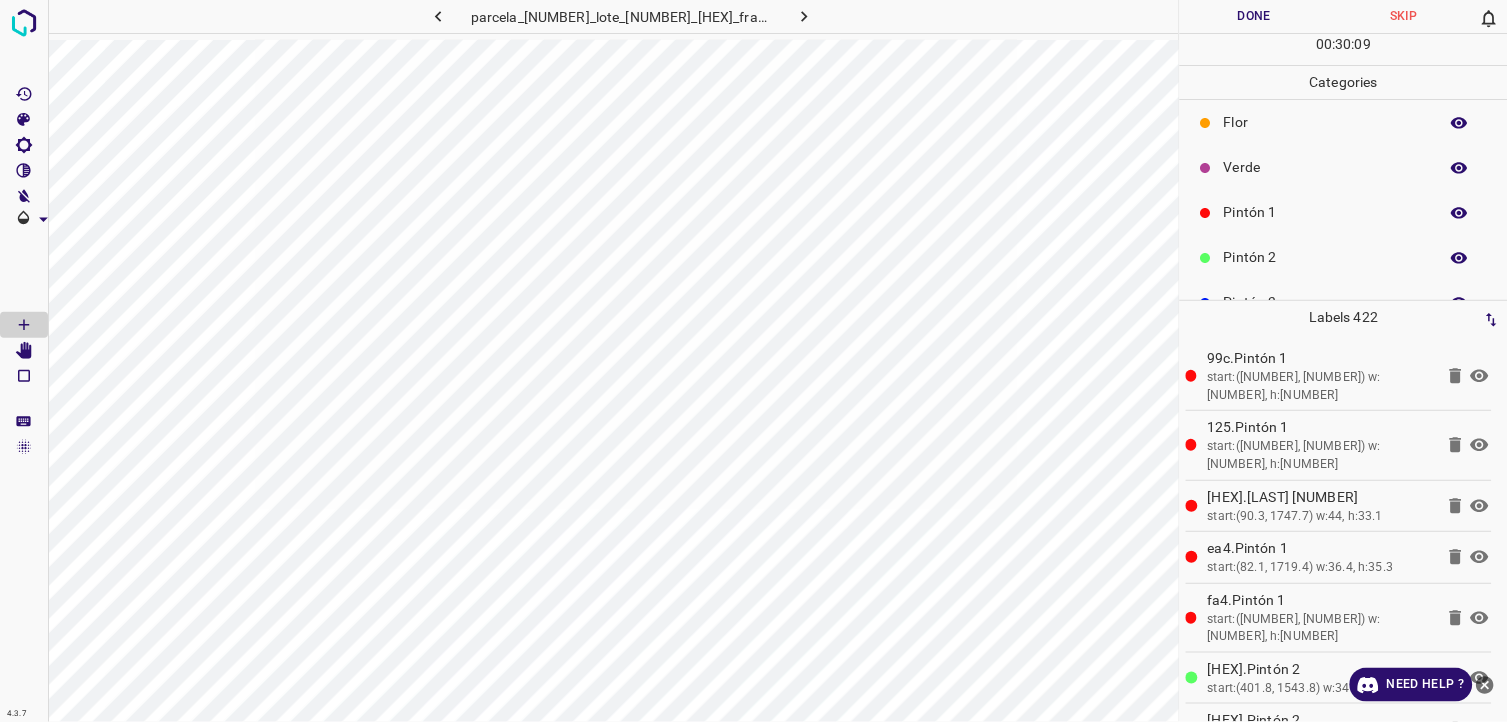 scroll, scrollTop: 0, scrollLeft: 0, axis: both 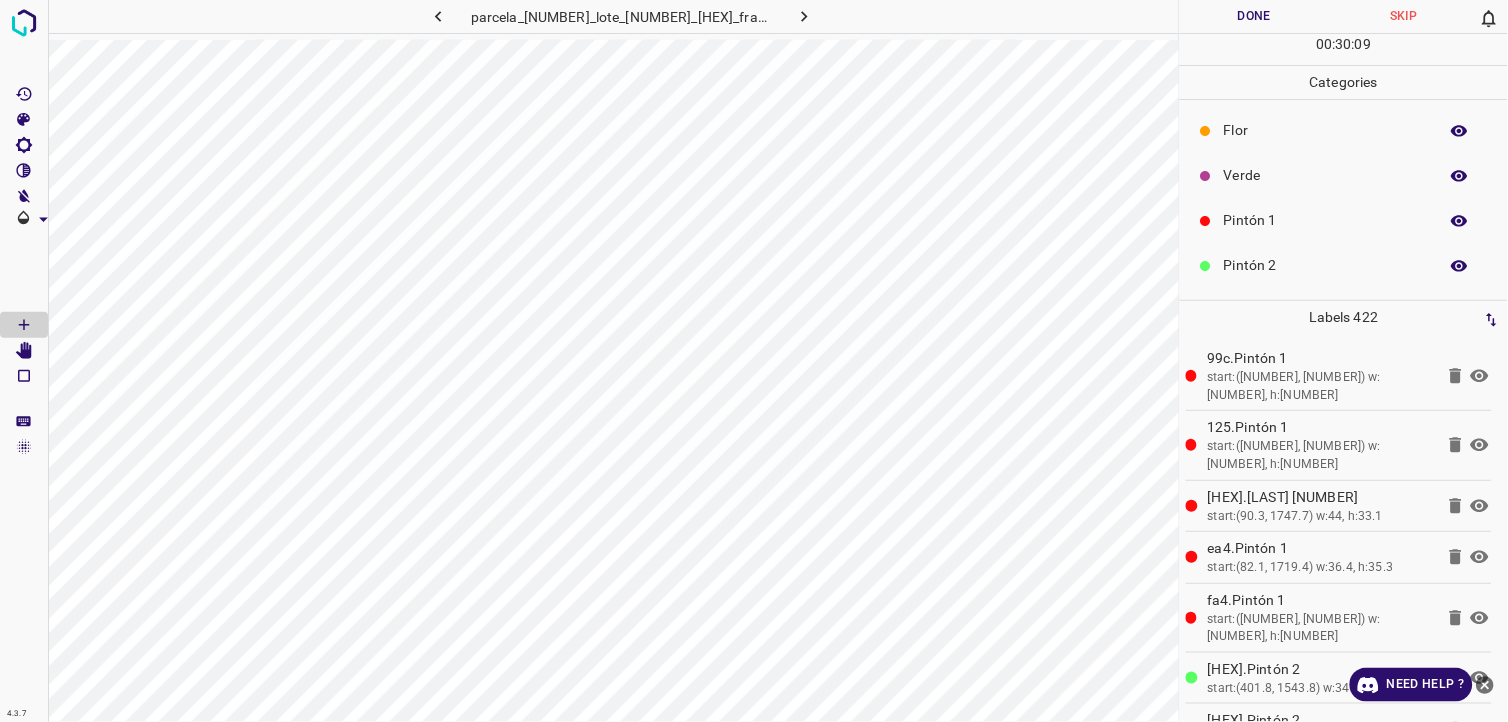 click on "Verde" at bounding box center [1326, 175] 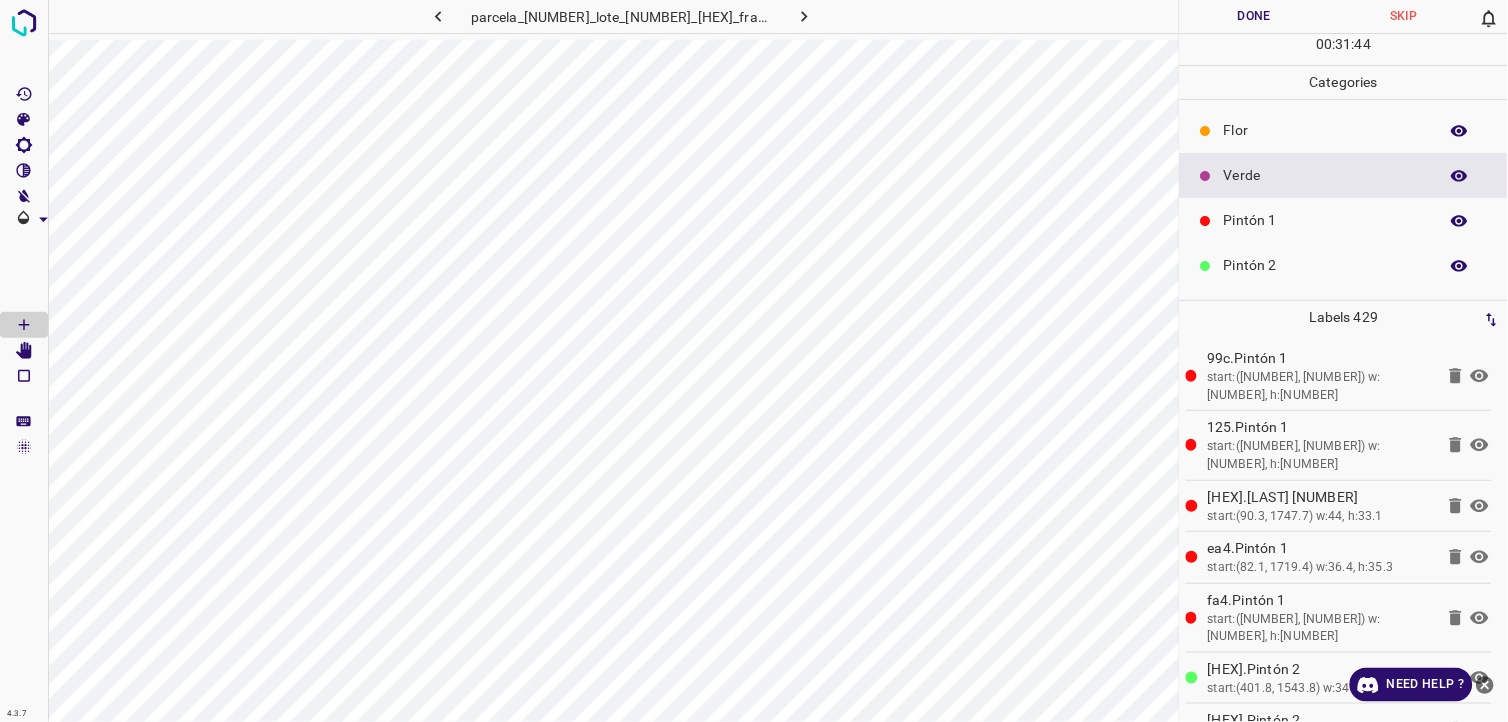 click on "Done" at bounding box center (1255, 16) 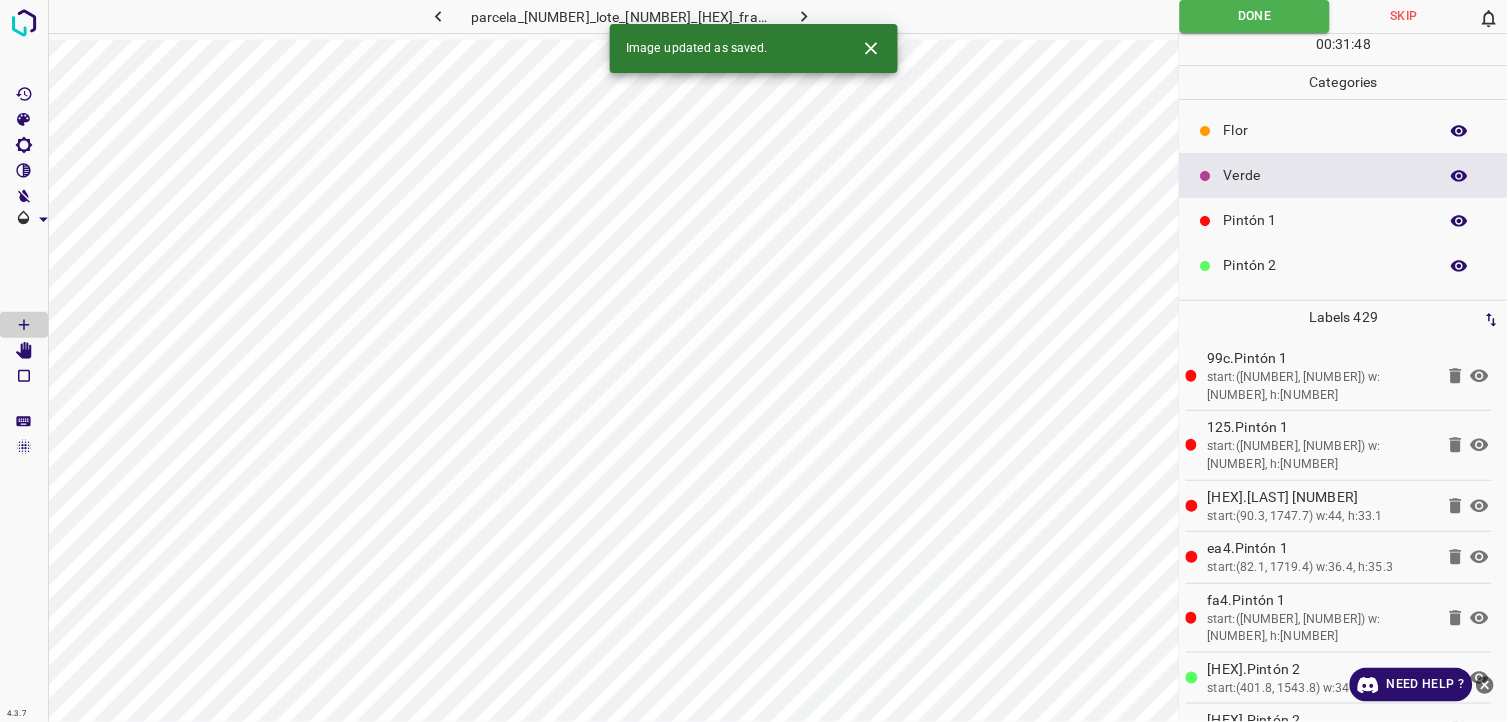 click at bounding box center (804, 16) 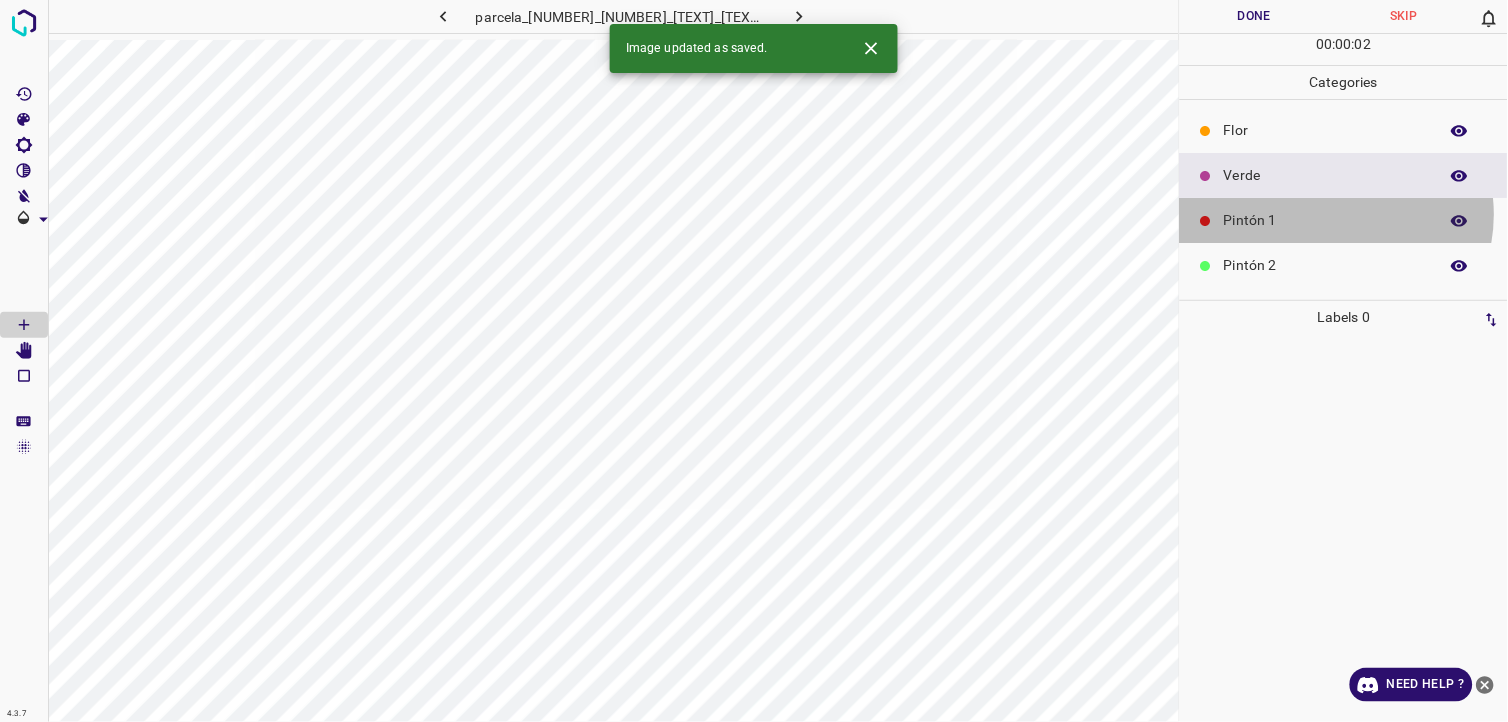 click on "Pintón 1" at bounding box center (1326, 220) 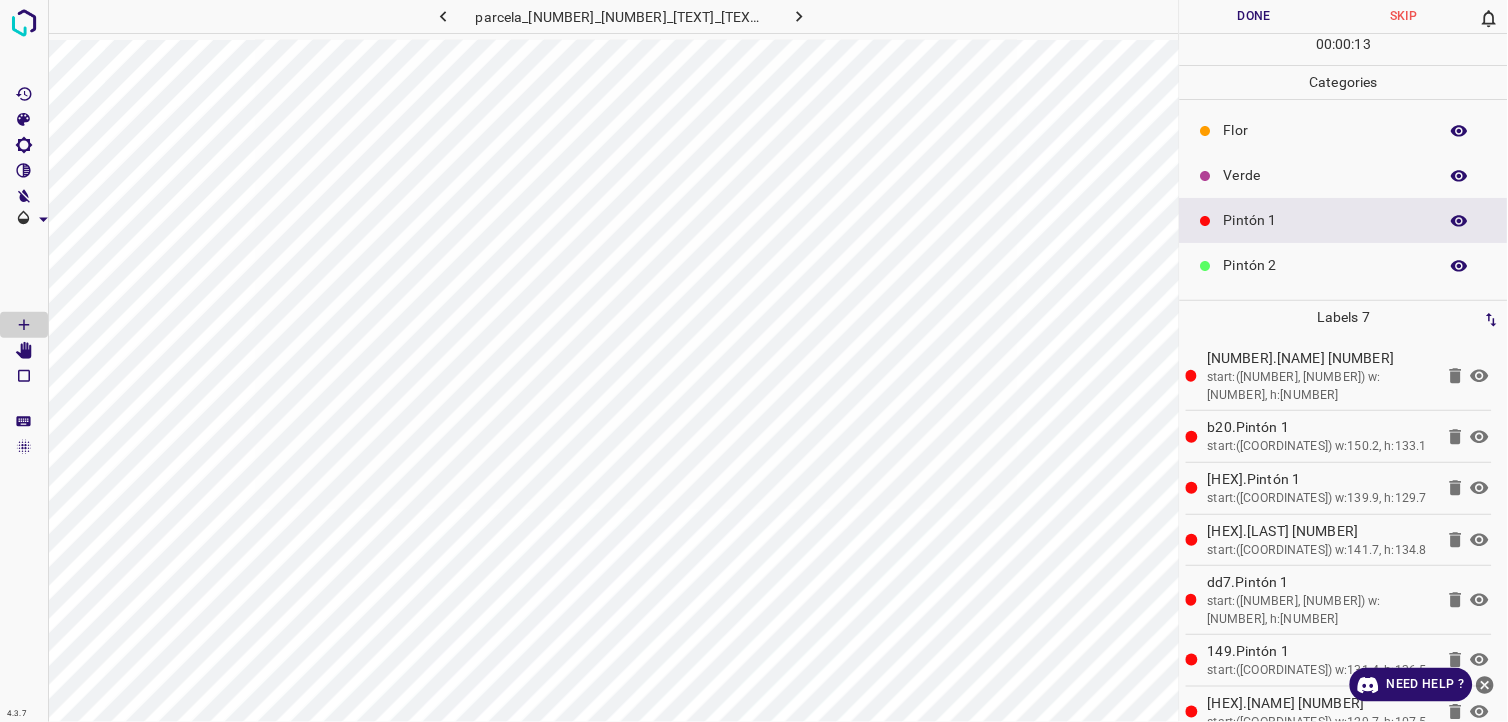 click on "Flor" at bounding box center [1326, 130] 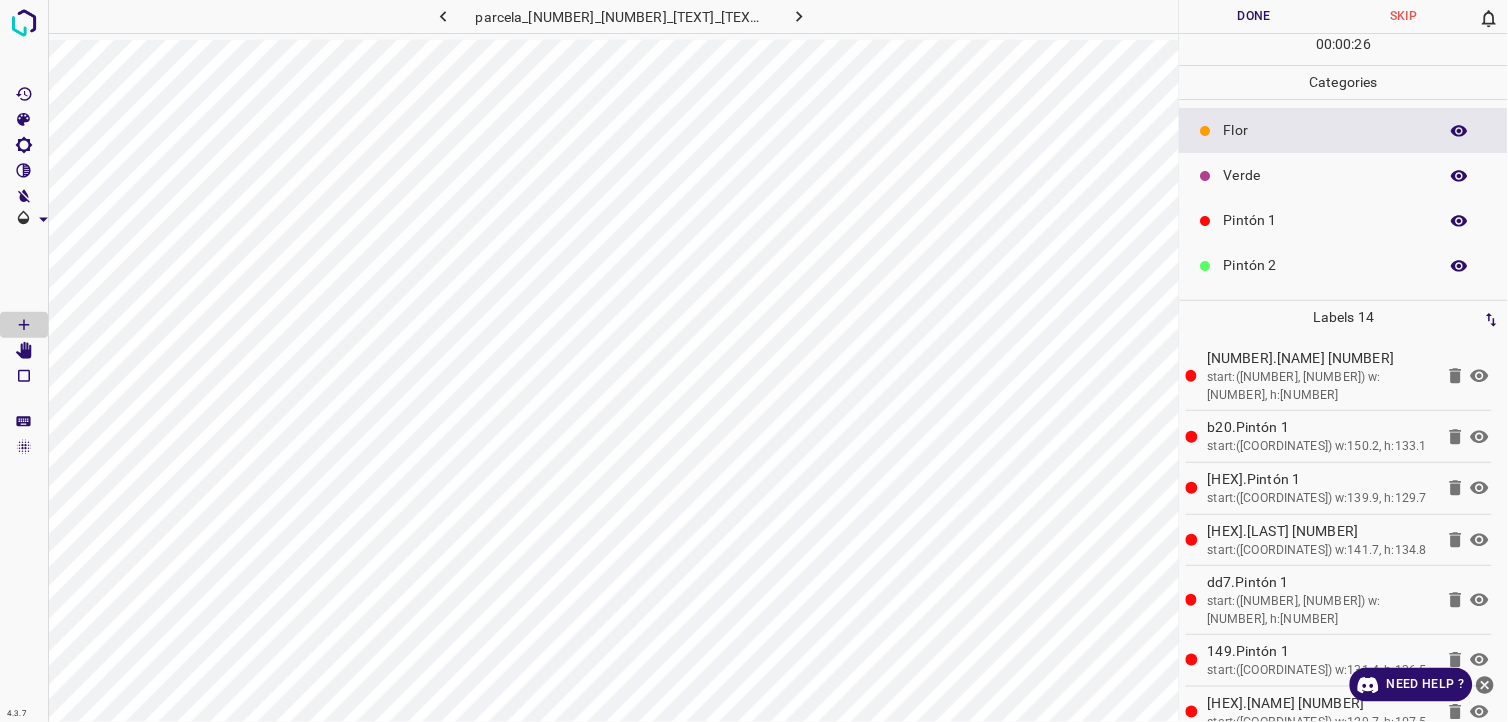click on "Verde" at bounding box center (1326, 175) 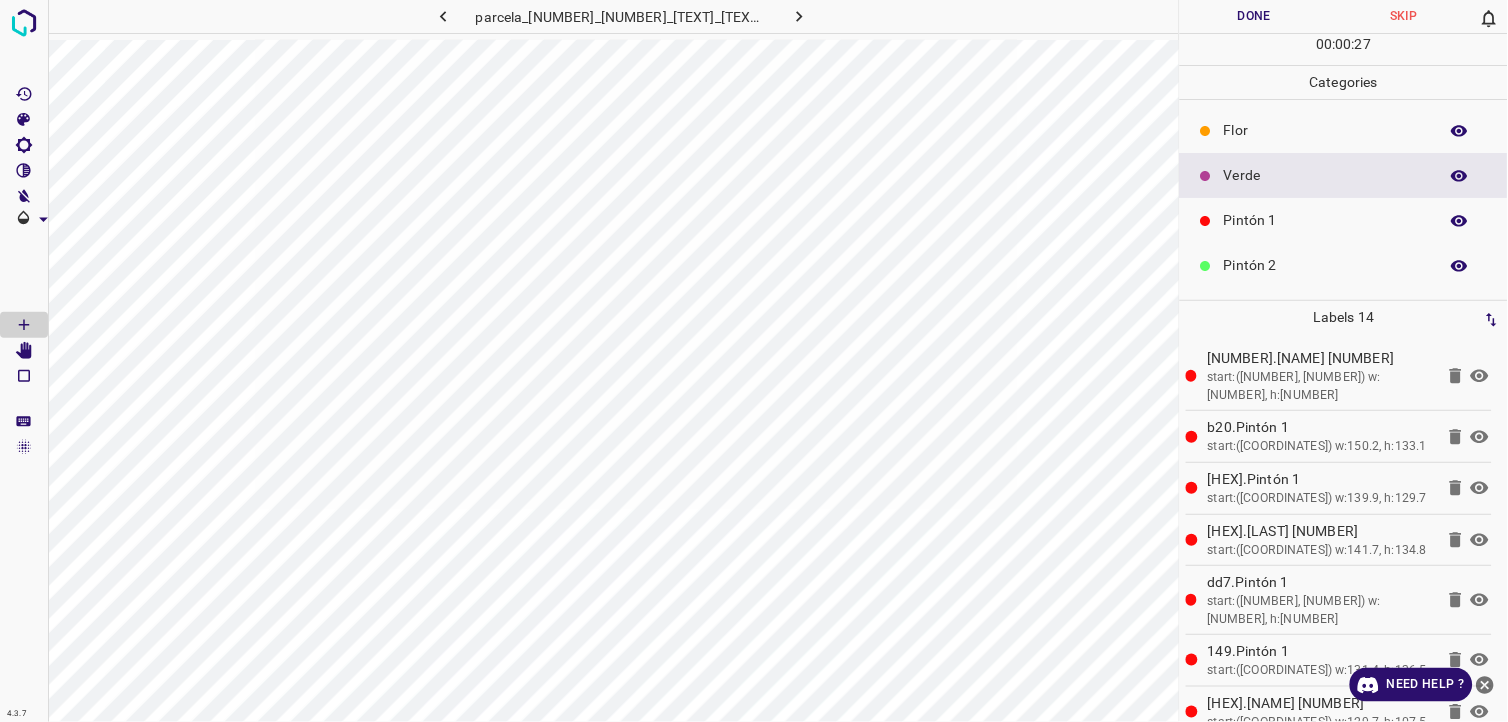 click on "Pintón 1" at bounding box center [1326, 220] 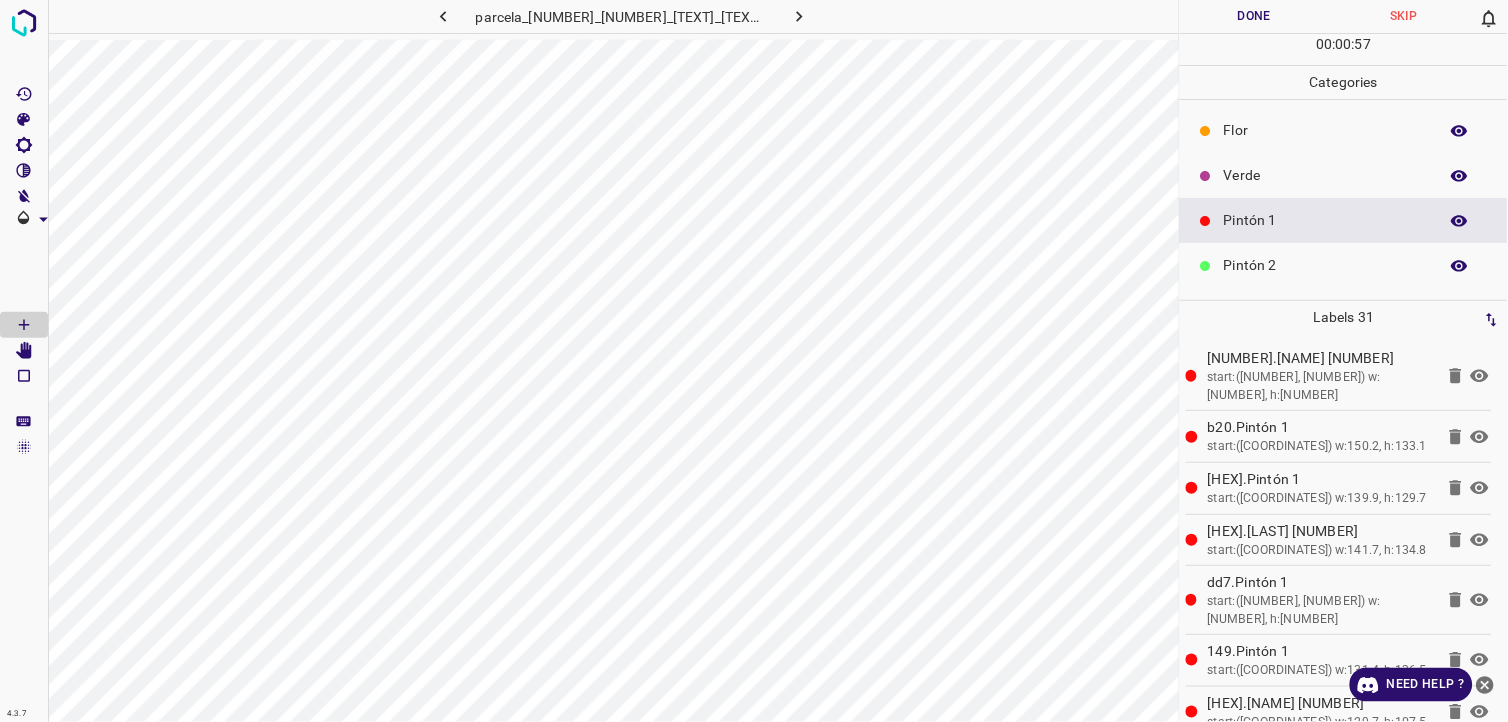 click on "Verde" at bounding box center (1326, 175) 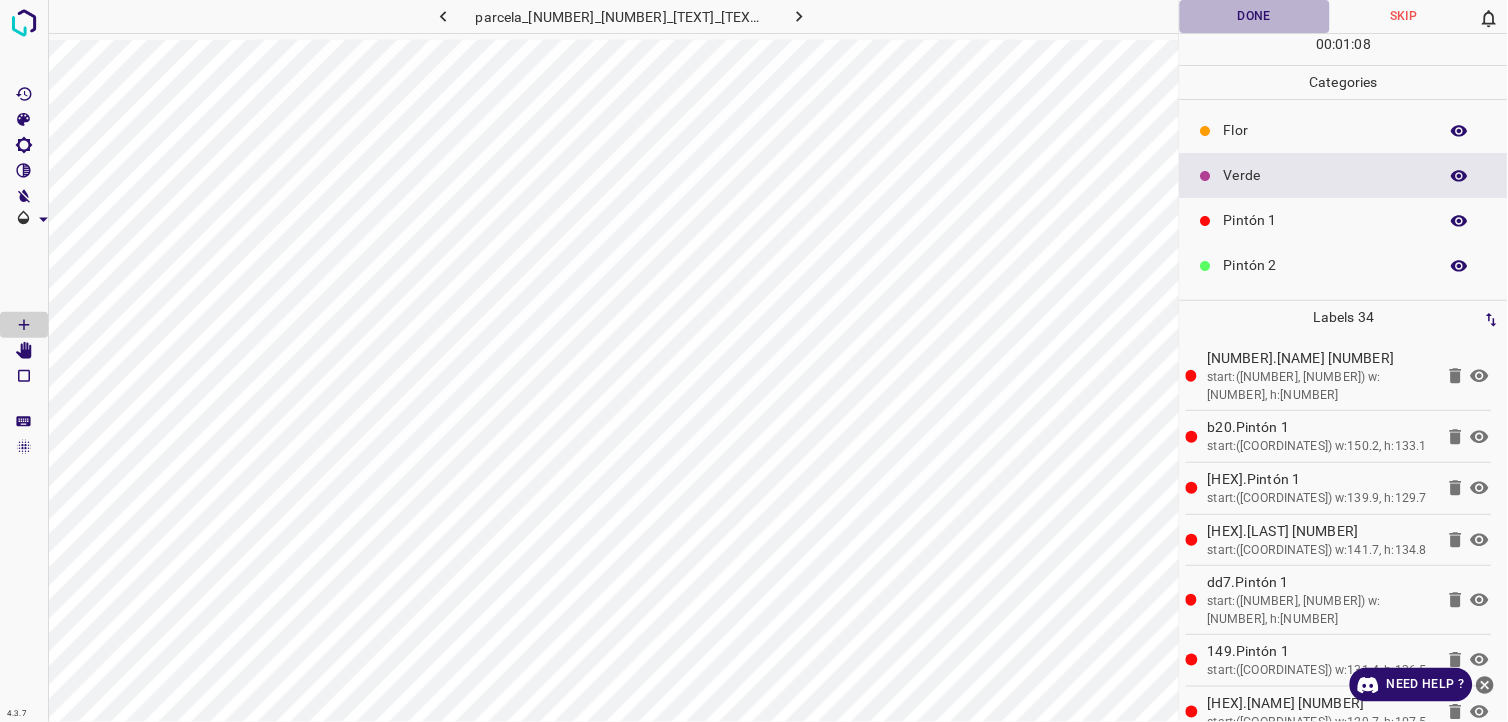click on "Done" at bounding box center (1255, 16) 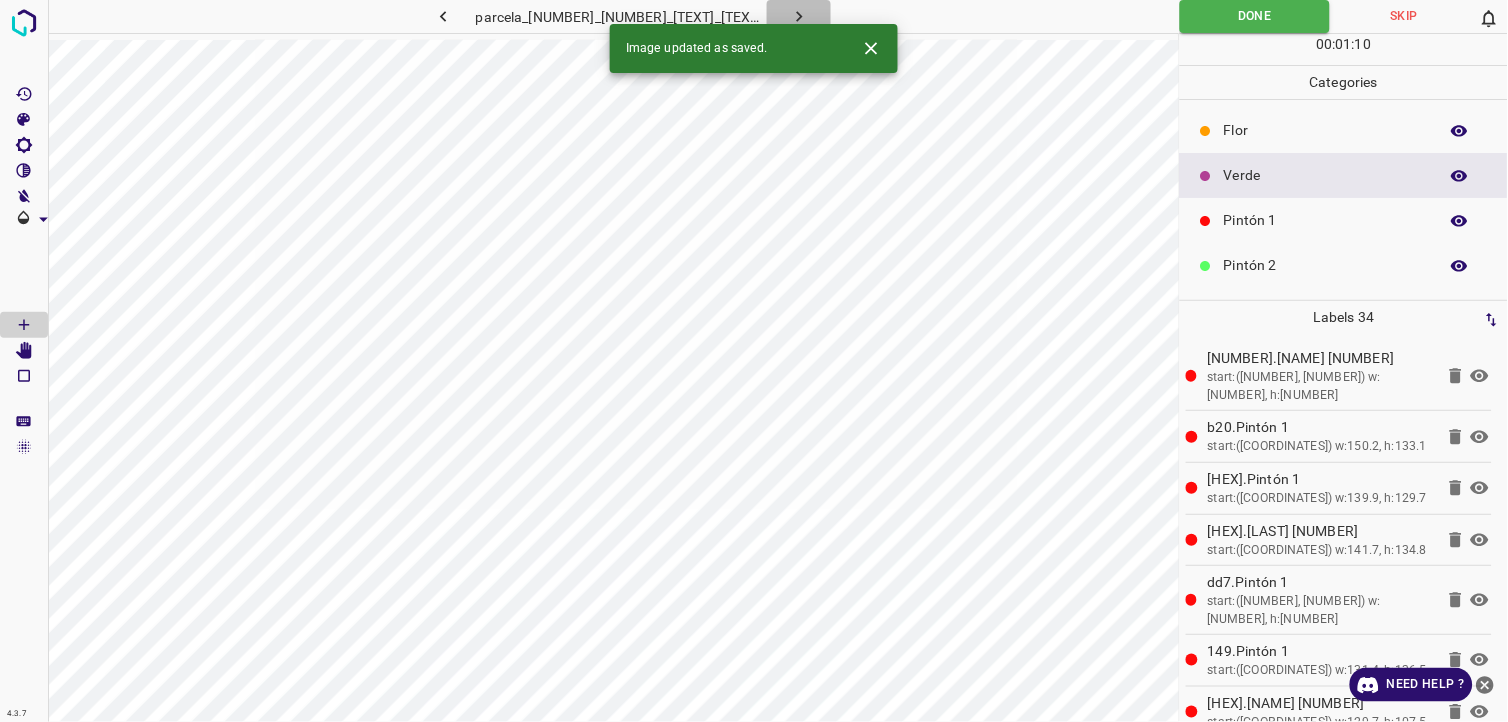 click 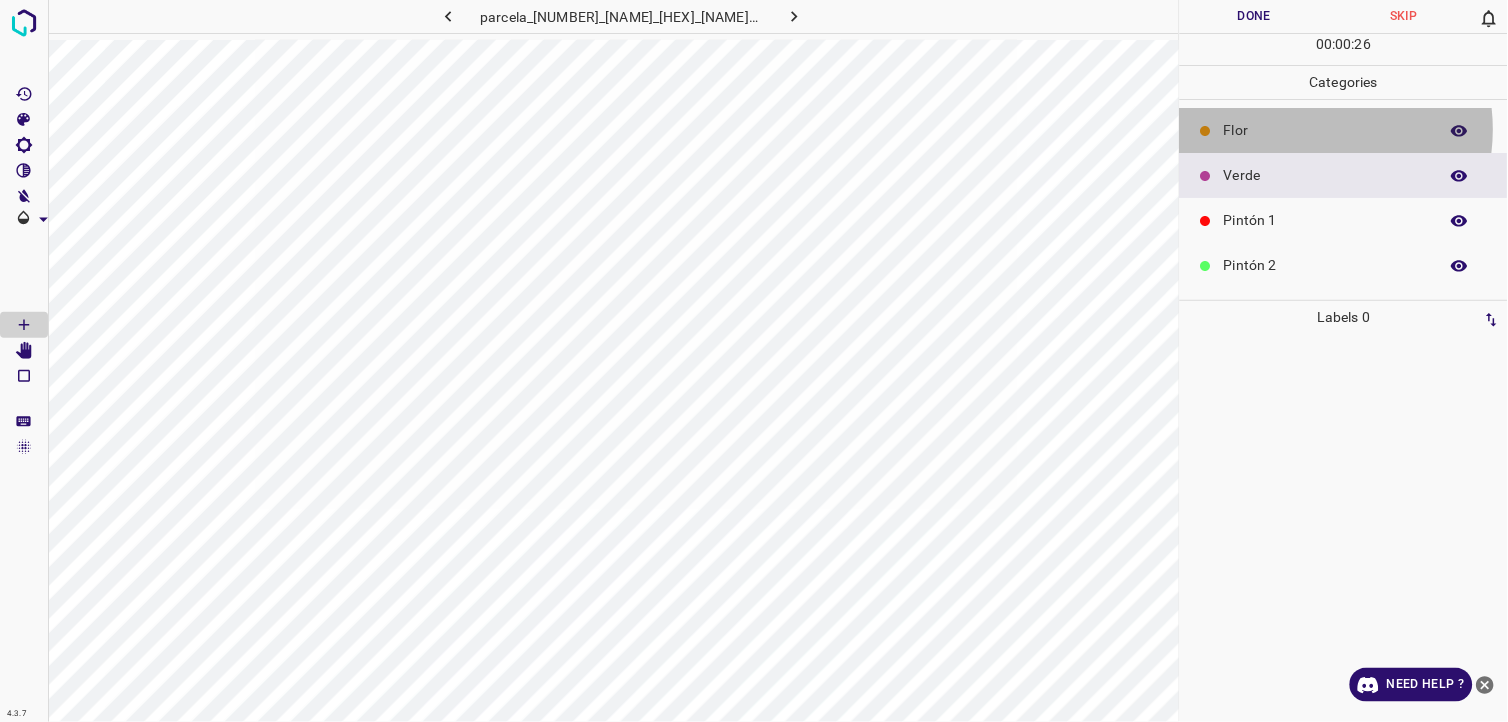 click on "Flor" at bounding box center (1326, 130) 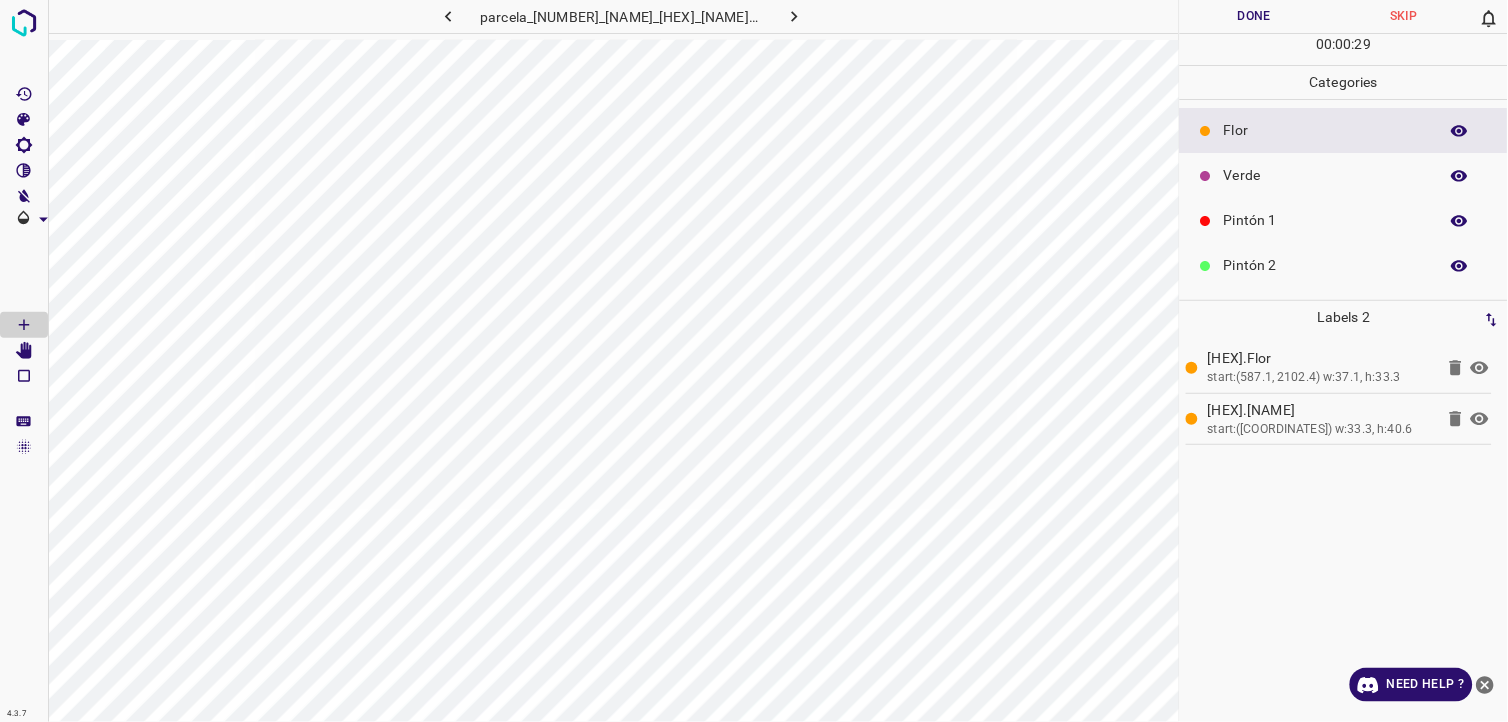 click on "Pintón 1" at bounding box center (1326, 220) 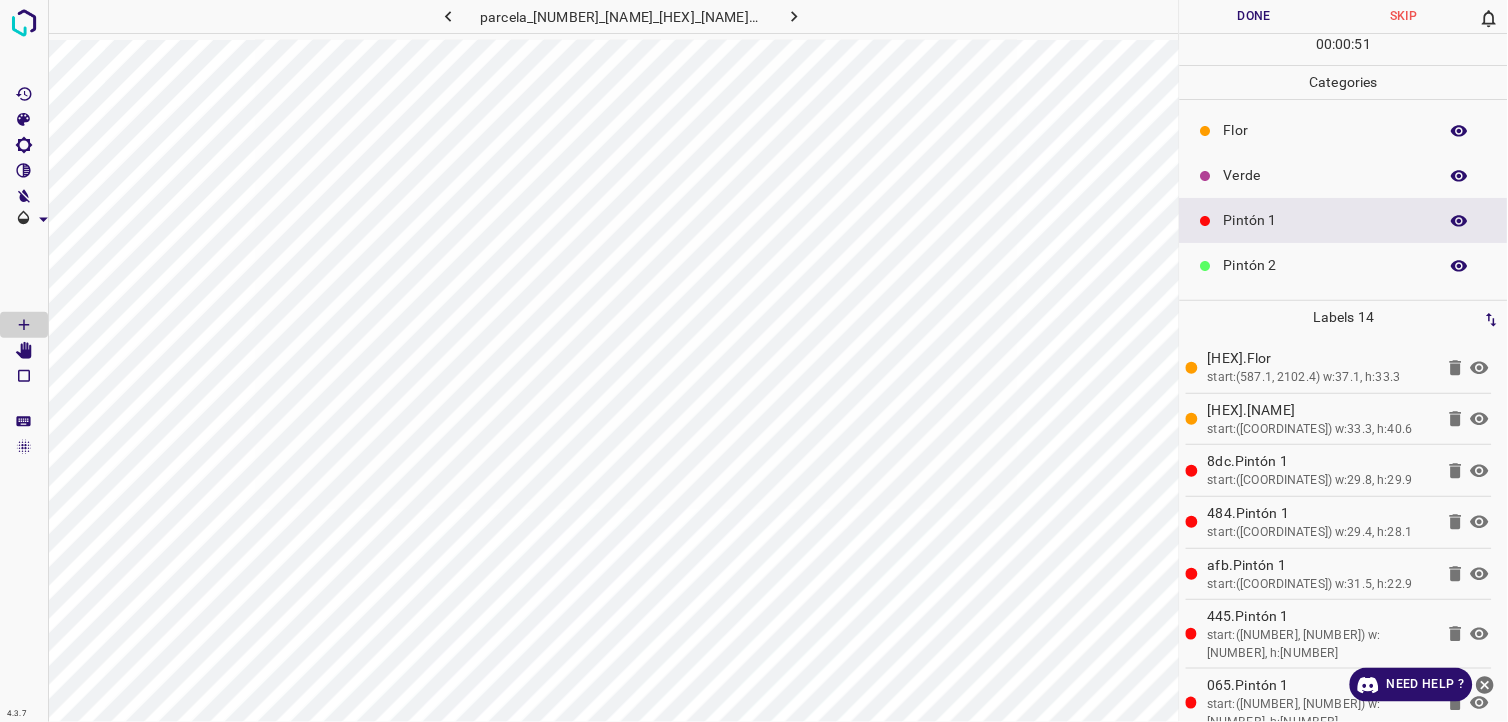 click on "Flor" at bounding box center (1326, 130) 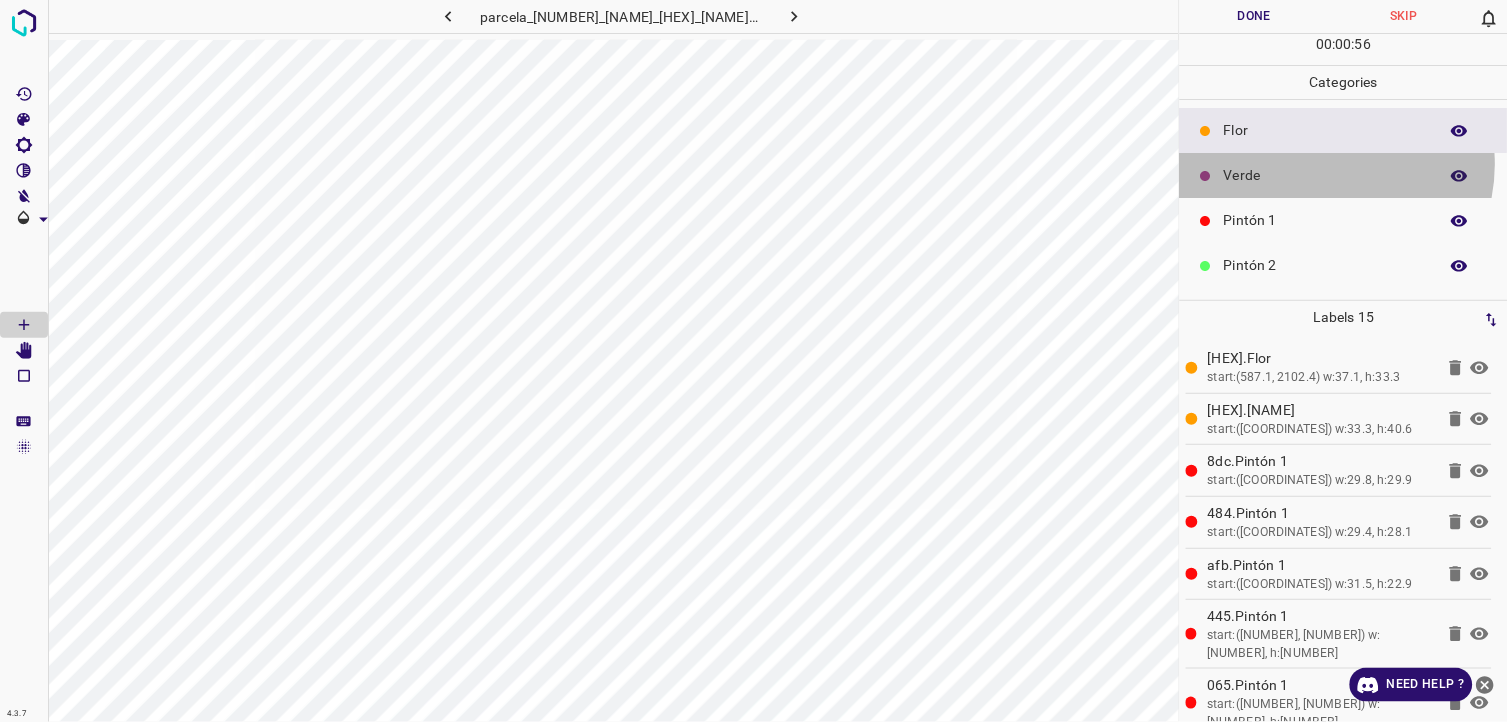 click on "Verde" at bounding box center [1326, 175] 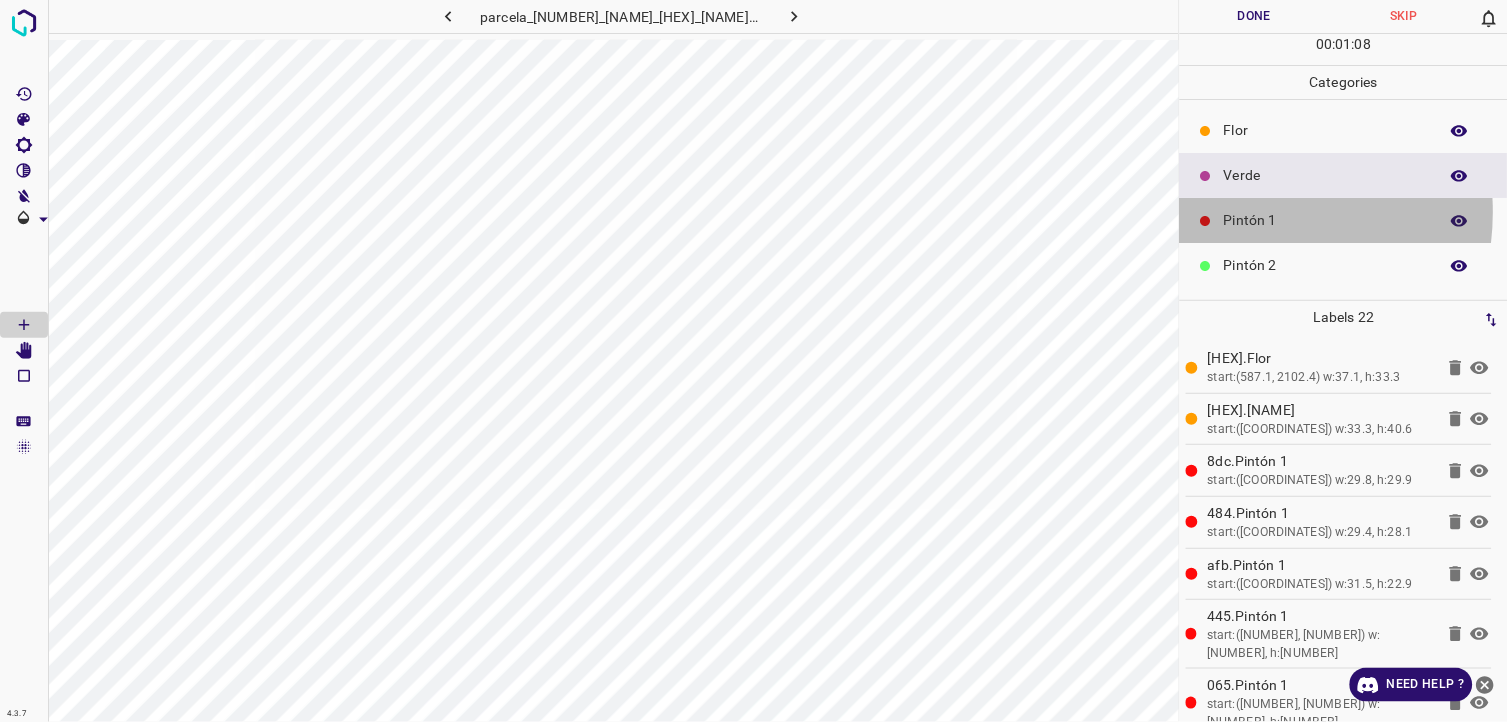 click on "Pintón 1" at bounding box center (1326, 220) 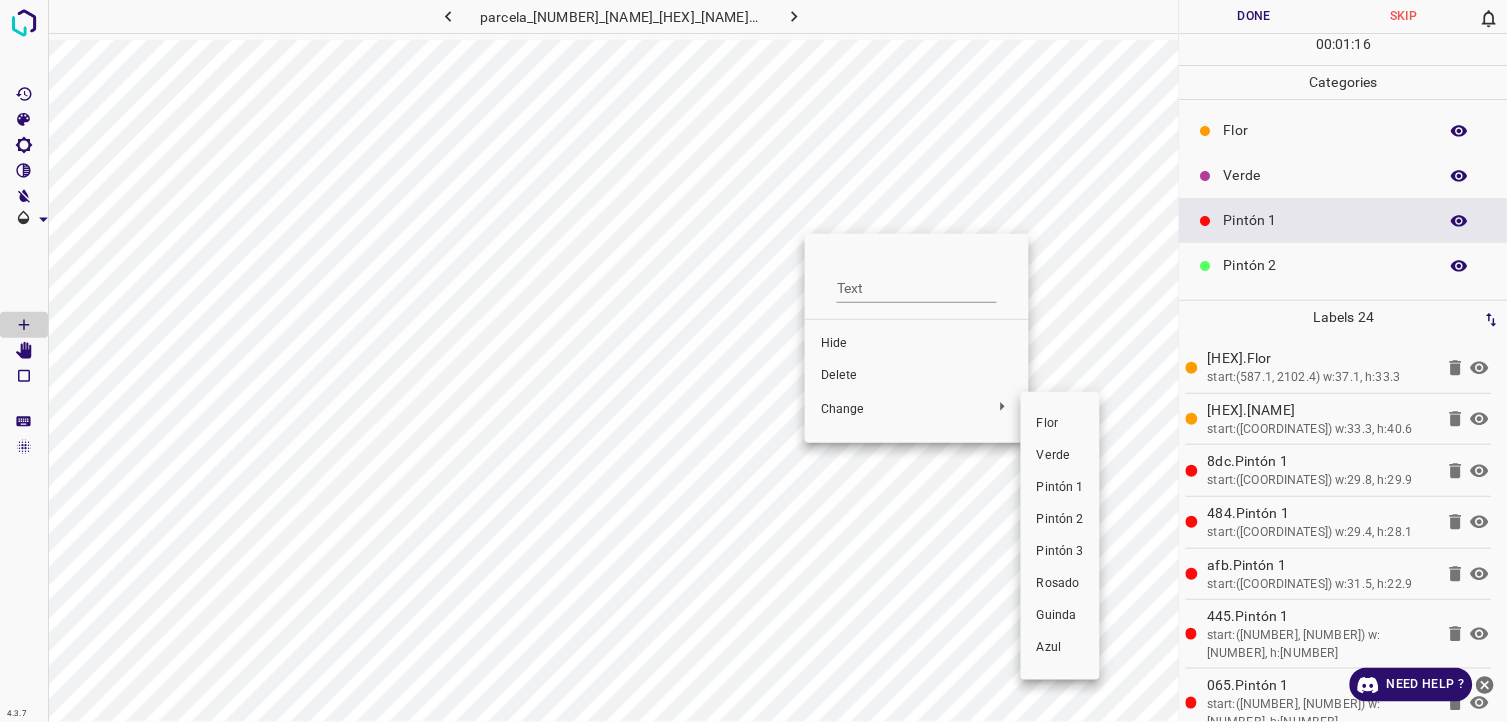 click on "Pintón 3" at bounding box center (1060, 552) 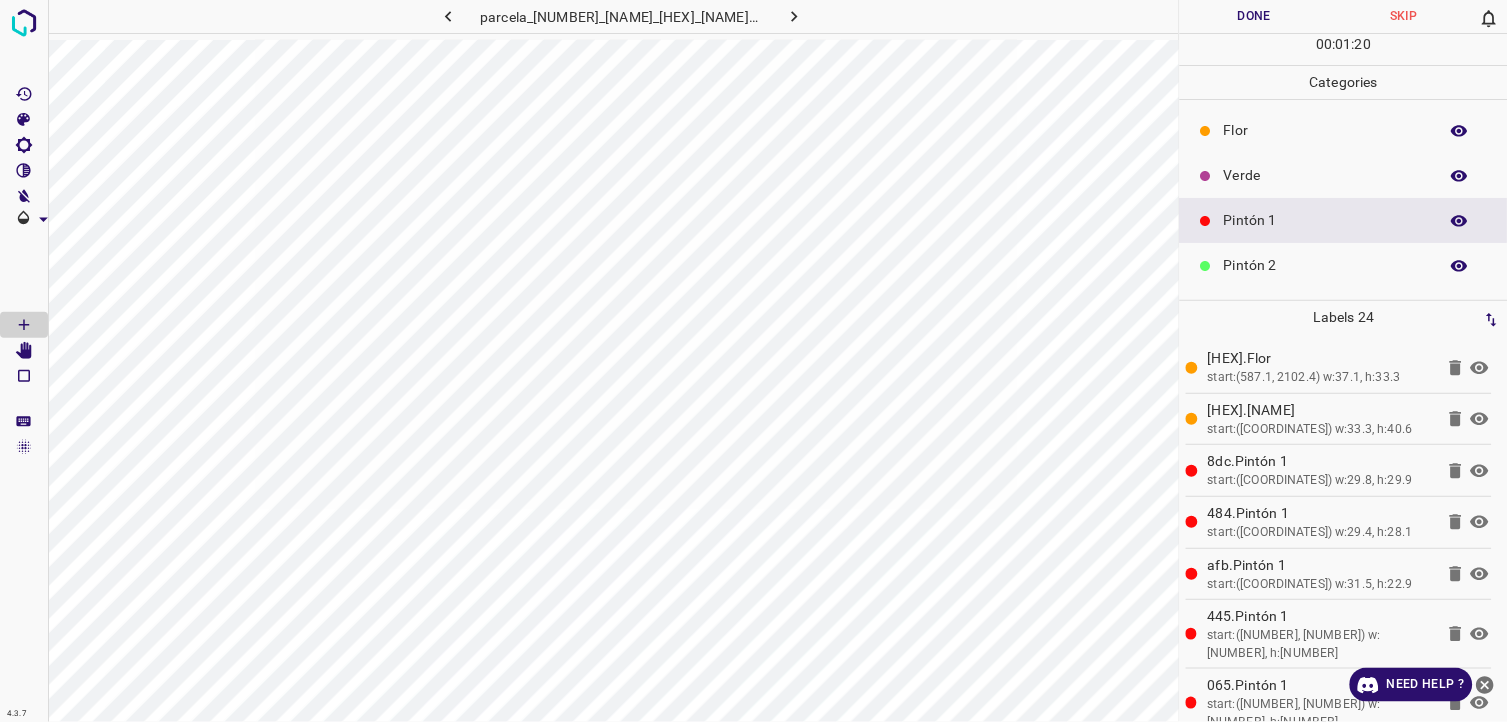 click on "Pintón 2" at bounding box center [1344, 265] 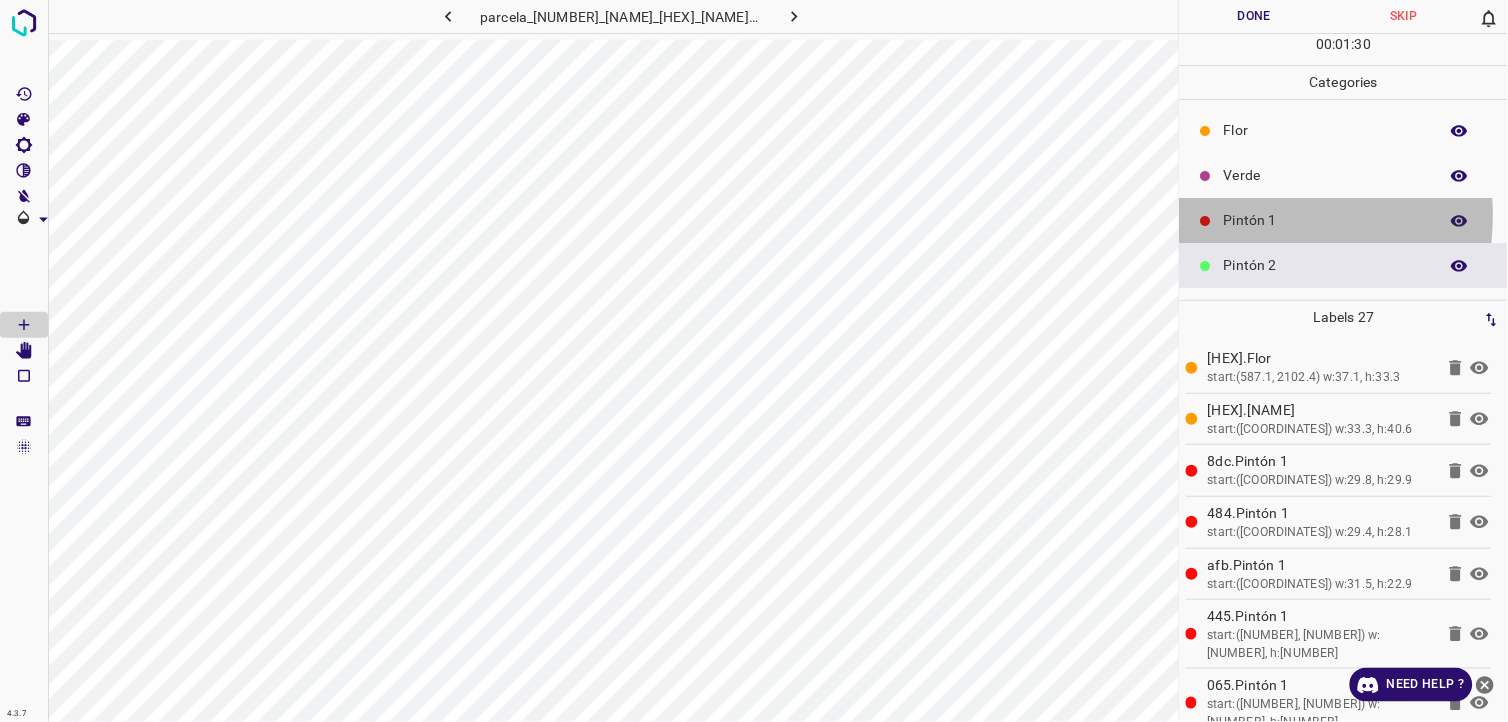click on "Pintón 1" at bounding box center [1326, 220] 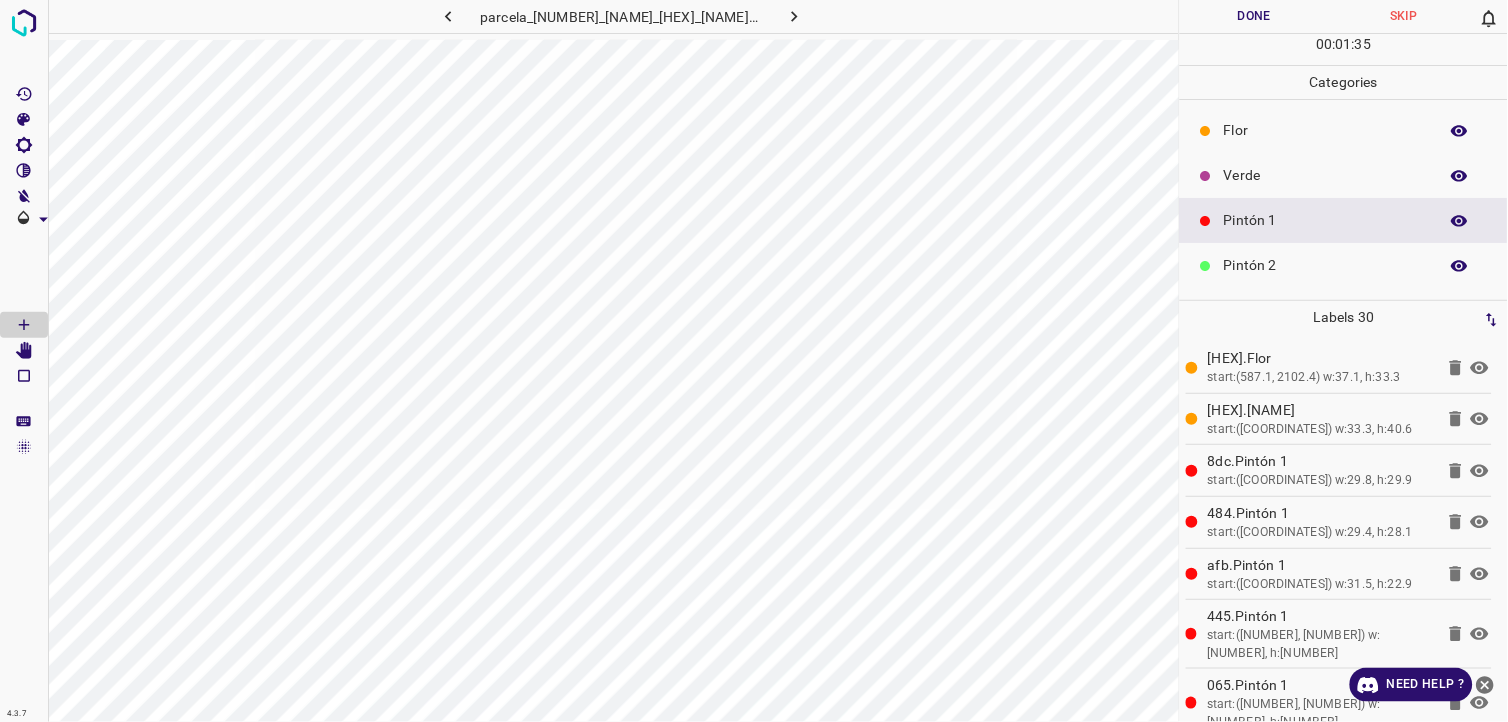 click on "Pintón 2" at bounding box center (1326, 265) 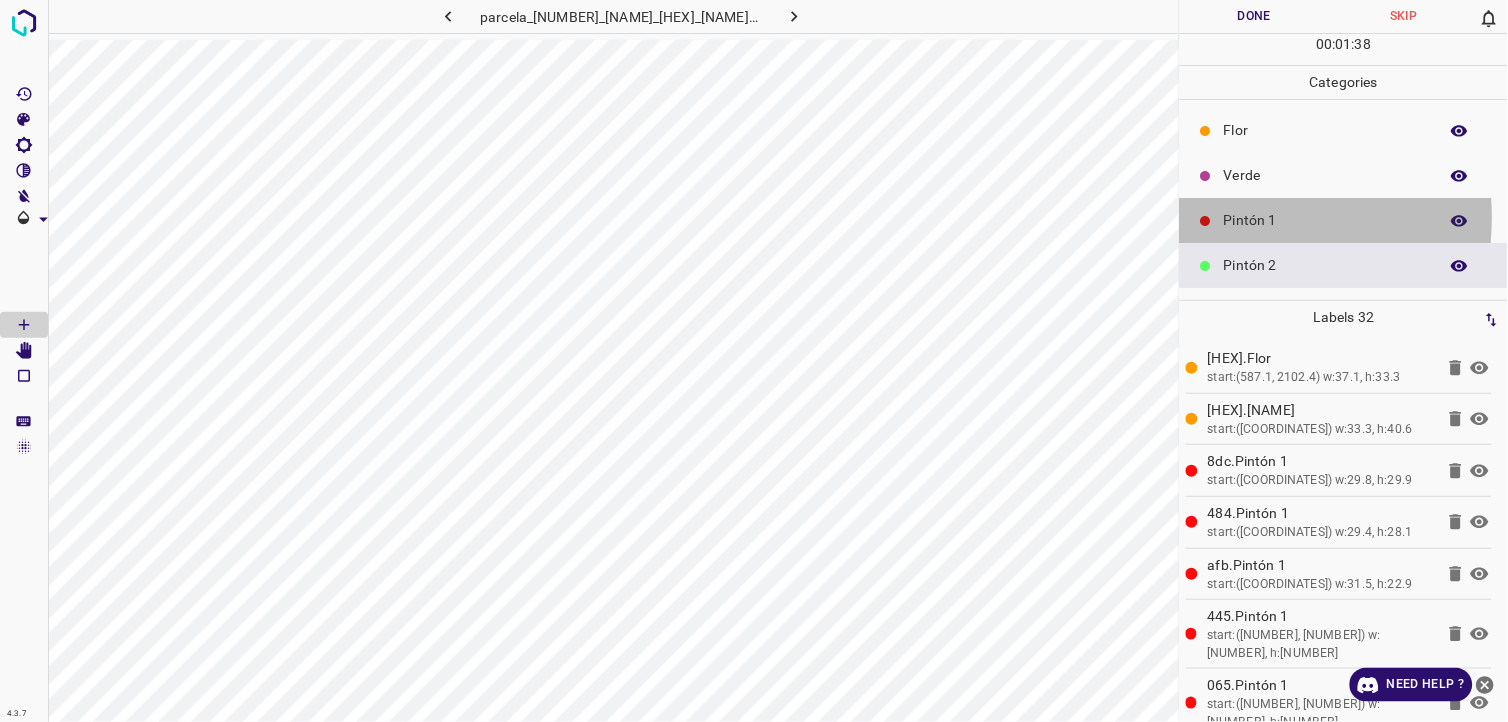 click on "Pintón 1" at bounding box center [1344, 220] 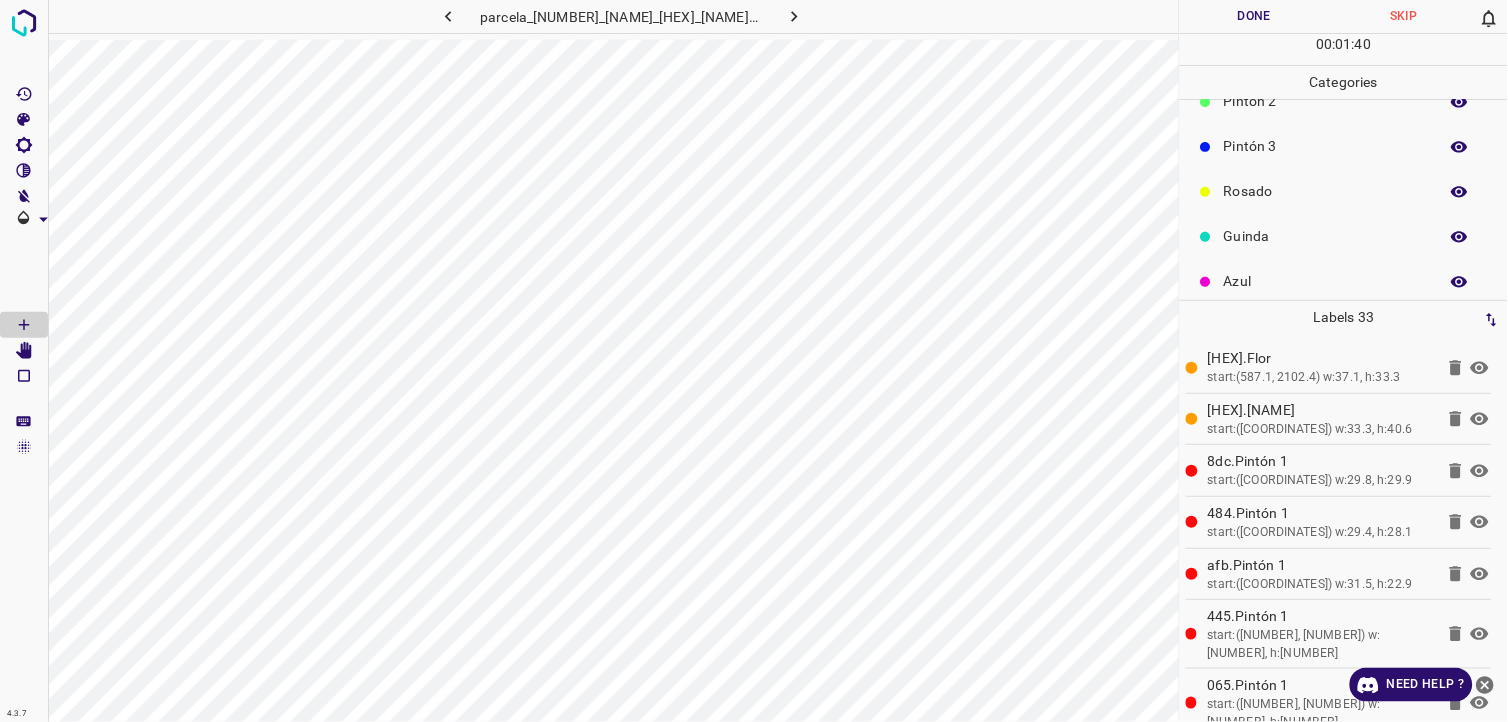 scroll, scrollTop: 175, scrollLeft: 0, axis: vertical 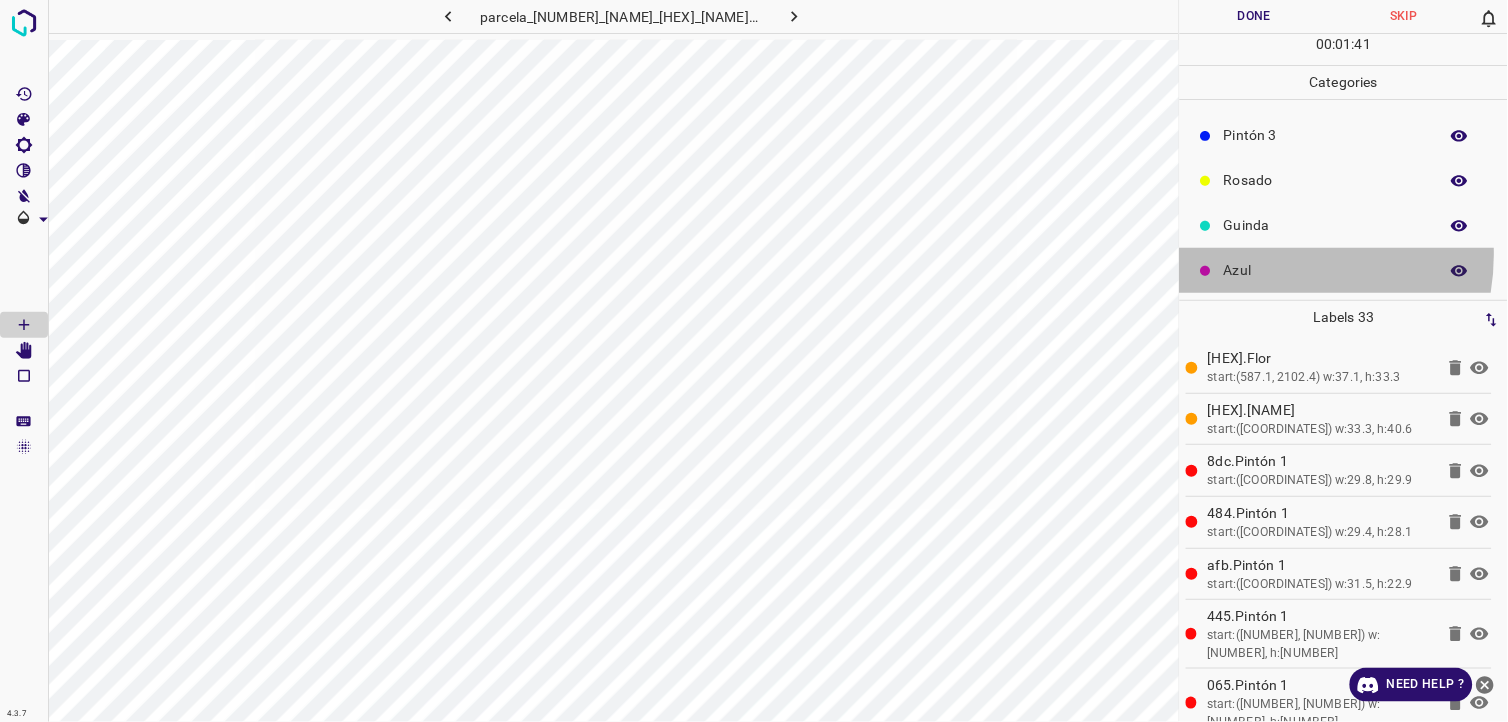 click on "Azul" at bounding box center [1344, 270] 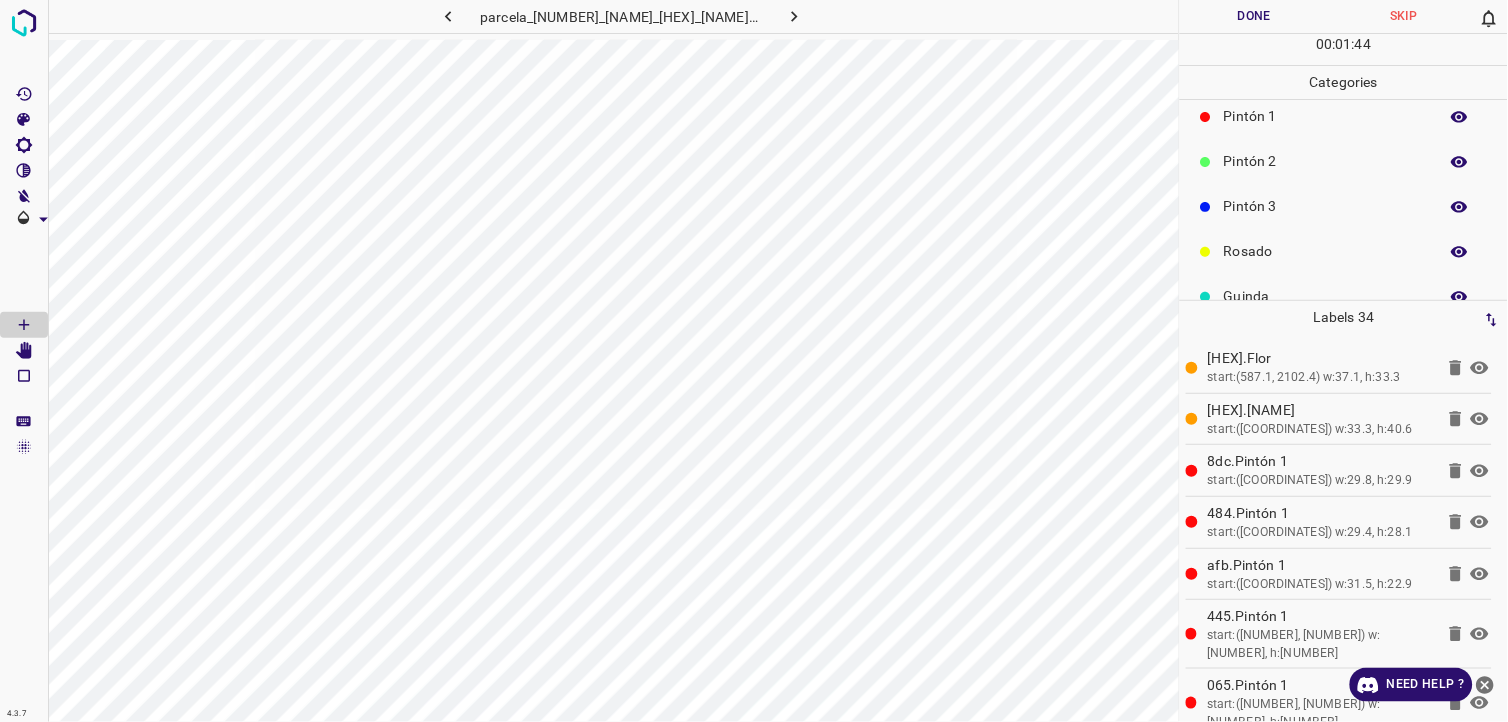 scroll, scrollTop: 64, scrollLeft: 0, axis: vertical 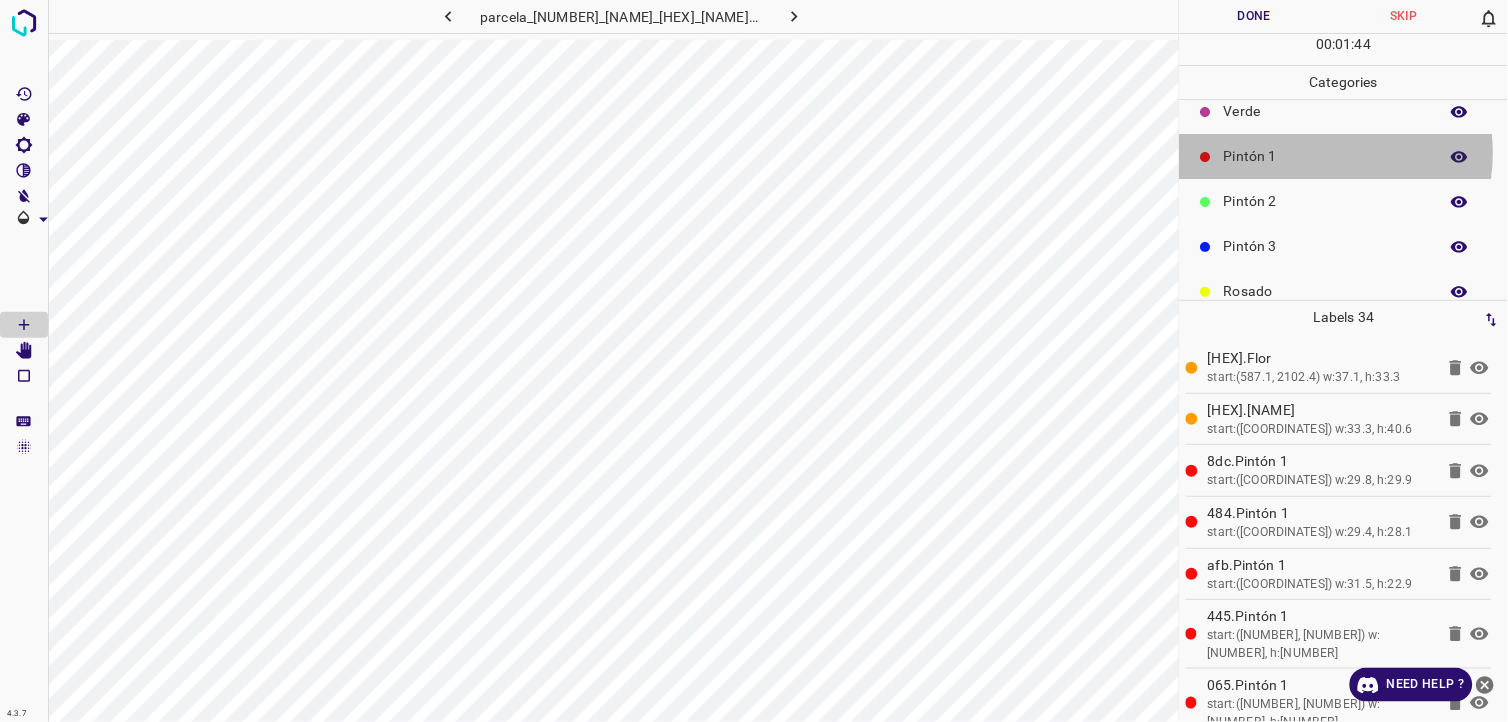 click on "Pintón 1" at bounding box center (1326, 156) 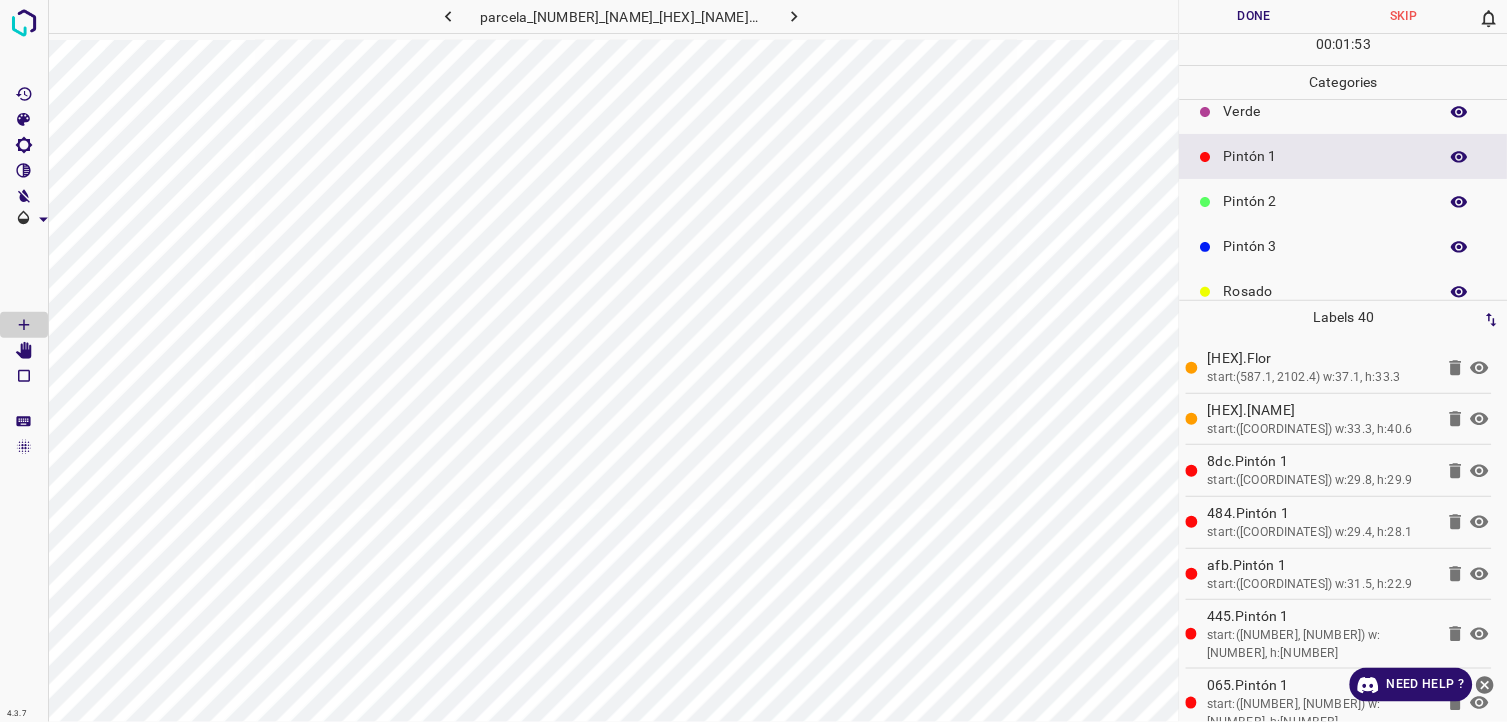 click on "Pintón 2" at bounding box center [1326, 201] 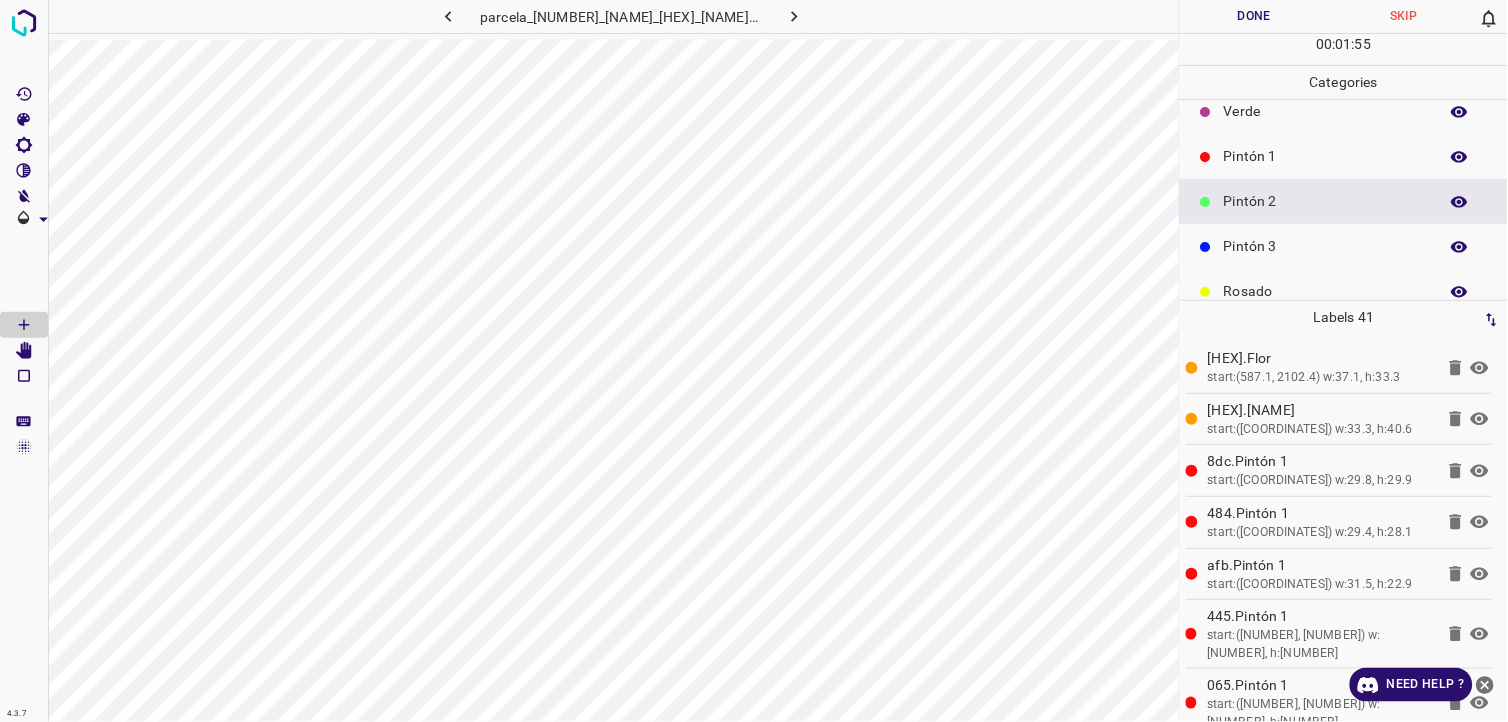 click on "Pintón 3" at bounding box center [1344, 246] 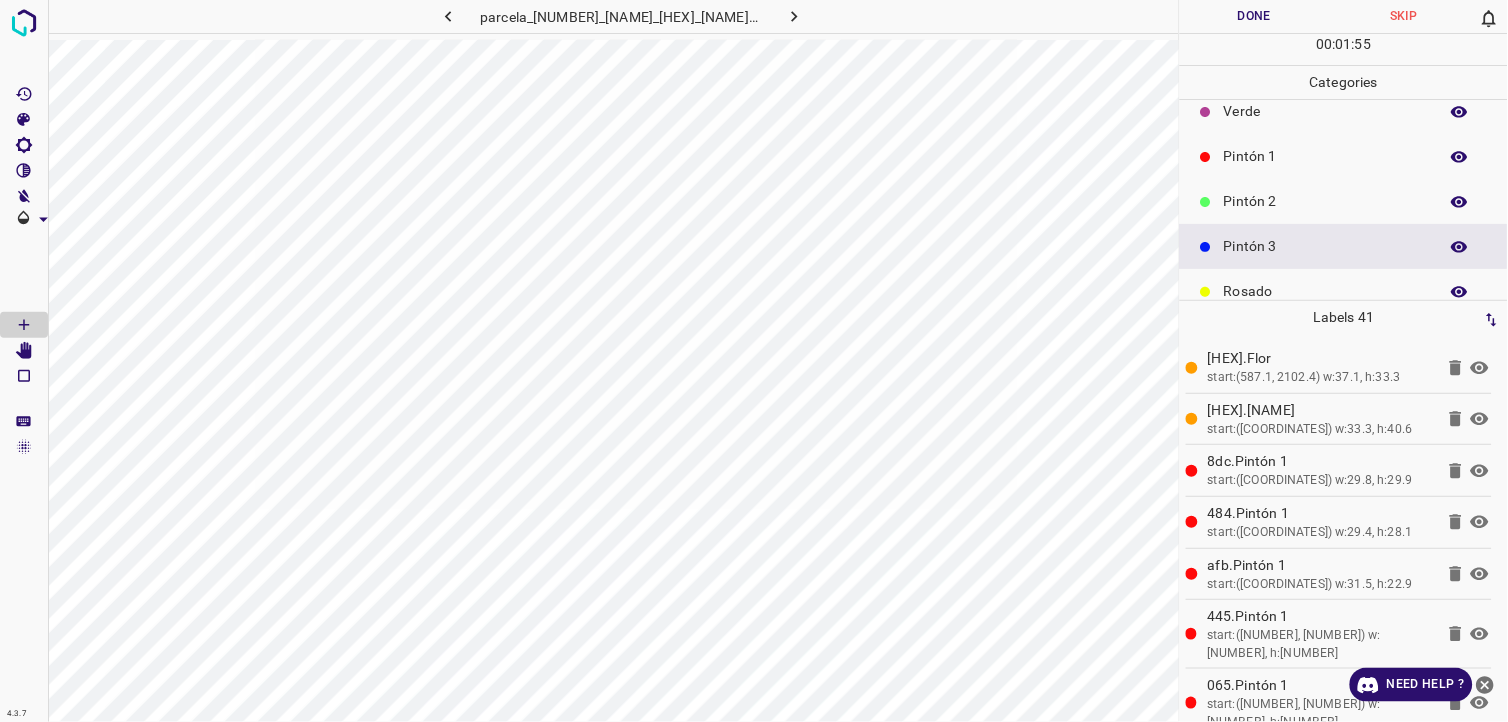 click on "Pintón 1" at bounding box center (1326, 156) 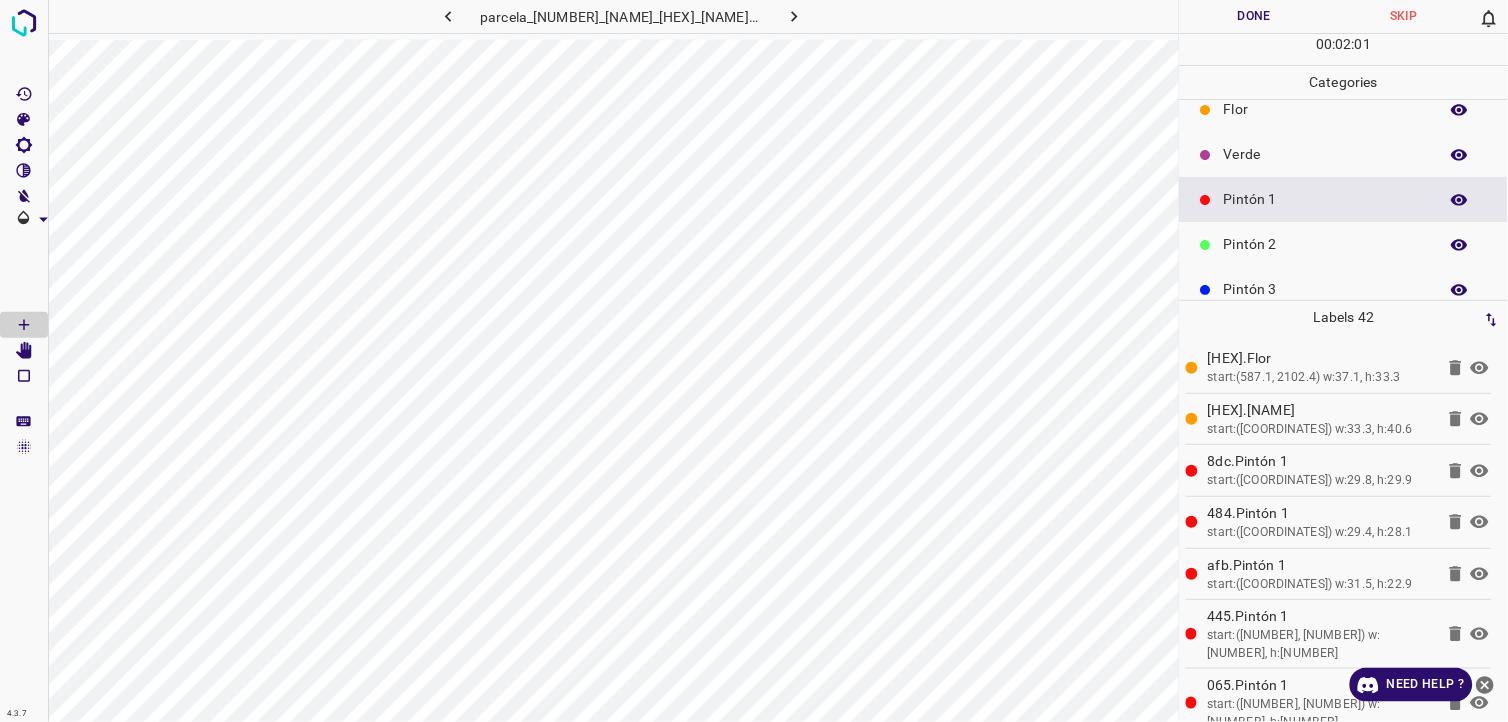scroll, scrollTop: 0, scrollLeft: 0, axis: both 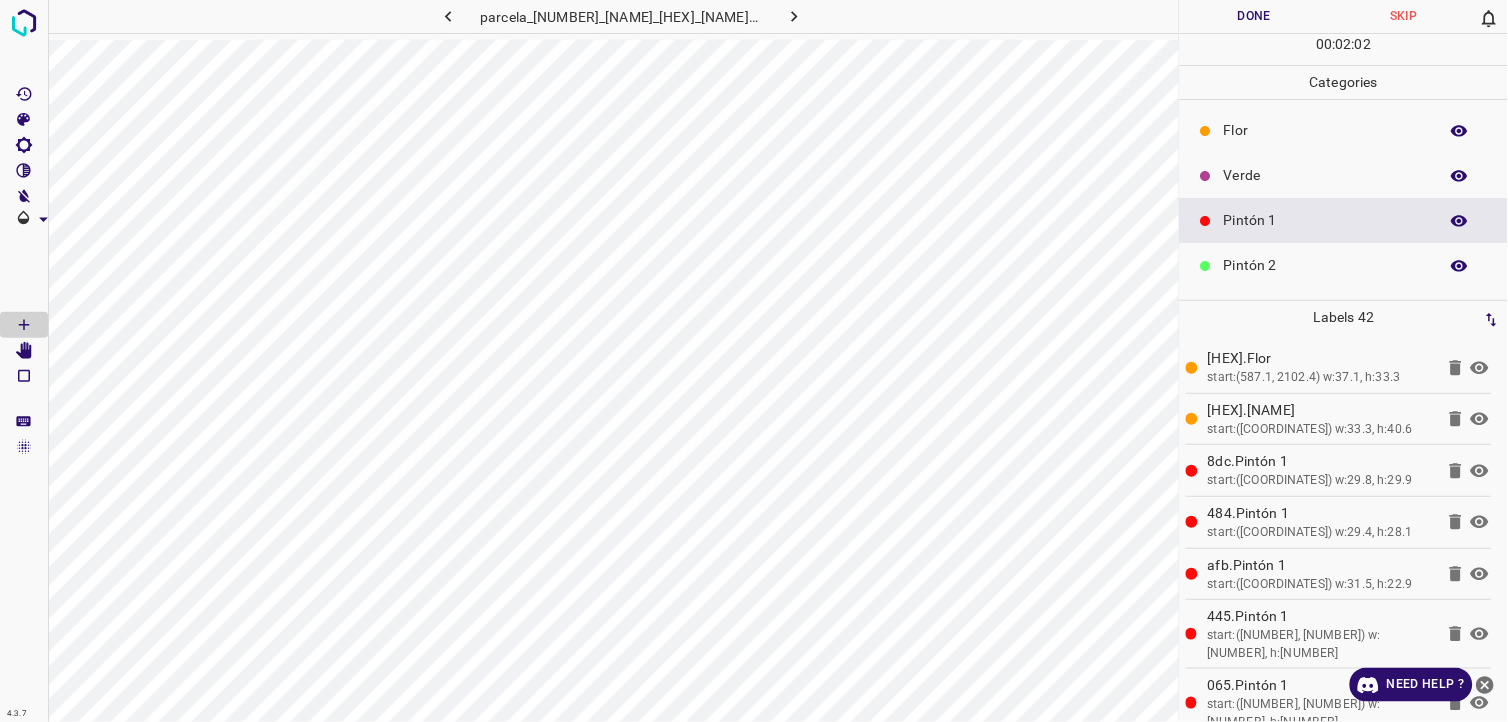 click on "Verde" at bounding box center (1326, 175) 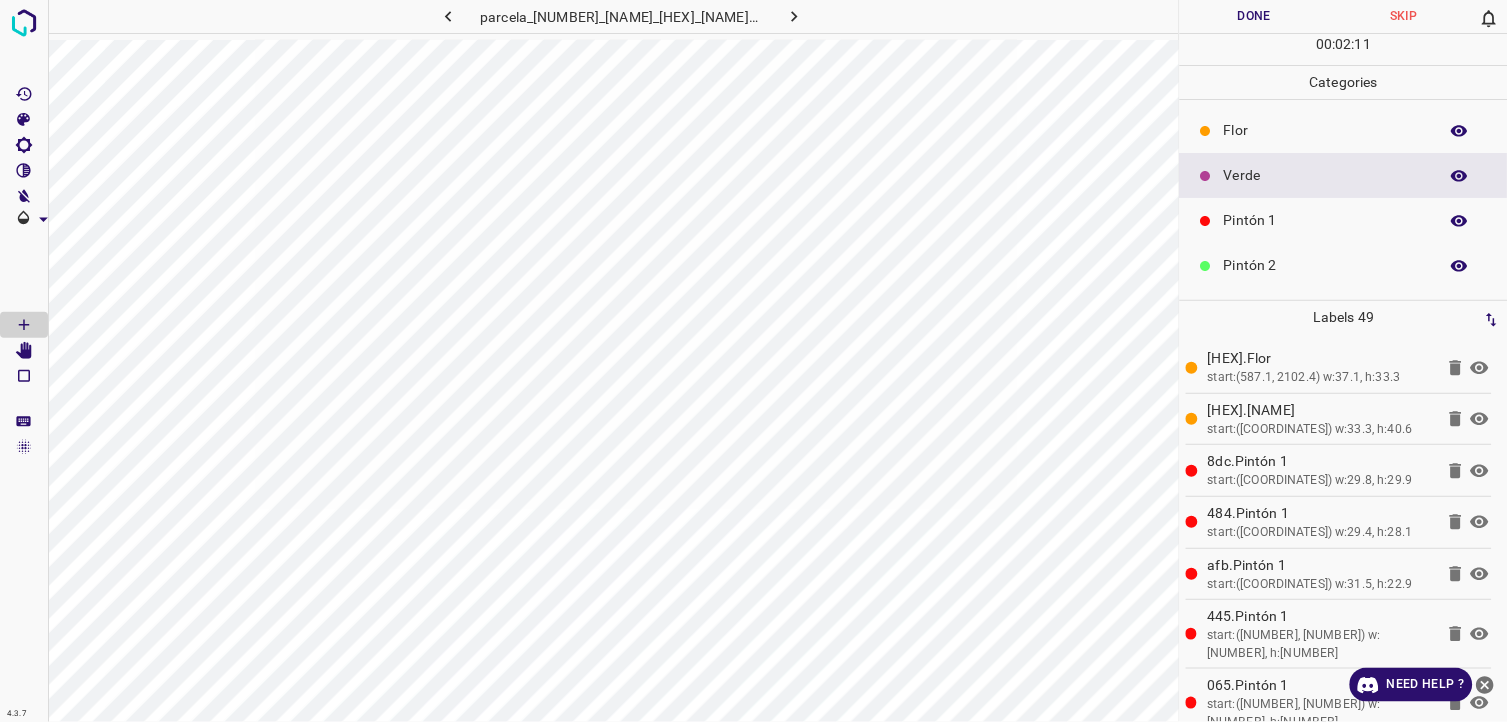 click on "Flor" at bounding box center (1326, 130) 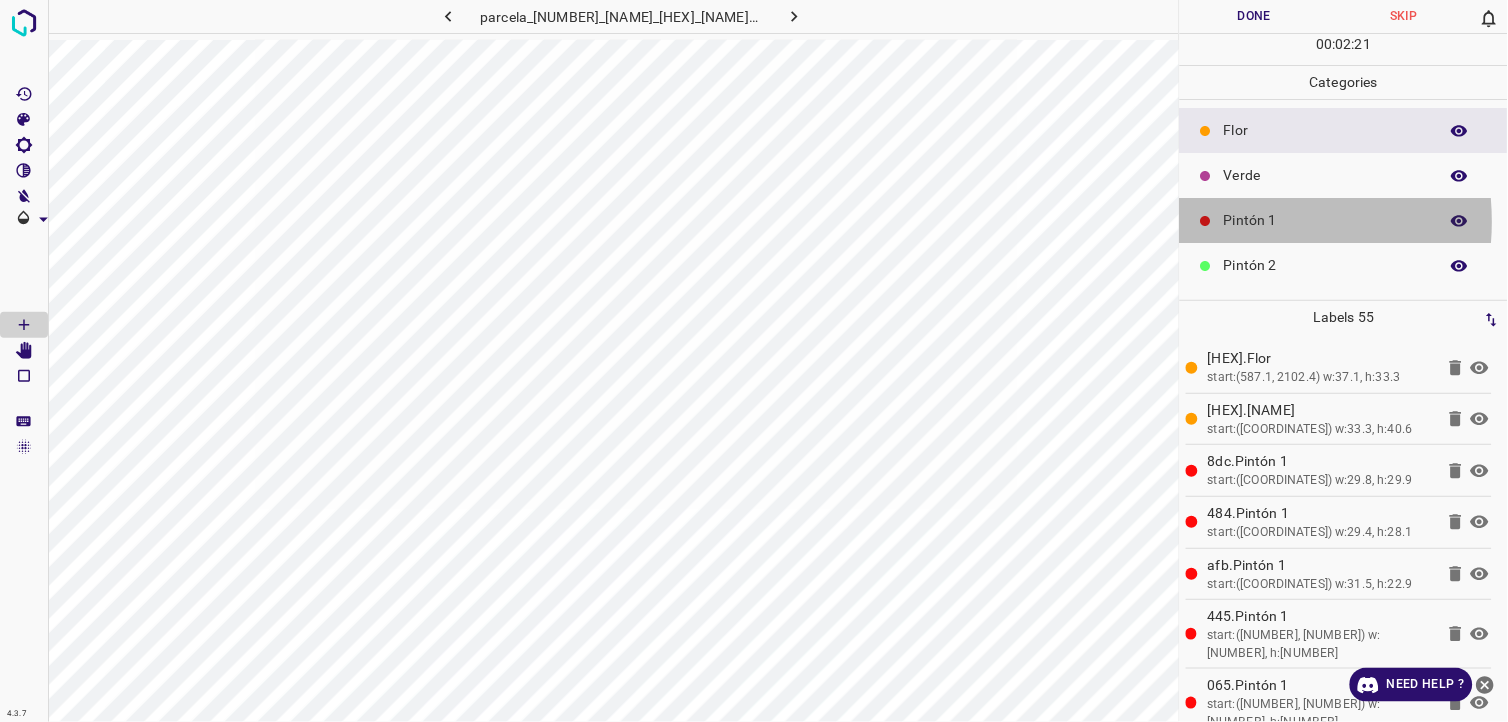 click on "Pintón 1" at bounding box center [1326, 220] 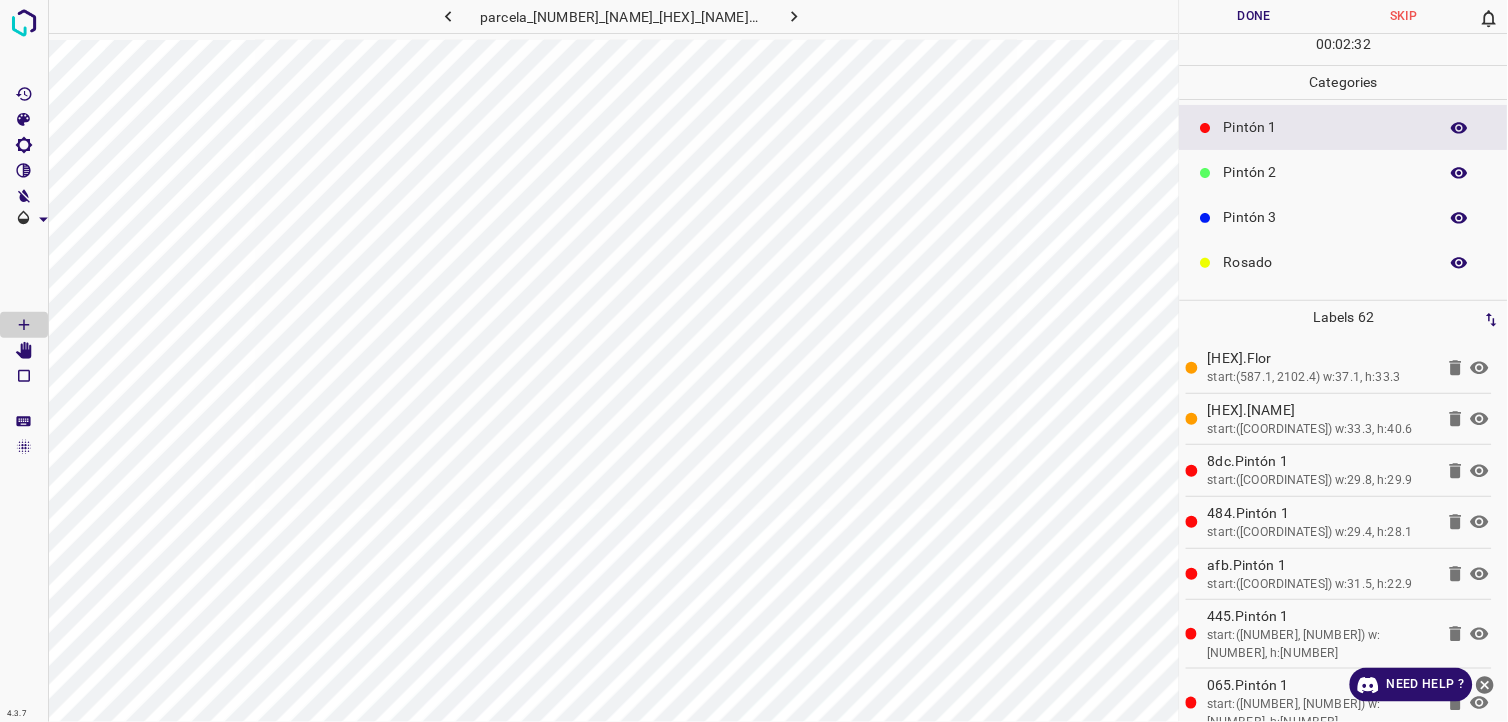 scroll, scrollTop: 175, scrollLeft: 0, axis: vertical 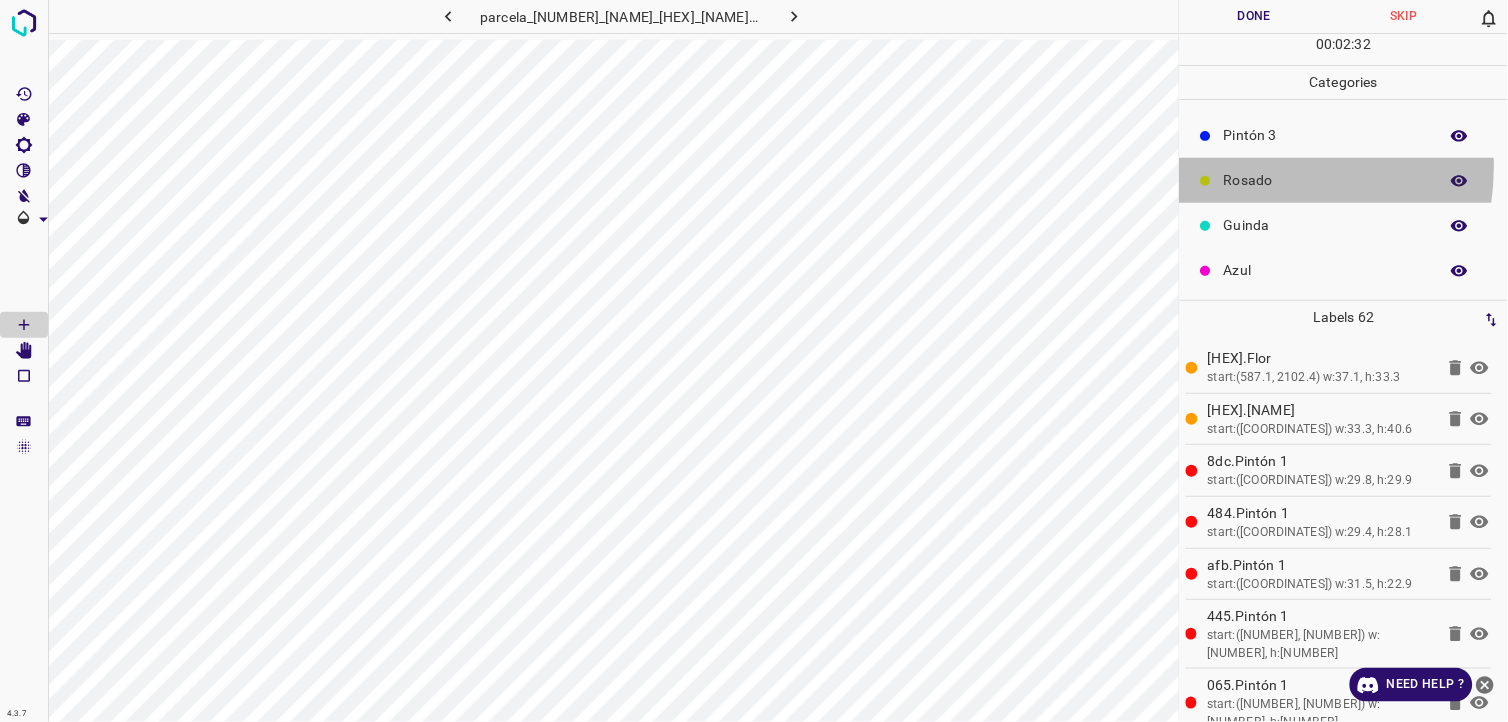 click on "Rosado" at bounding box center (1344, 180) 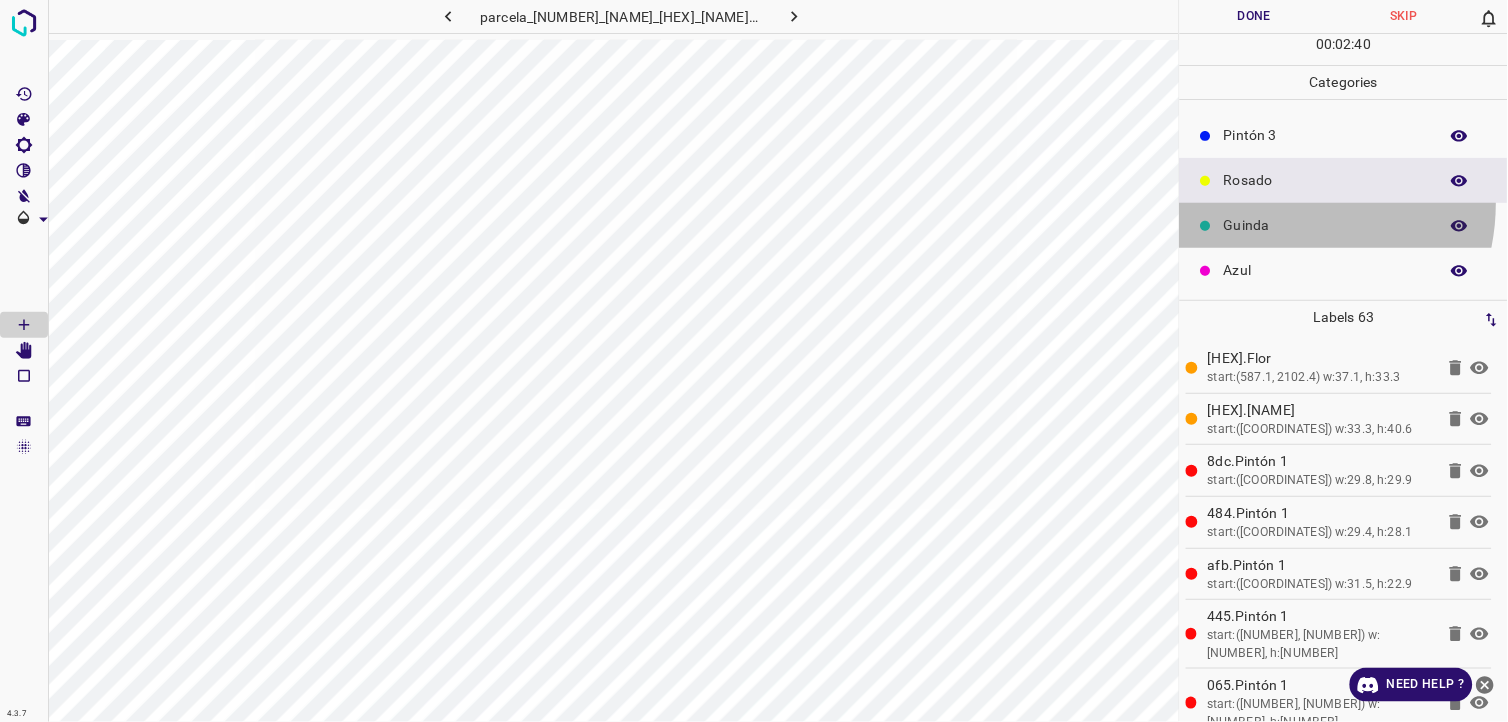 drag, startPoint x: 1275, startPoint y: 203, endPoint x: 1221, endPoint y: 224, distance: 57.939625 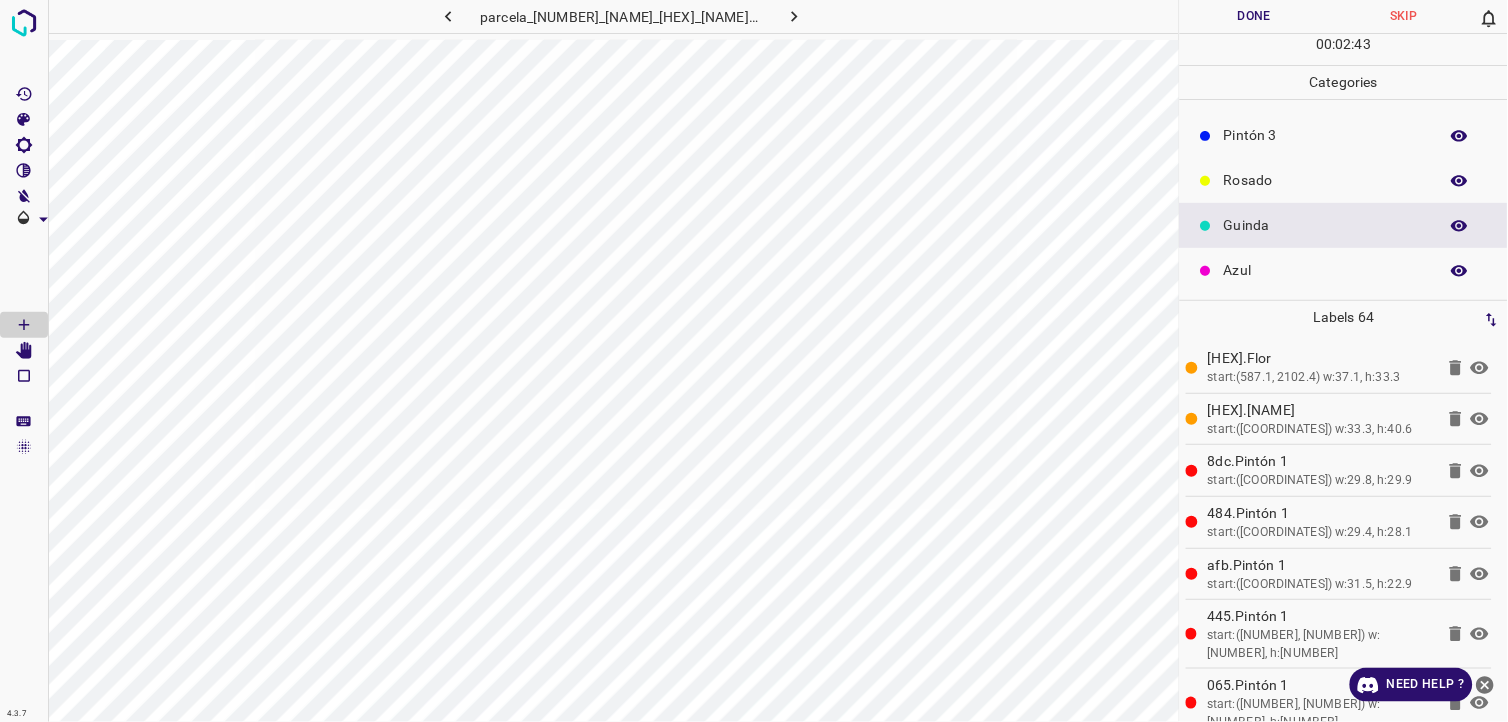 click on "Azul" at bounding box center (1326, 270) 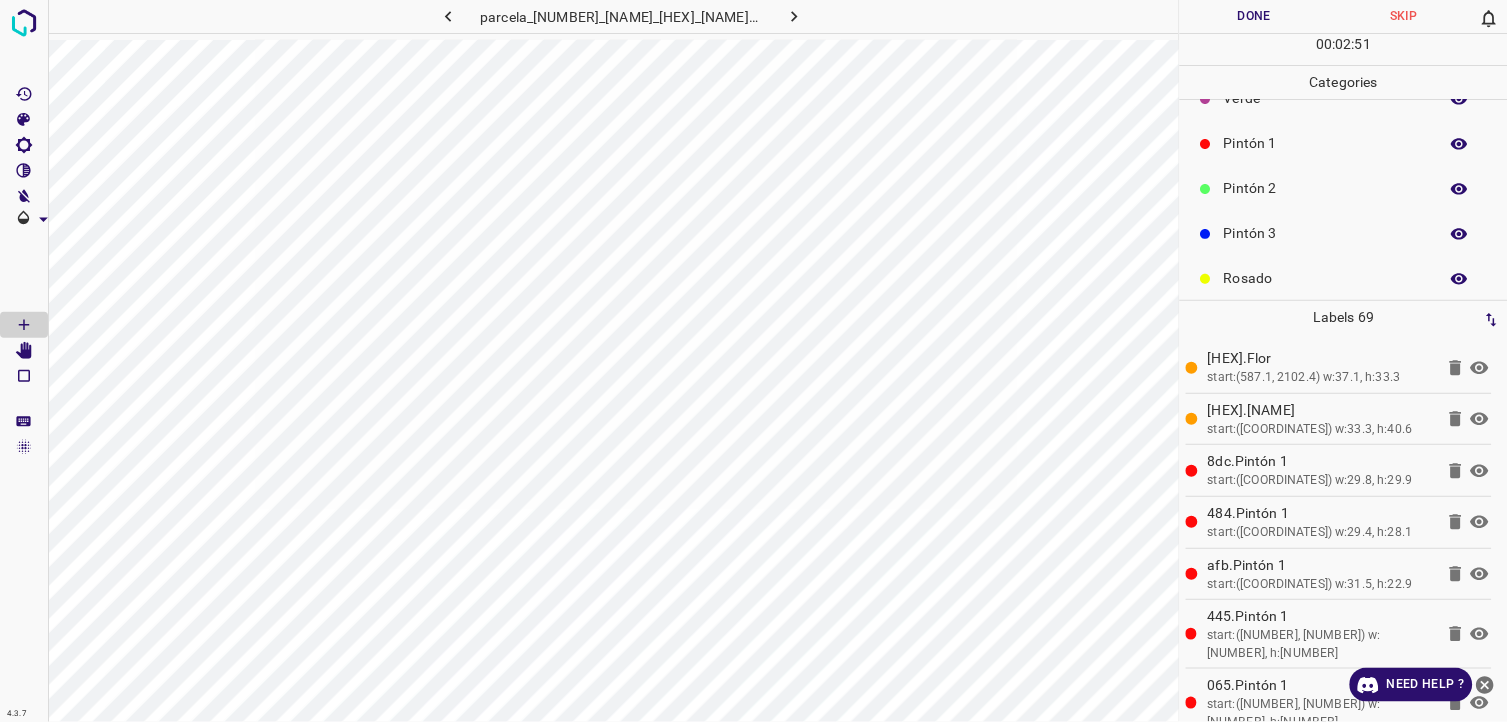 scroll, scrollTop: 64, scrollLeft: 0, axis: vertical 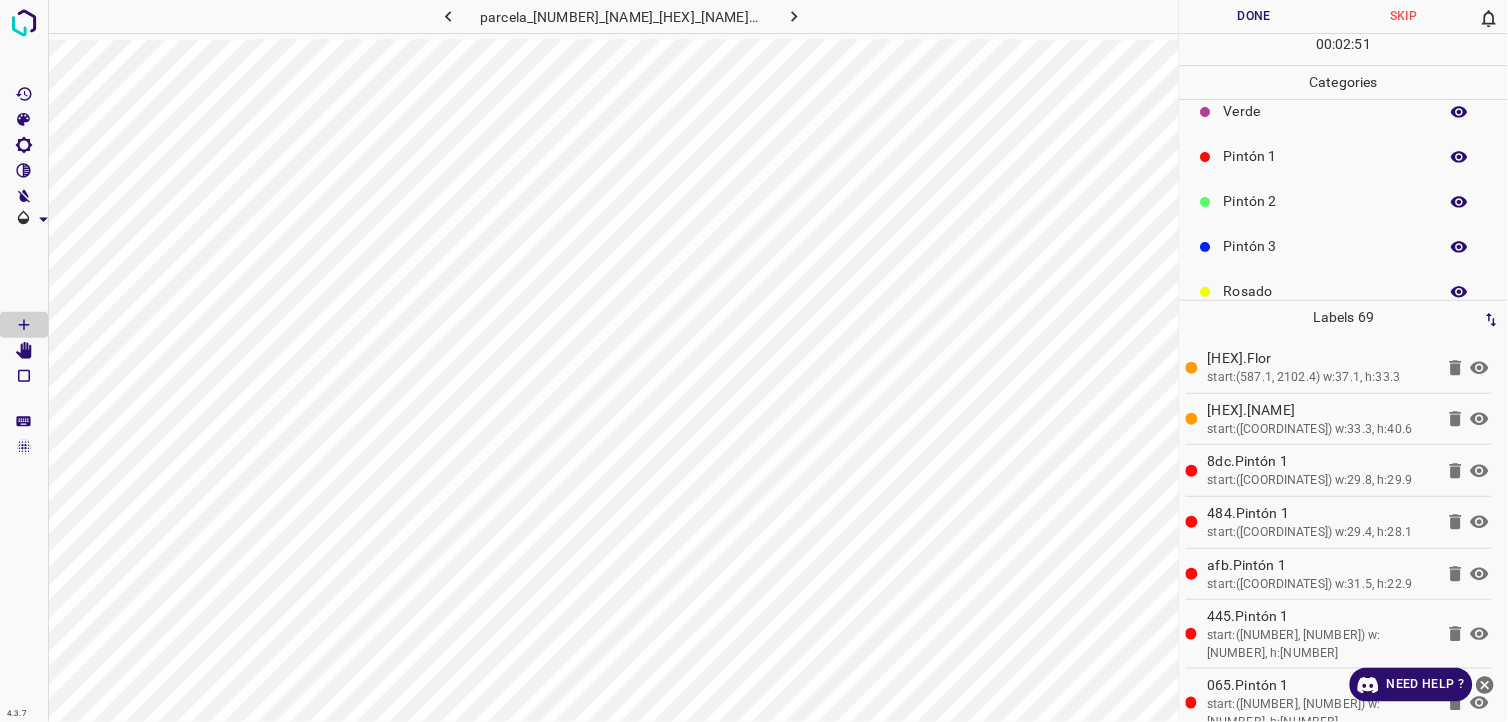 click on "Verde" at bounding box center (1326, 111) 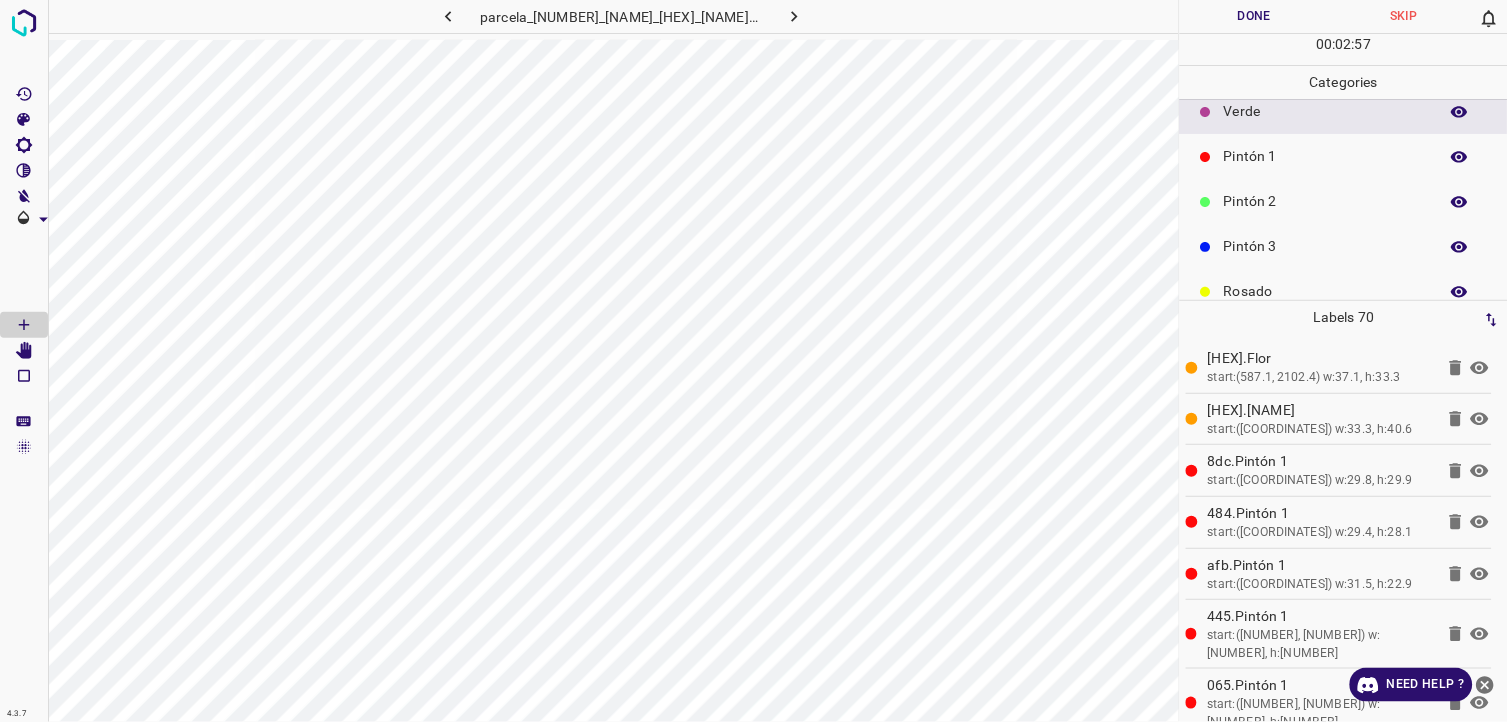 click on "Pintón 2" at bounding box center [1344, 201] 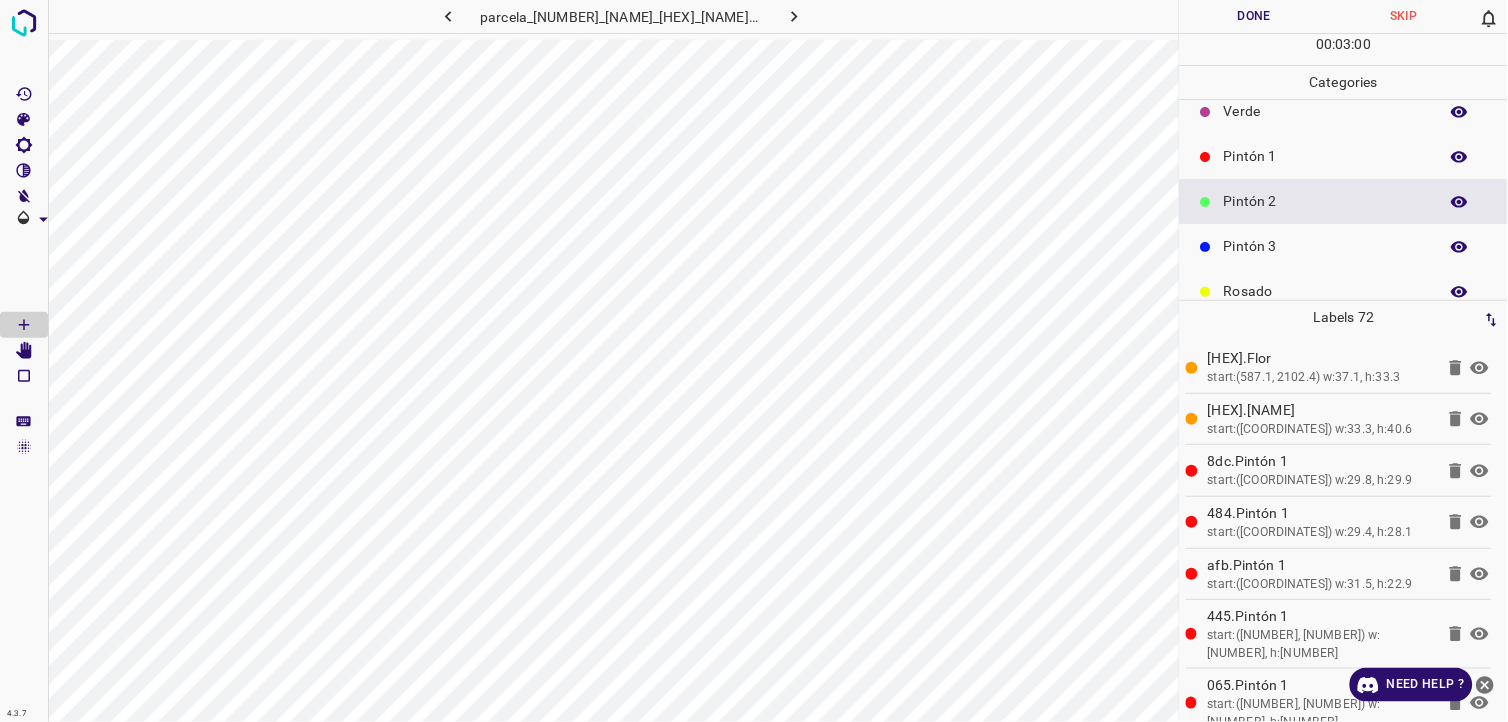 click on "Pintón 3" at bounding box center [1326, 246] 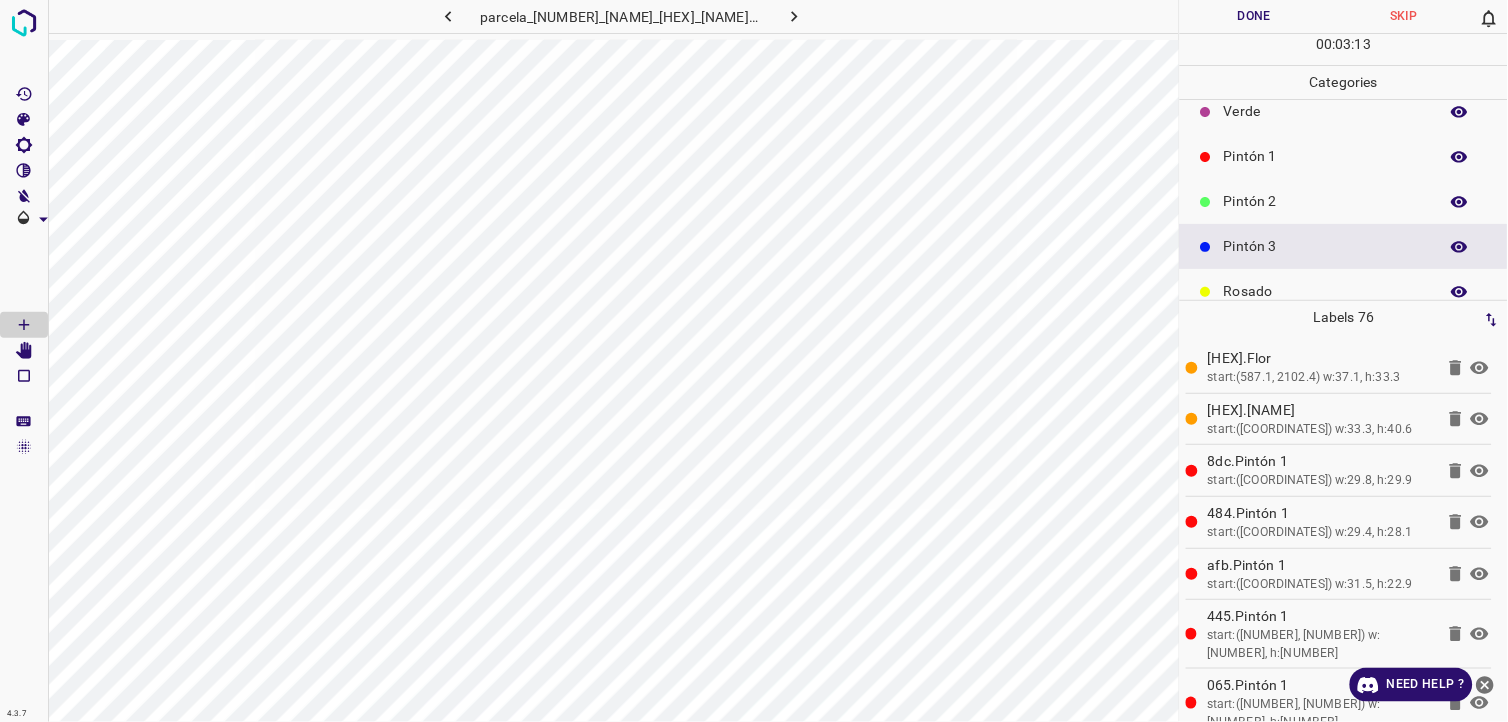 scroll, scrollTop: 0, scrollLeft: 0, axis: both 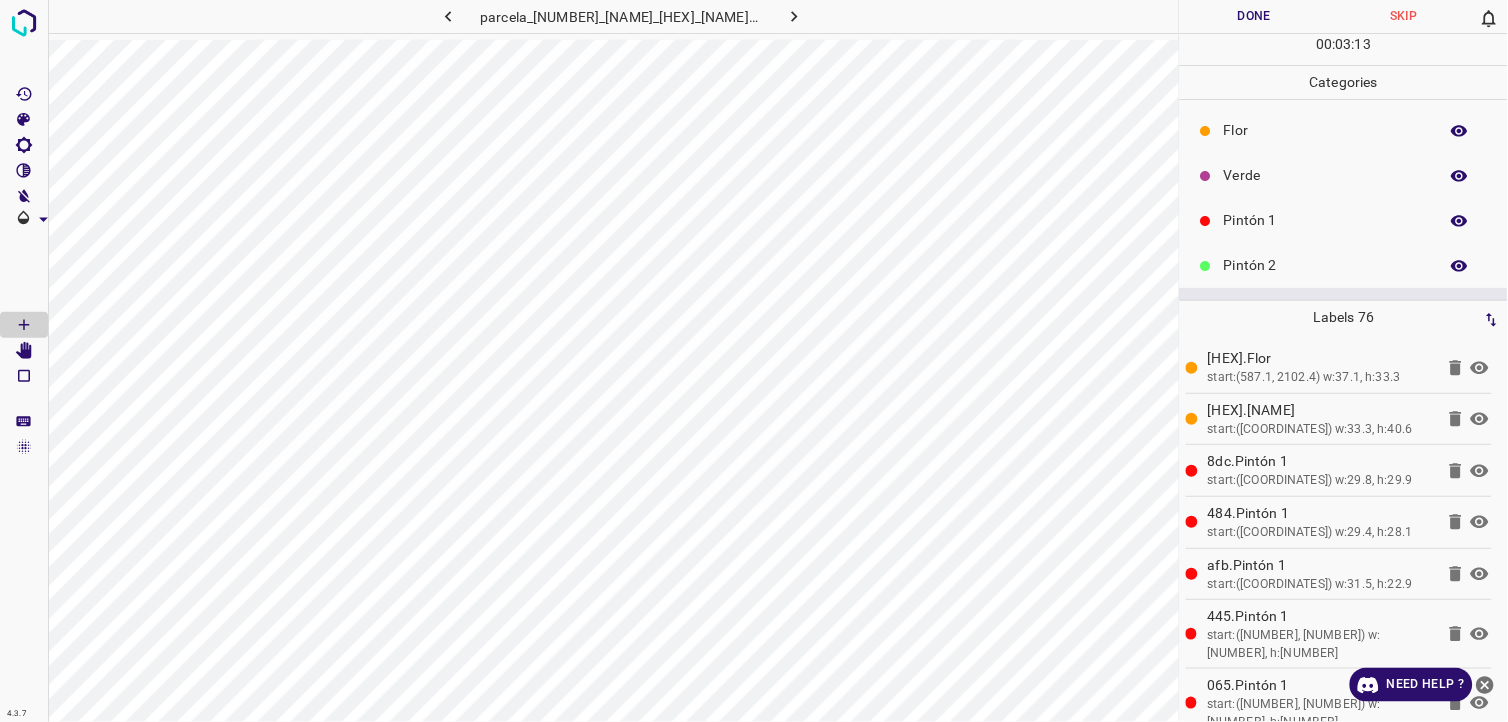 click on "Verde" at bounding box center (1344, 175) 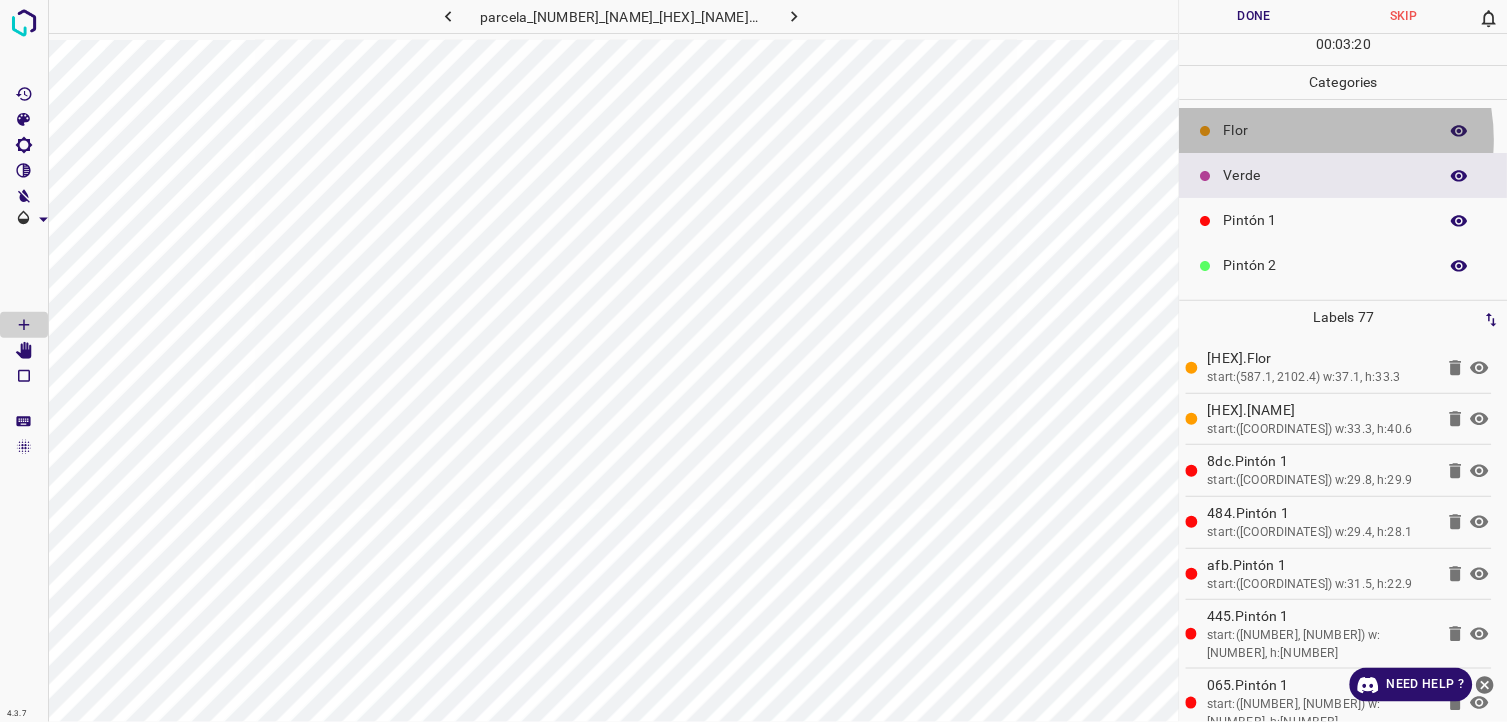 click on "Flor" at bounding box center [1326, 130] 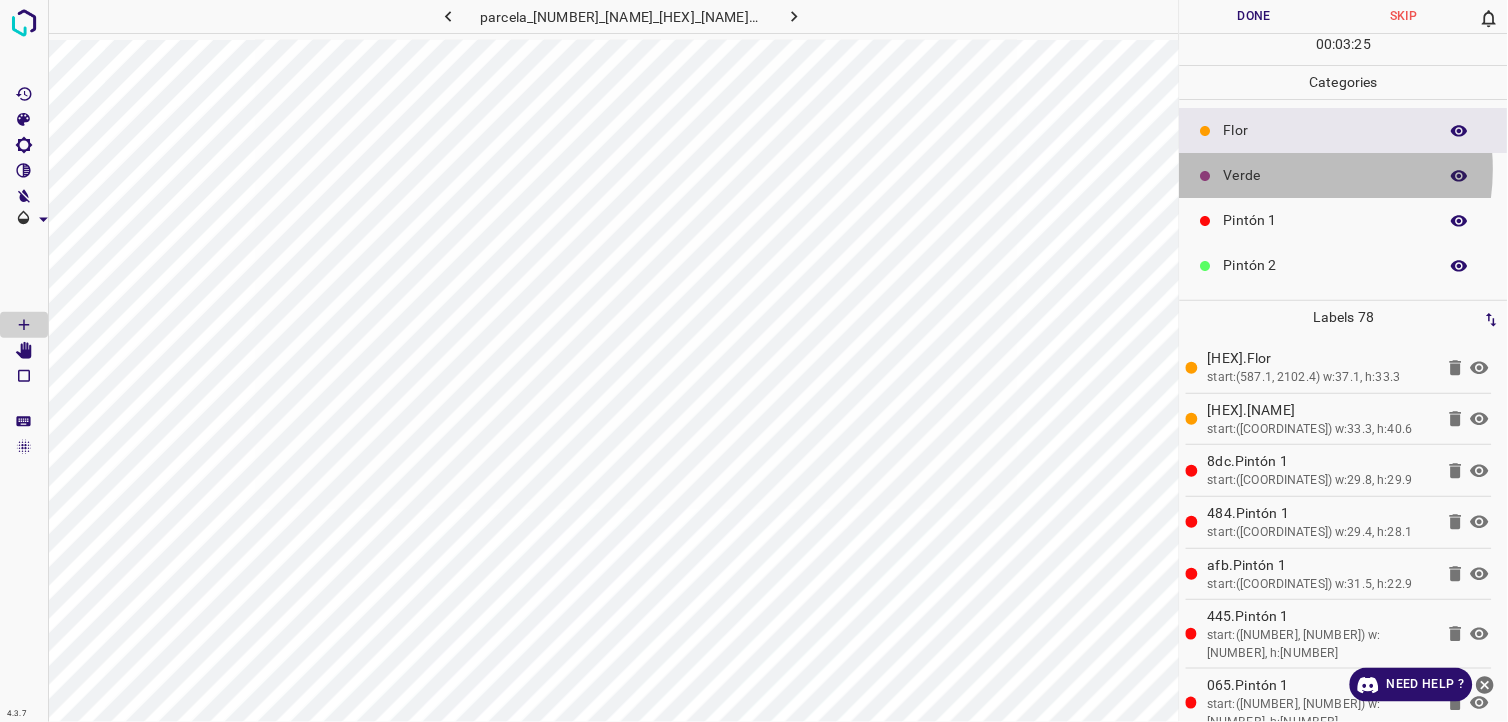 click on "Verde" at bounding box center [1326, 175] 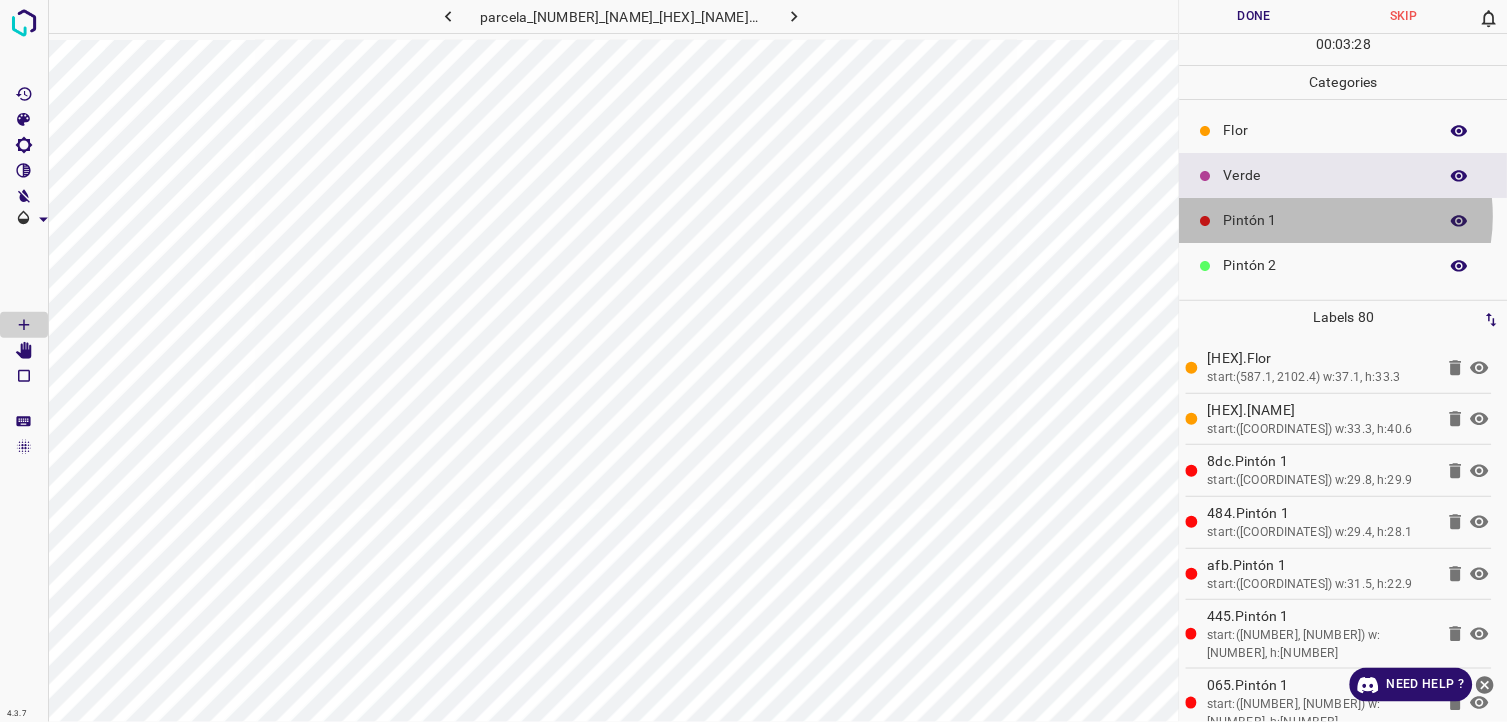 click on "Pintón 1" at bounding box center (1326, 220) 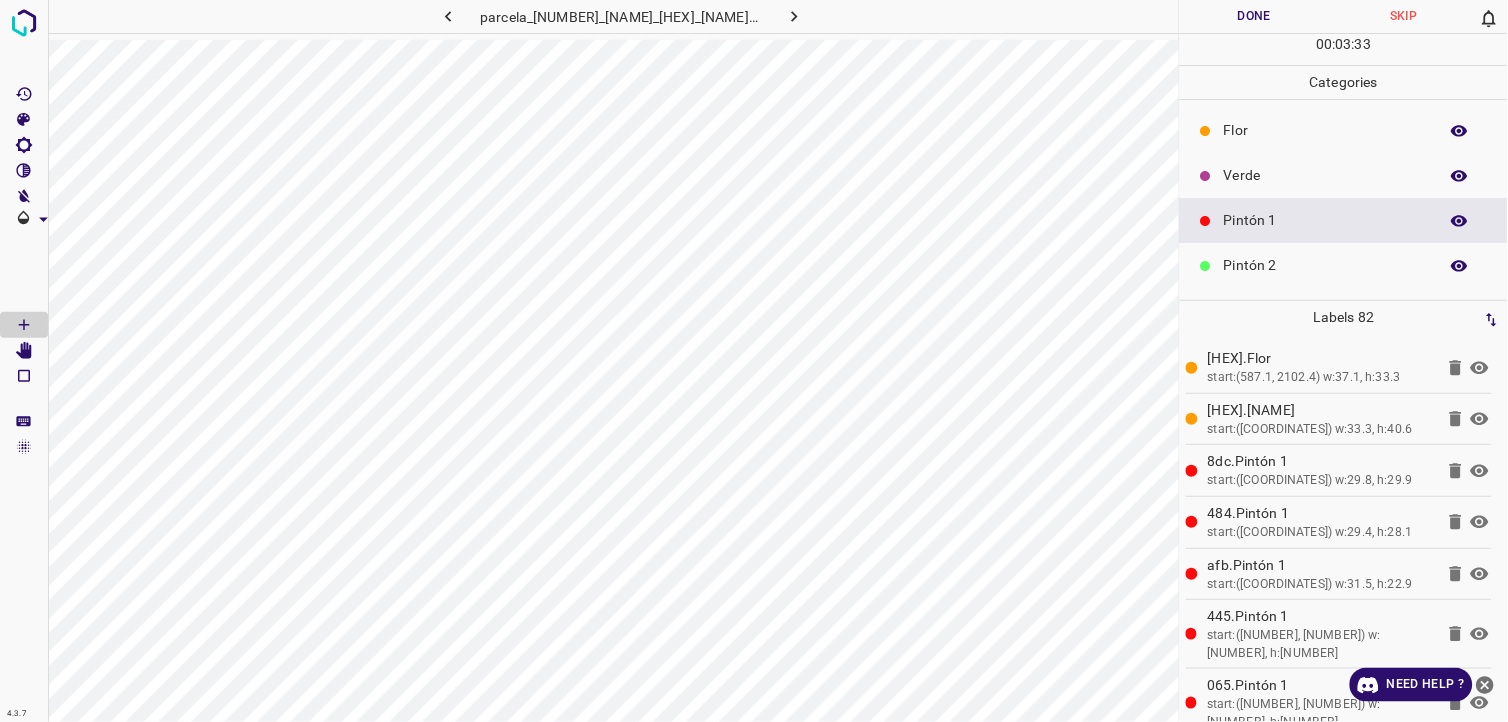 click on "Pintón 2" at bounding box center (1344, 265) 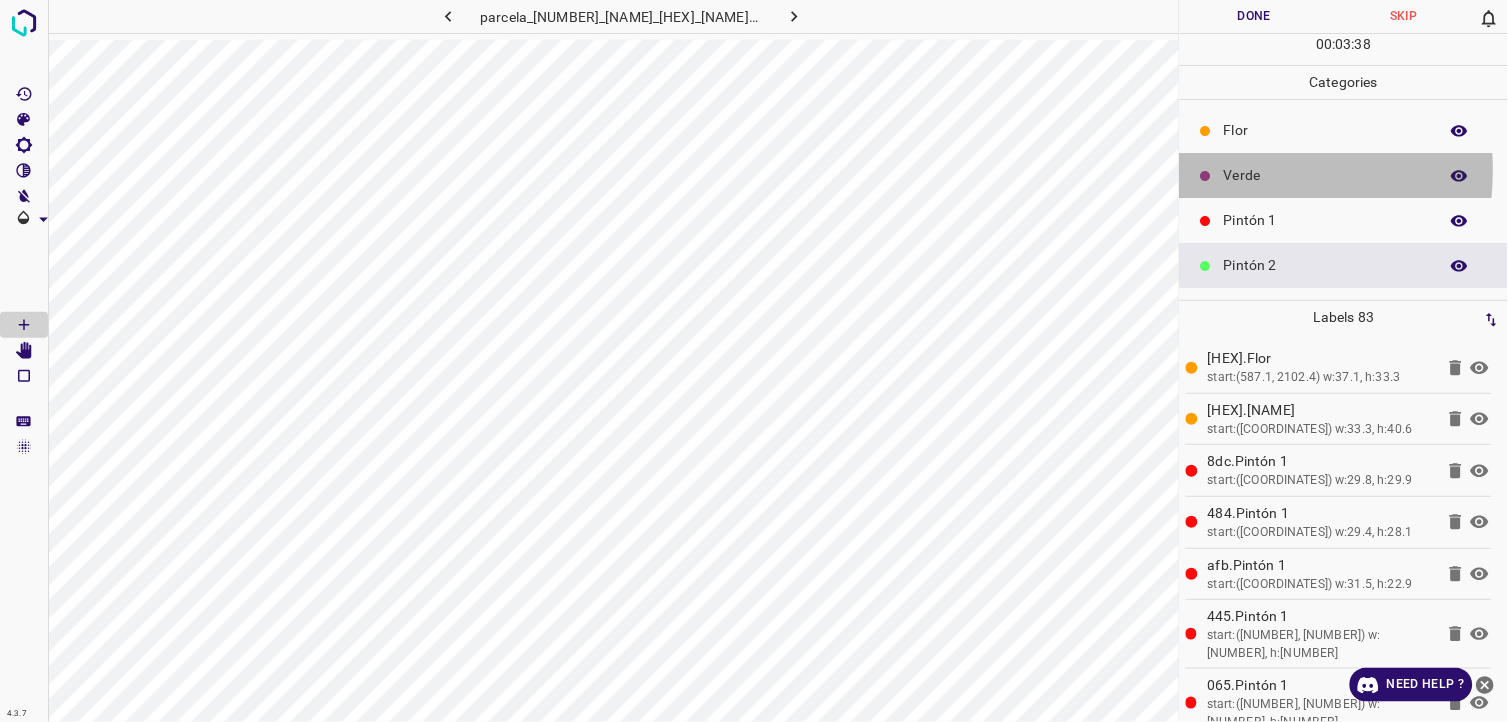 click 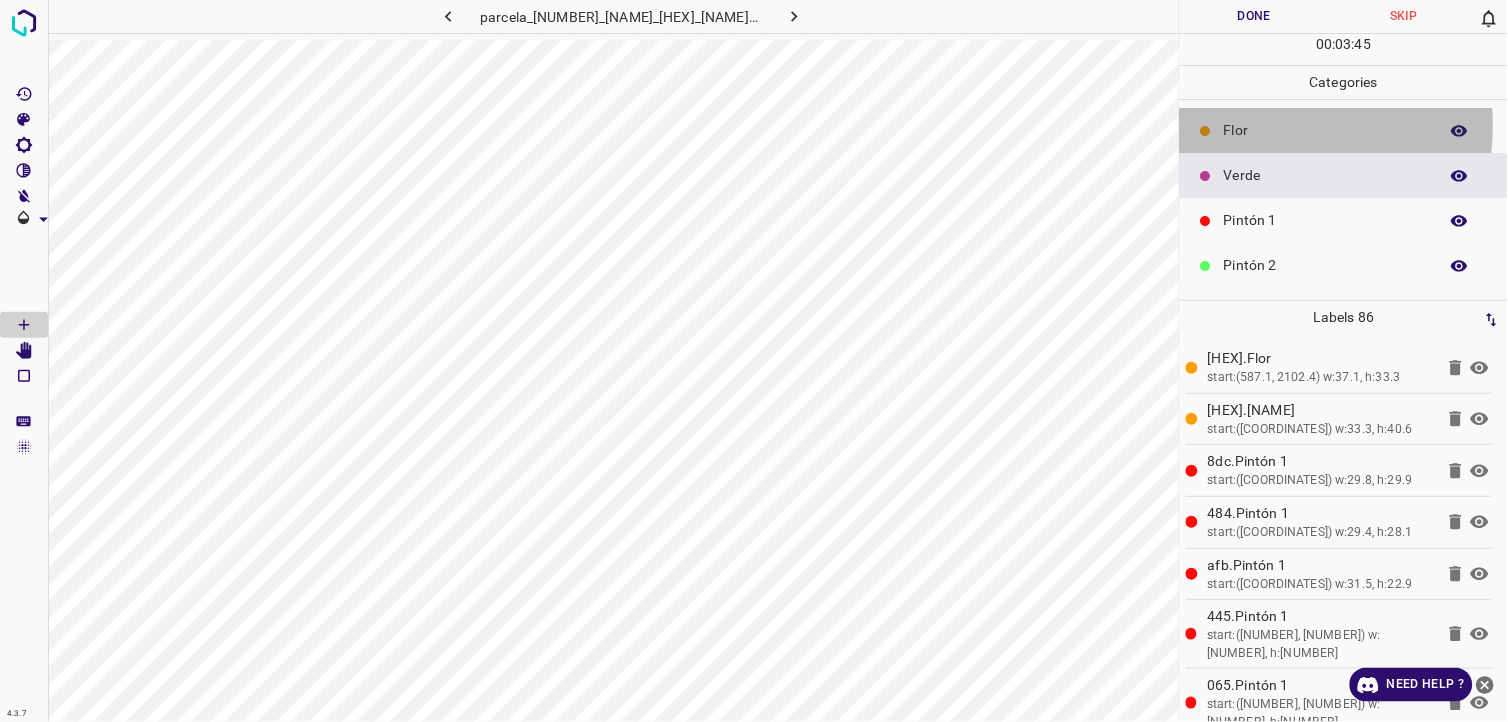 click on "Flor" at bounding box center (1326, 130) 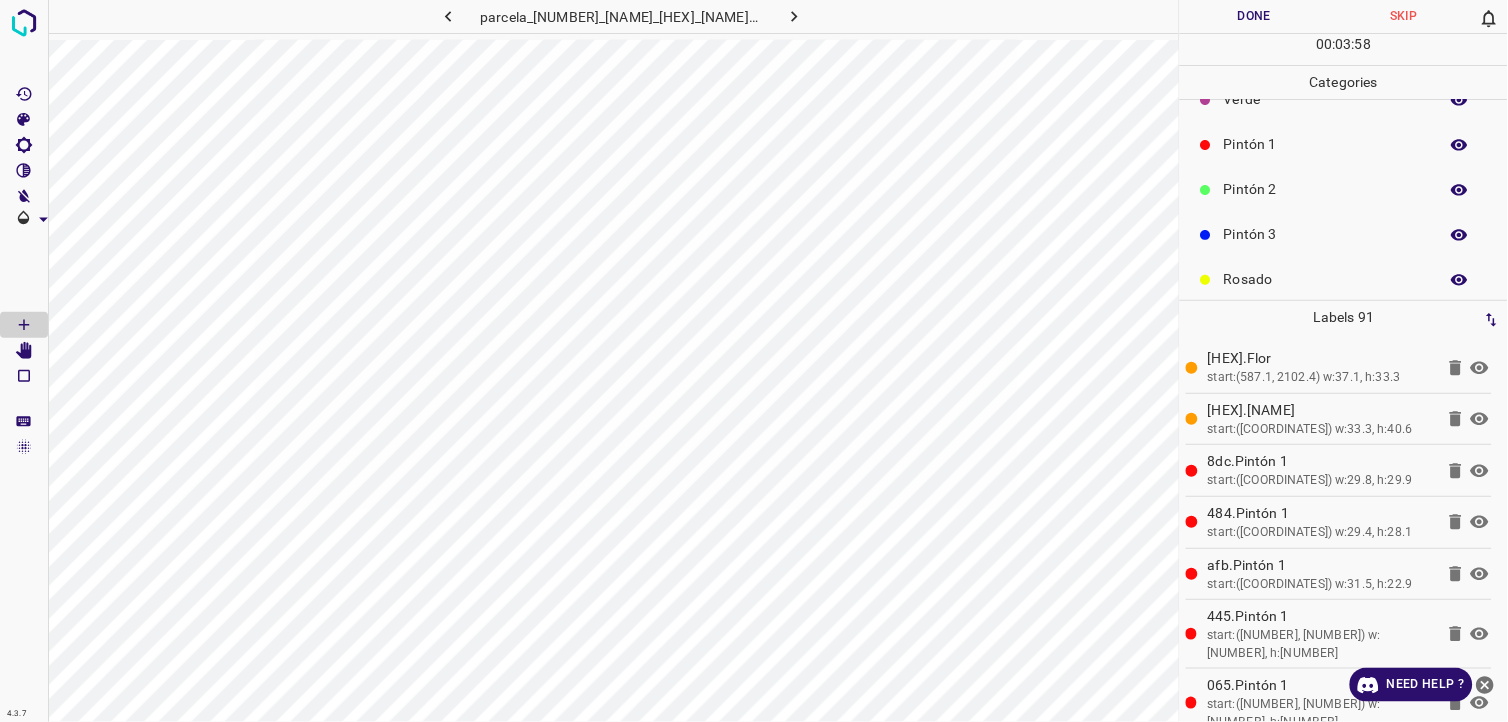 scroll, scrollTop: 175, scrollLeft: 0, axis: vertical 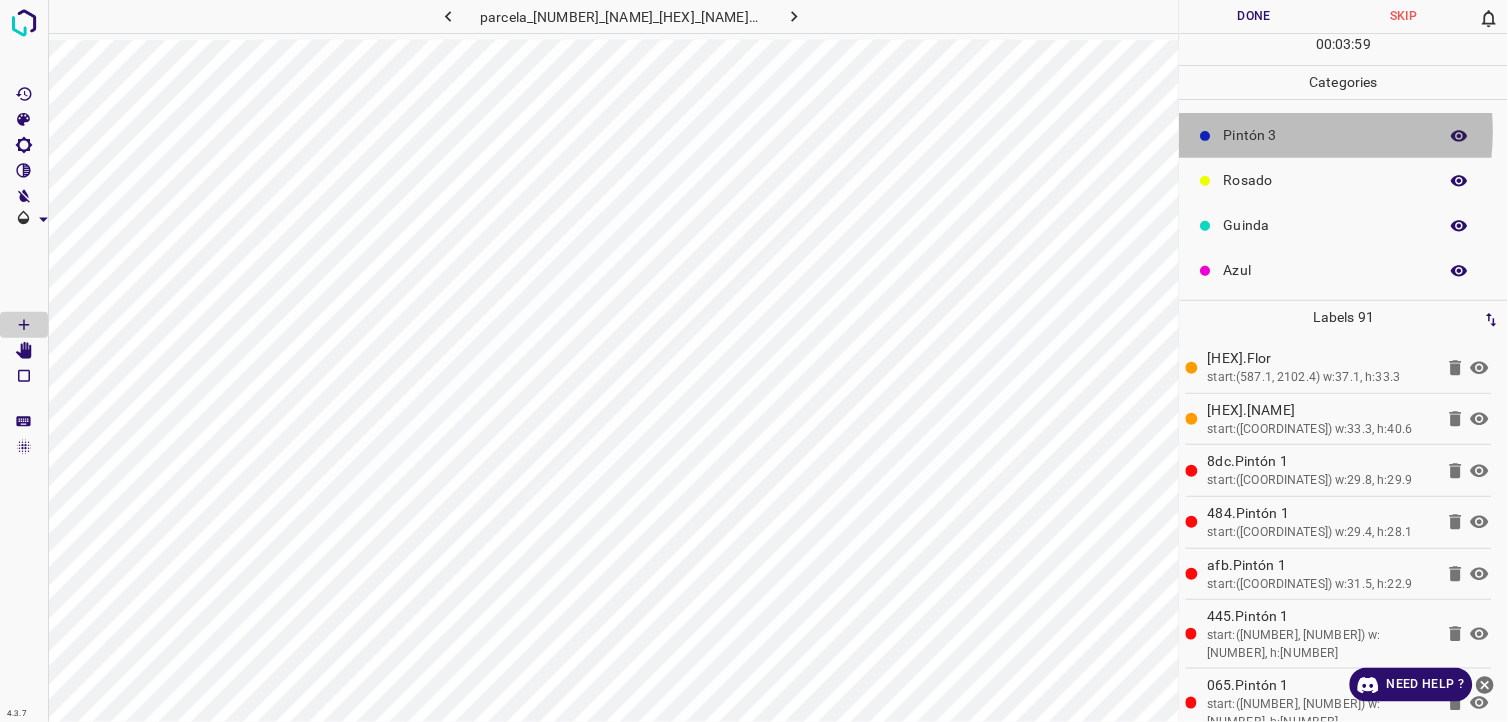 click on "Pintón 3" at bounding box center [1326, 135] 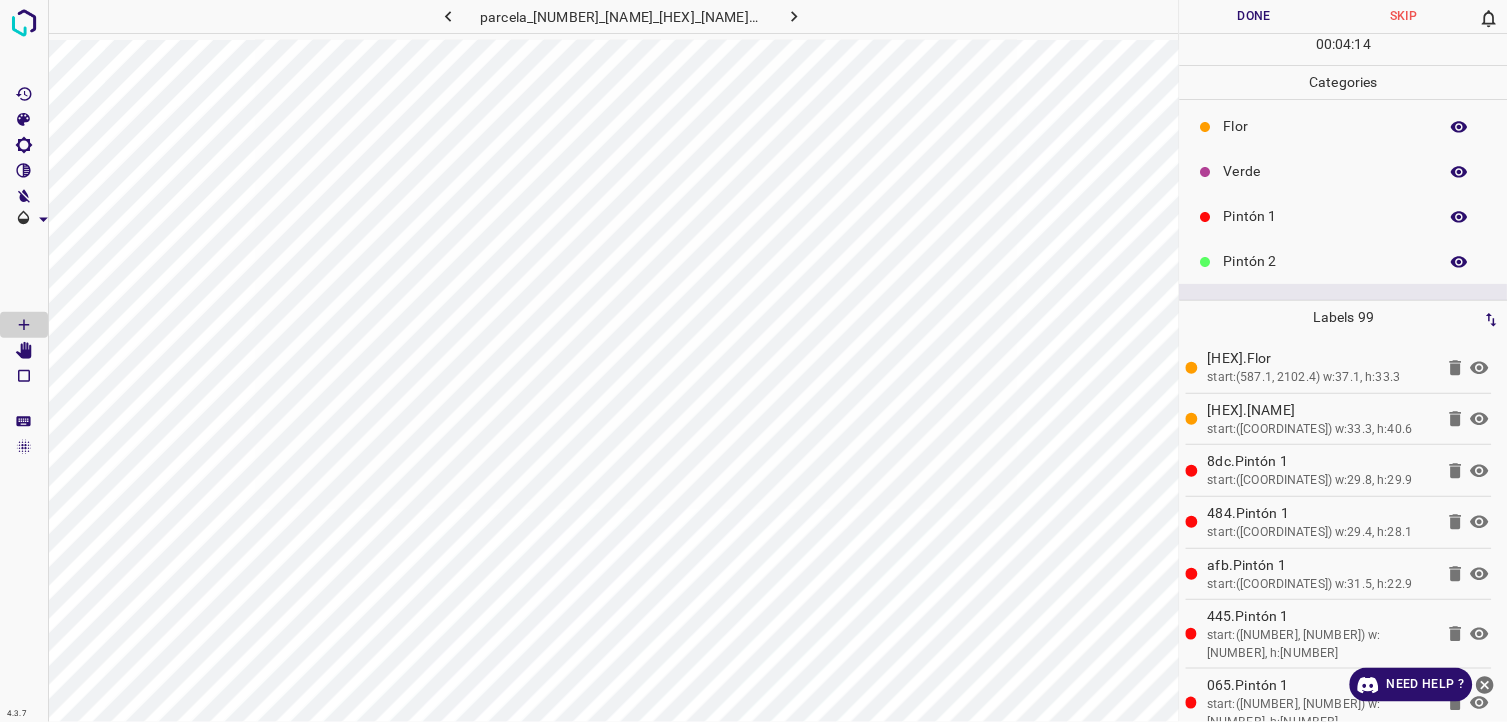 scroll, scrollTop: 0, scrollLeft: 0, axis: both 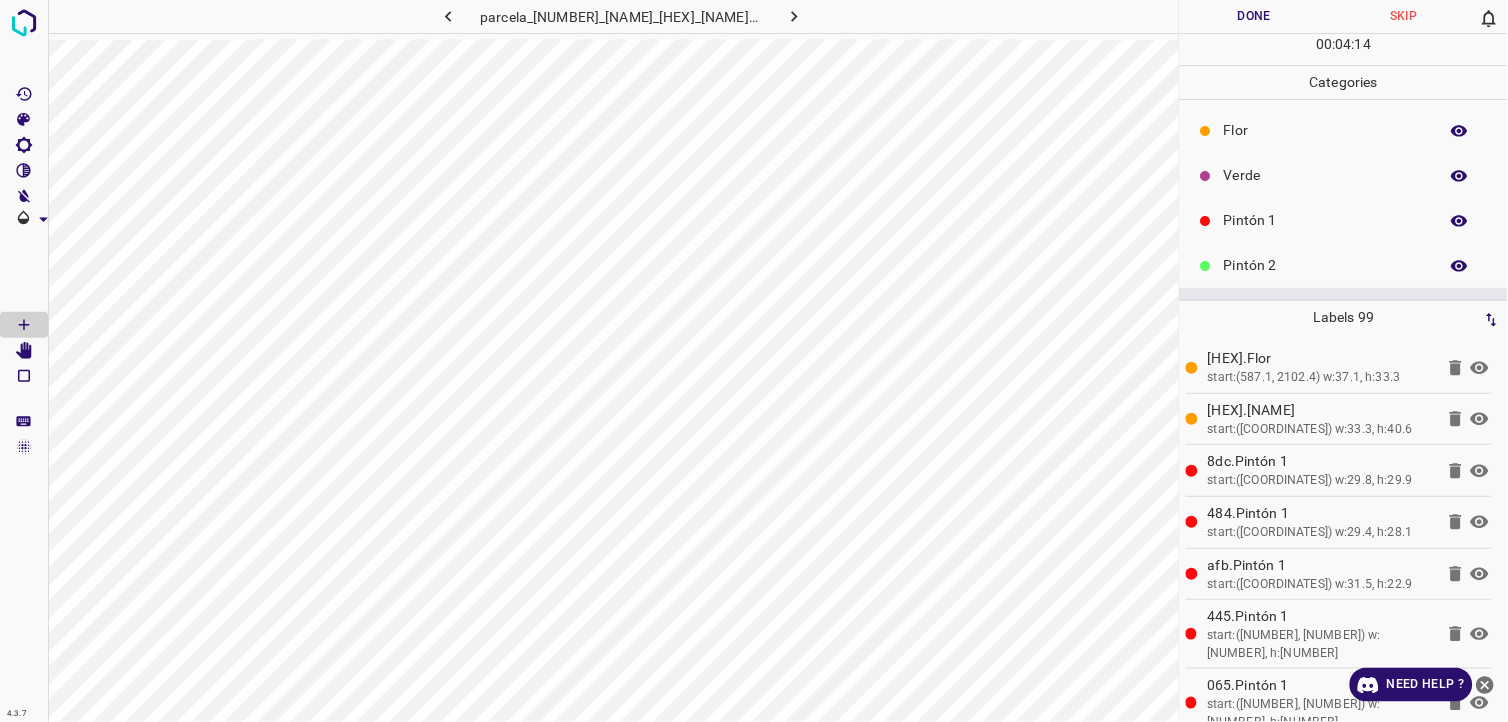 click on "Verde" at bounding box center [1326, 175] 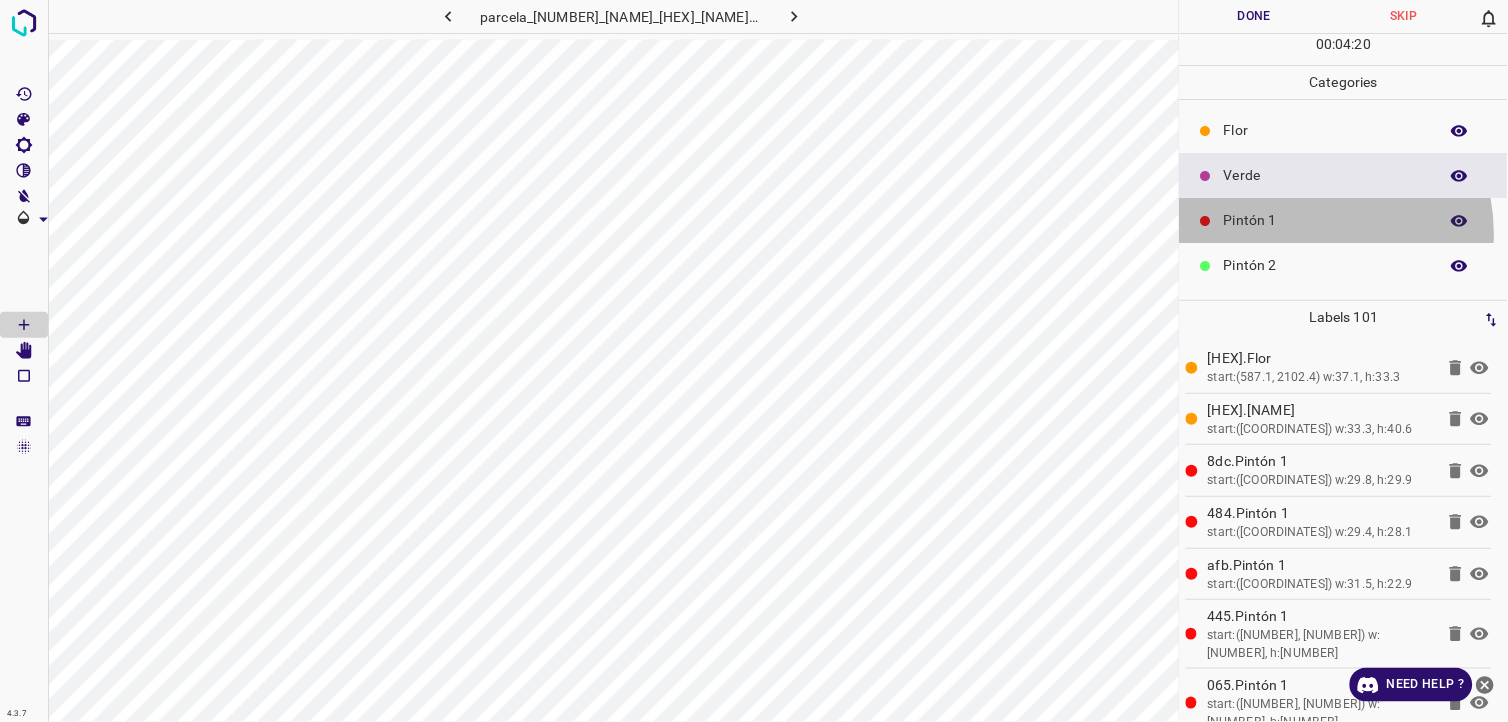 click on "Pintón 1" at bounding box center [1344, 220] 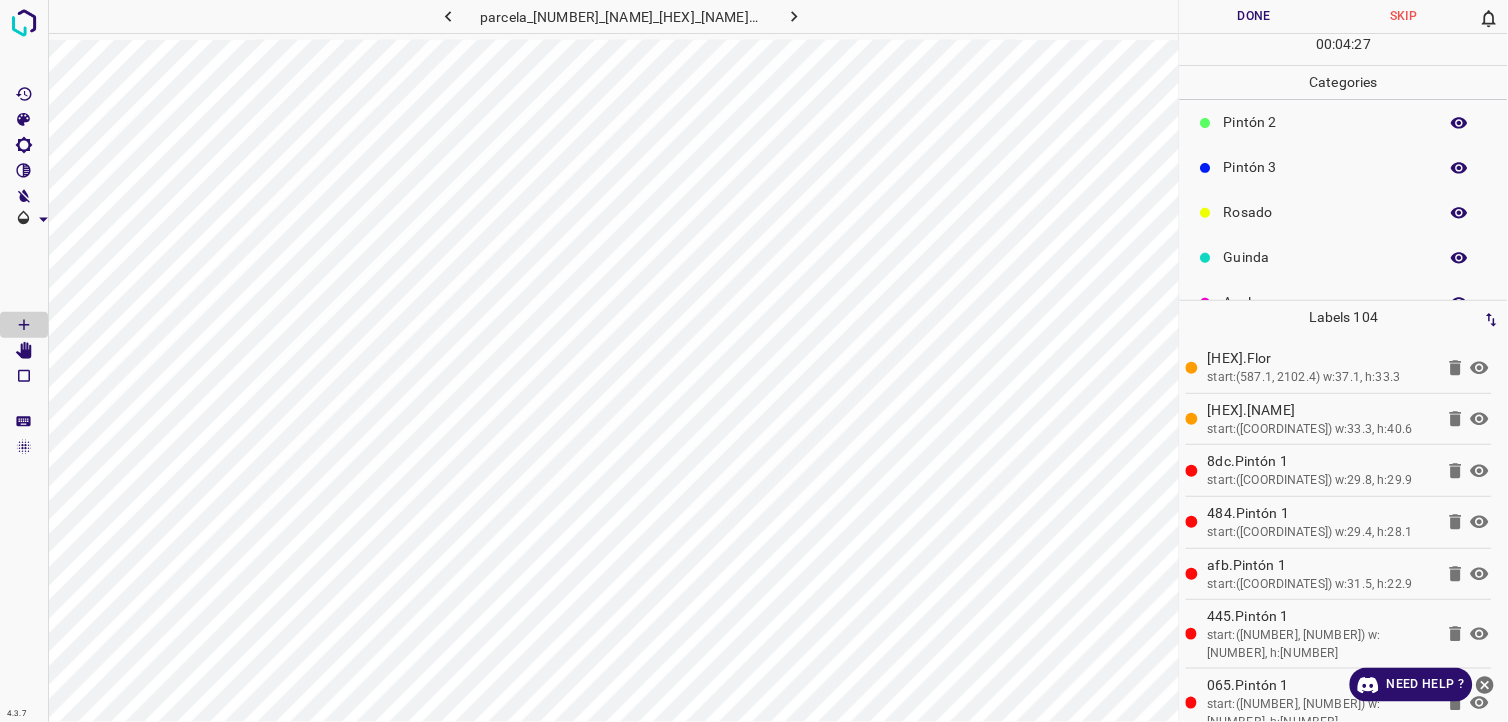 scroll, scrollTop: 175, scrollLeft: 0, axis: vertical 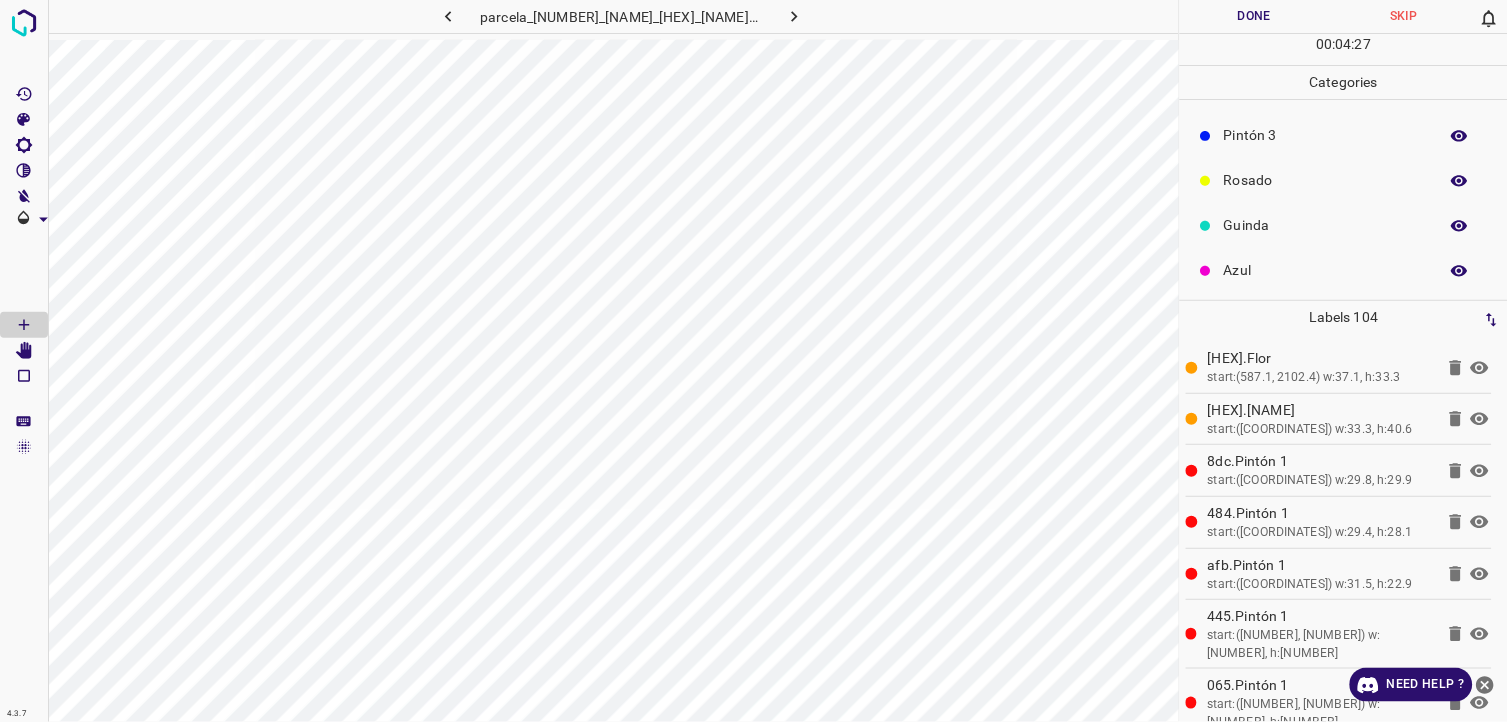 click on "Azul" at bounding box center (1344, 270) 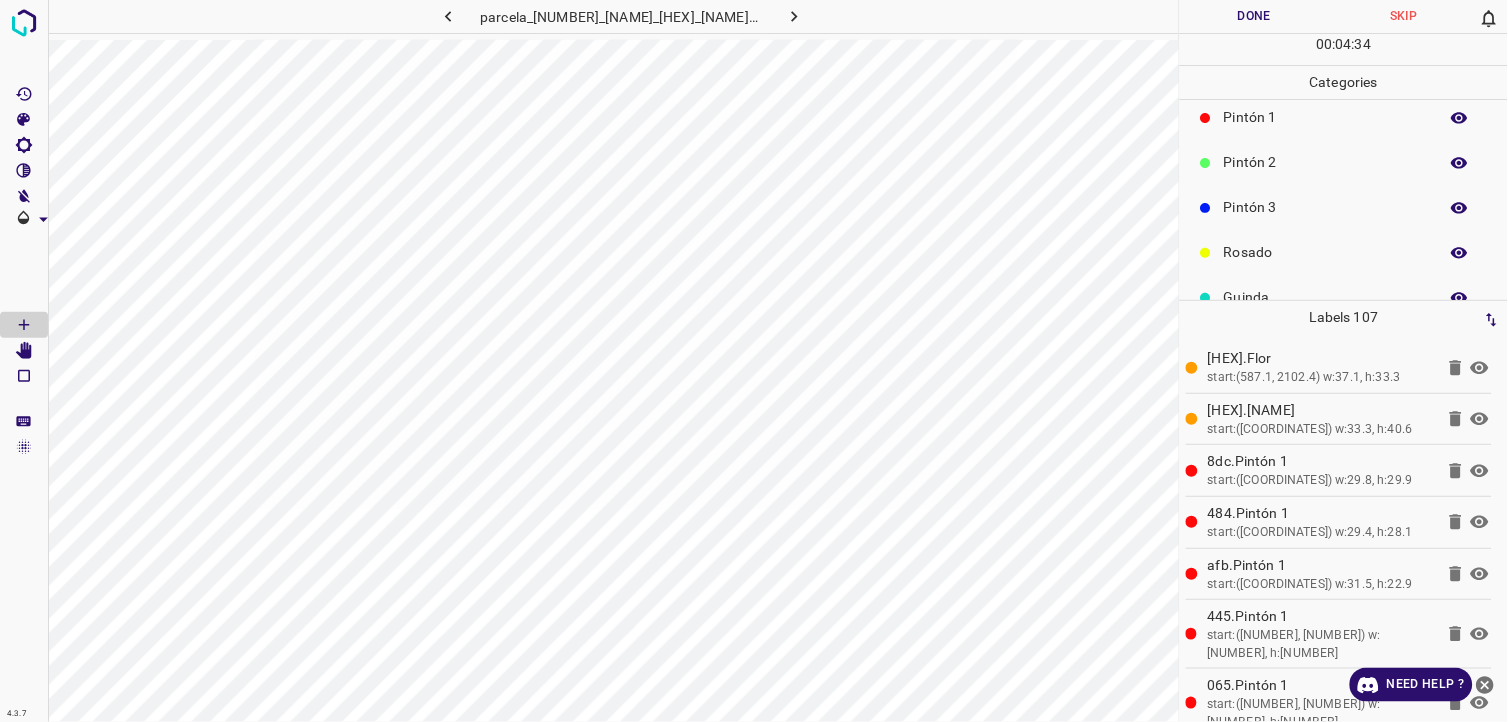 scroll, scrollTop: 0, scrollLeft: 0, axis: both 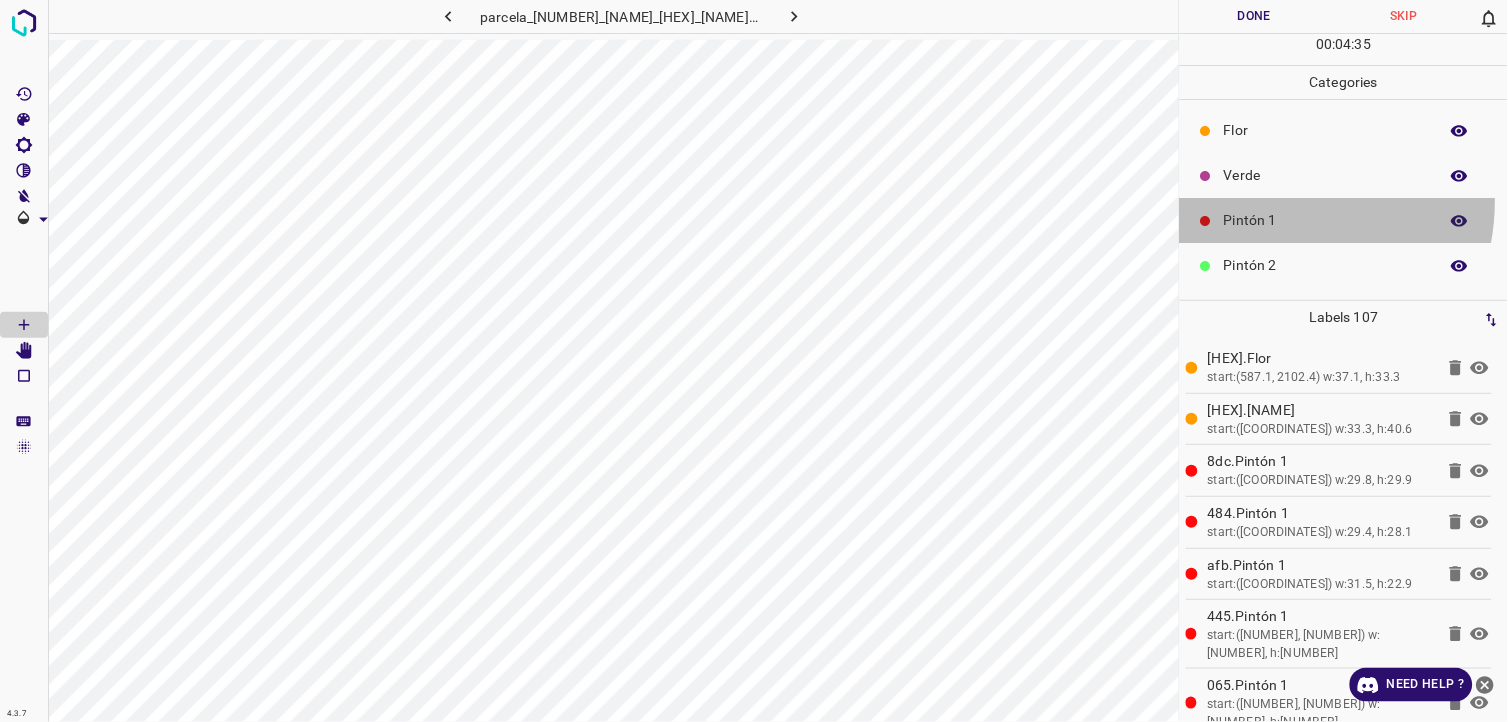 click on "Pintón 1" at bounding box center (1344, 220) 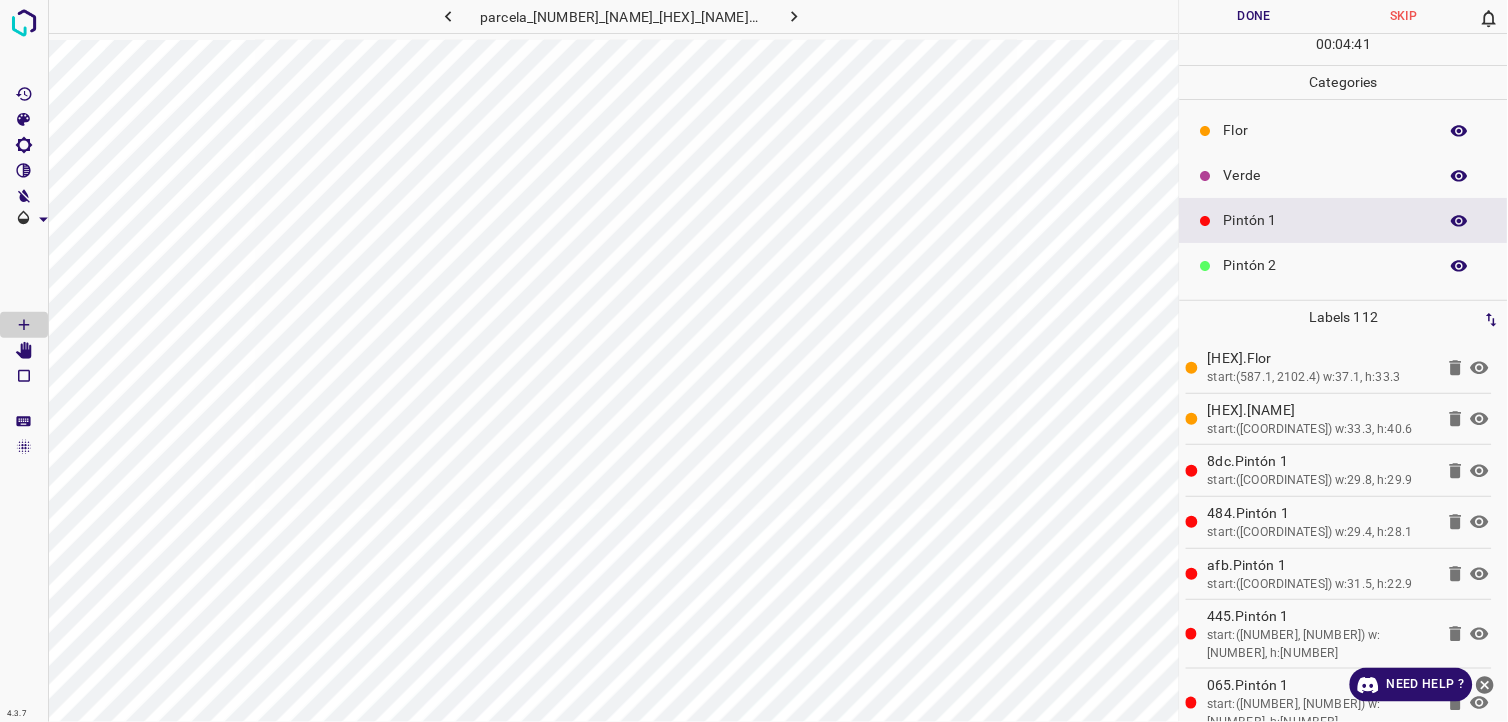 scroll, scrollTop: 175, scrollLeft: 0, axis: vertical 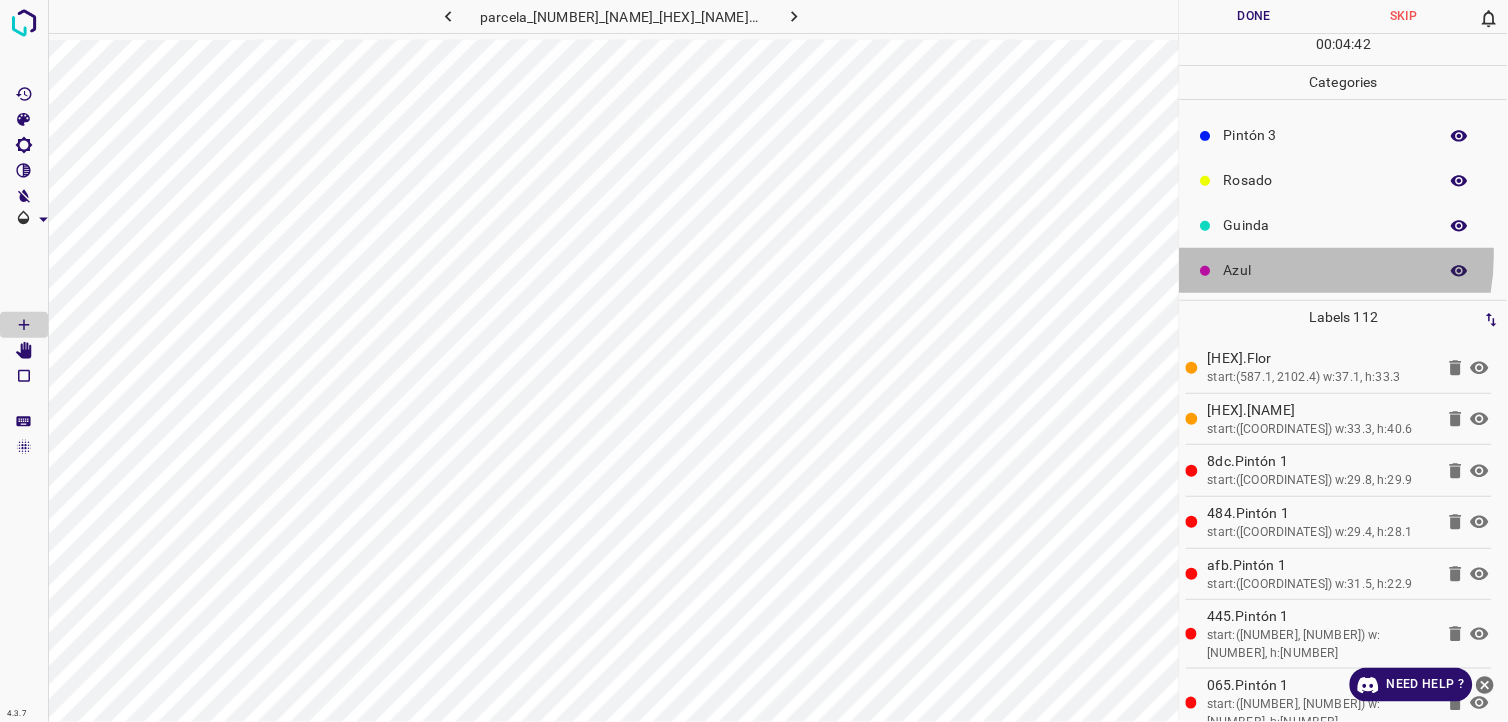 click on "Azul" at bounding box center [1344, 270] 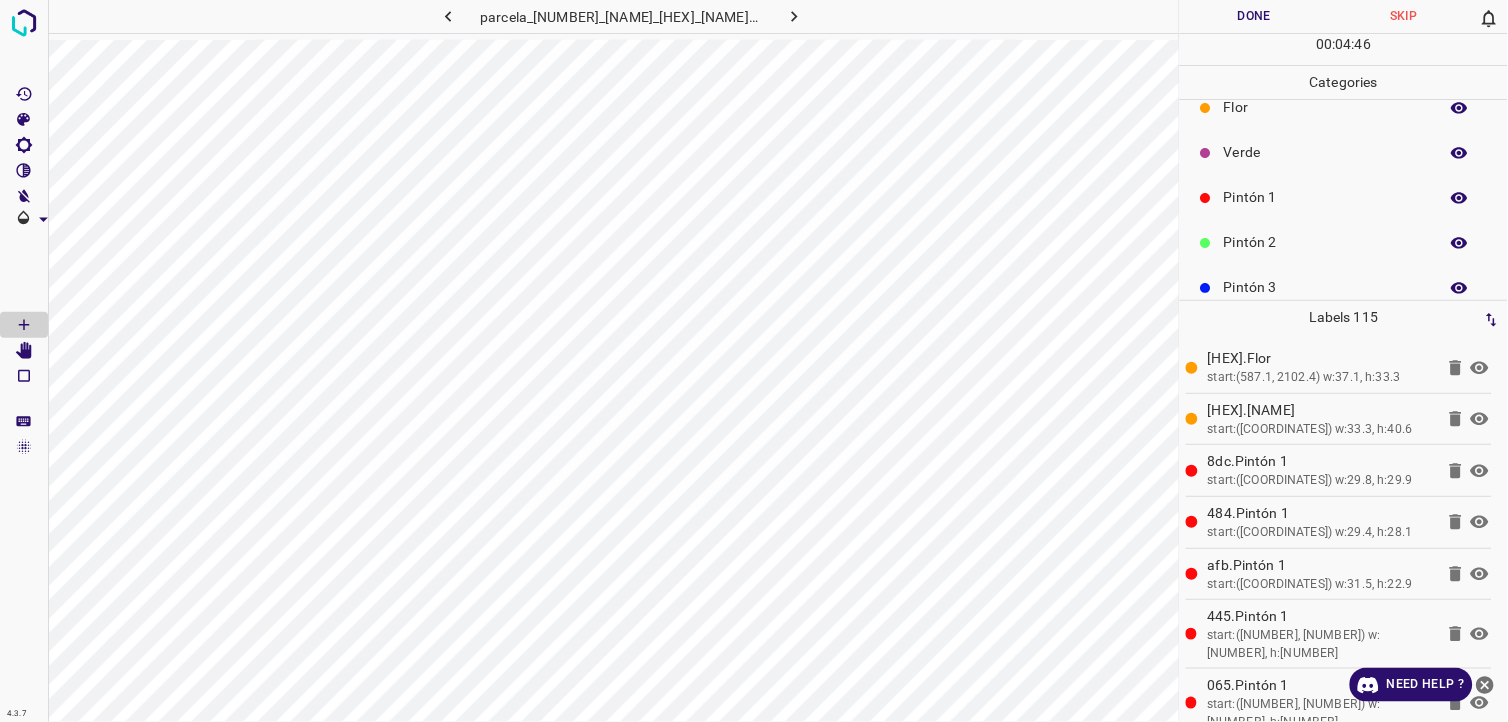 scroll, scrollTop: 0, scrollLeft: 0, axis: both 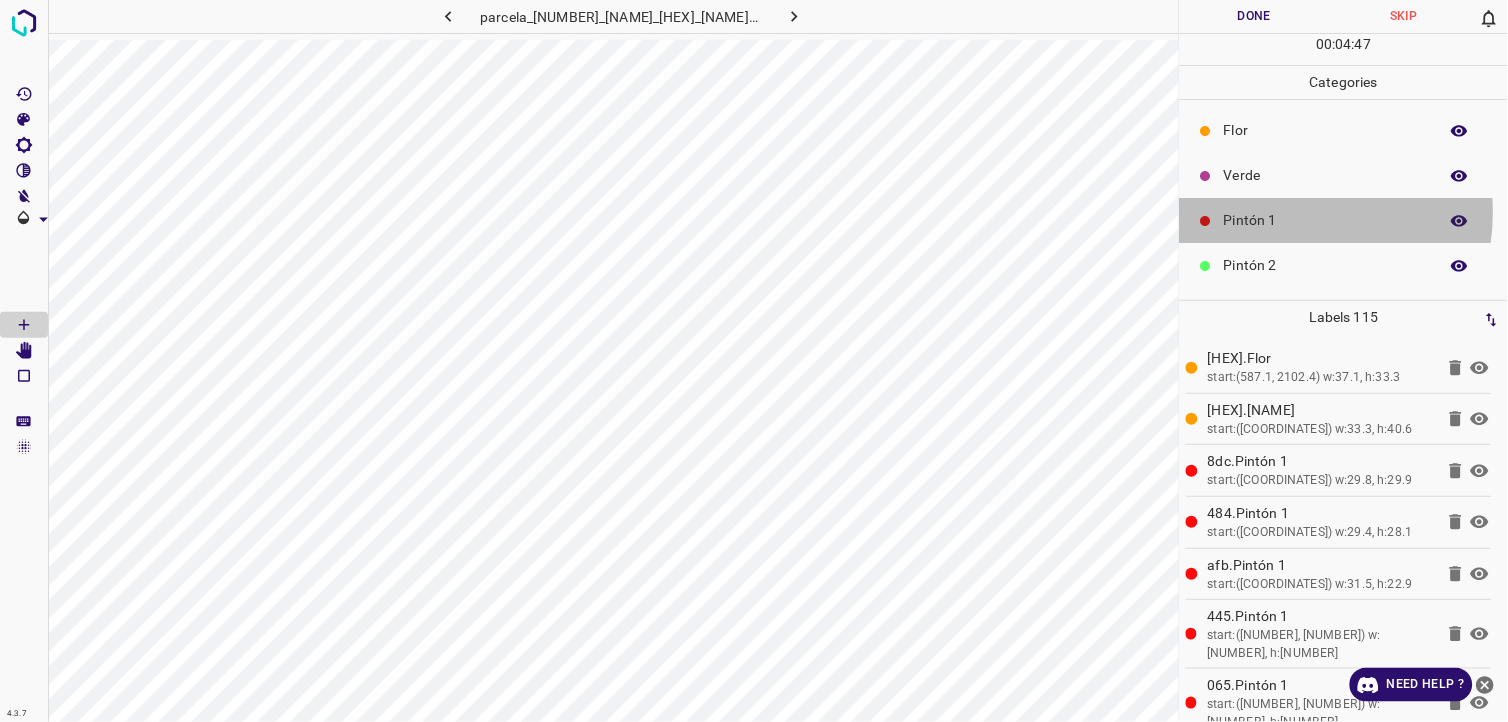 click on "Pintón 1" at bounding box center [1326, 220] 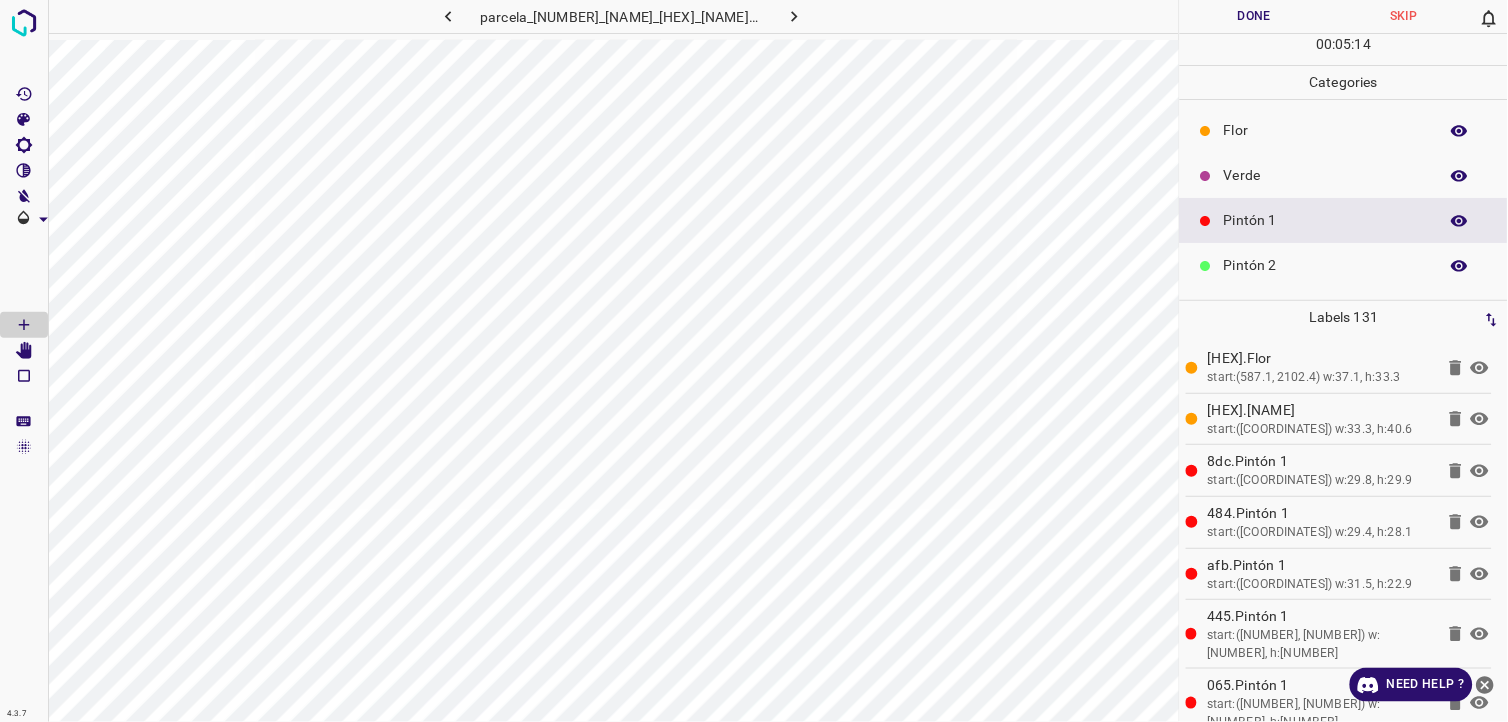 click on "Pintón 2" at bounding box center (1344, 265) 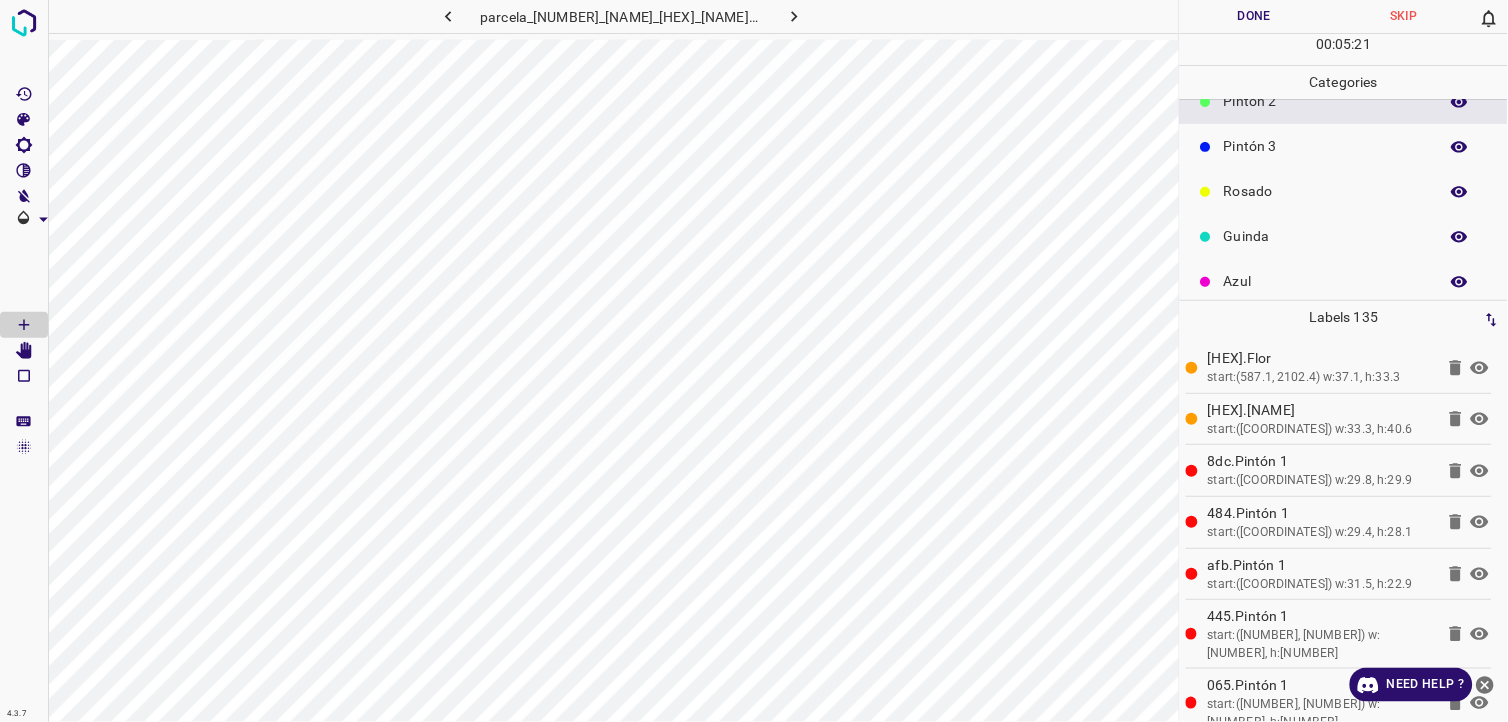 scroll, scrollTop: 175, scrollLeft: 0, axis: vertical 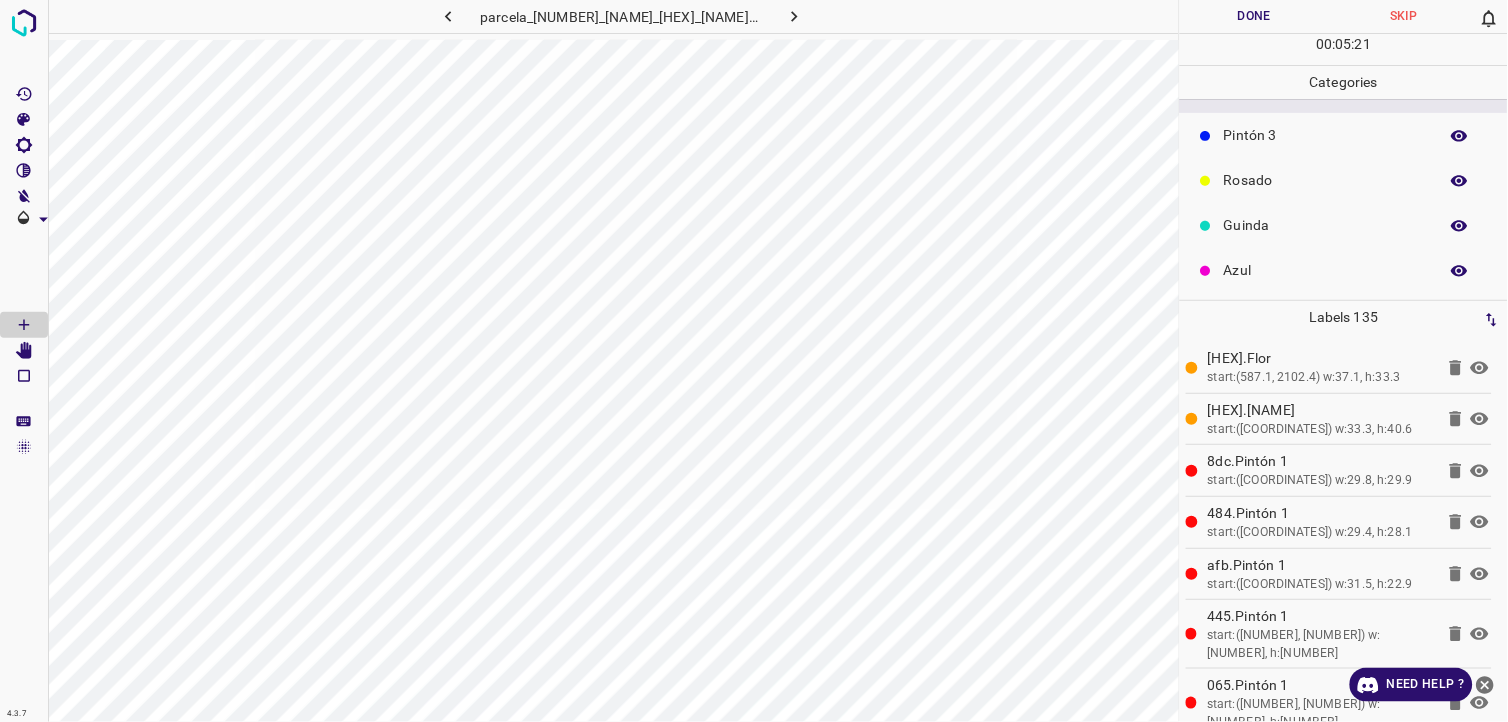 click on "Azul" at bounding box center [1326, 270] 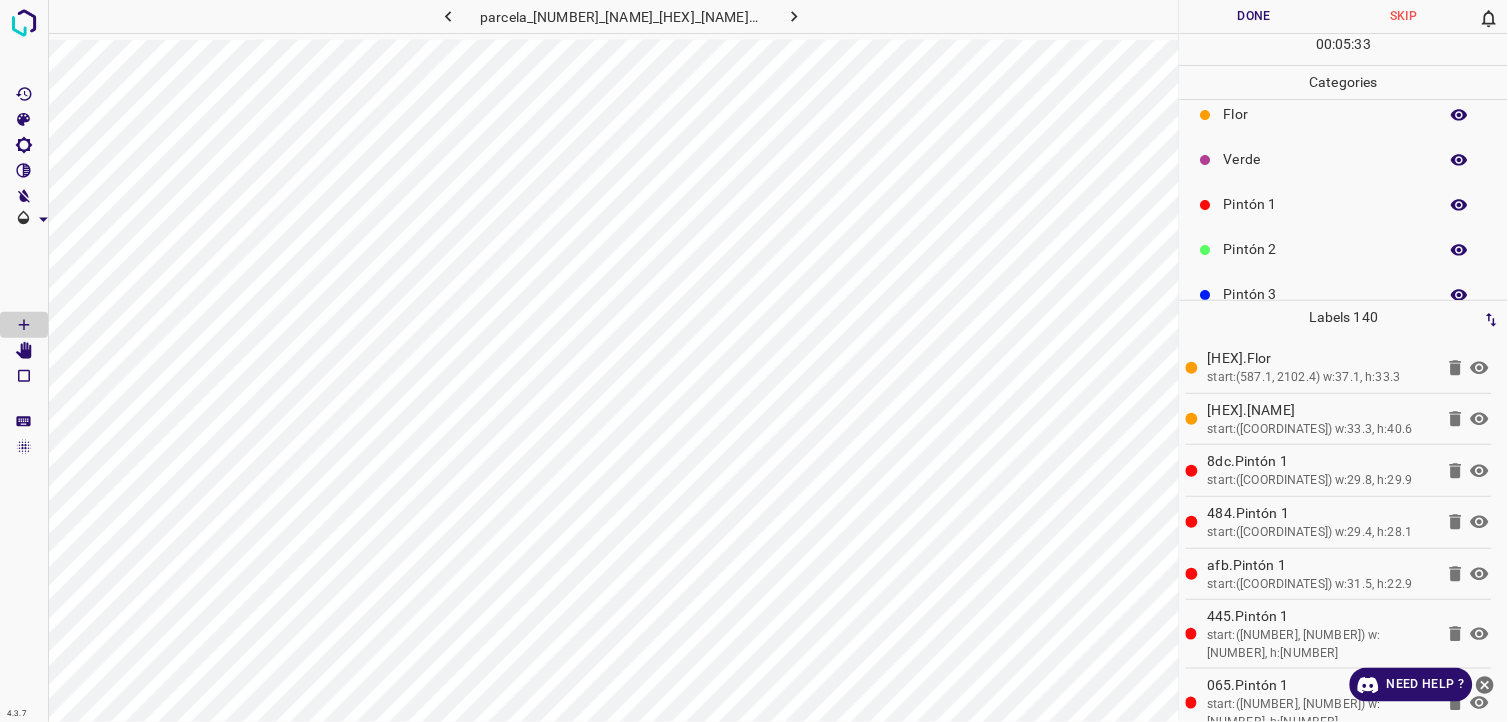 scroll, scrollTop: 0, scrollLeft: 0, axis: both 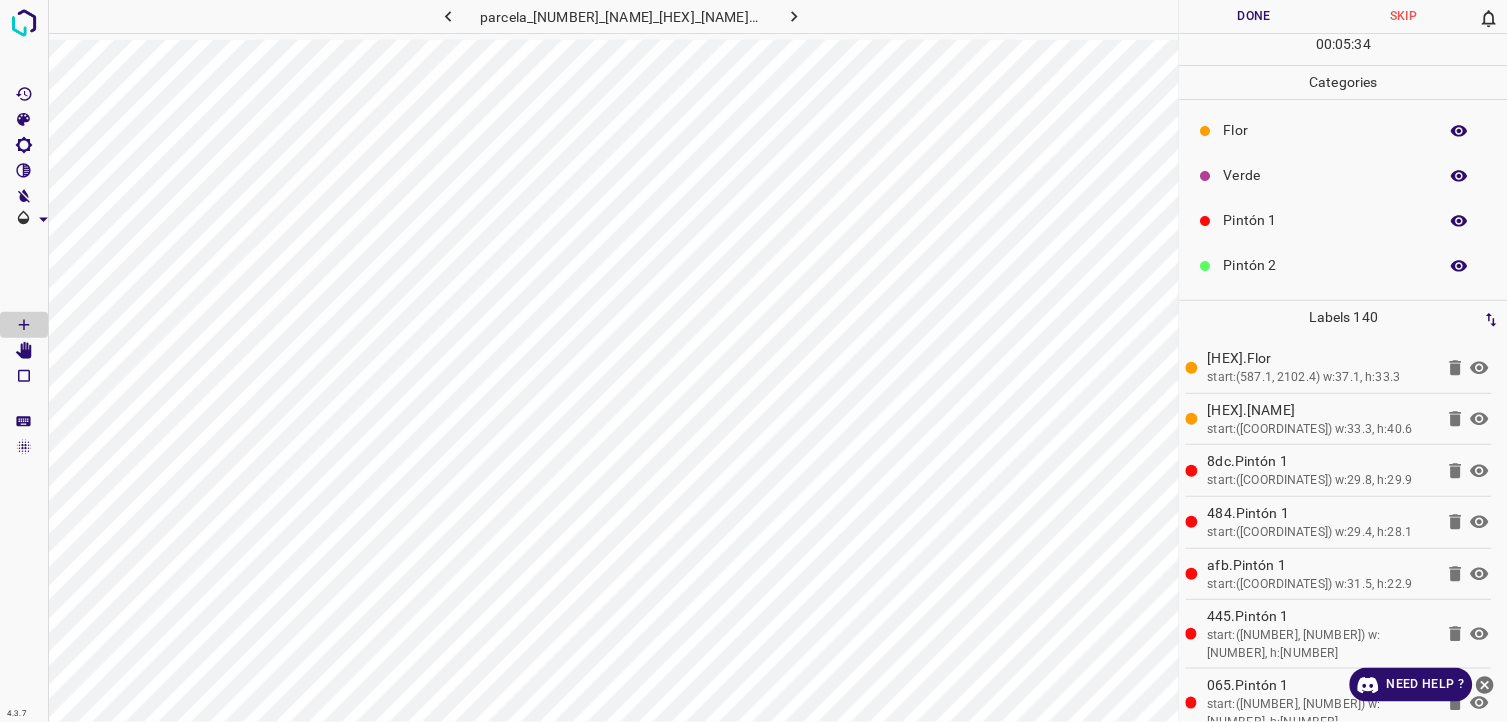 click on "Pintón 2" at bounding box center (1326, 265) 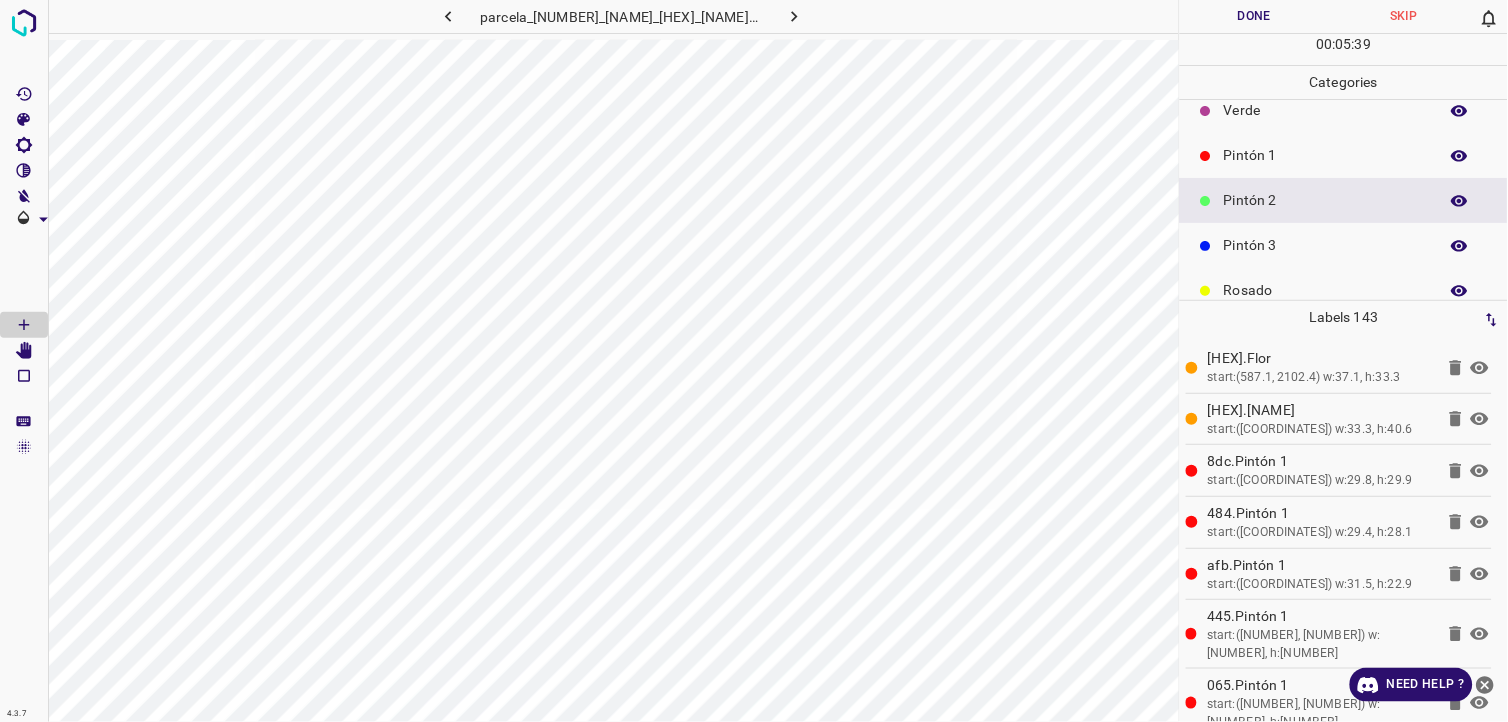 scroll, scrollTop: 175, scrollLeft: 0, axis: vertical 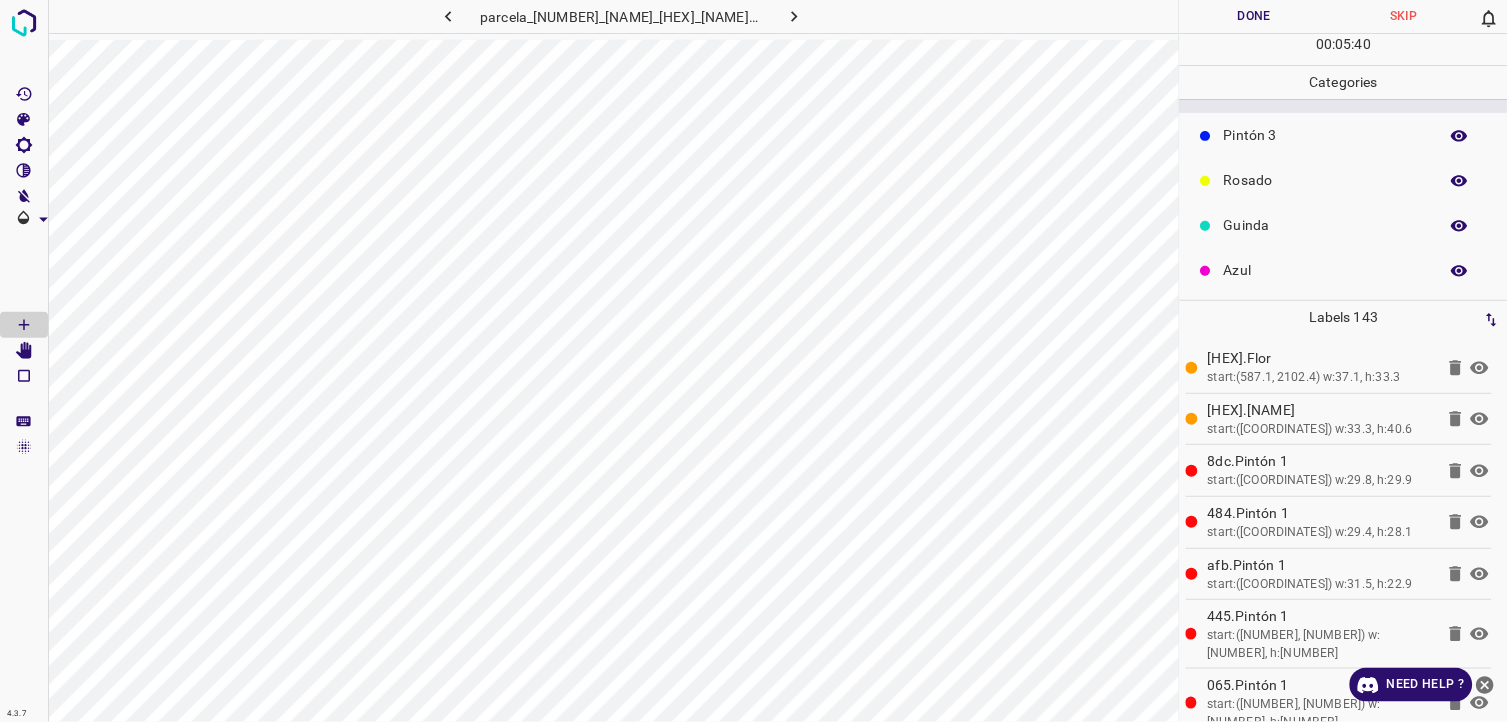 click on "Guinda" at bounding box center [1326, 225] 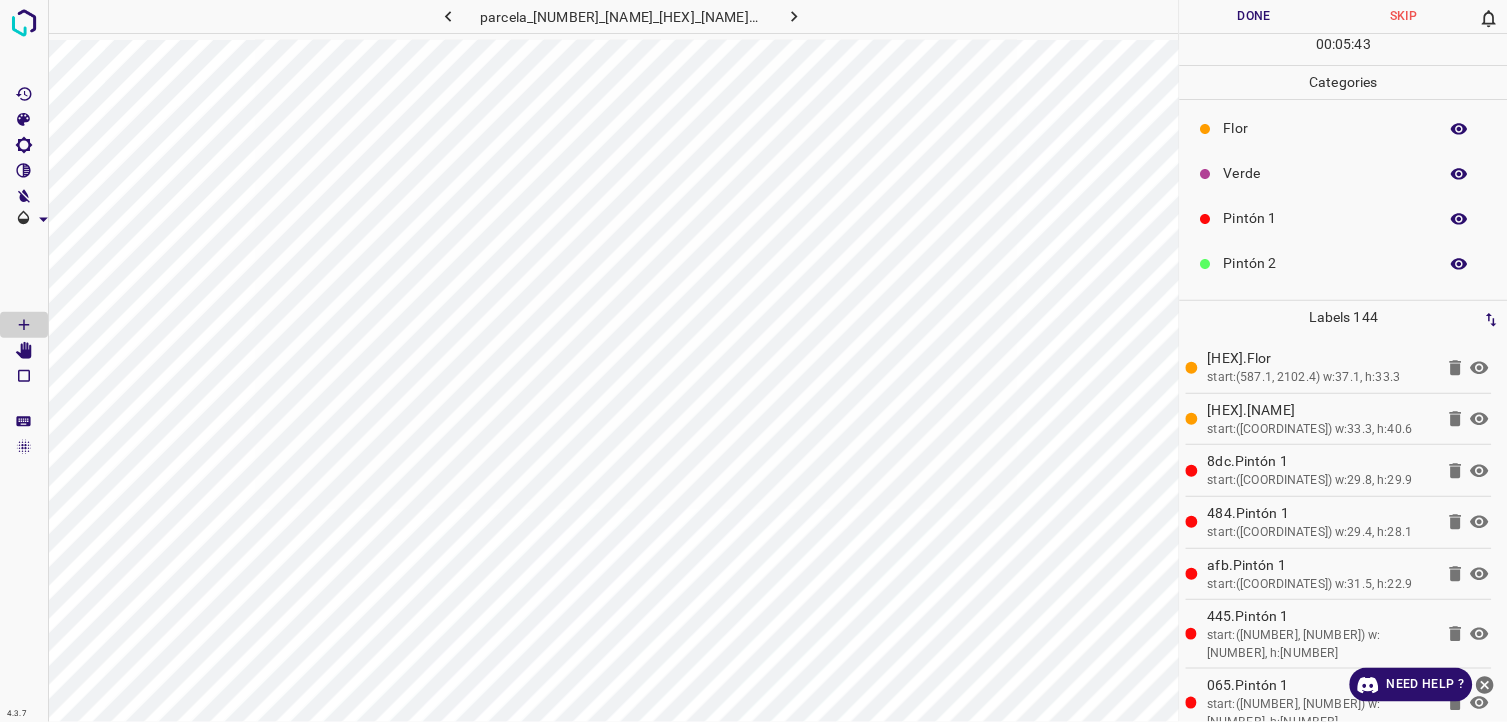 scroll, scrollTop: 0, scrollLeft: 0, axis: both 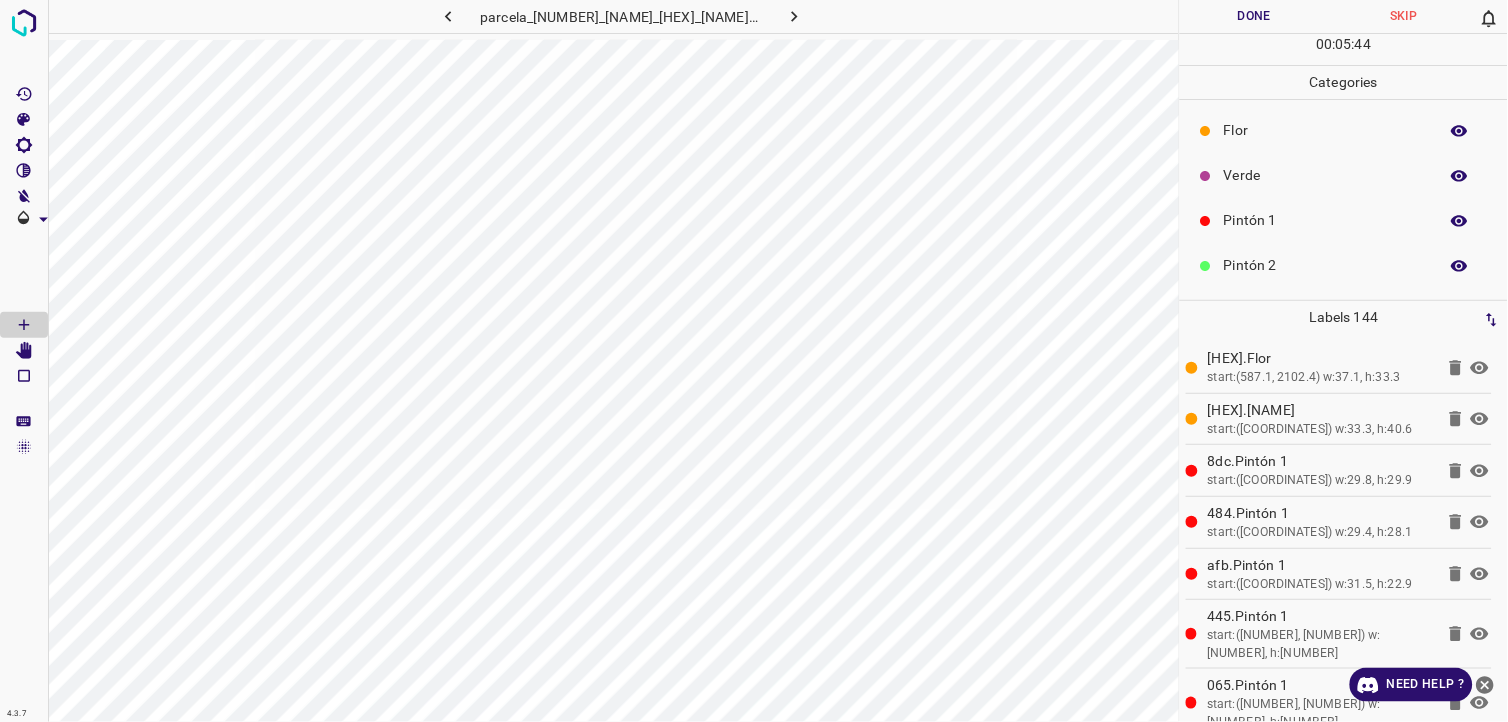 drag, startPoint x: 1283, startPoint y: 260, endPoint x: 1272, endPoint y: 260, distance: 11 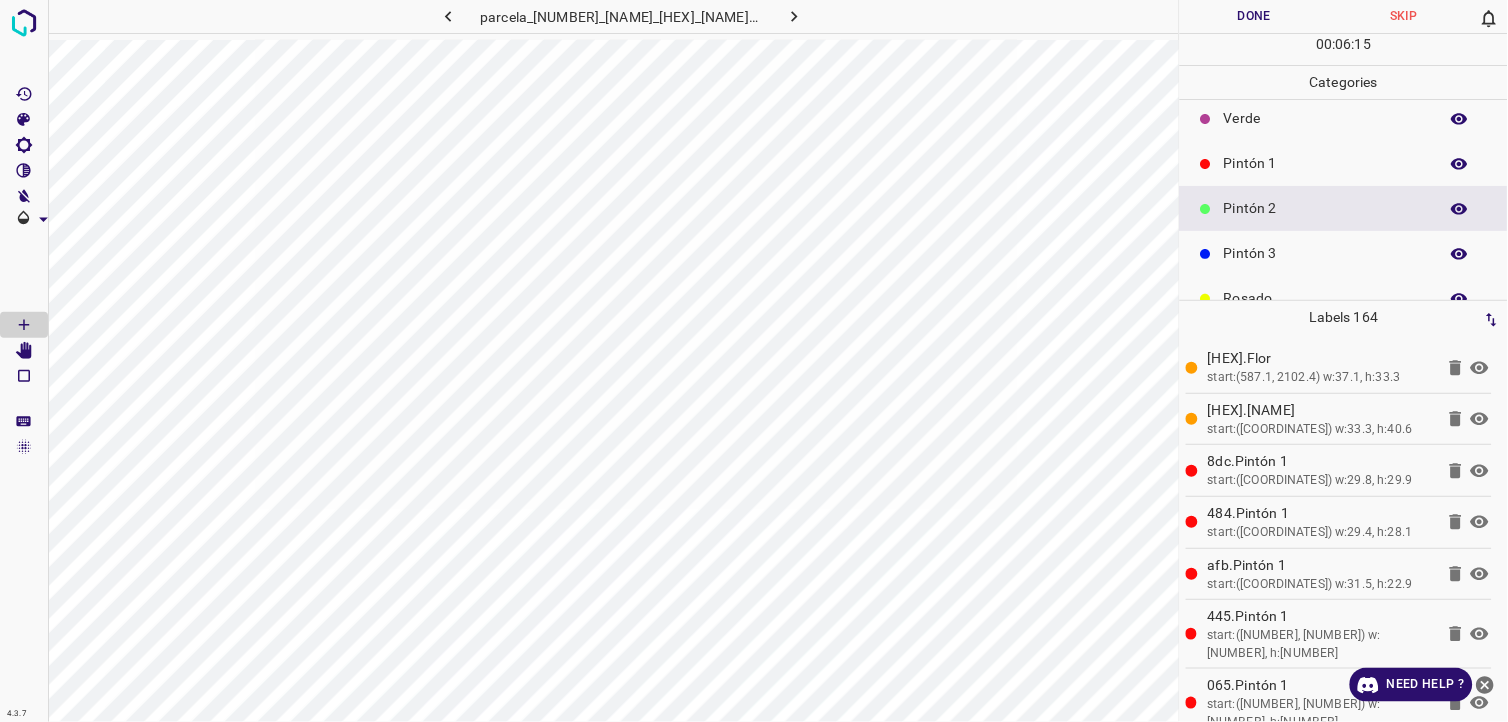 scroll, scrollTop: 175, scrollLeft: 0, axis: vertical 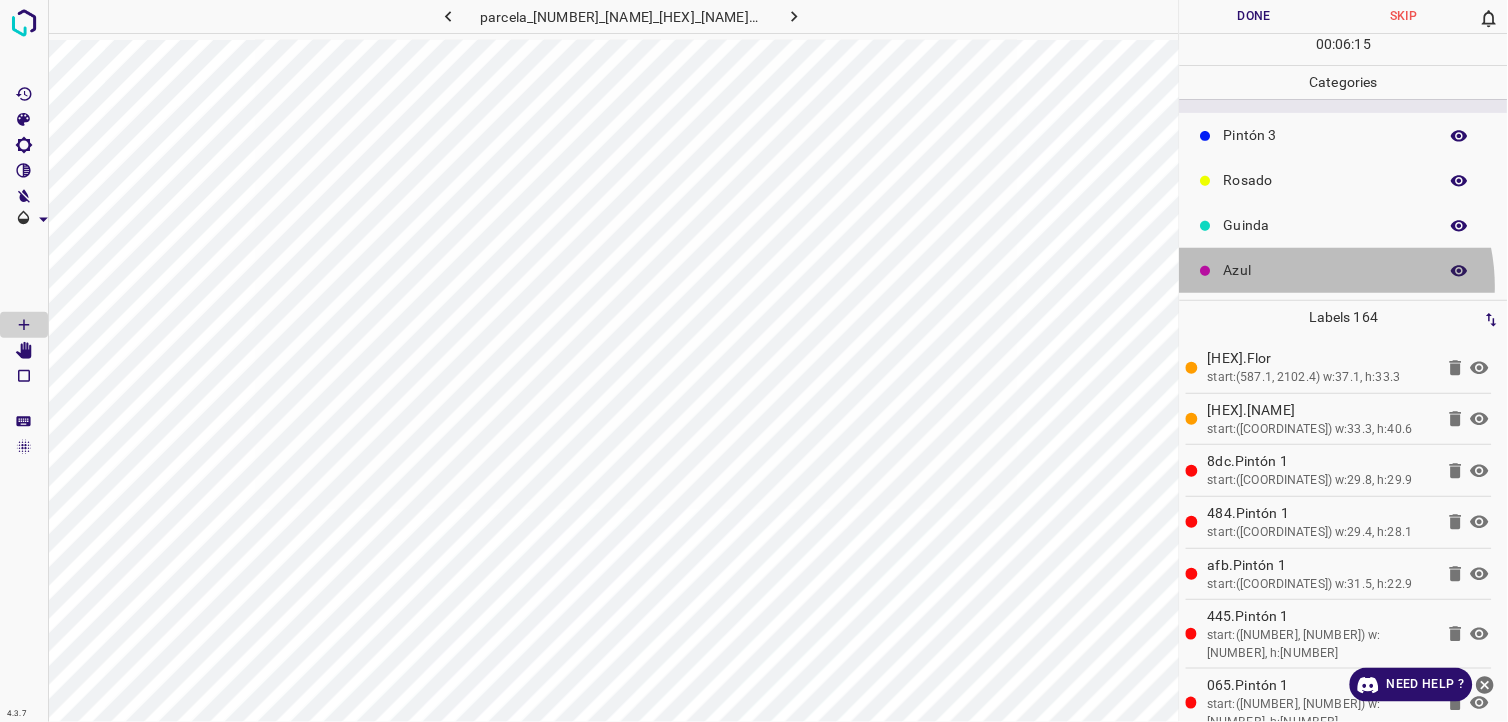 click on "Azul" at bounding box center (1344, 270) 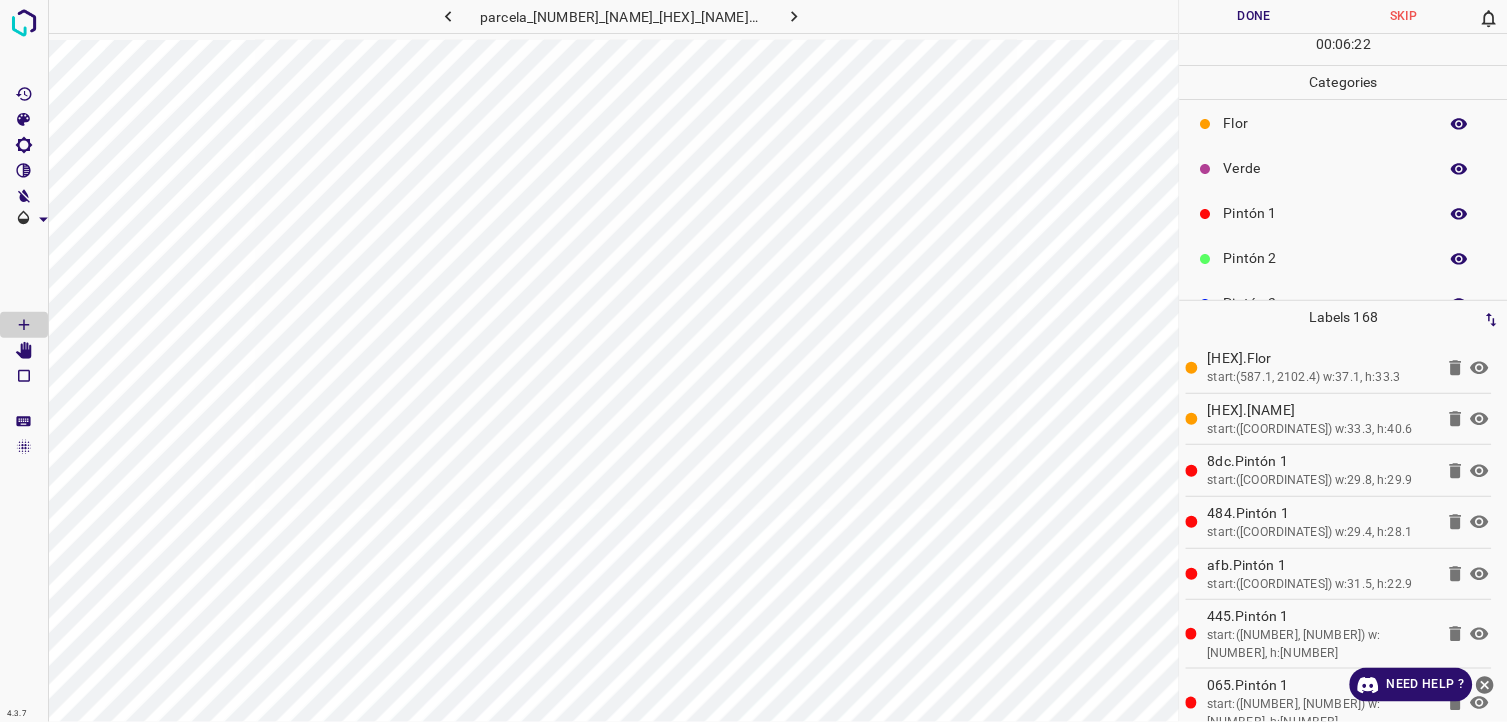 scroll, scrollTop: 0, scrollLeft: 0, axis: both 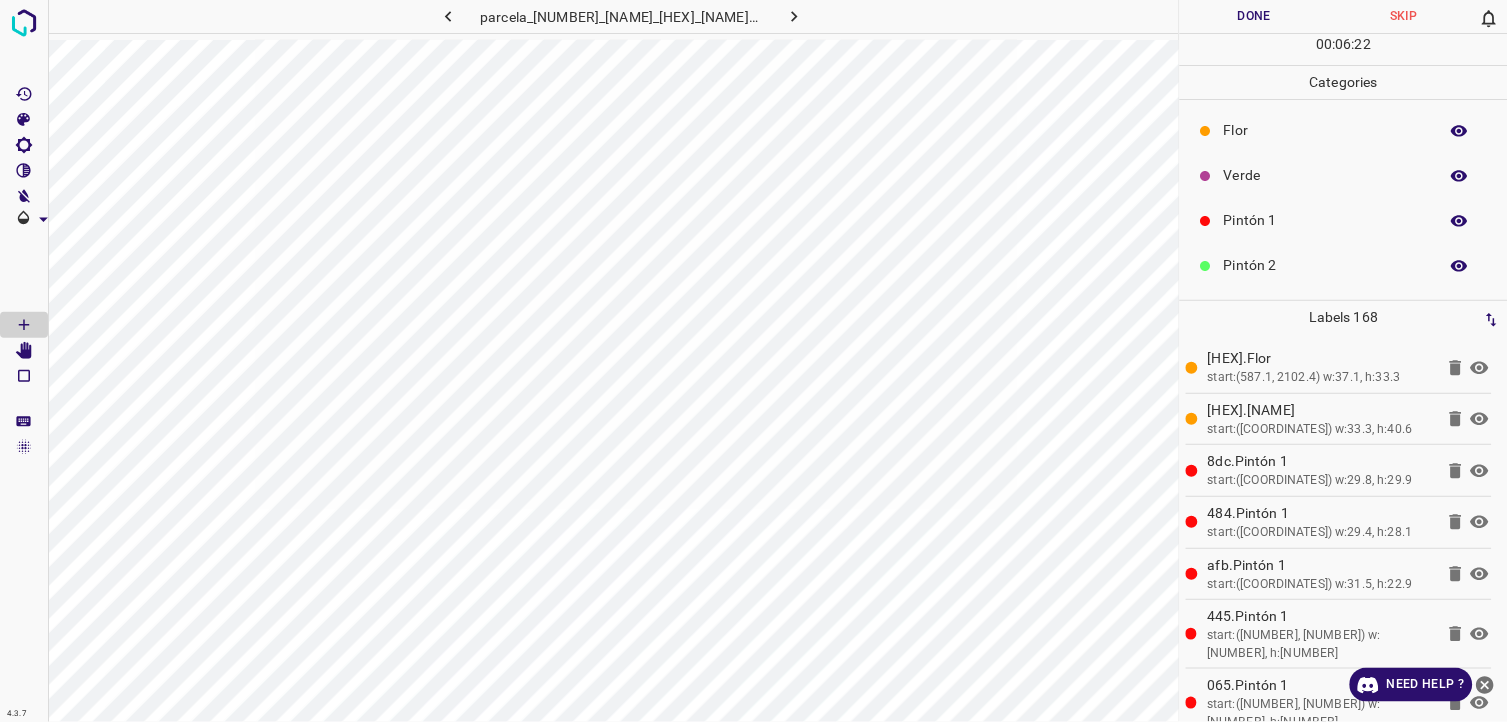 click on "Pintón 1" at bounding box center [1344, 220] 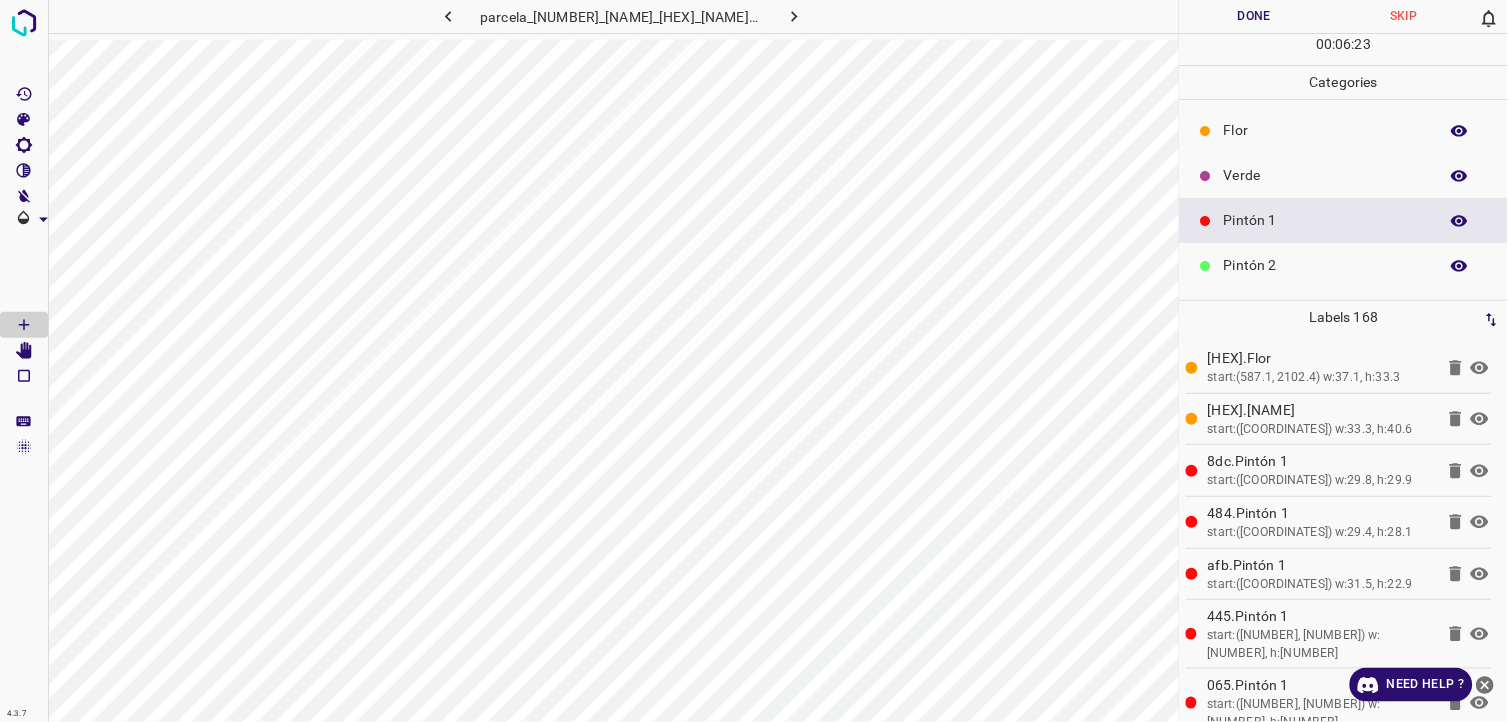 click on "Pintón 2" at bounding box center (1326, 265) 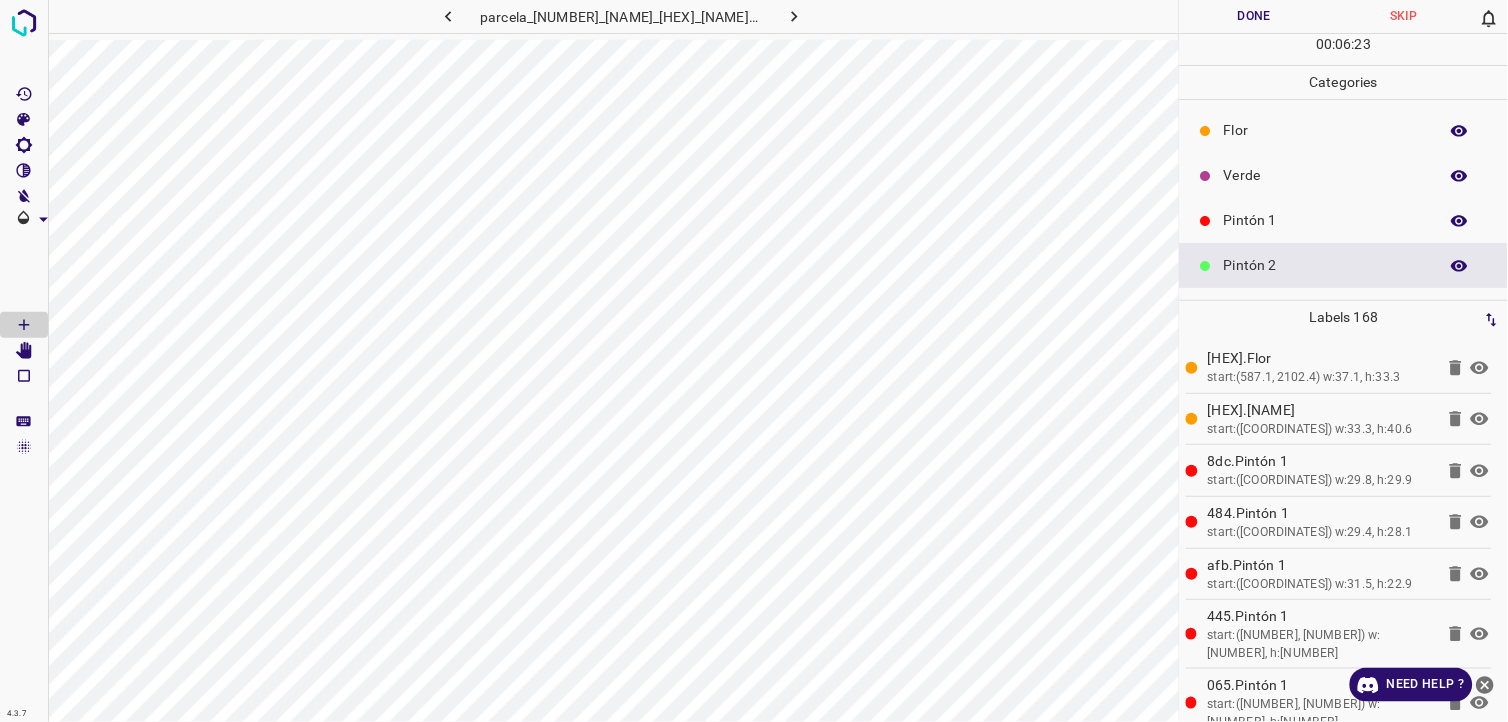 drag, startPoint x: 1197, startPoint y: 193, endPoint x: 1224, endPoint y: 207, distance: 30.413813 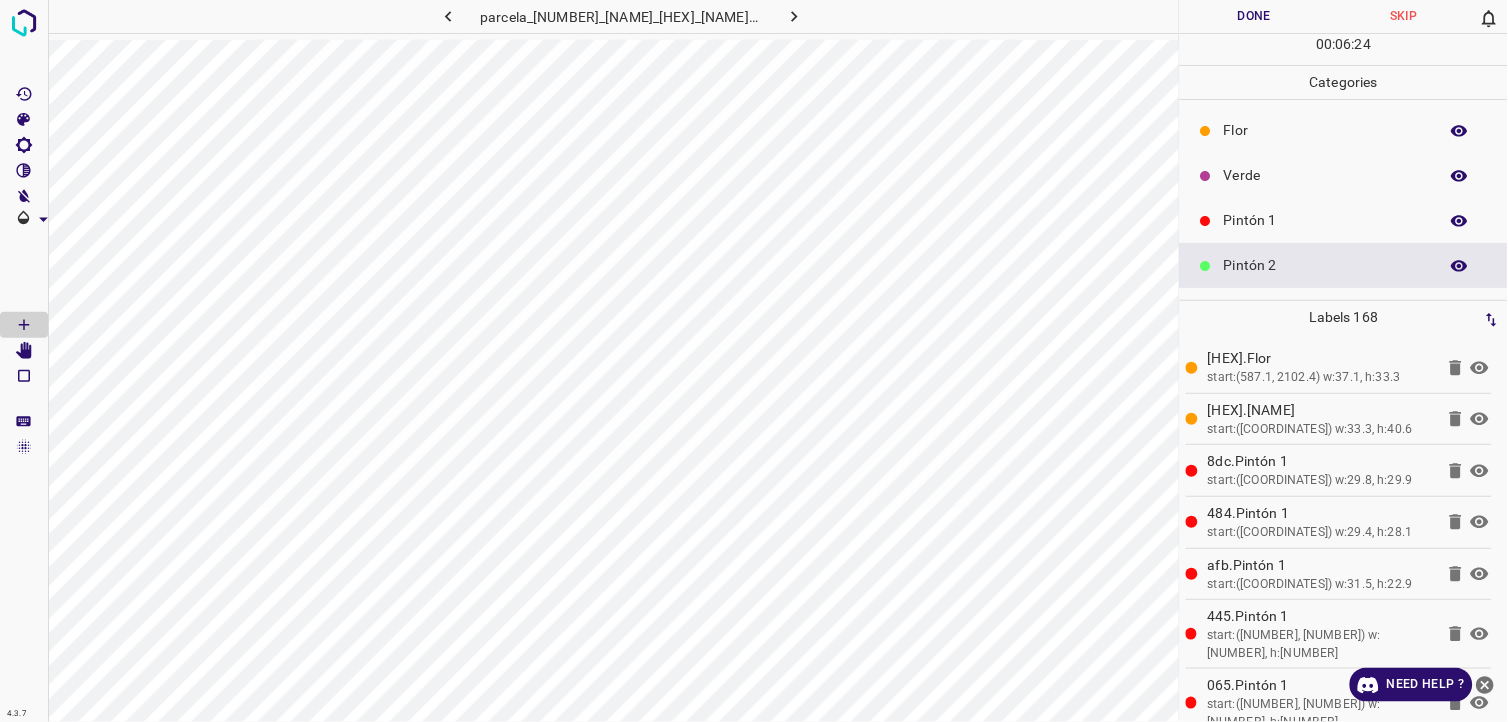 click on "Pintón 1" at bounding box center (1326, 220) 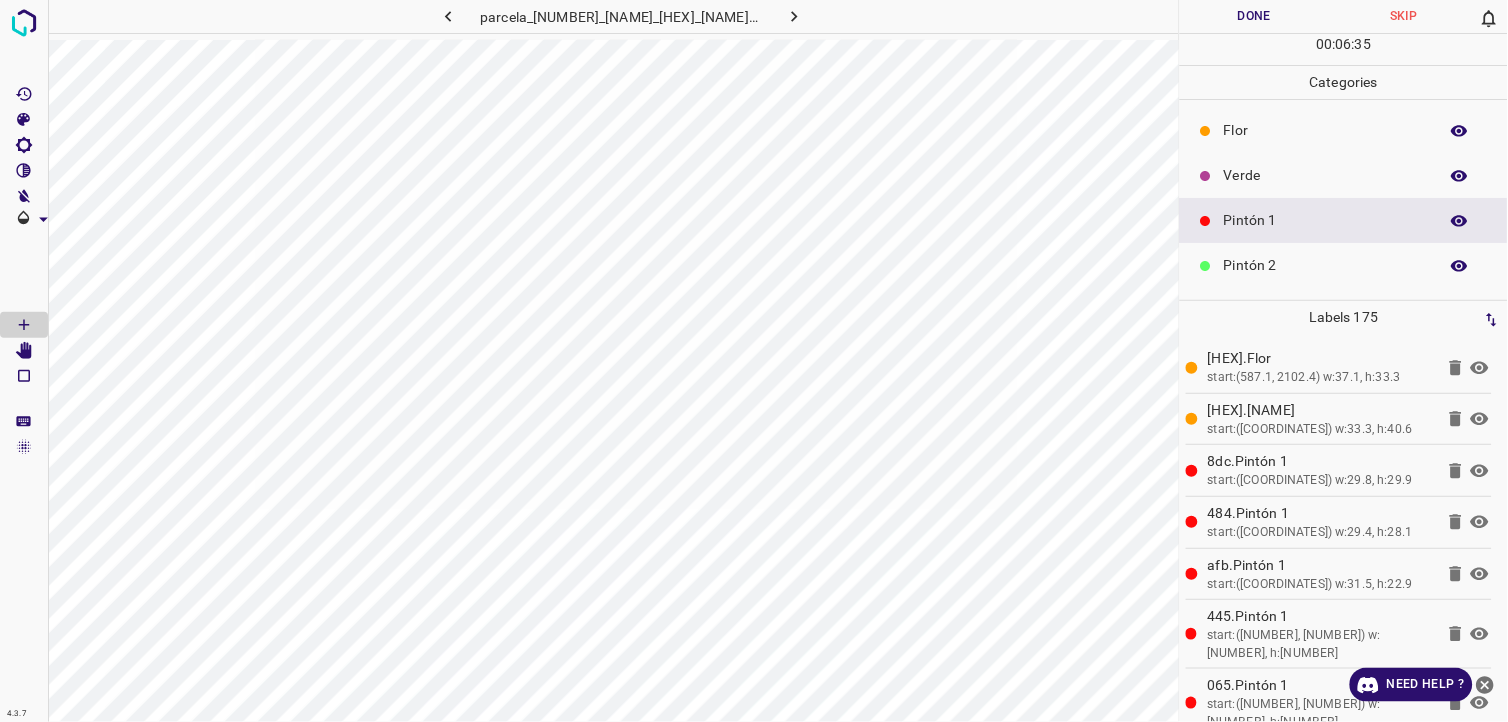 click on "Pintón 2" at bounding box center (1326, 265) 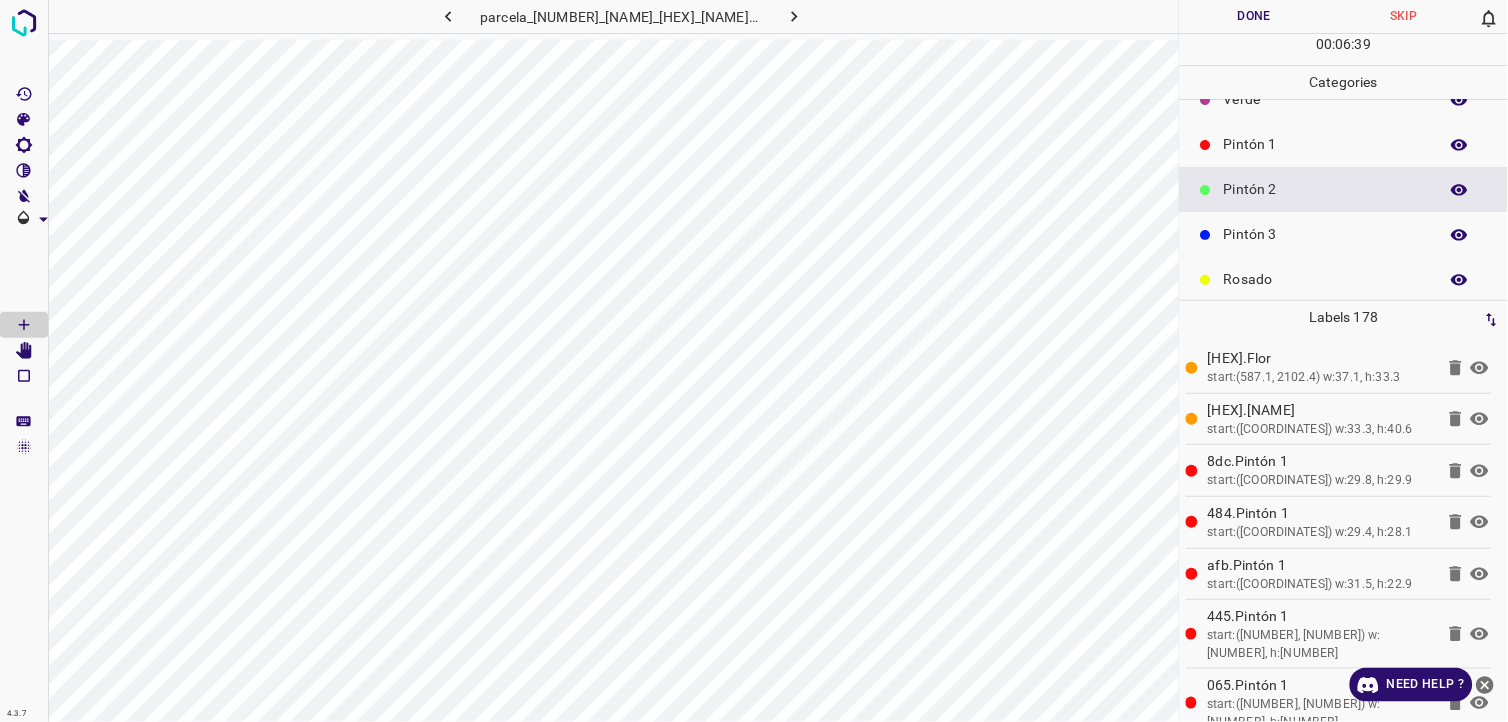 scroll, scrollTop: 111, scrollLeft: 0, axis: vertical 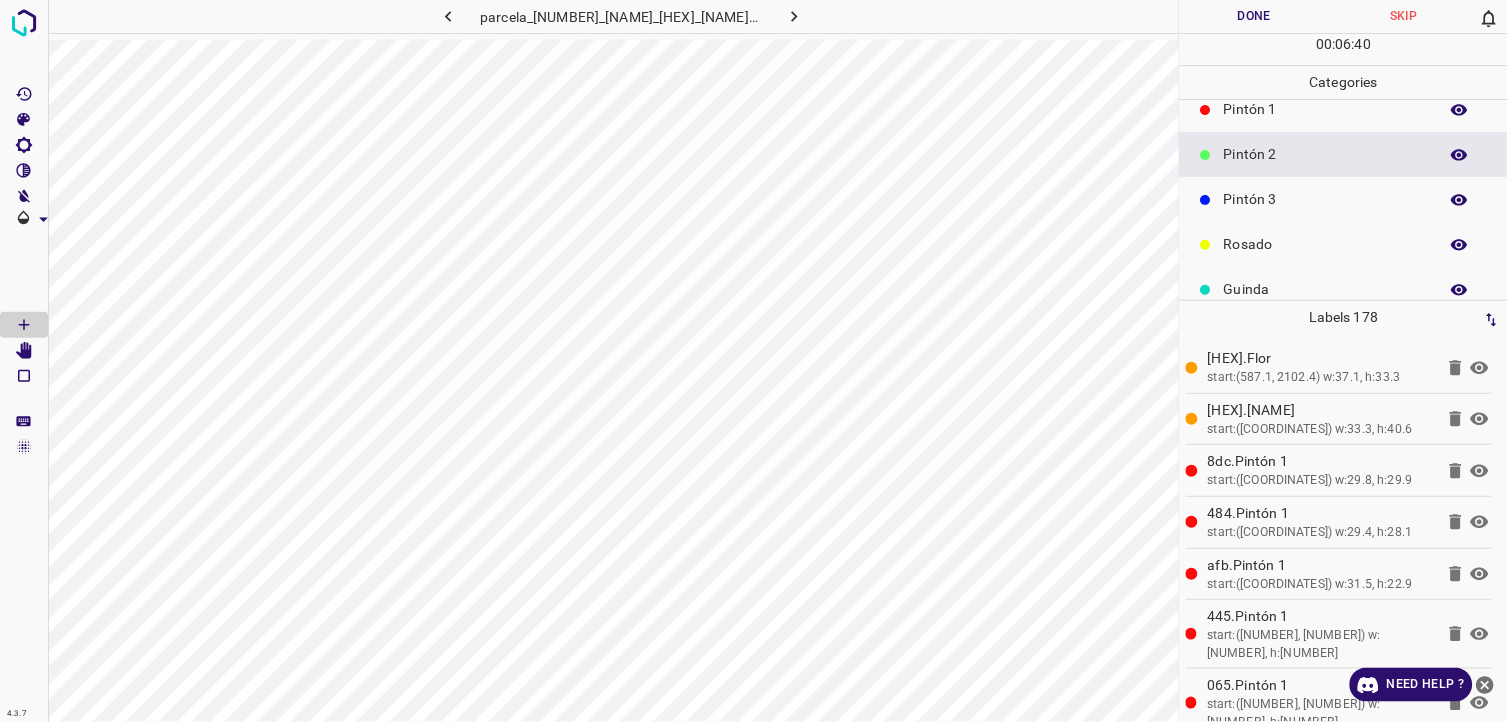 click on "Pintón 3" at bounding box center (1344, 199) 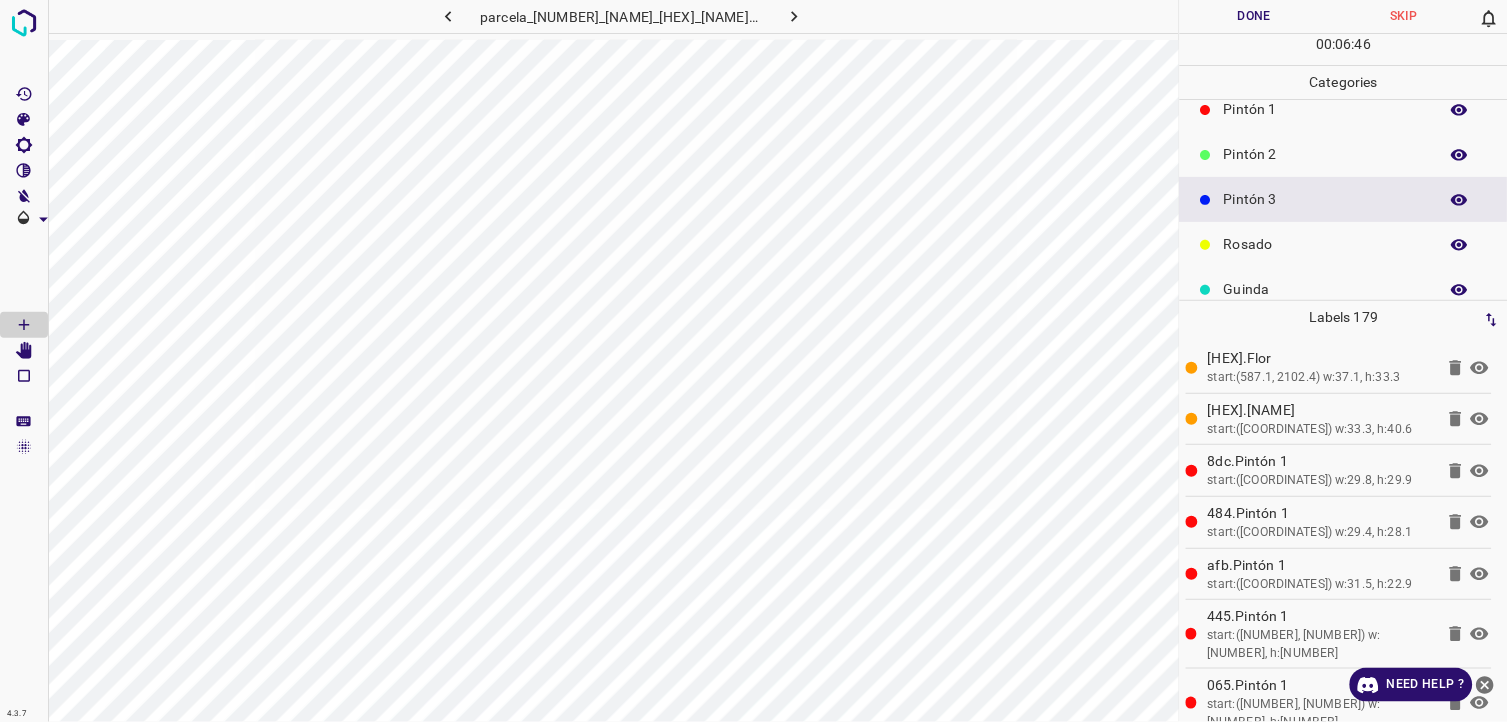 click on "Pintón 2" at bounding box center (1326, 154) 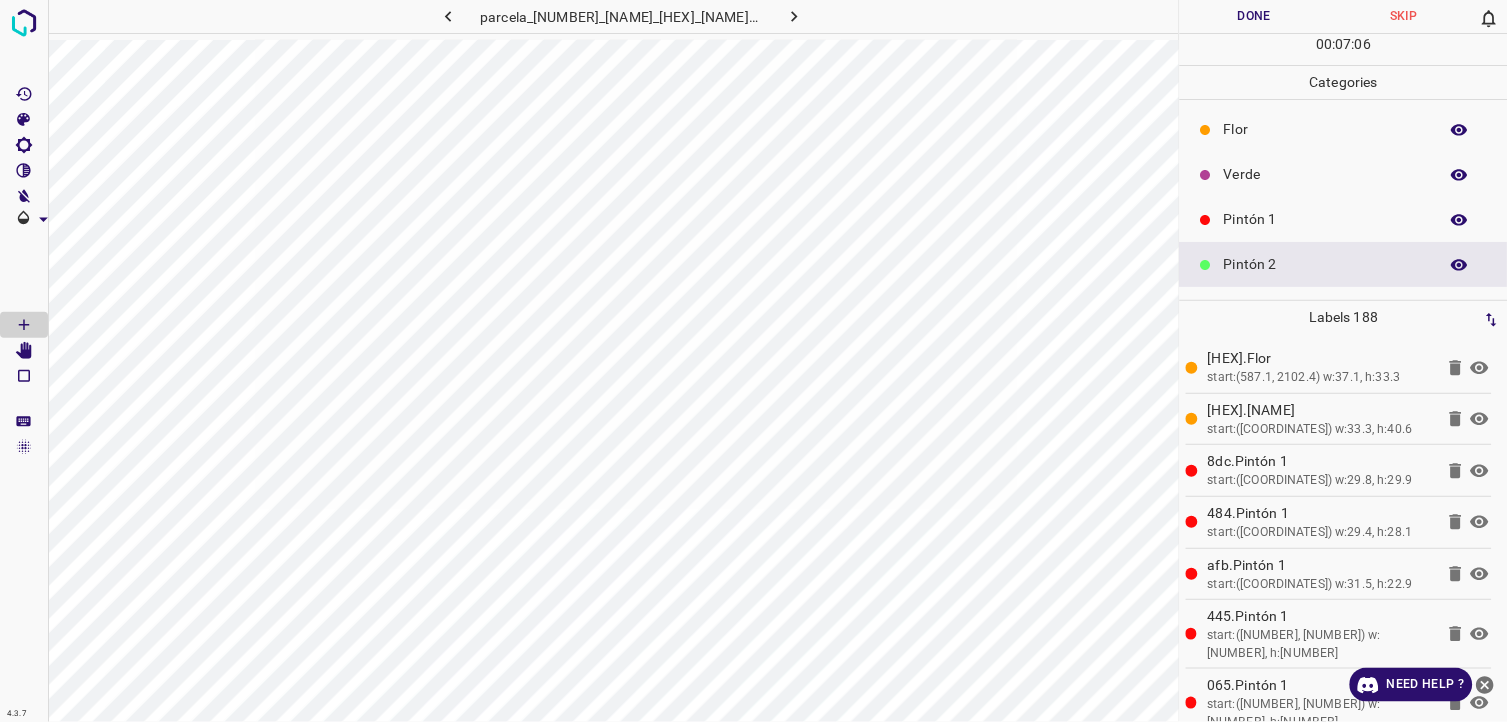 scroll, scrollTop: 0, scrollLeft: 0, axis: both 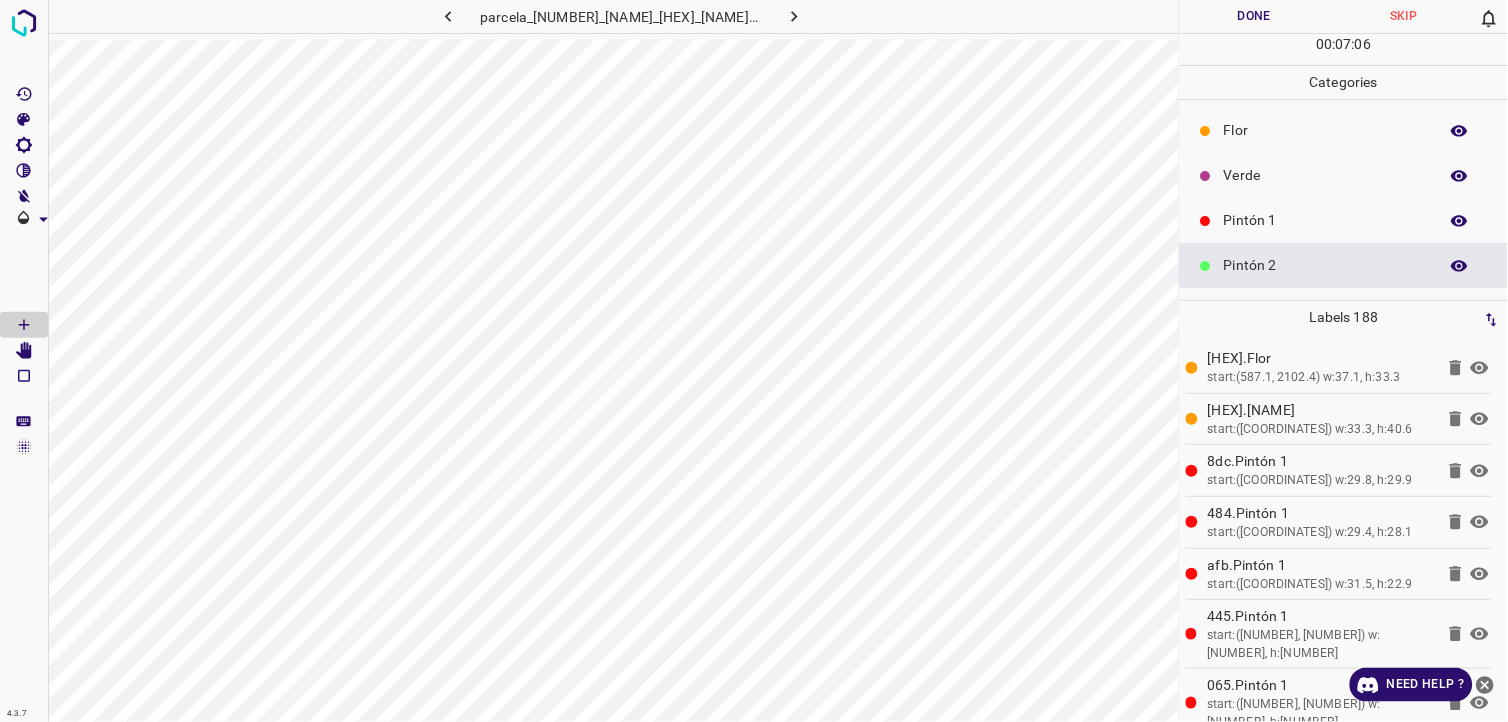click on "Flor" at bounding box center [1326, 130] 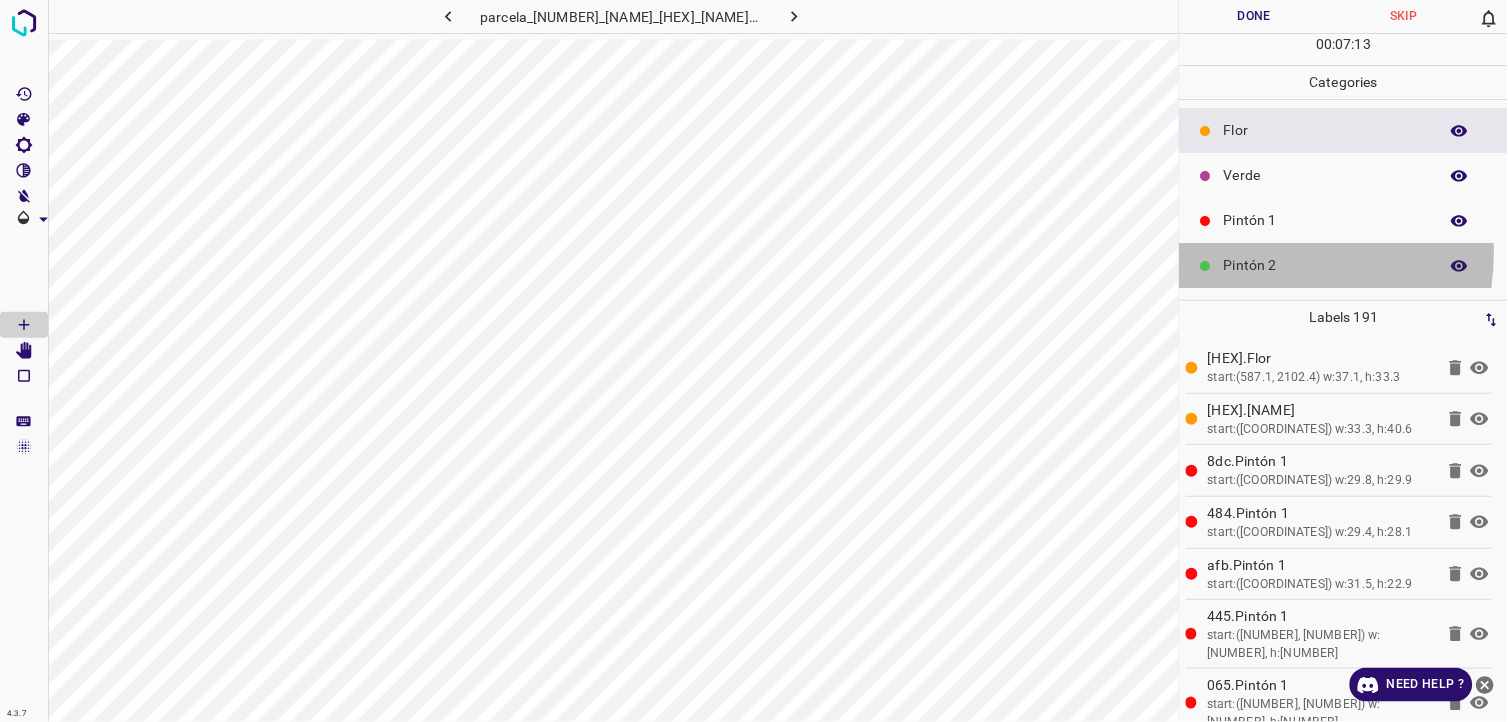 click on "Pintón 2" at bounding box center [1344, 265] 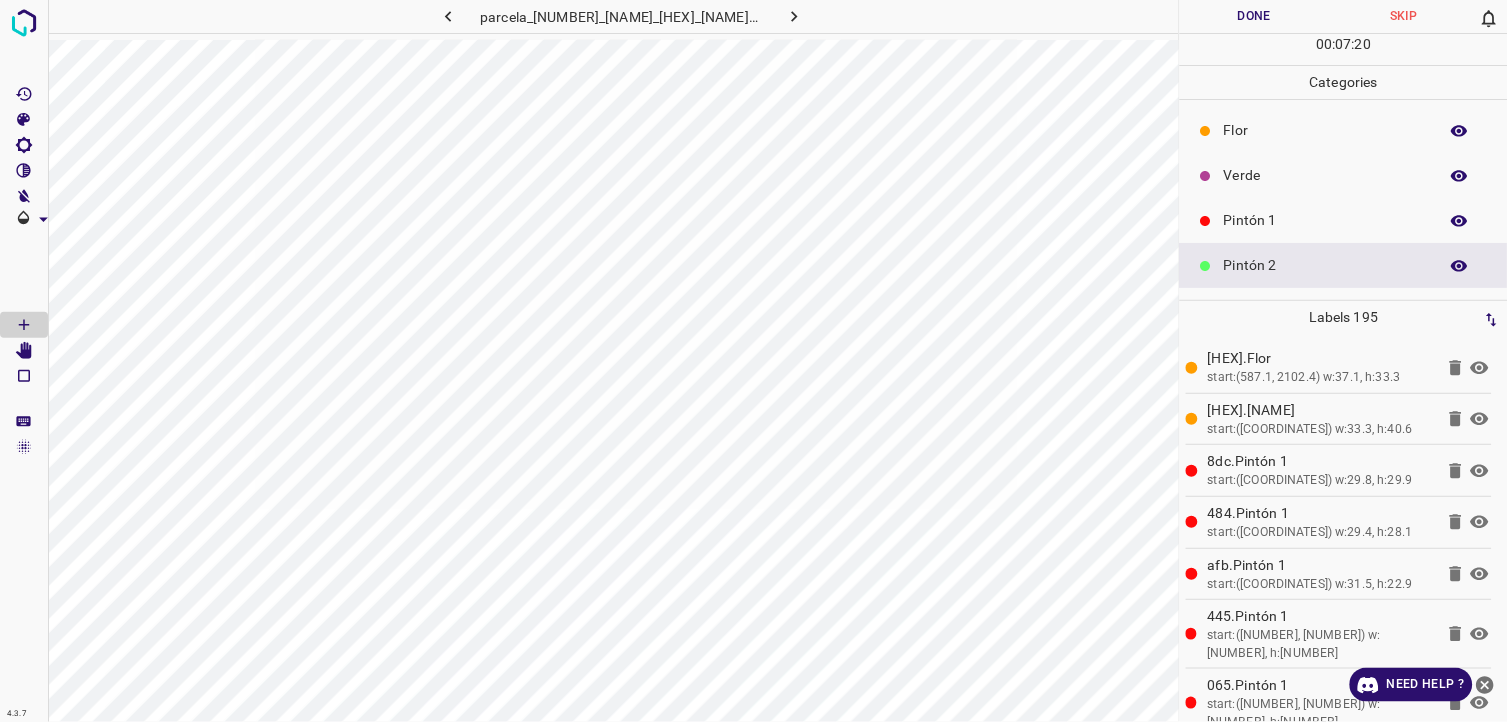click on "Pintón 1" at bounding box center (1344, 220) 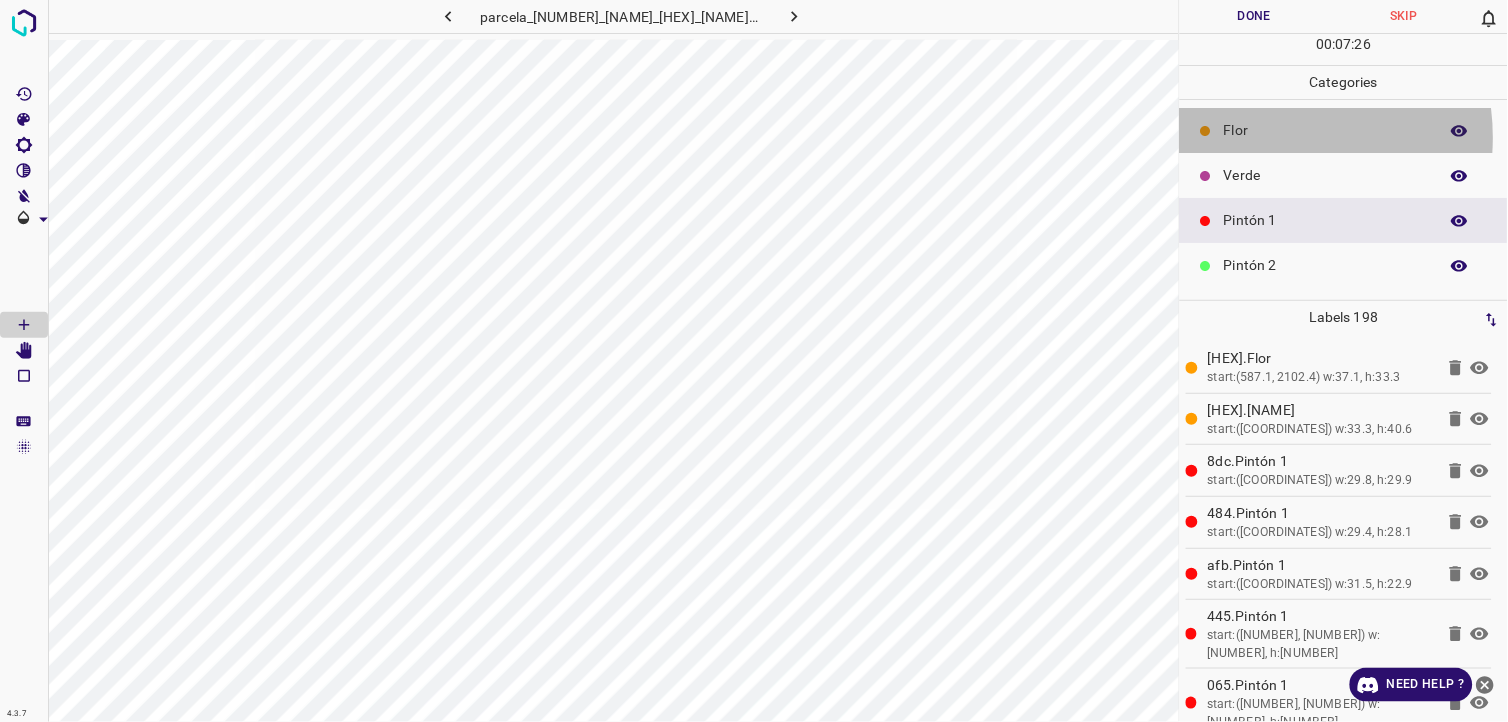 click on "Flor" at bounding box center [1326, 130] 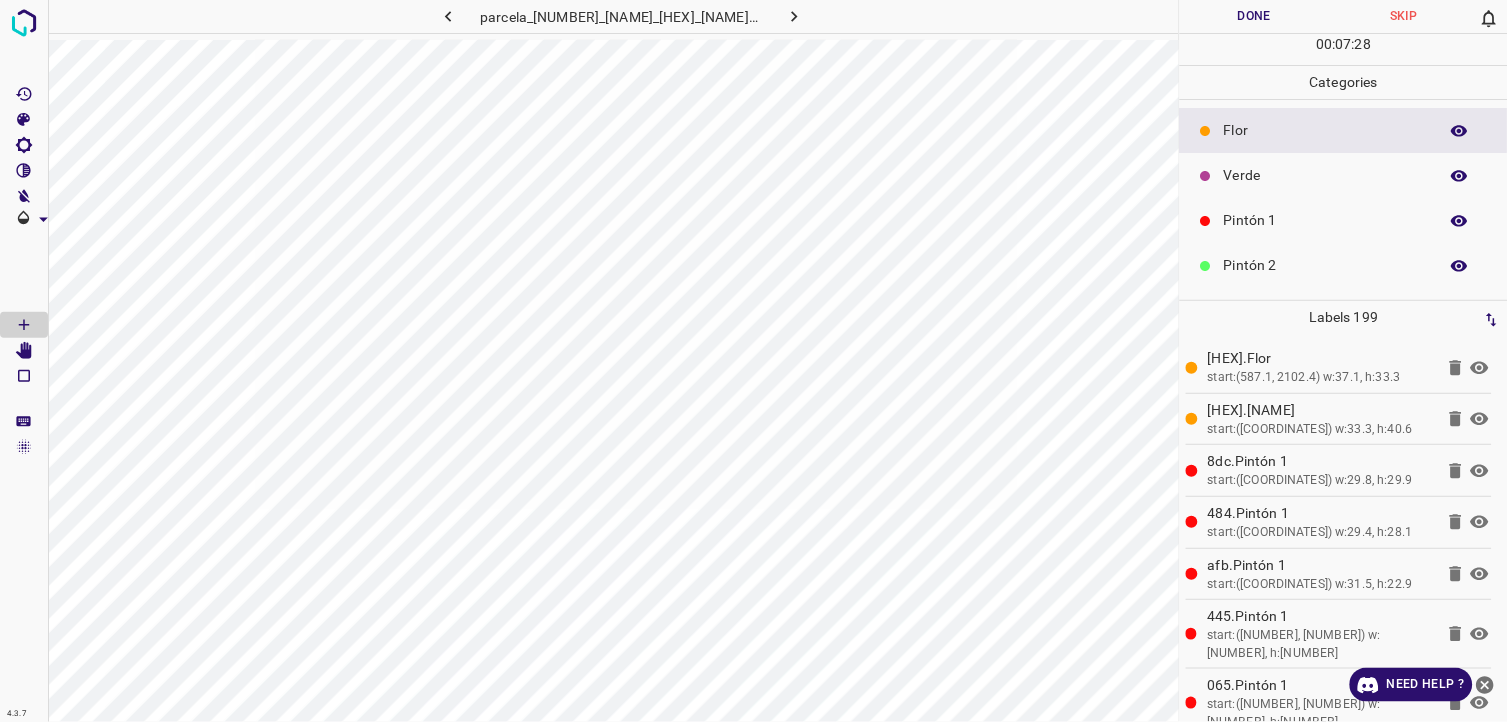 click on "Pintón 2" at bounding box center (1326, 265) 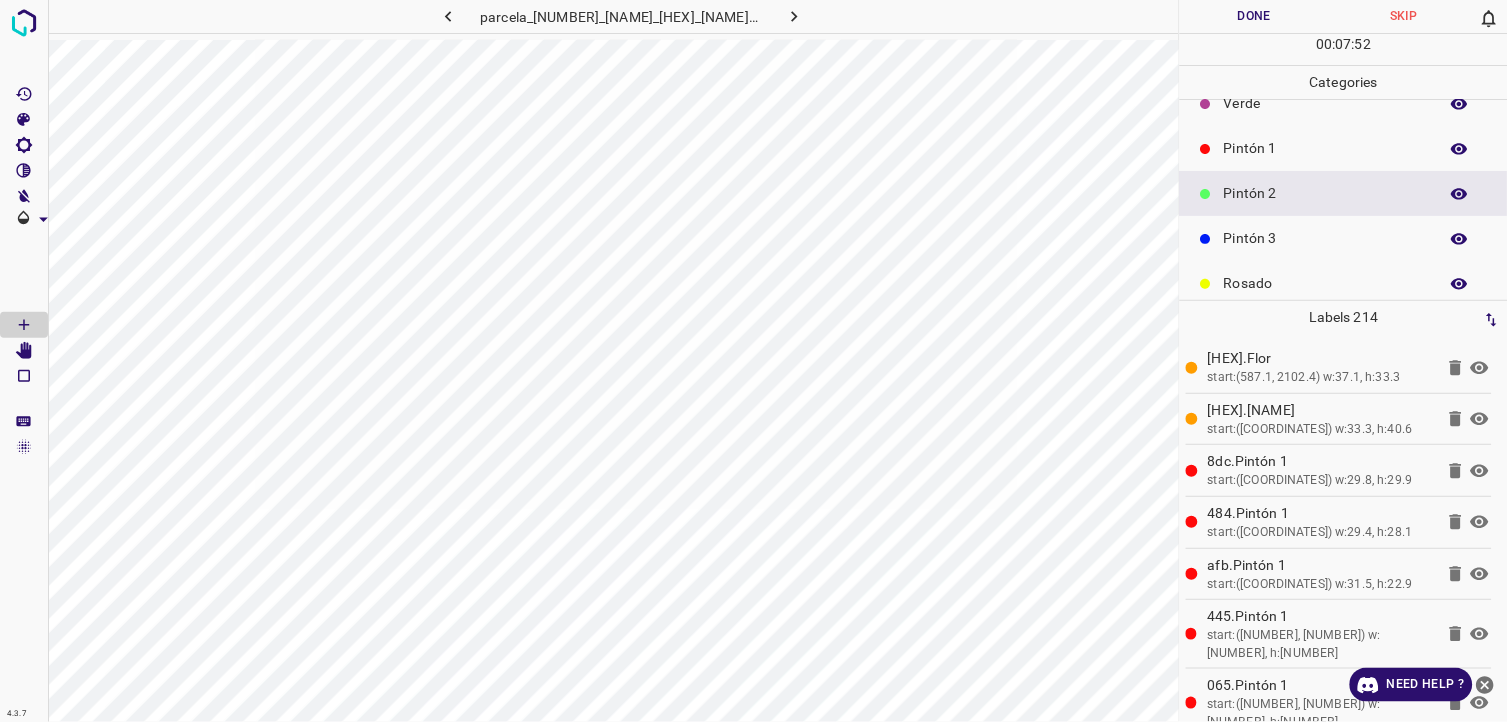 scroll, scrollTop: 111, scrollLeft: 0, axis: vertical 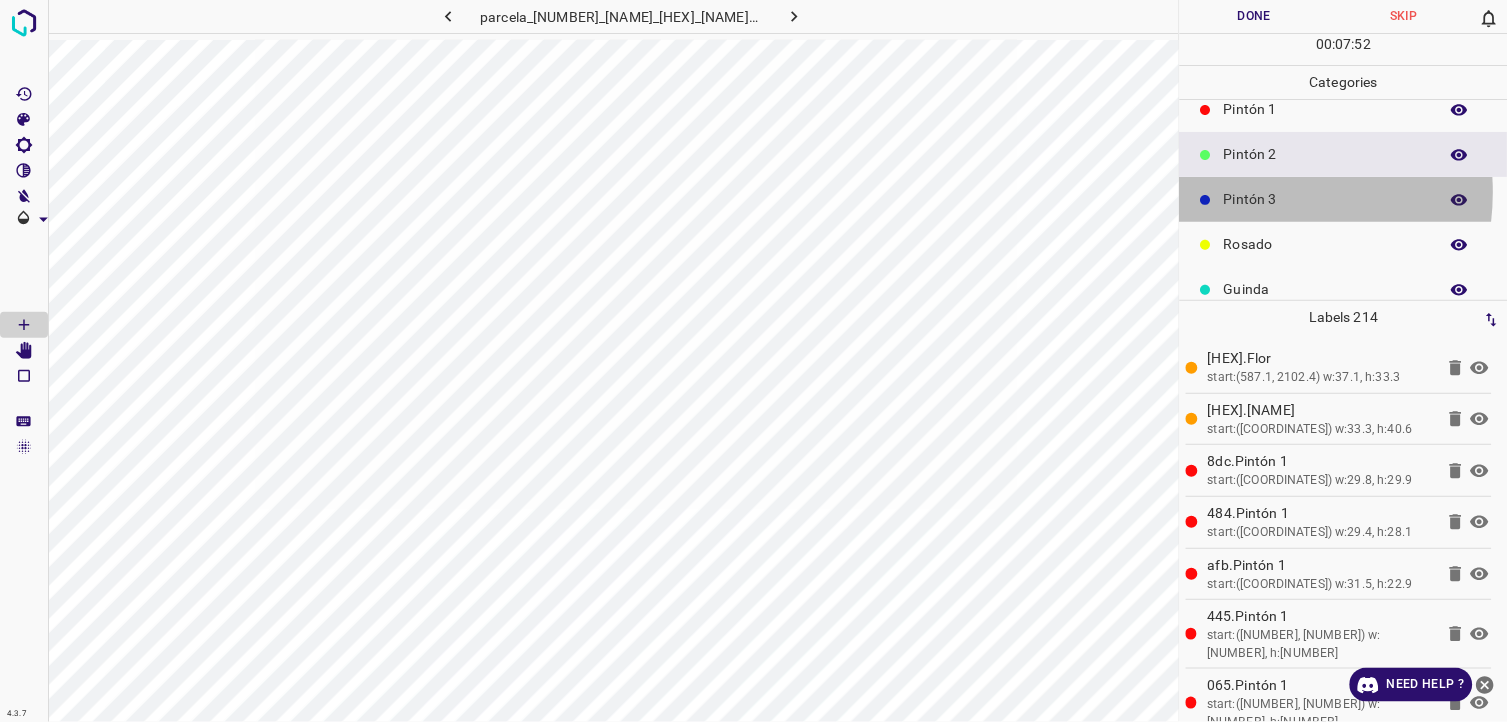 click on "Pintón 3" at bounding box center (1326, 199) 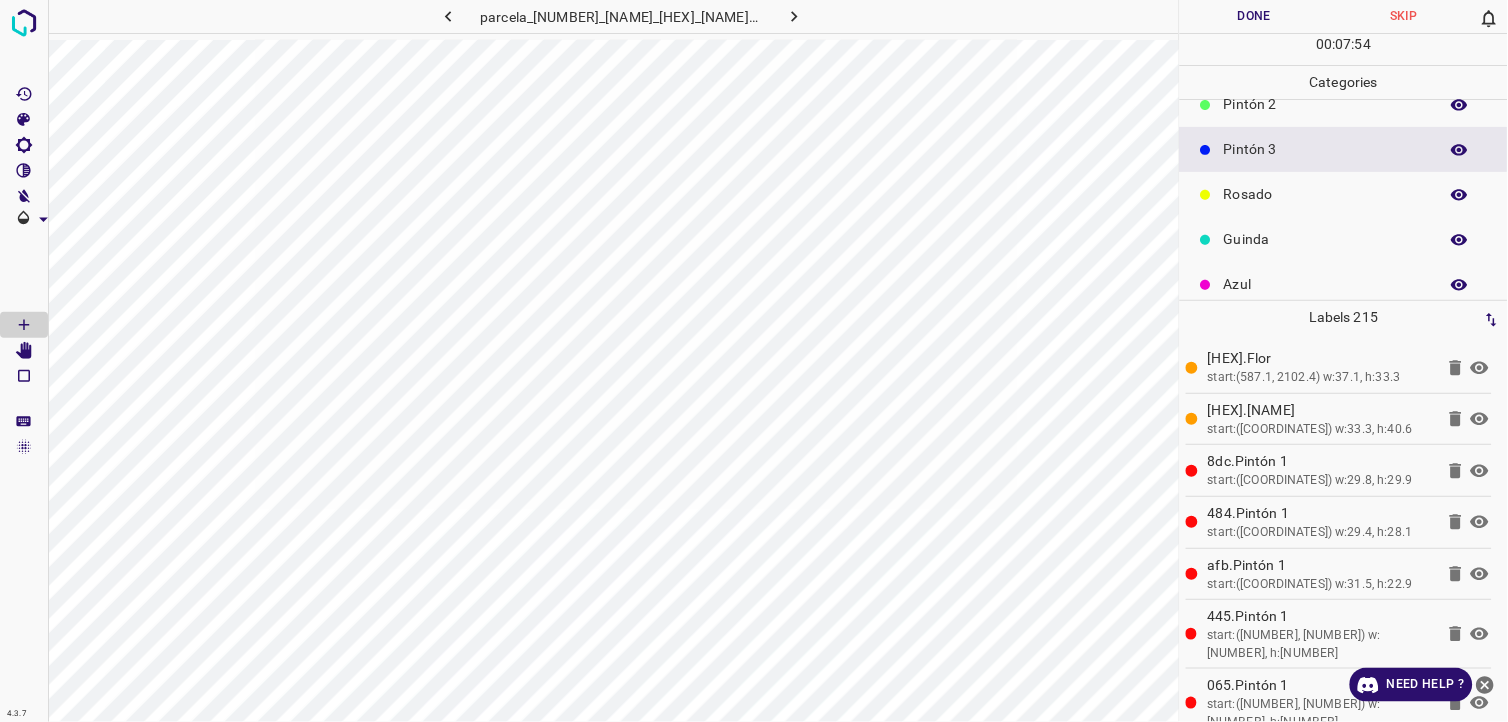scroll, scrollTop: 175, scrollLeft: 0, axis: vertical 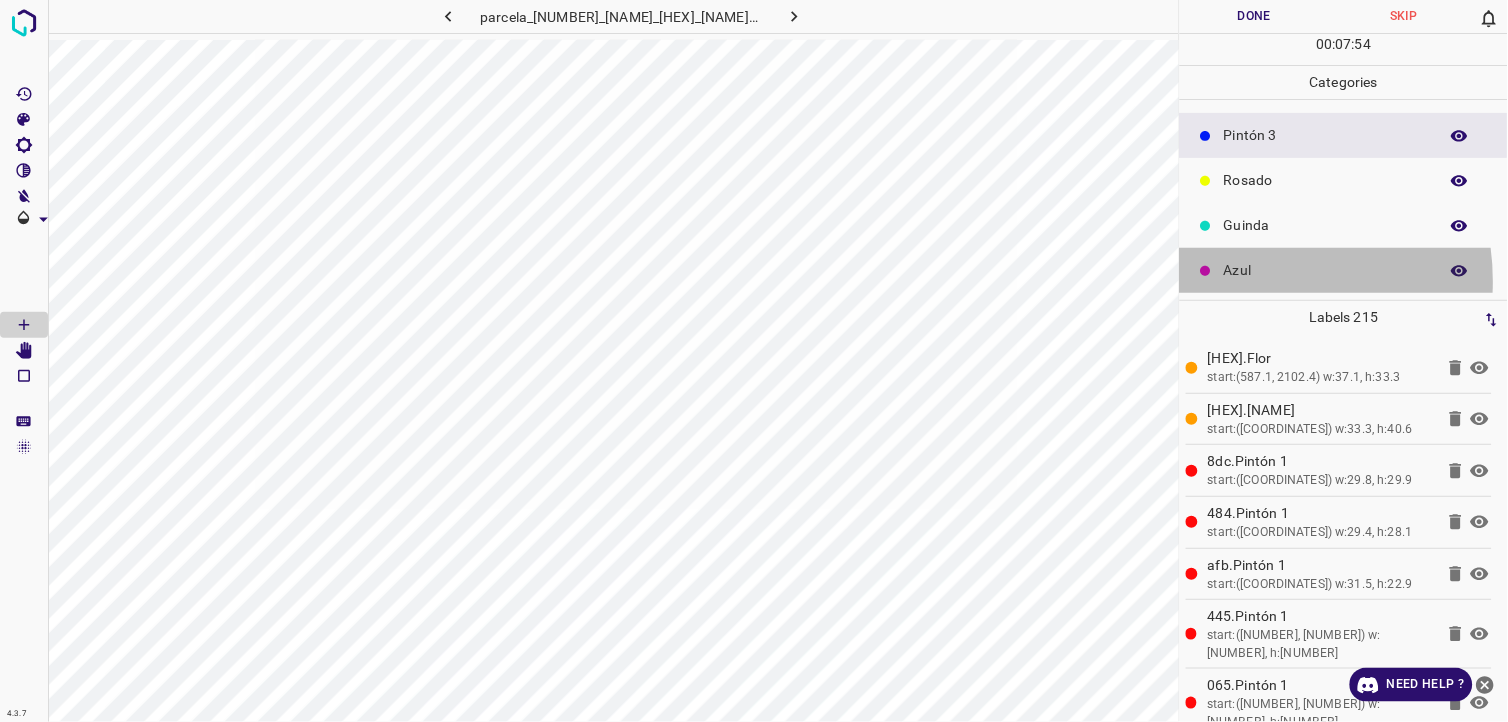 click on "Azul" at bounding box center (1344, 270) 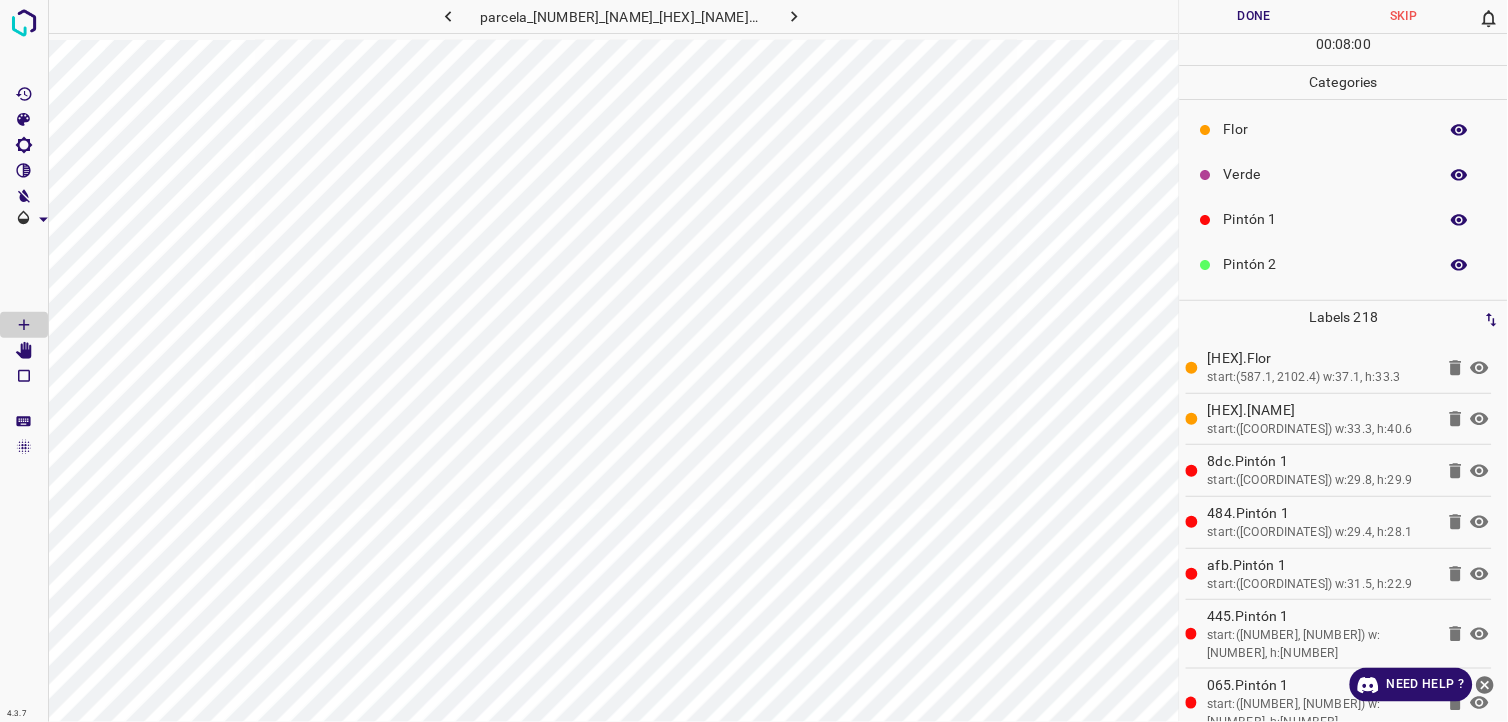 scroll, scrollTop: 0, scrollLeft: 0, axis: both 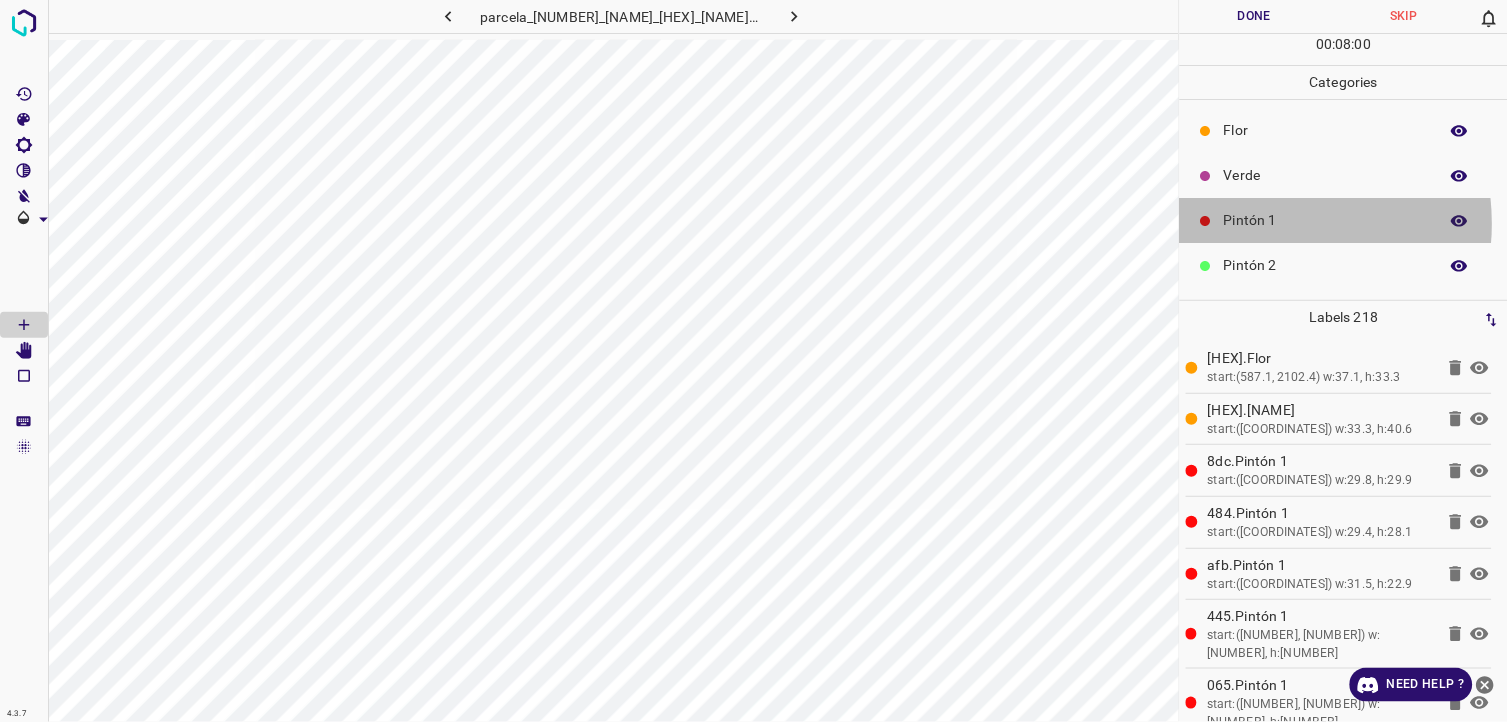 click on "Pintón 1" at bounding box center [1326, 220] 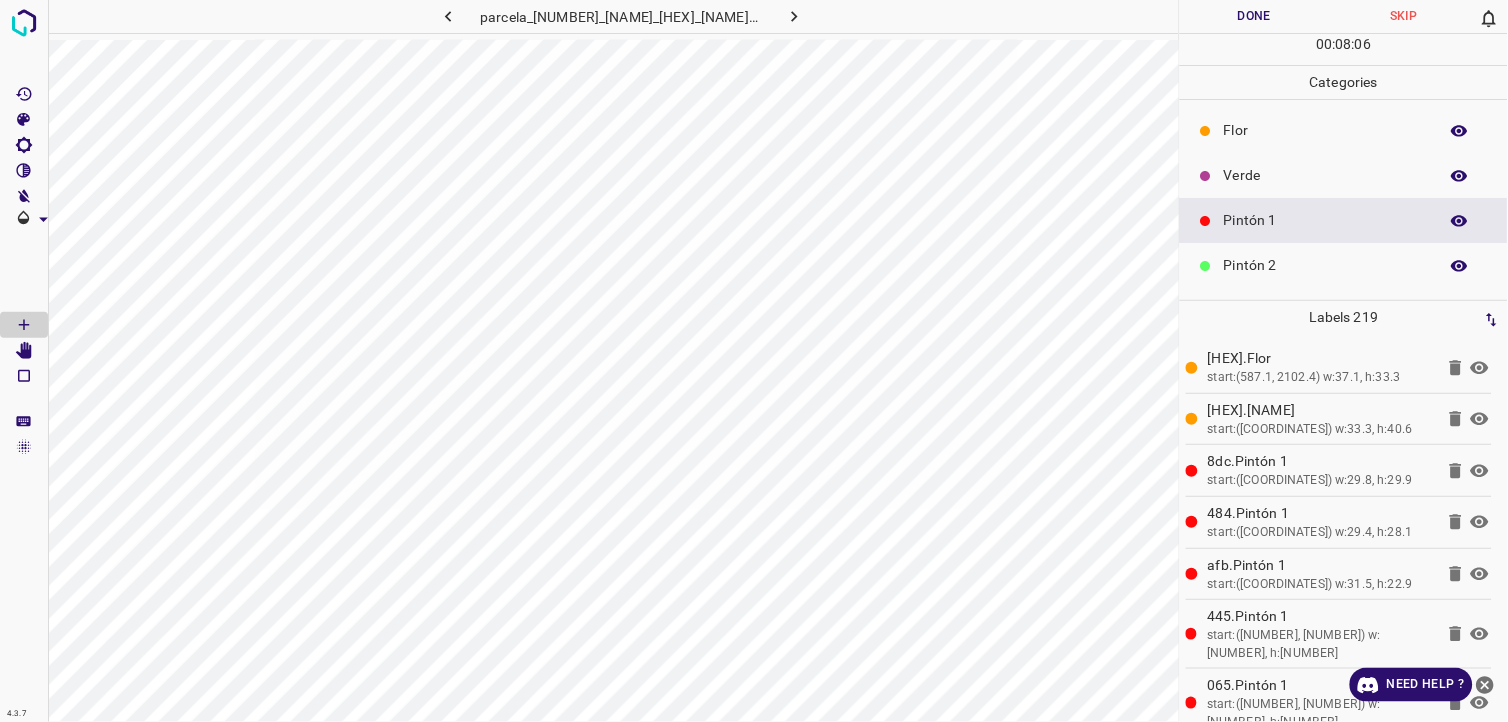 click on "Pintón 2" at bounding box center [1344, 265] 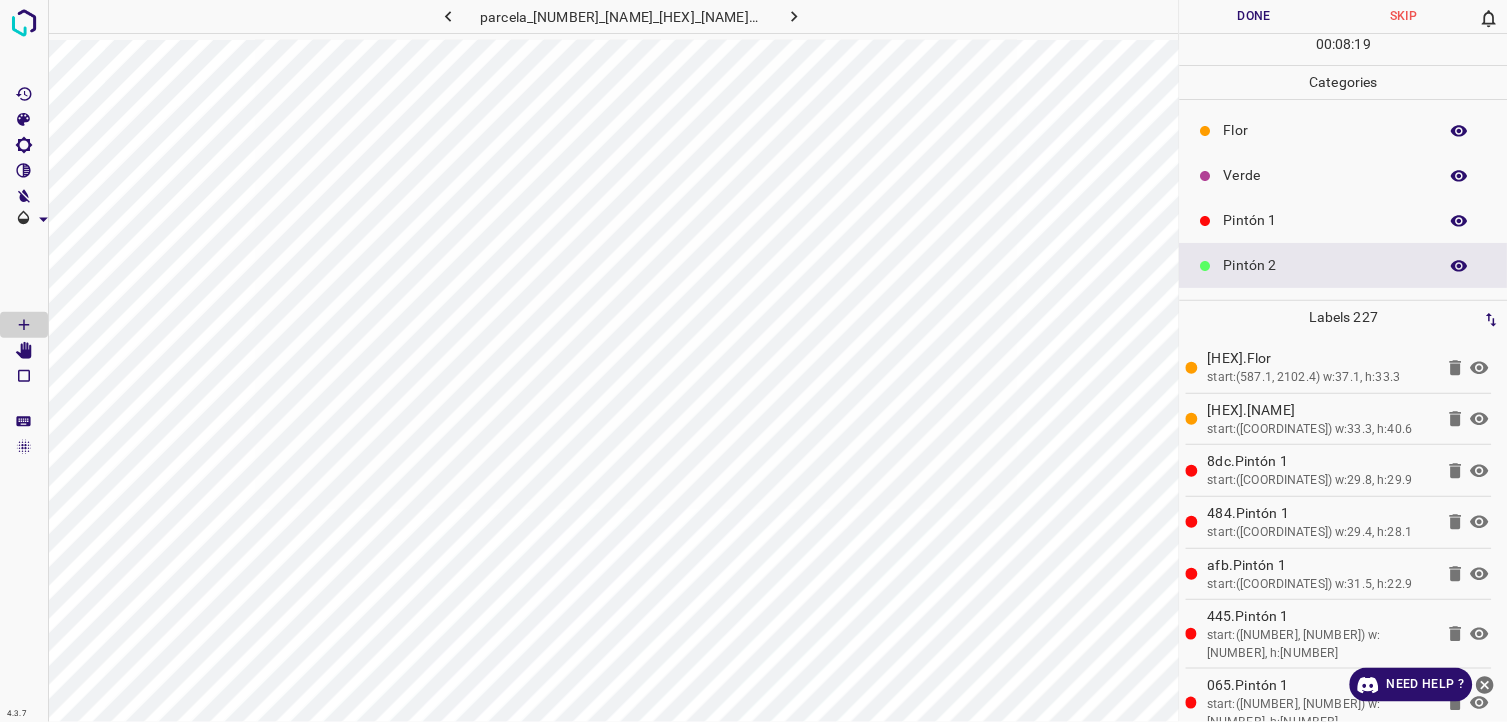 scroll, scrollTop: 111, scrollLeft: 0, axis: vertical 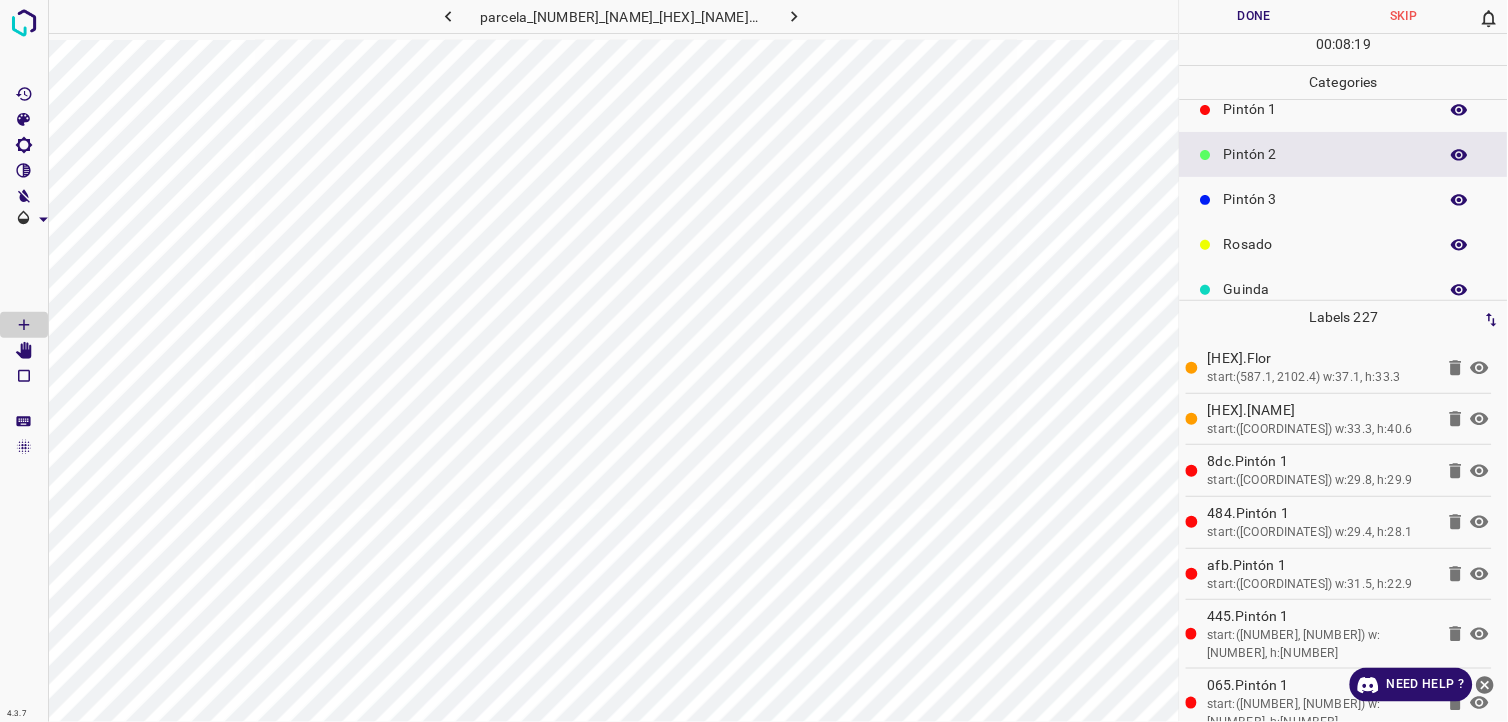 click on "Pintón 3" at bounding box center (1344, 199) 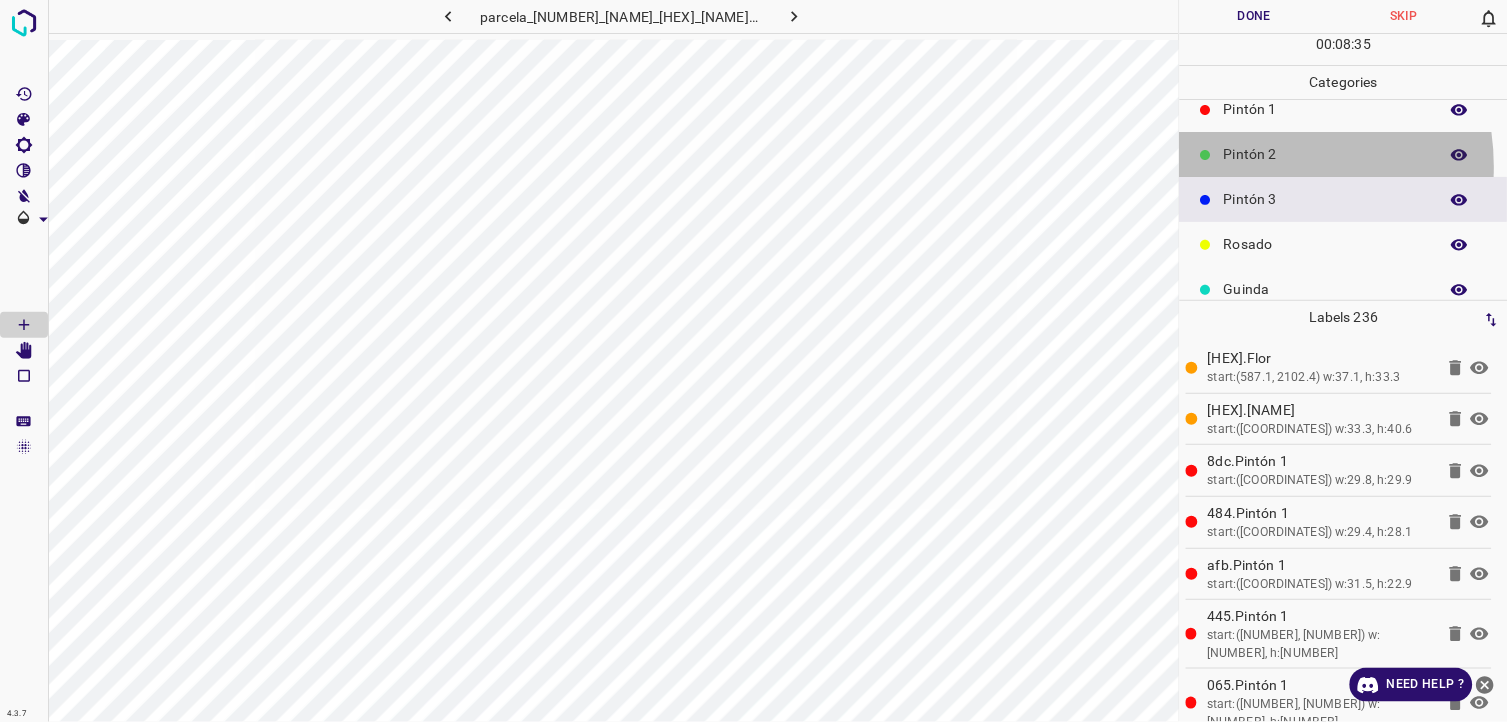 click on "Pintón 2" at bounding box center [1344, 154] 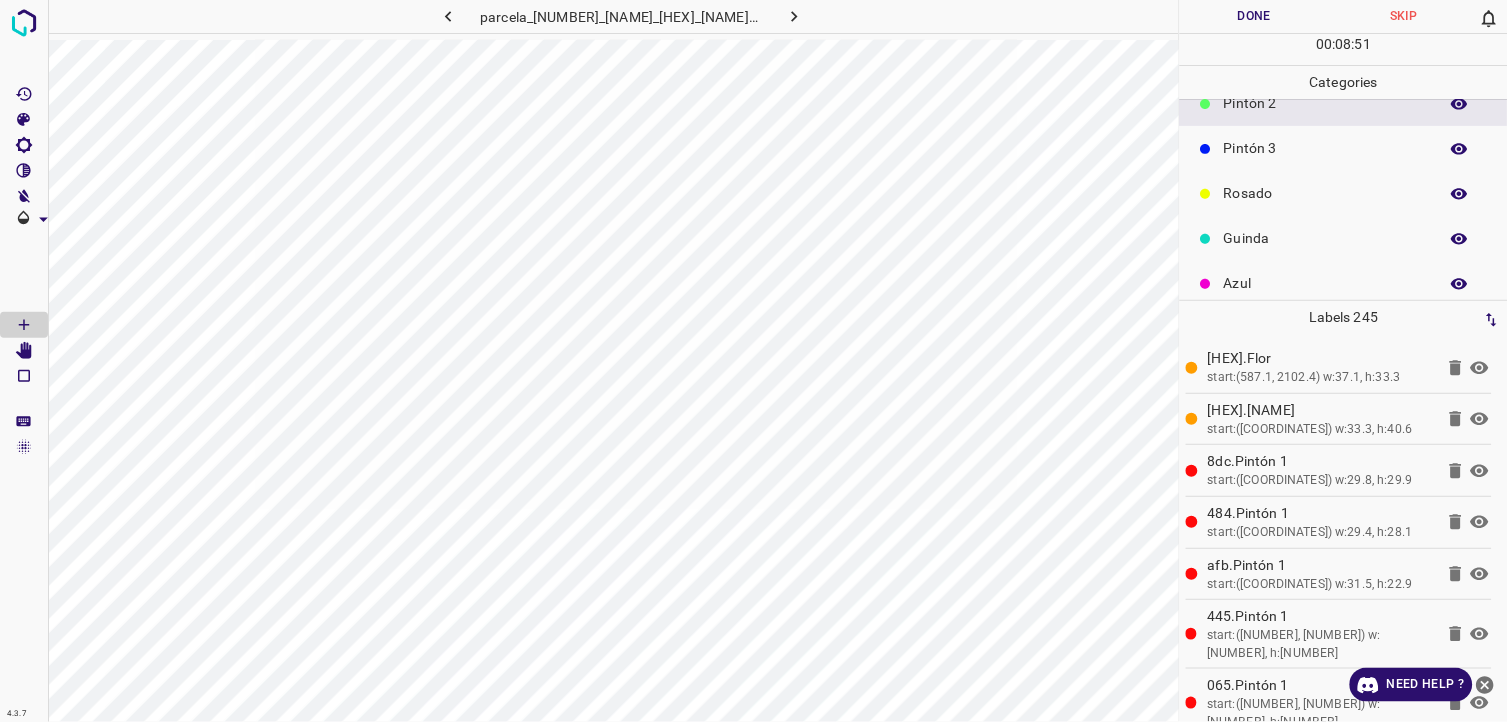 scroll, scrollTop: 175, scrollLeft: 0, axis: vertical 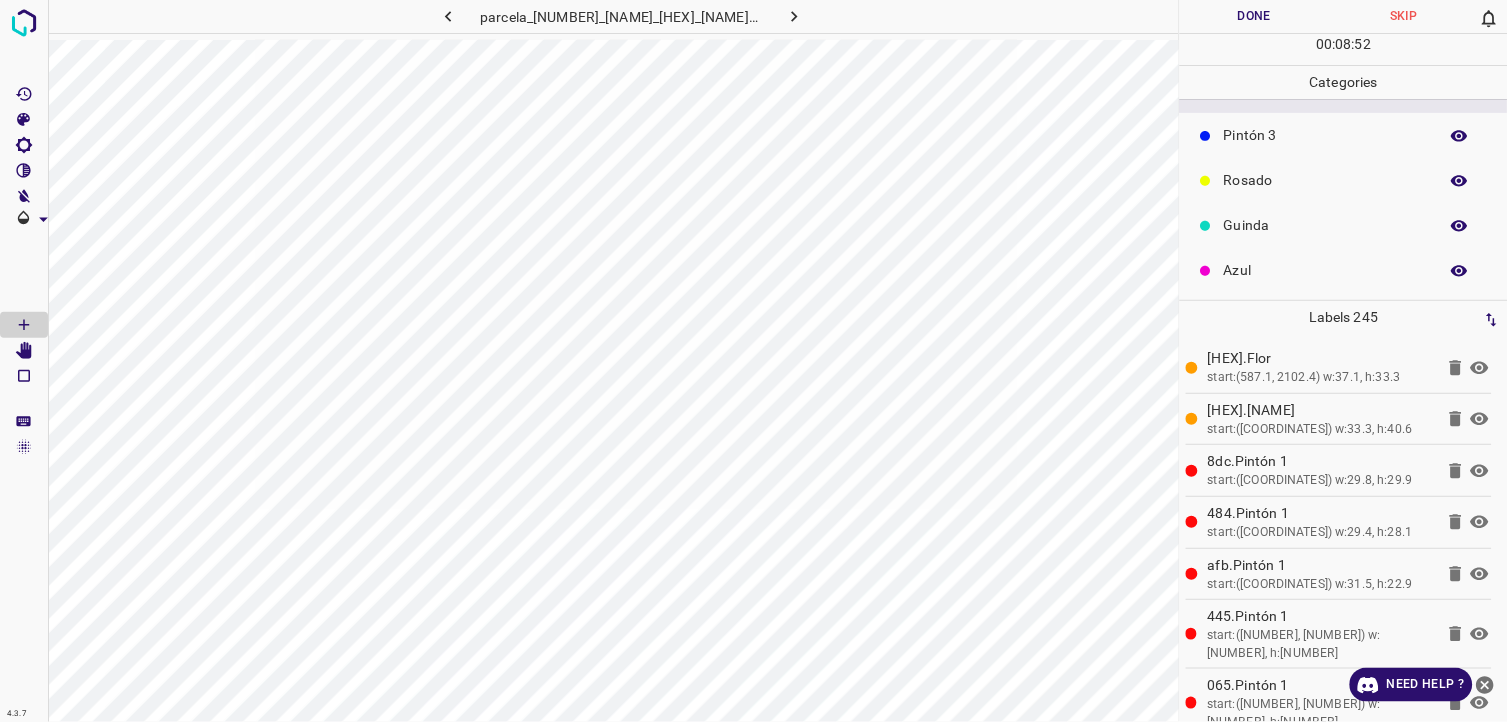 click on "Azul" at bounding box center (1344, 270) 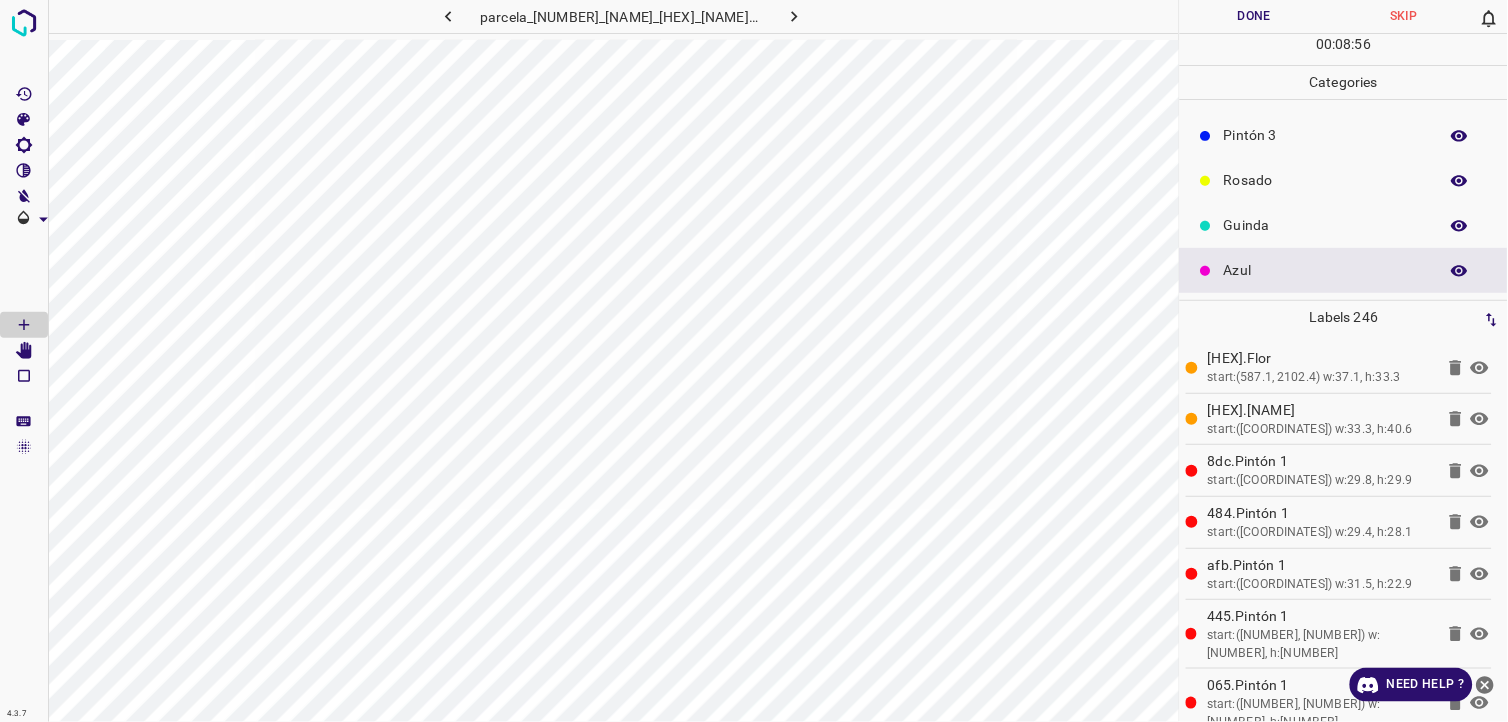 scroll, scrollTop: 64, scrollLeft: 0, axis: vertical 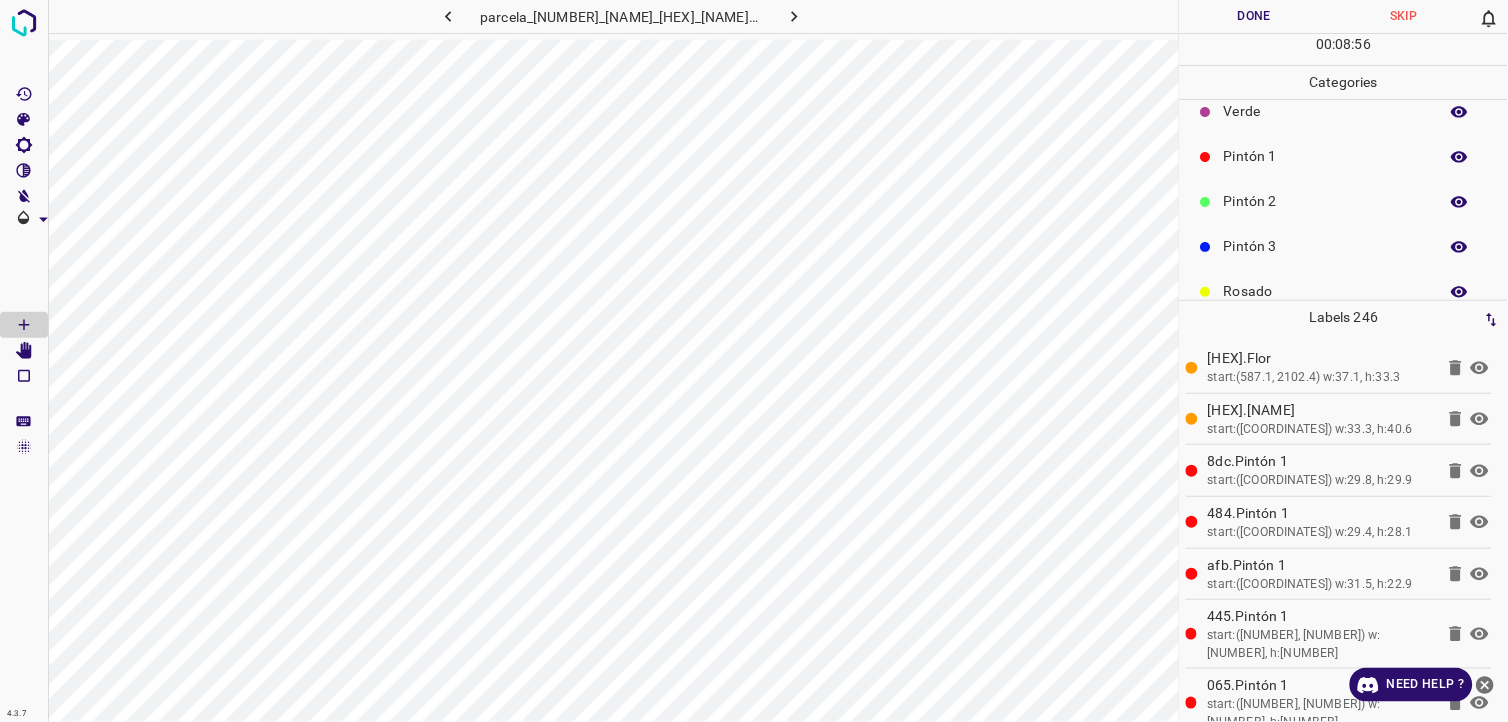 click on "Pintón 2" at bounding box center [1326, 201] 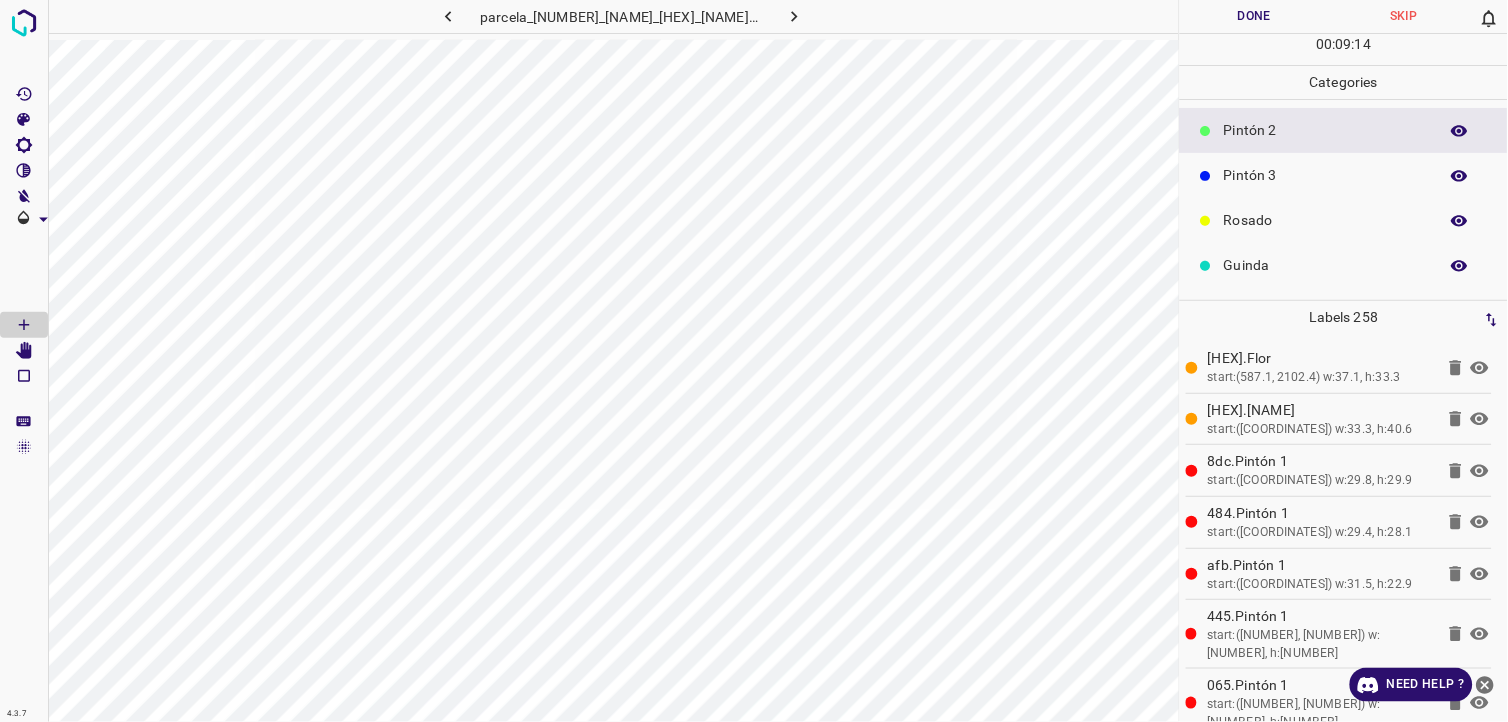 scroll, scrollTop: 175, scrollLeft: 0, axis: vertical 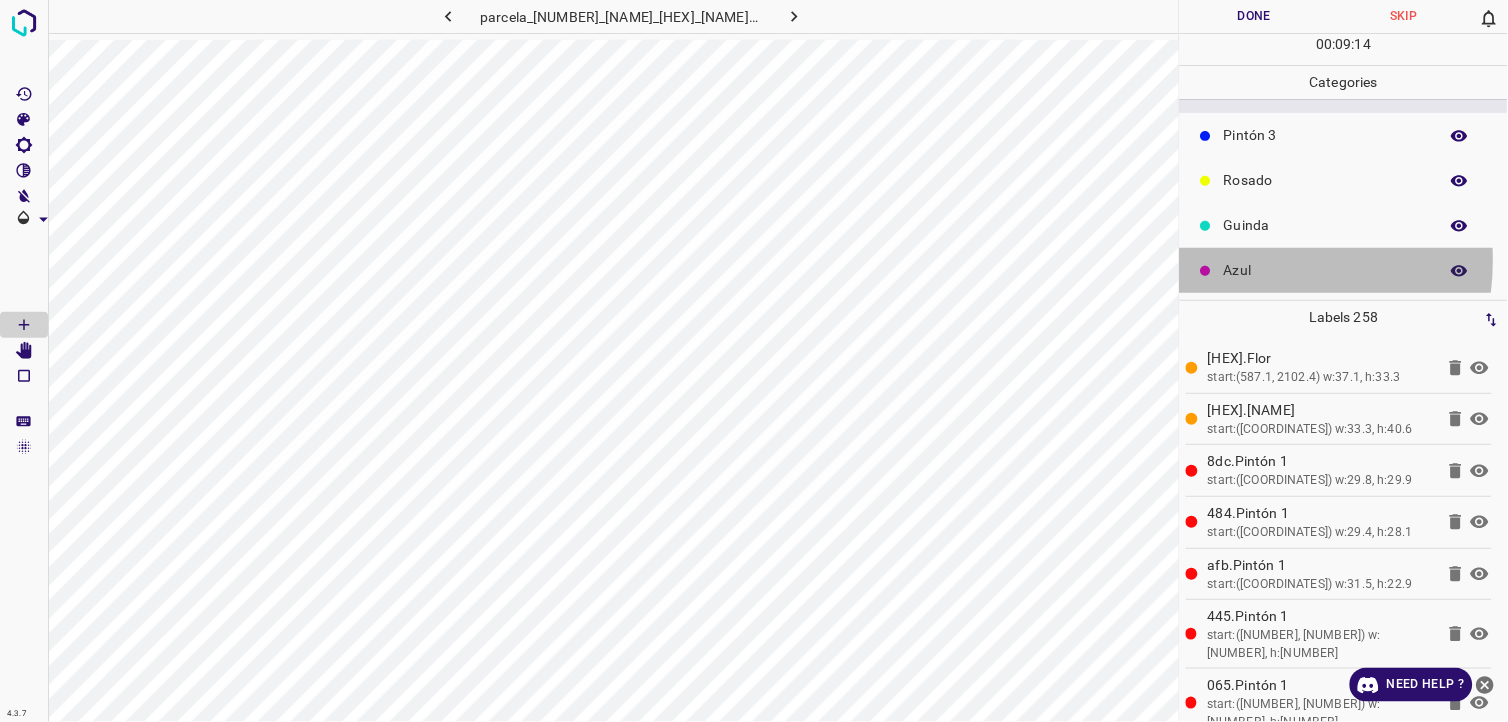 click on "Azul" at bounding box center (1326, 270) 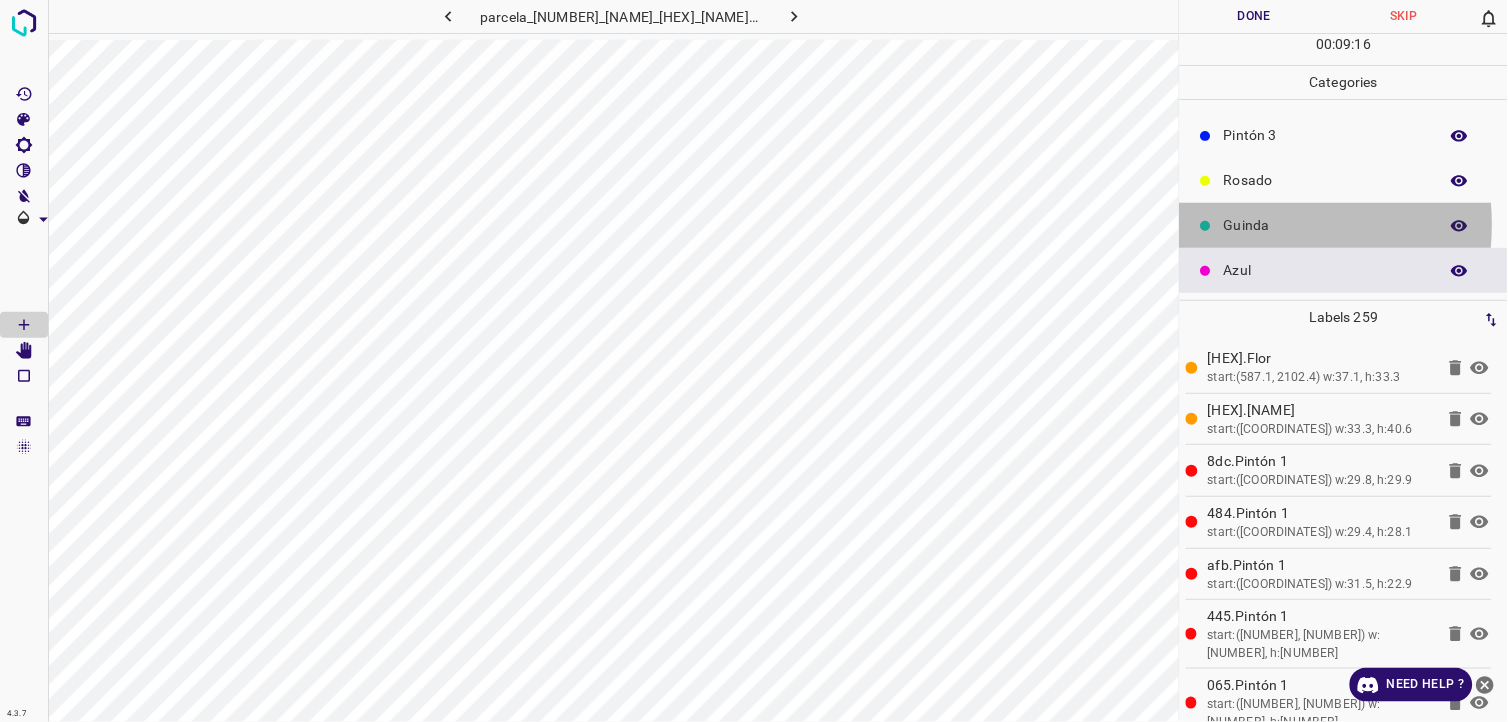 click on "Guinda" at bounding box center [1326, 225] 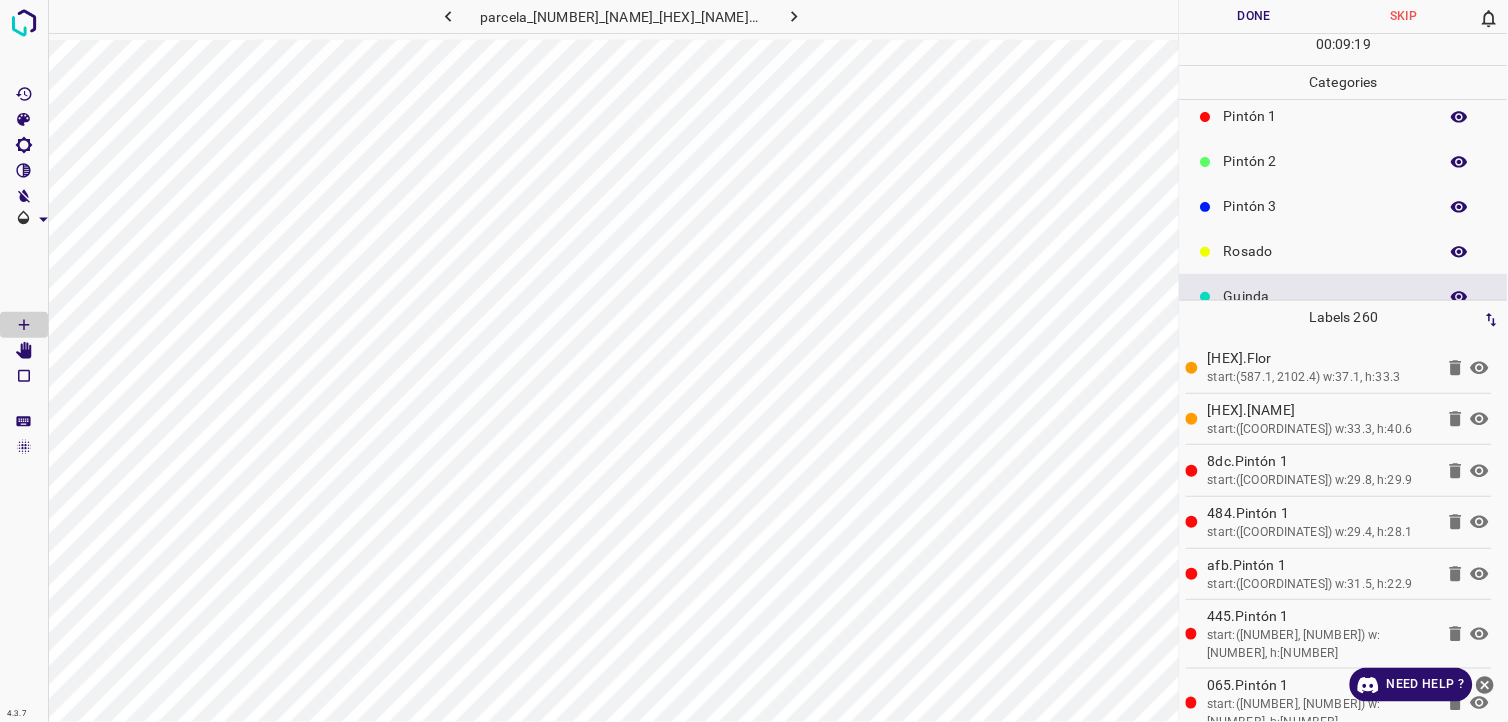 scroll, scrollTop: 64, scrollLeft: 0, axis: vertical 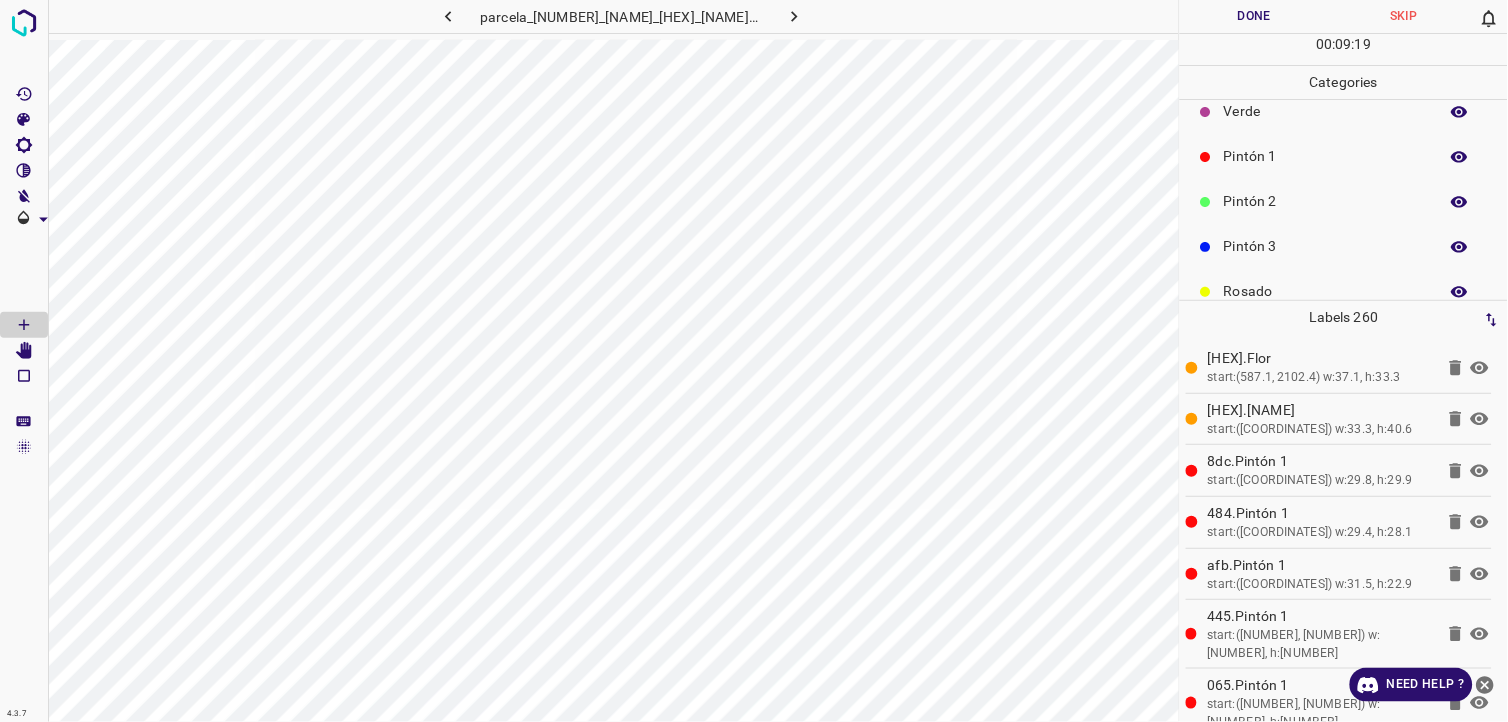 click on "Pintón 2" at bounding box center [1326, 201] 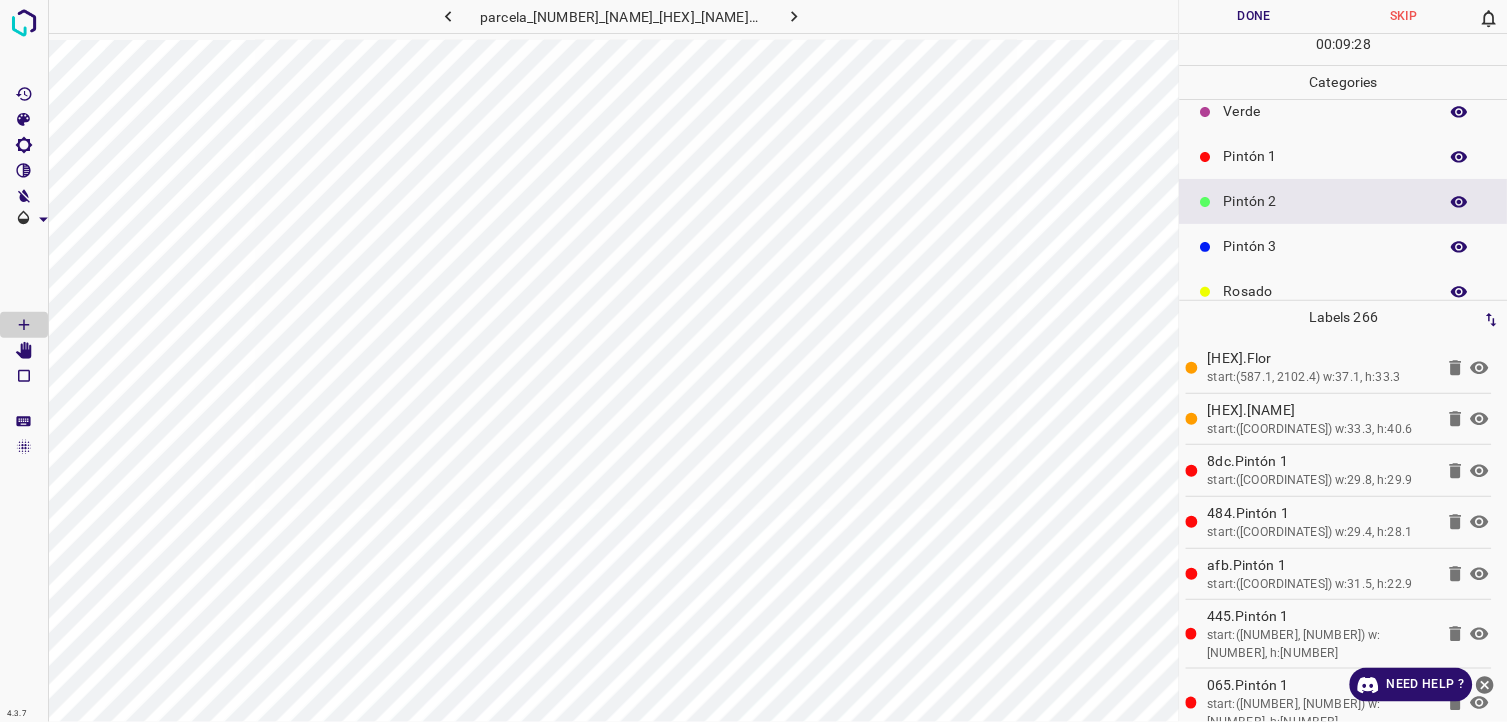 click on "Pintón 3" at bounding box center [1344, 246] 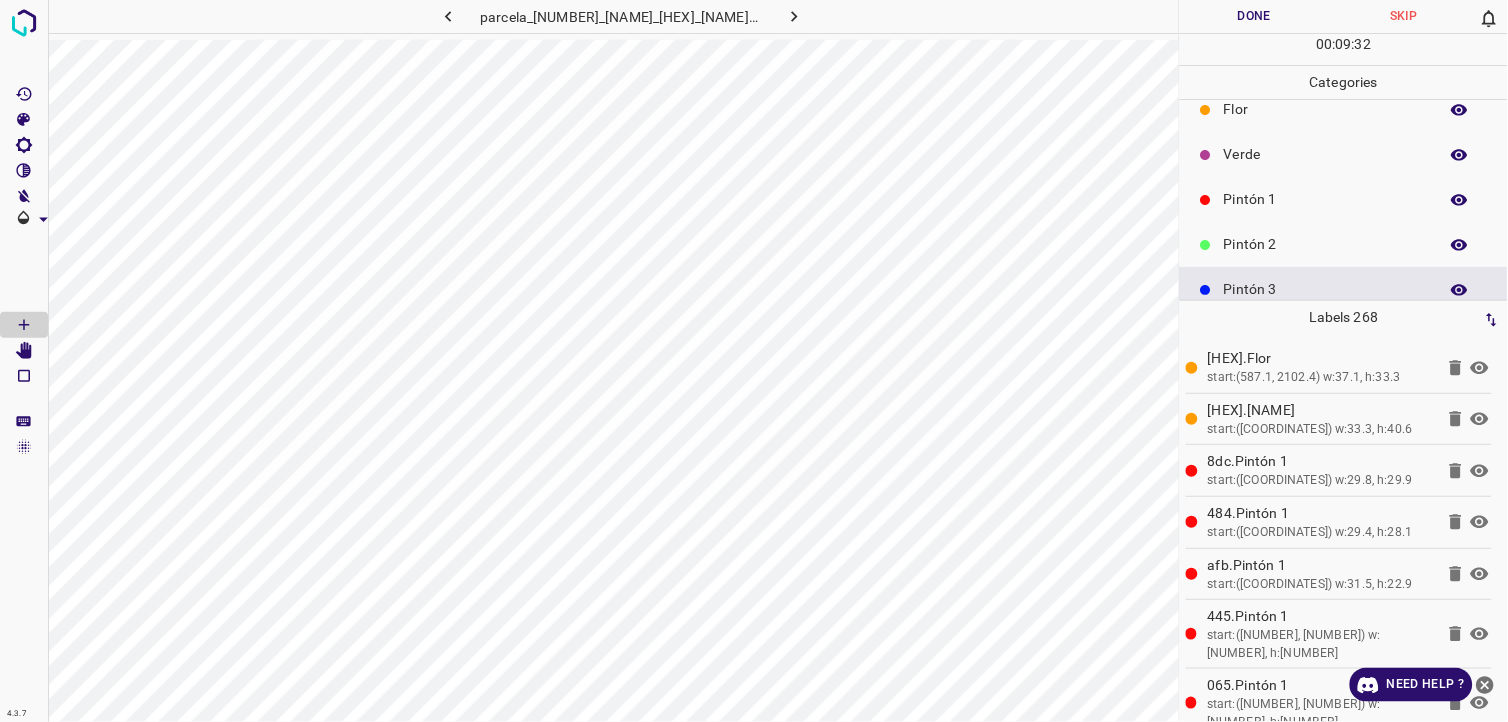 scroll, scrollTop: 0, scrollLeft: 0, axis: both 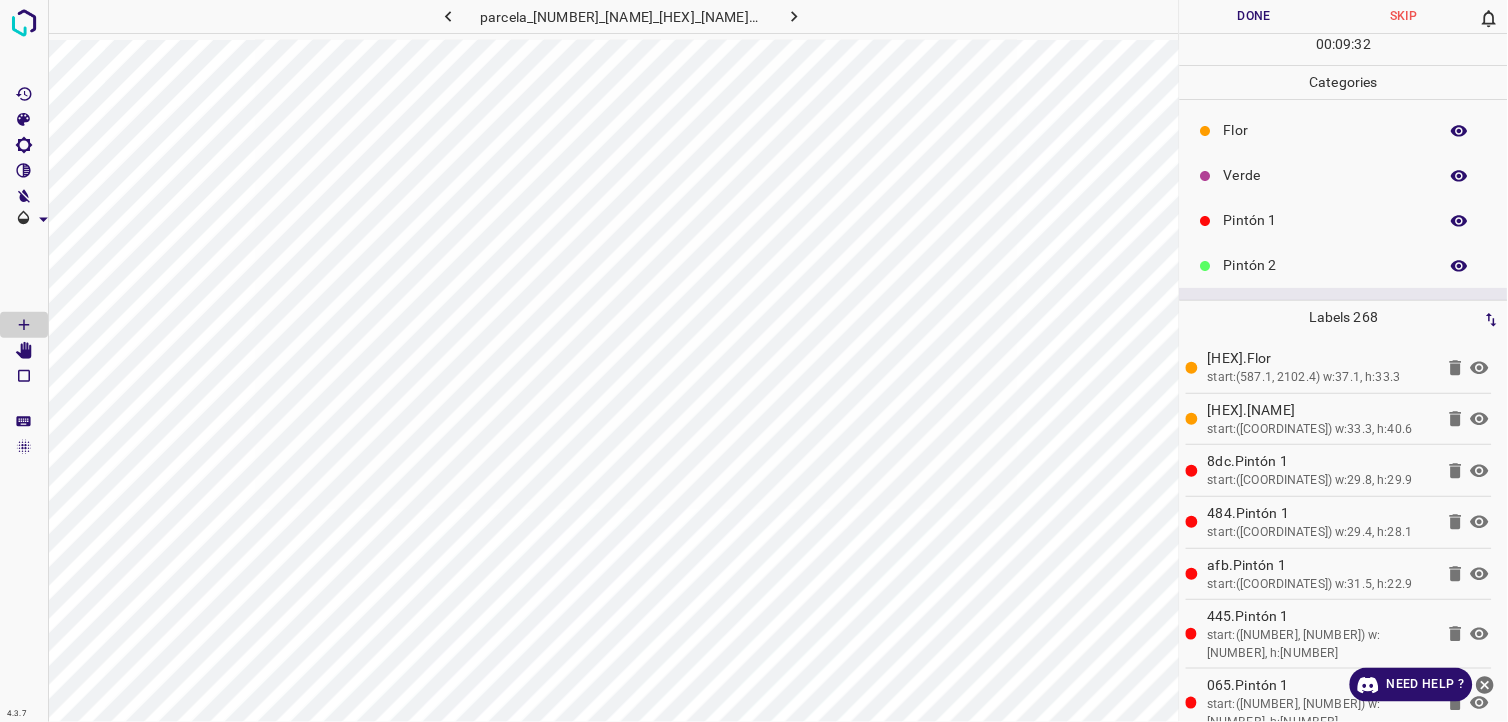 click on "Pintón 2" at bounding box center (1344, 265) 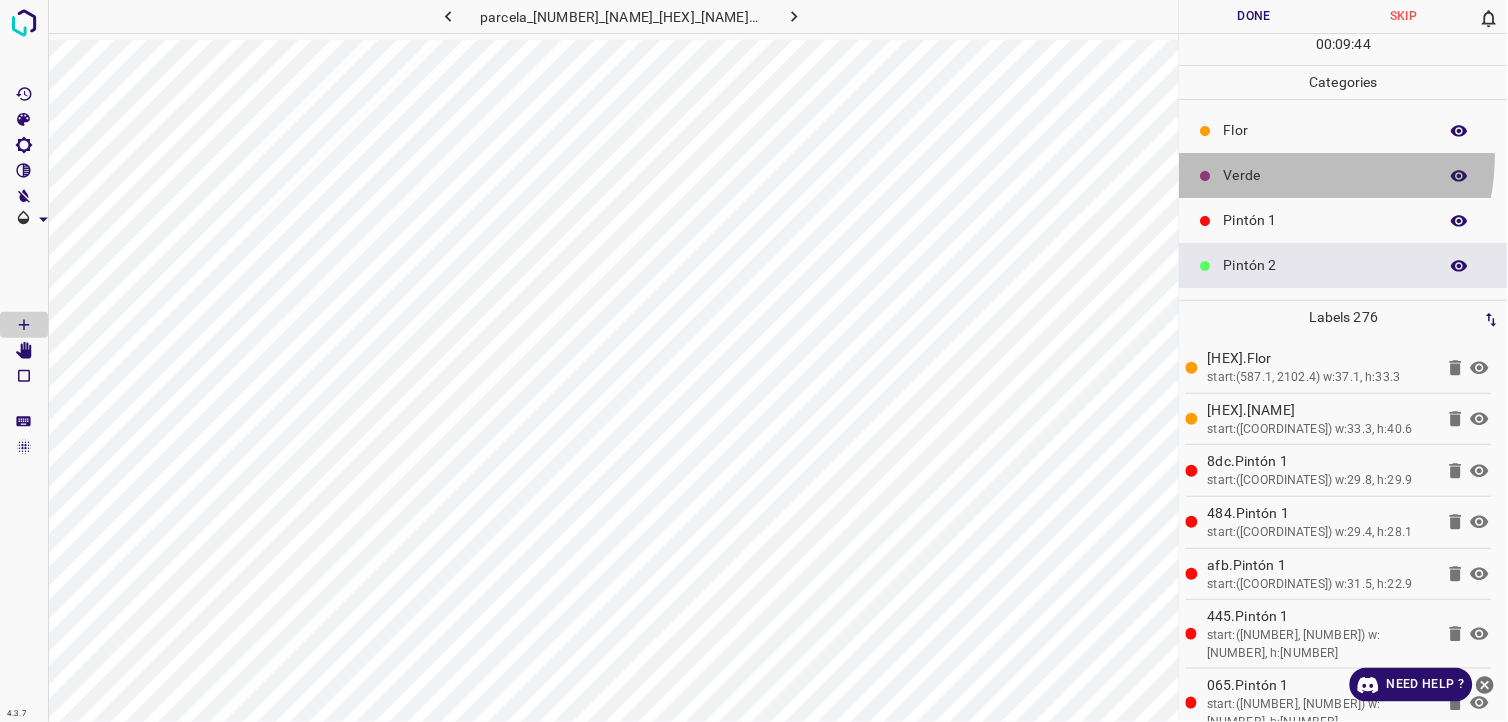 click on "Verde" at bounding box center (1344, 175) 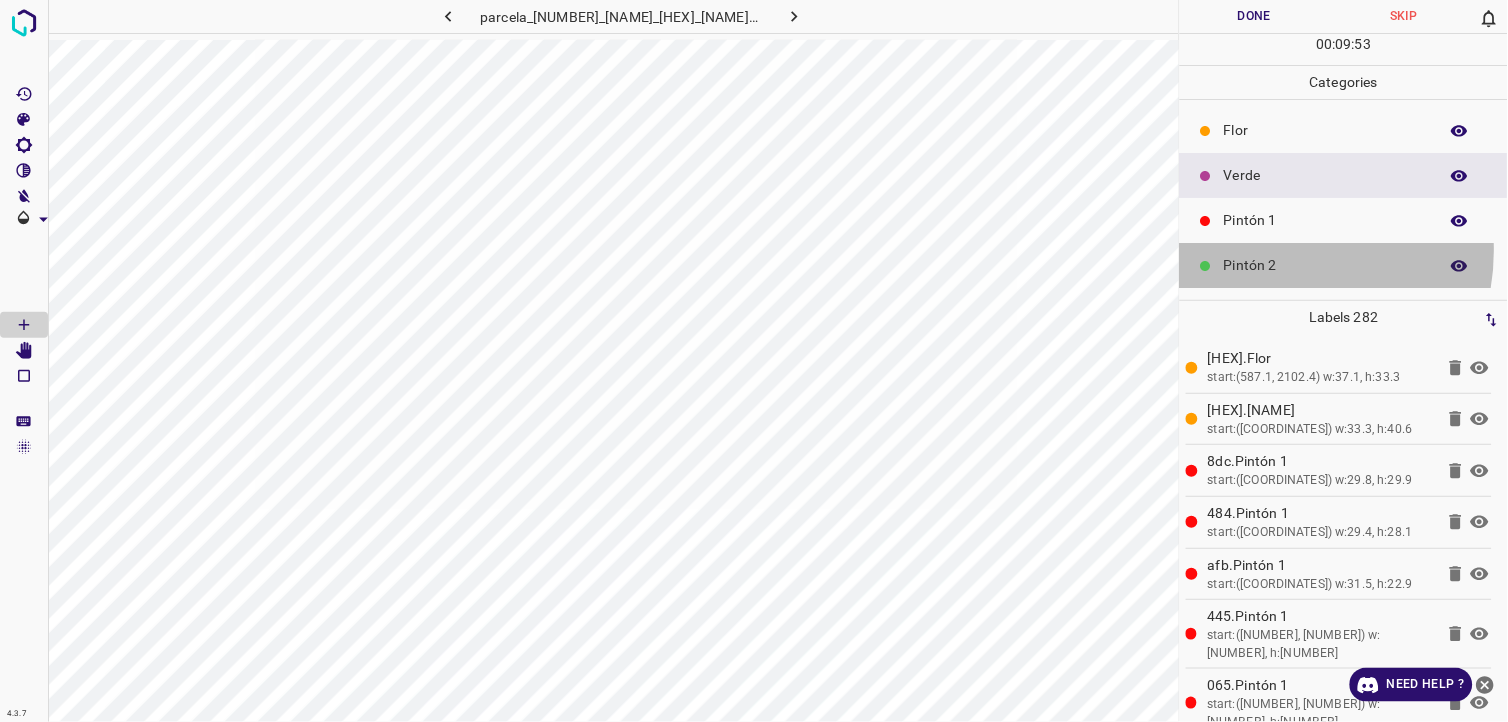 click on "Pintón 2" at bounding box center (1344, 265) 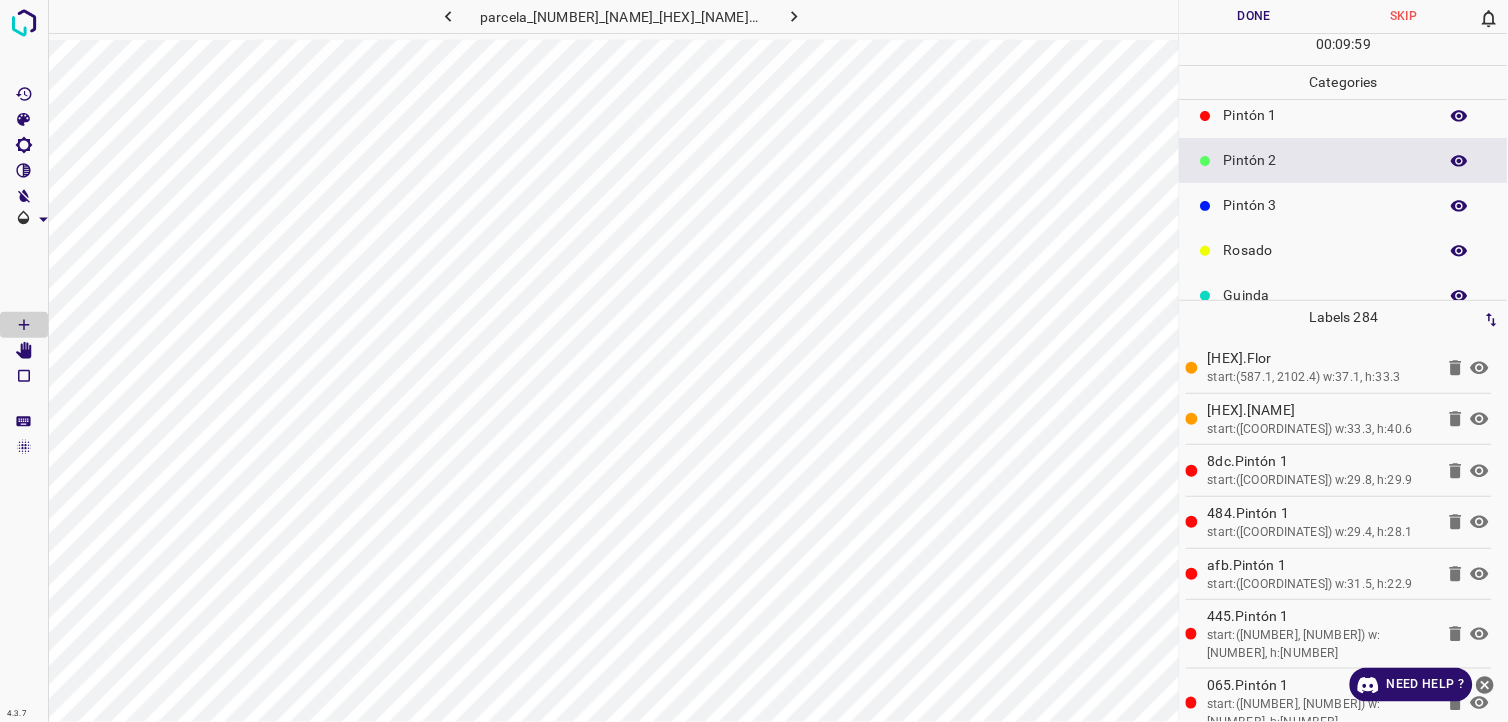 scroll, scrollTop: 111, scrollLeft: 0, axis: vertical 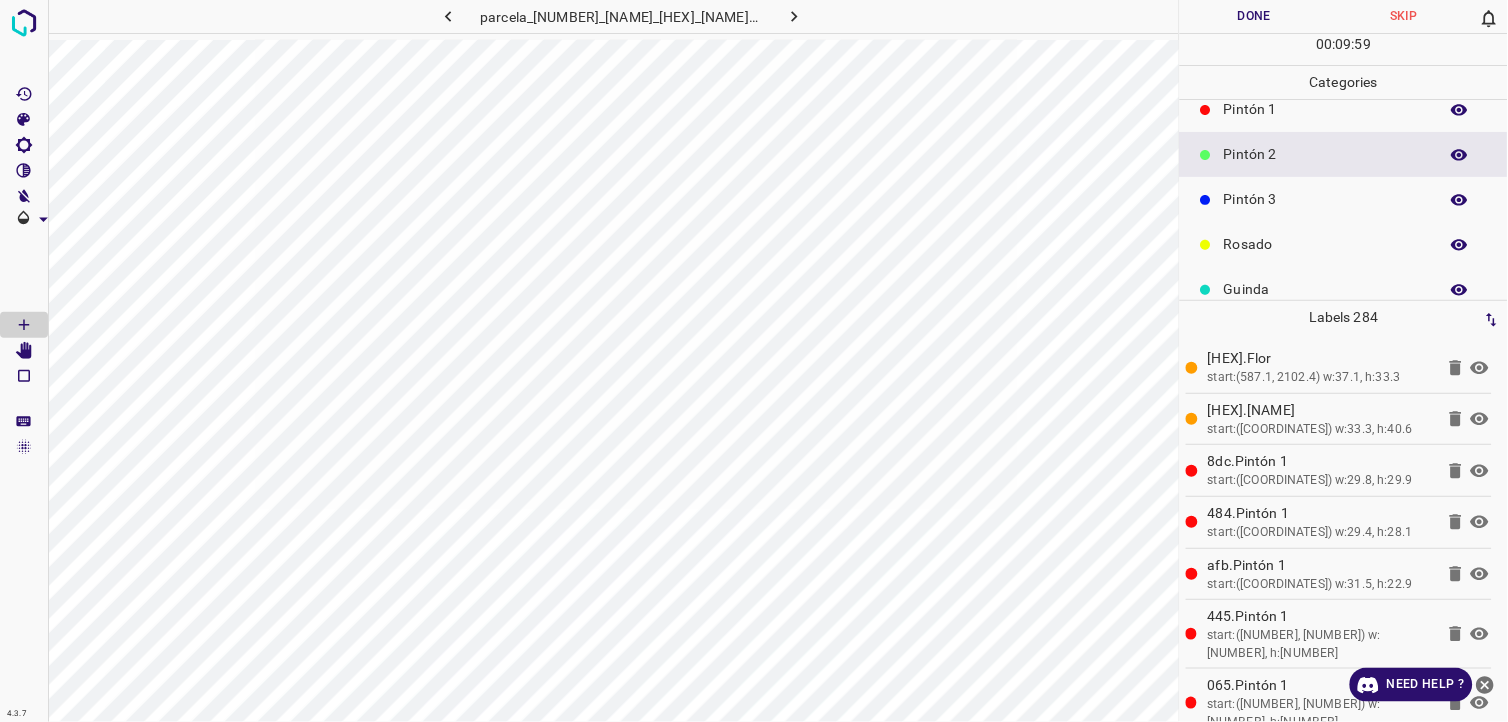 click on "Pintón 3" at bounding box center (1326, 199) 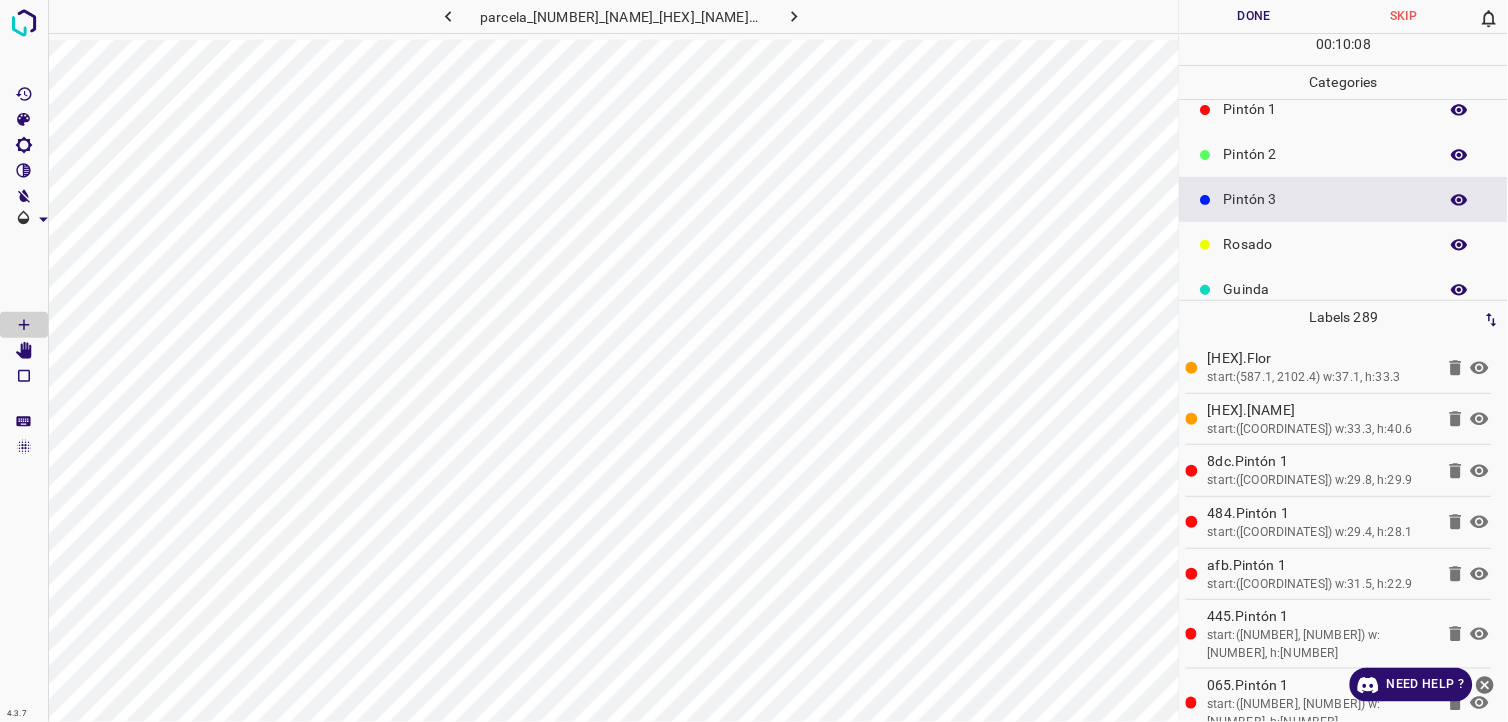 click on "Pintón 2" at bounding box center (1326, 154) 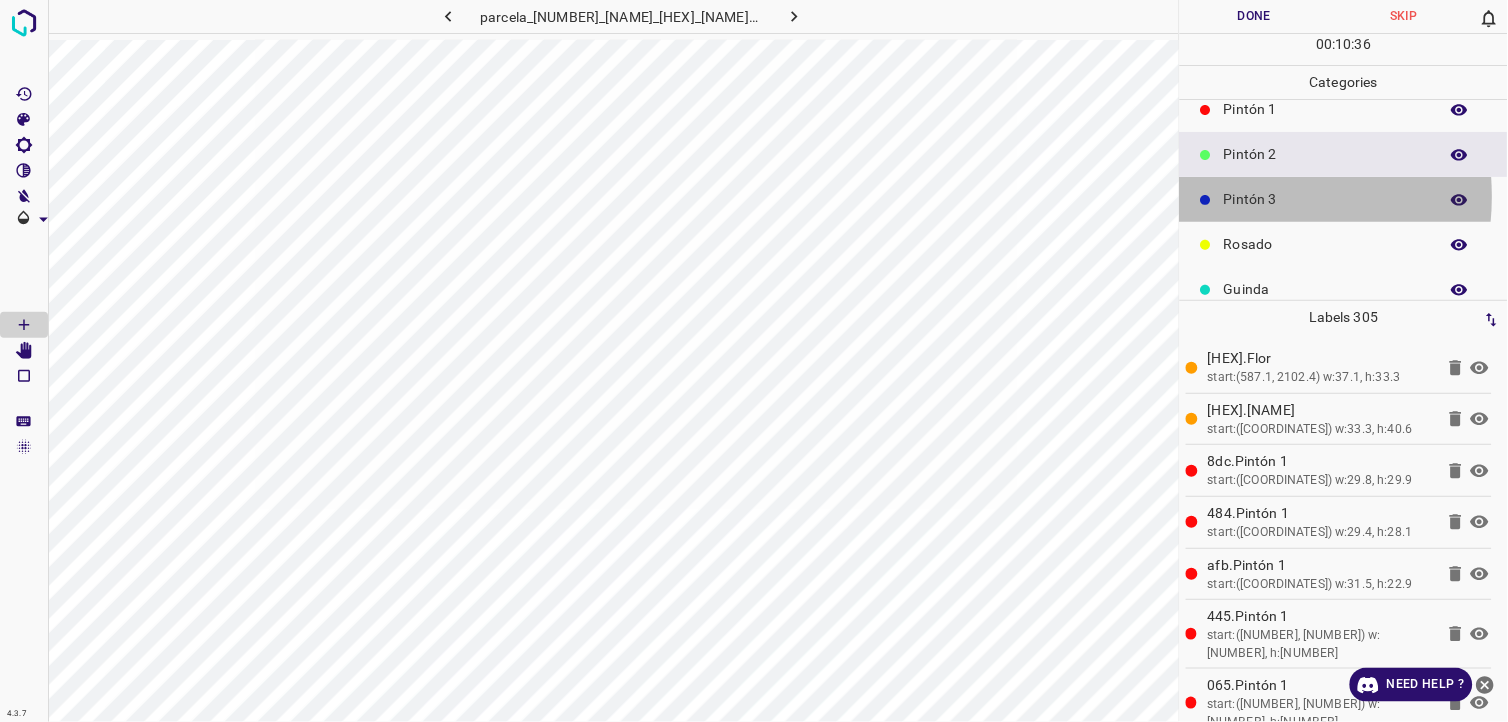 click on "Pintón 3" at bounding box center [1326, 199] 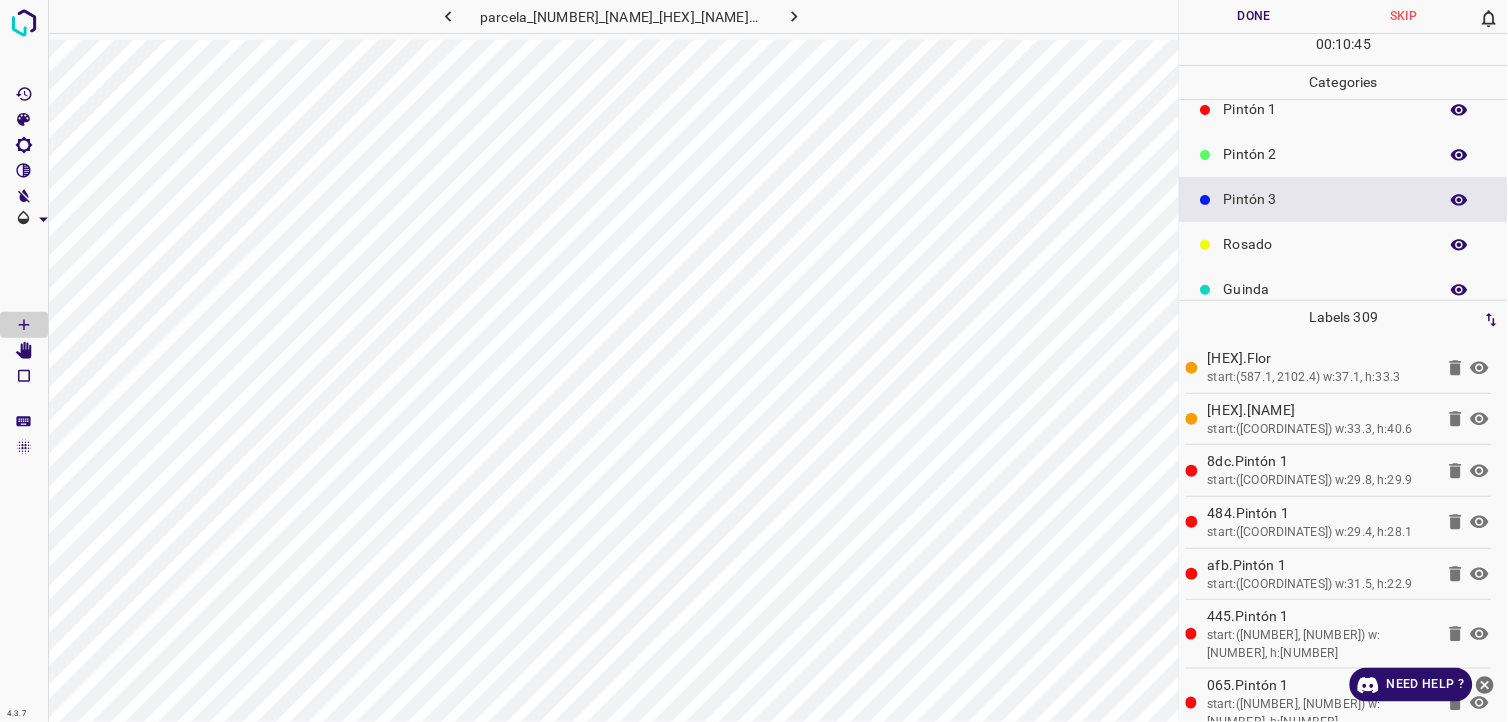 scroll, scrollTop: 175, scrollLeft: 0, axis: vertical 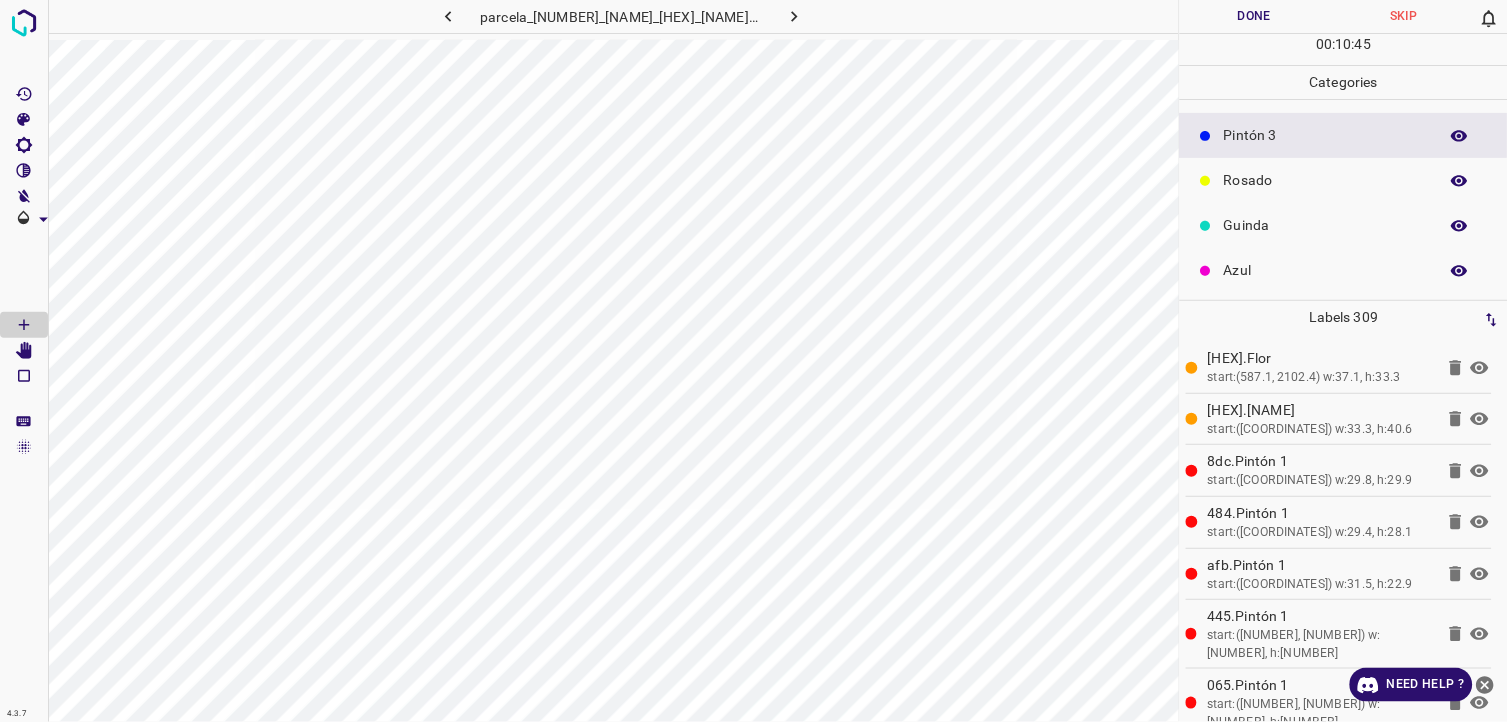 click on "Azul" at bounding box center [1326, 270] 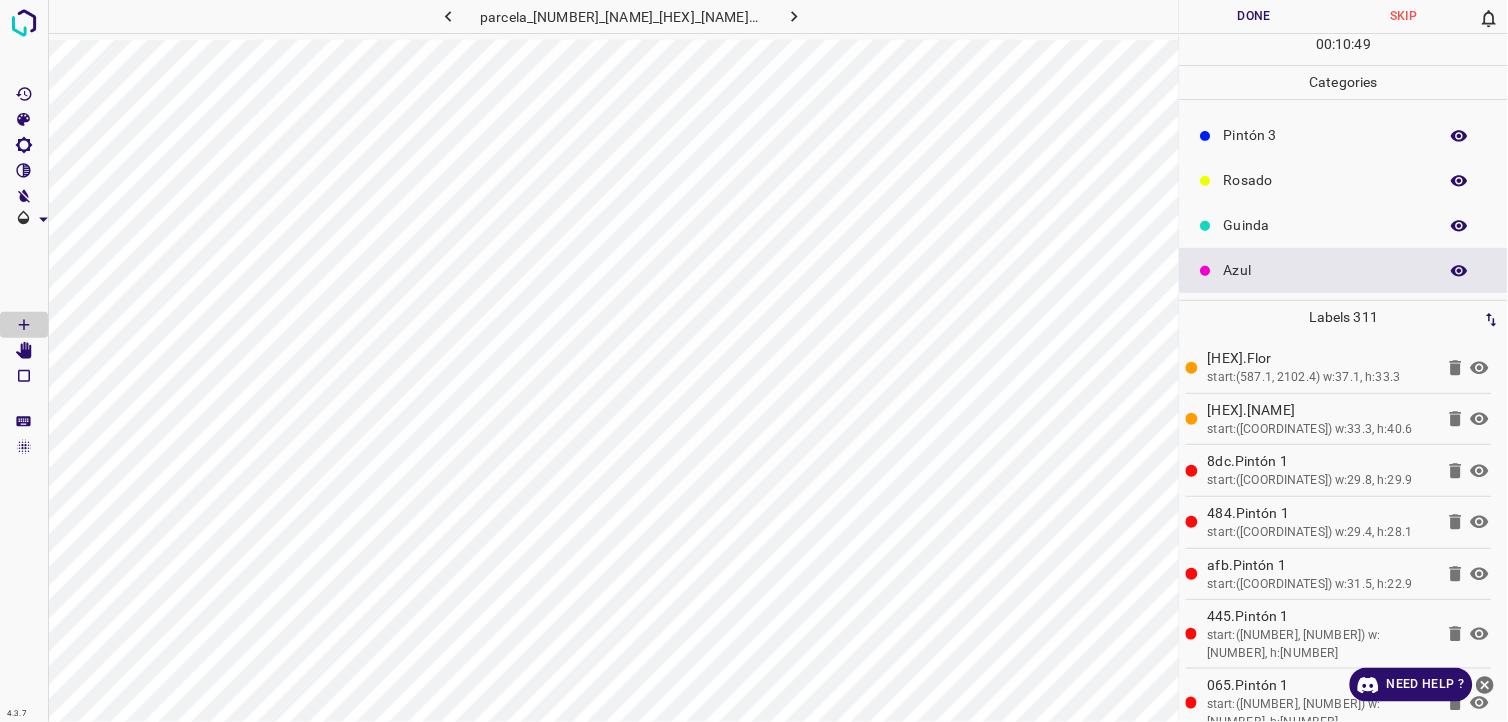 click on "Guinda" at bounding box center (1326, 225) 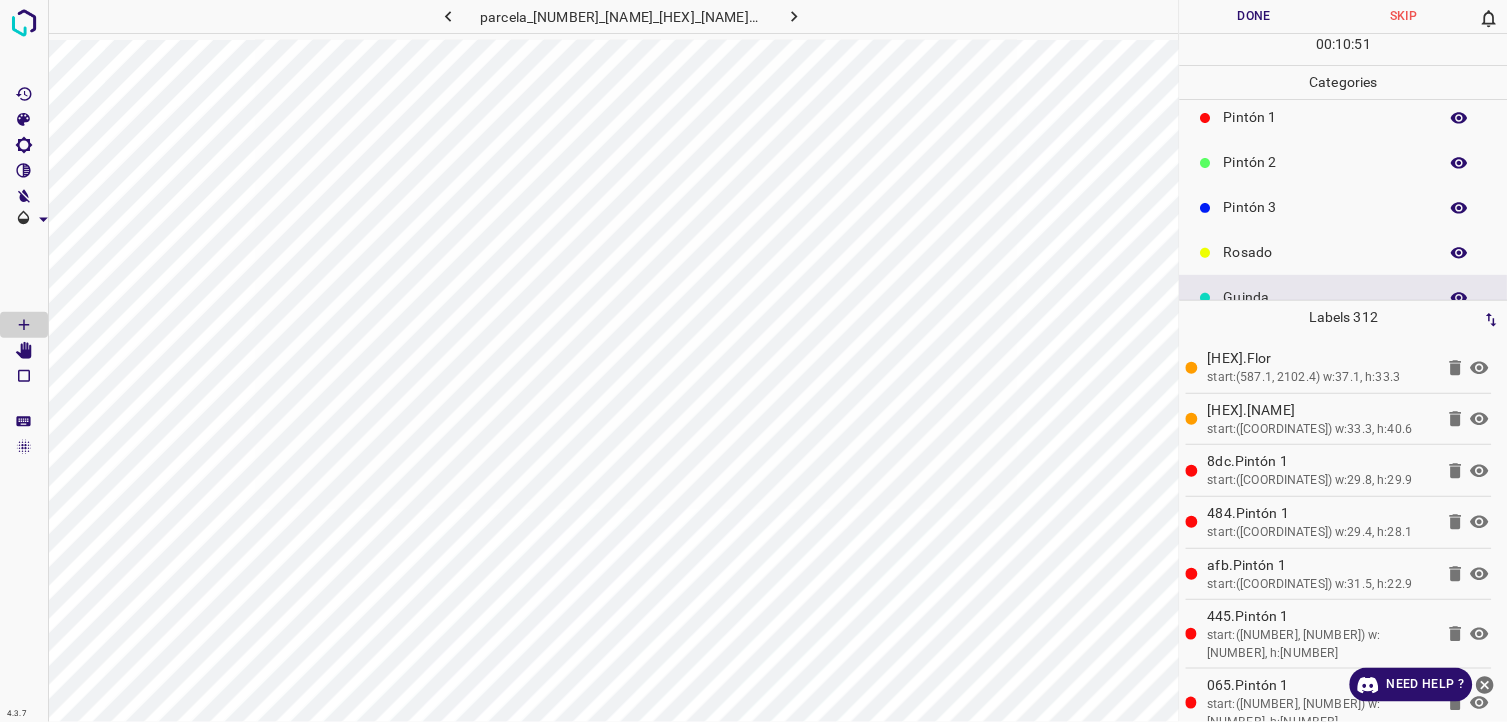 scroll, scrollTop: 64, scrollLeft: 0, axis: vertical 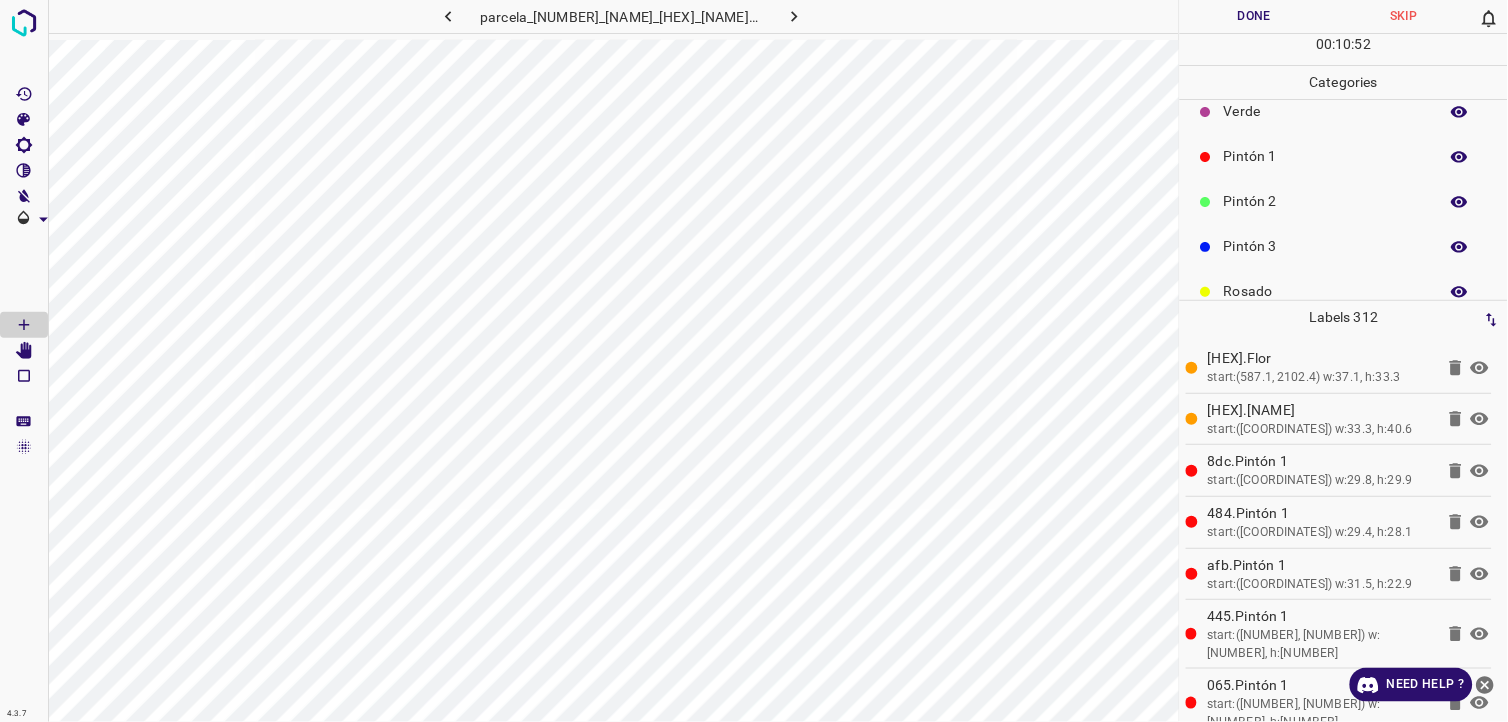 click on "Verde" at bounding box center [1326, 111] 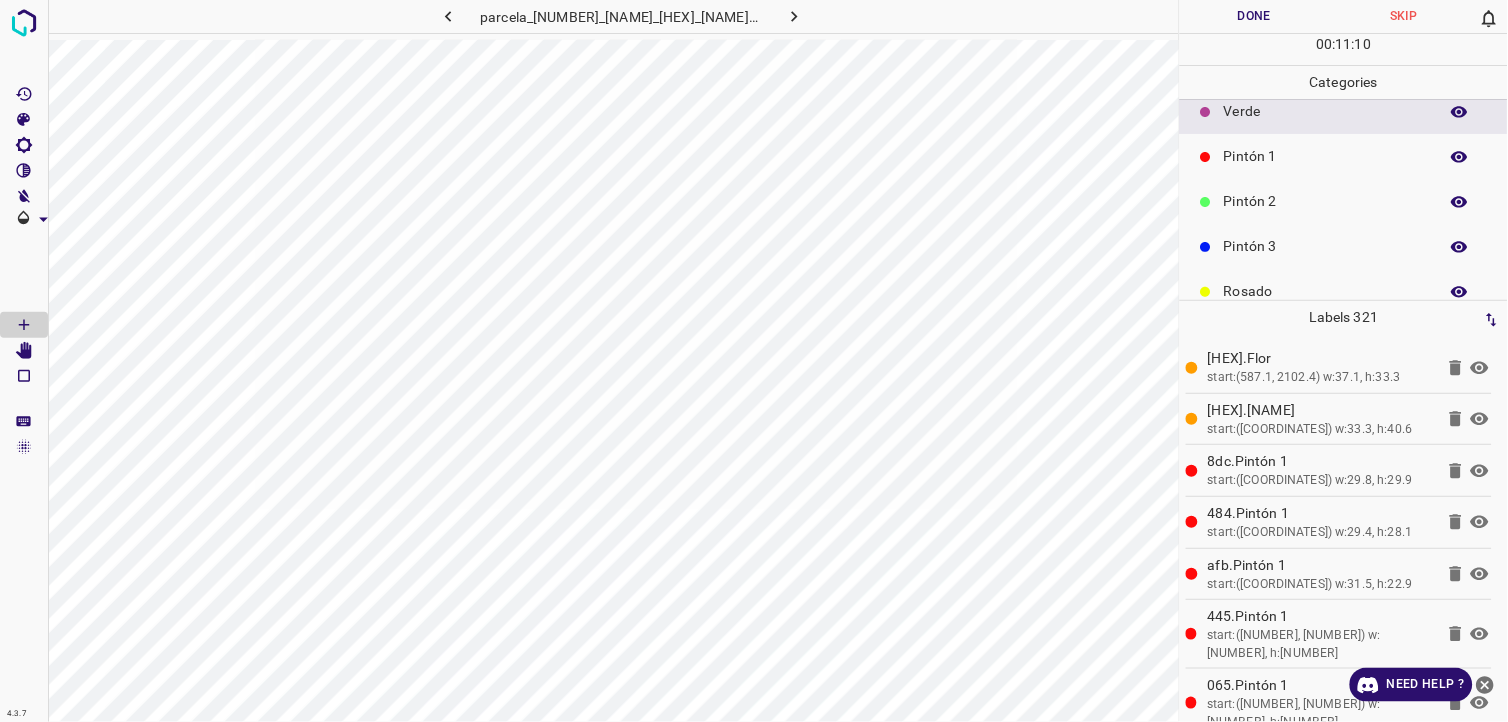 scroll, scrollTop: 175, scrollLeft: 0, axis: vertical 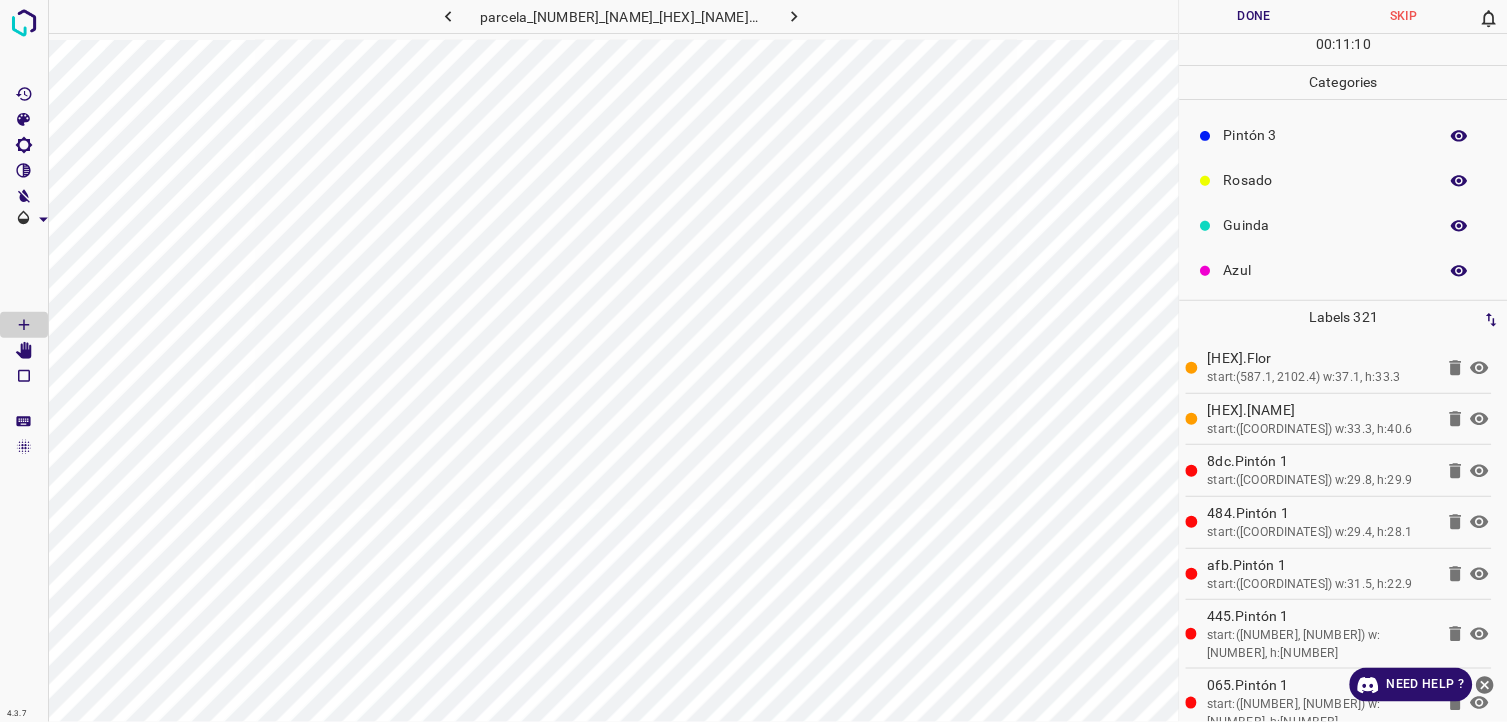 click on "Azul" at bounding box center (1326, 270) 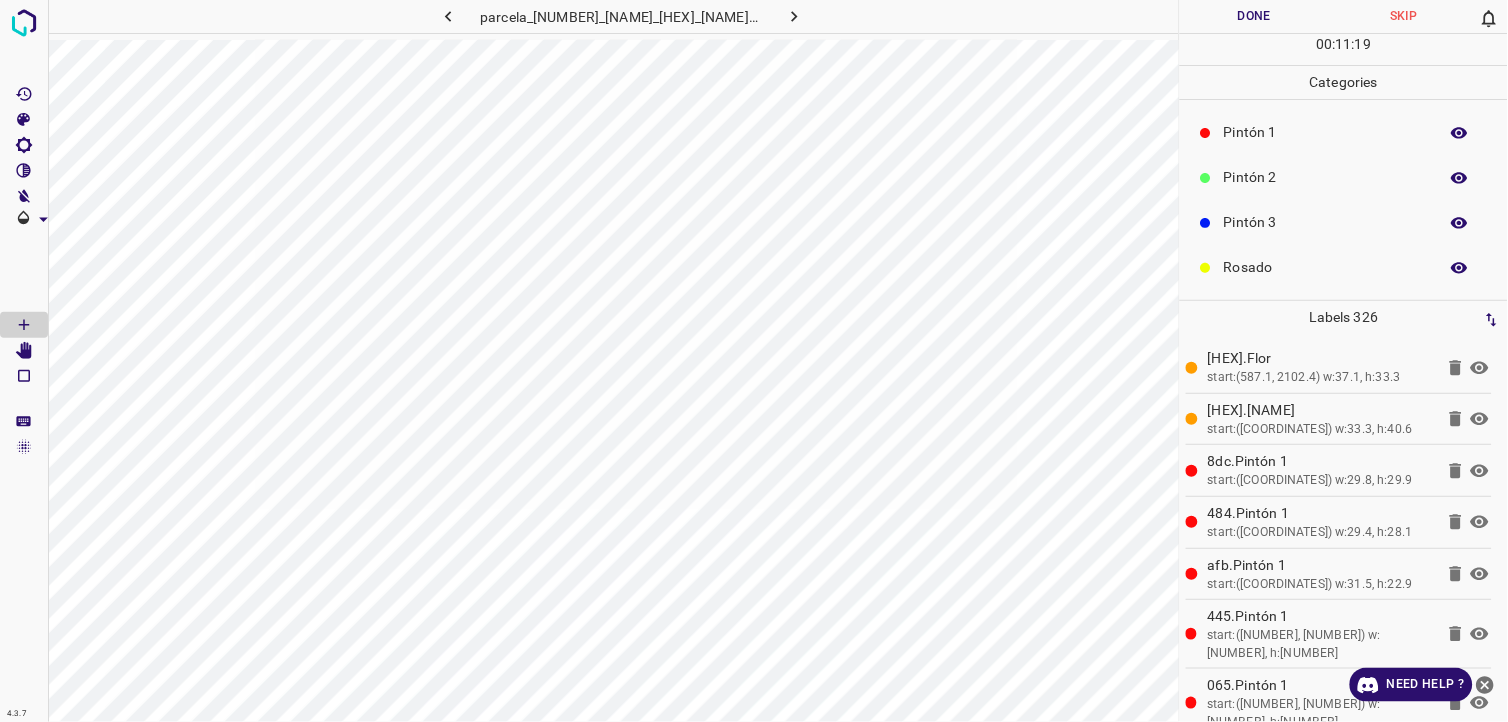 scroll, scrollTop: 64, scrollLeft: 0, axis: vertical 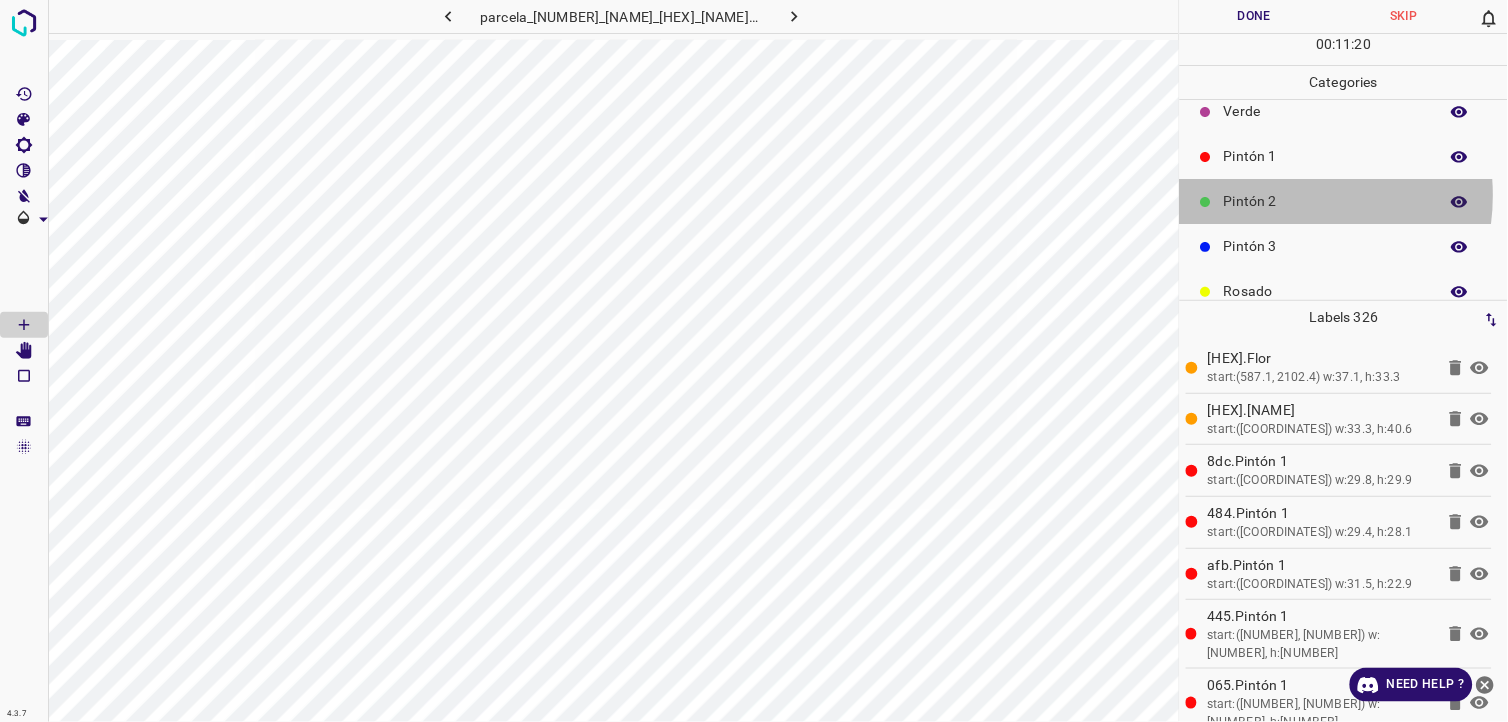 click on "Pintón 2" at bounding box center [1326, 201] 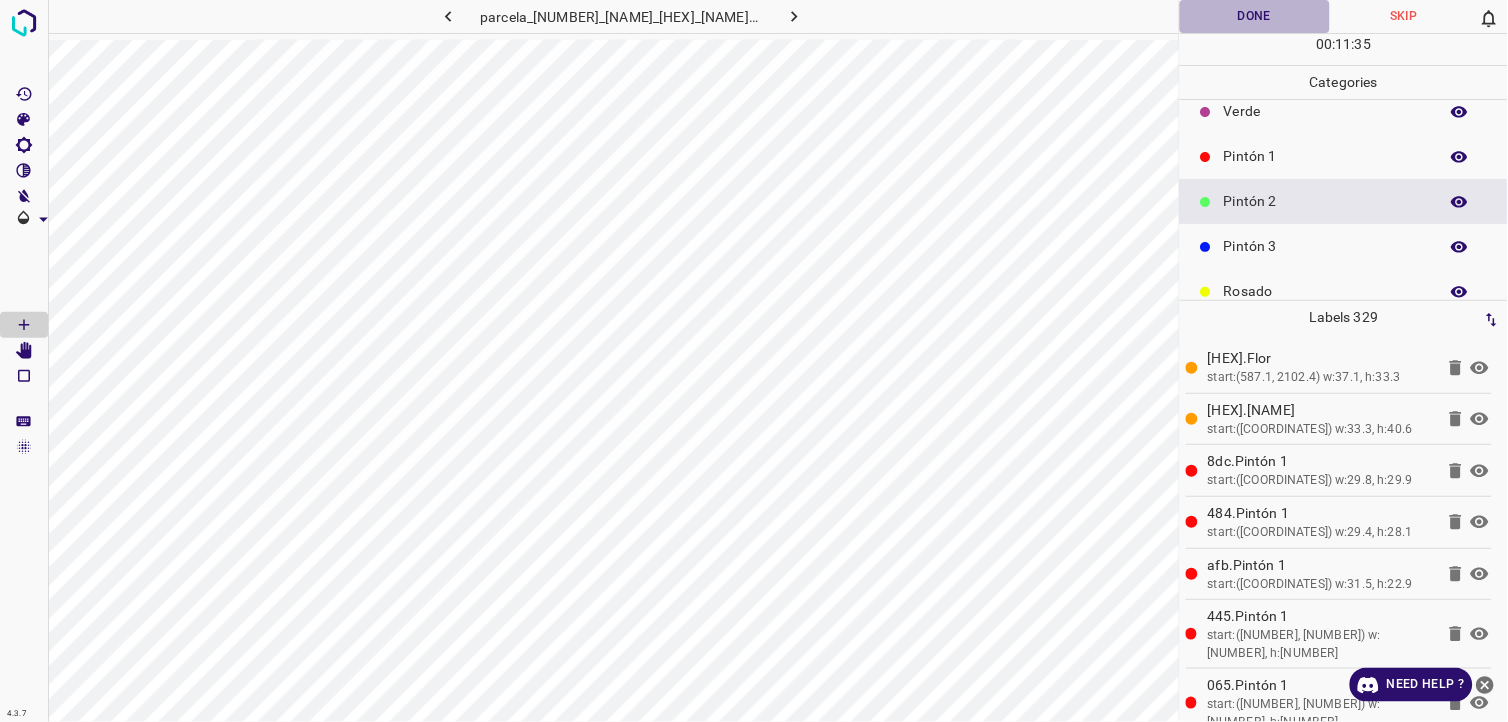 click on "Done" at bounding box center [1255, 16] 